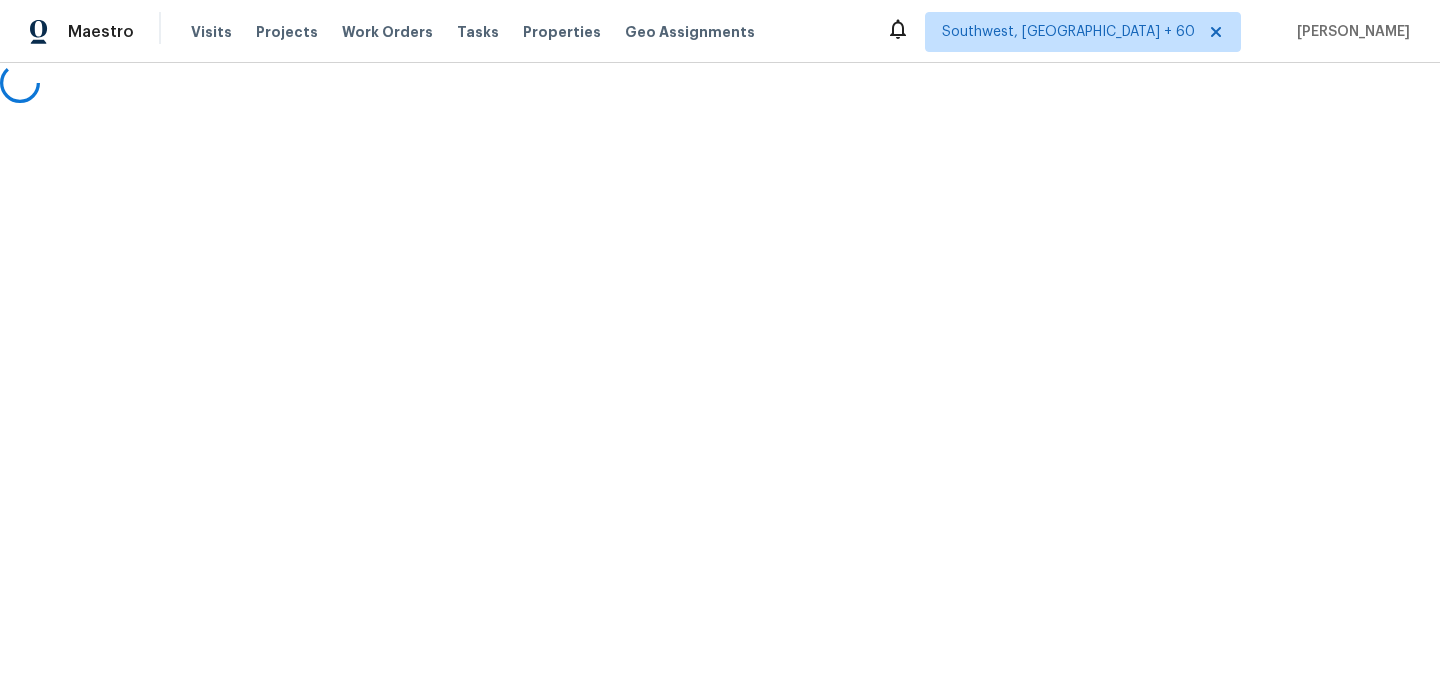 scroll, scrollTop: 0, scrollLeft: 0, axis: both 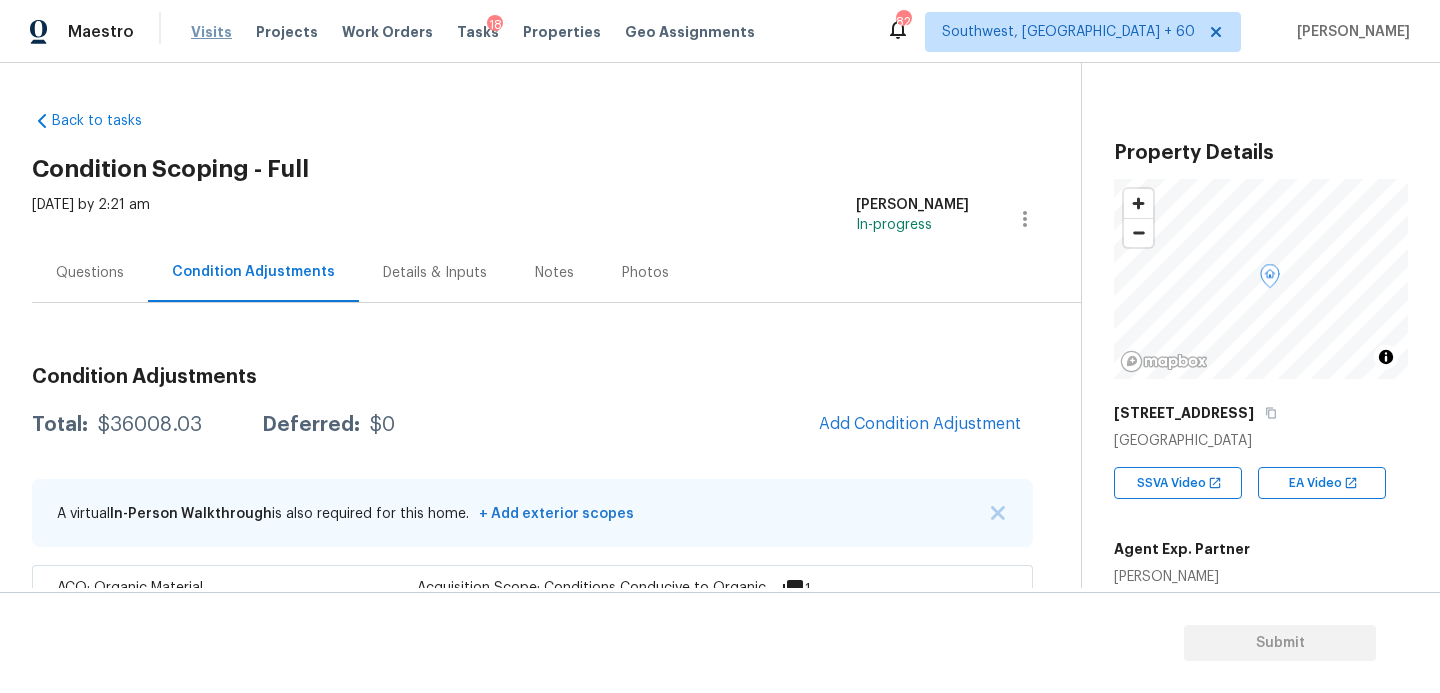 click on "Visits" at bounding box center (211, 32) 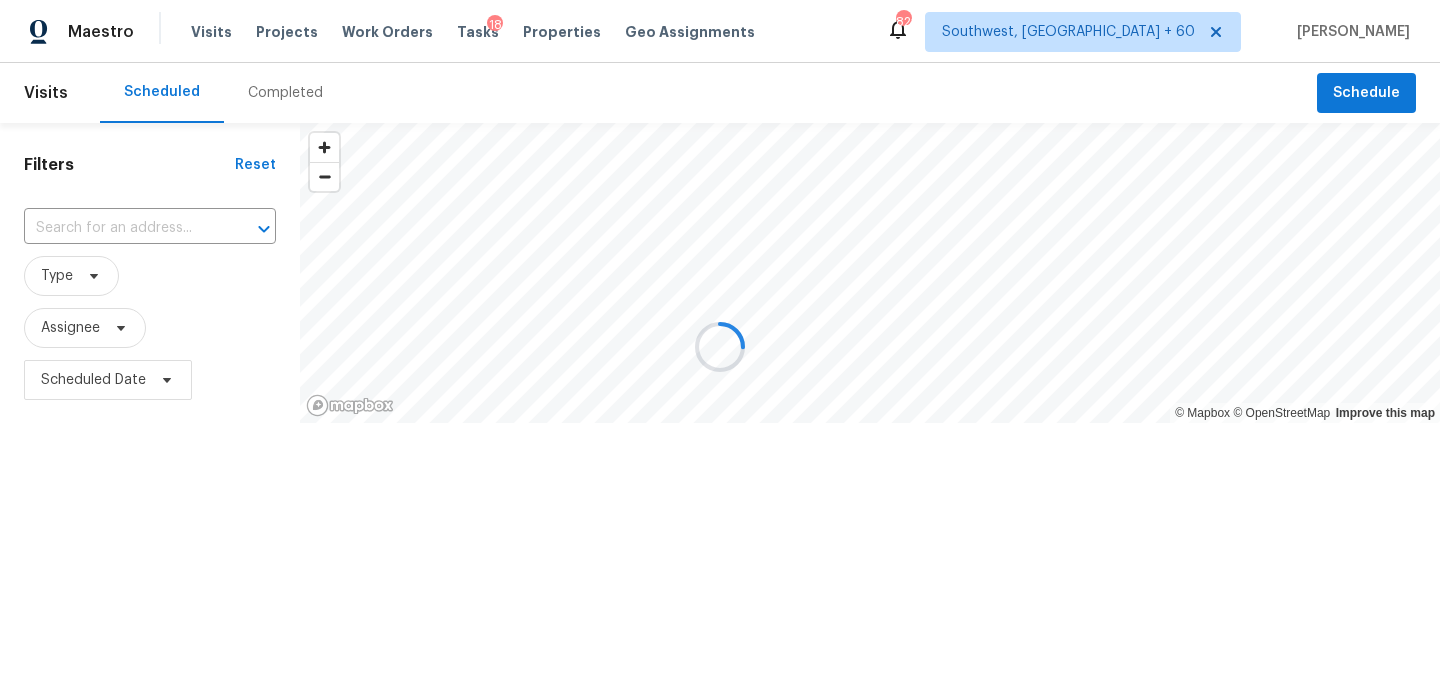click at bounding box center (720, 346) 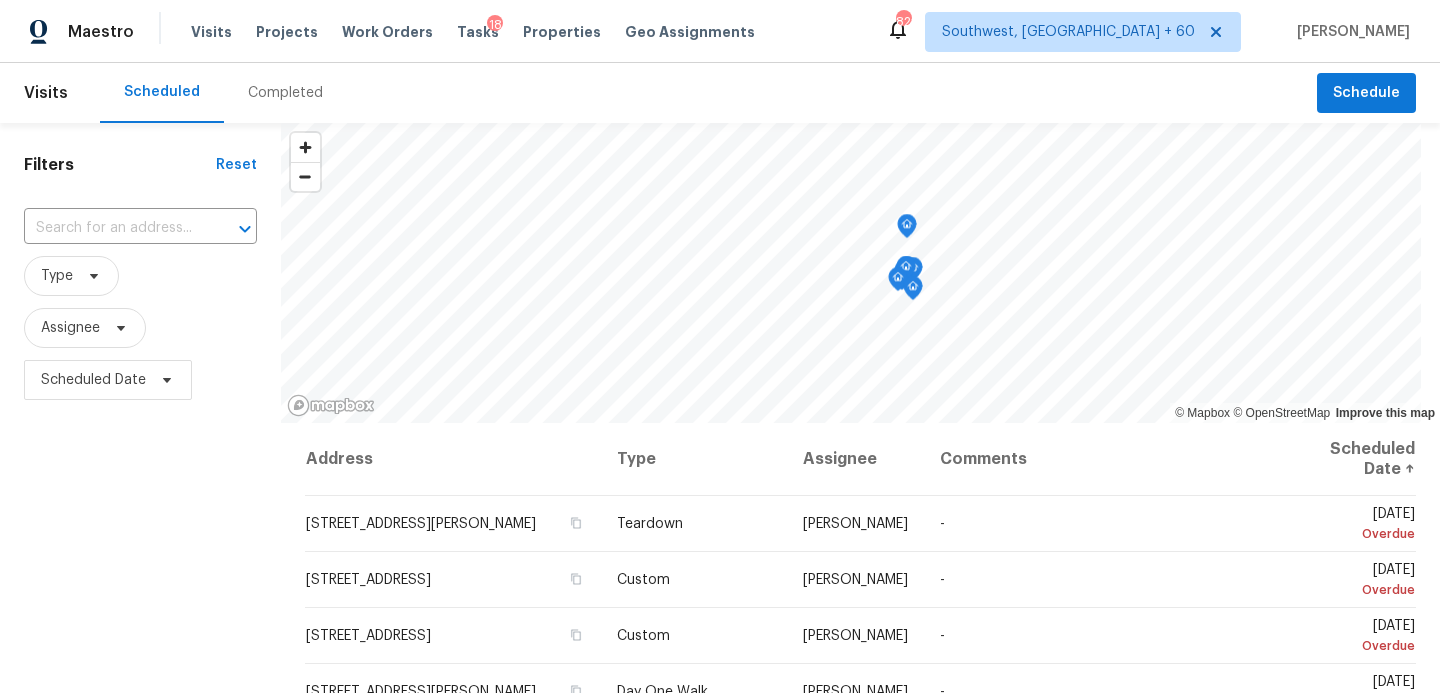 click on "Completed" at bounding box center (285, 93) 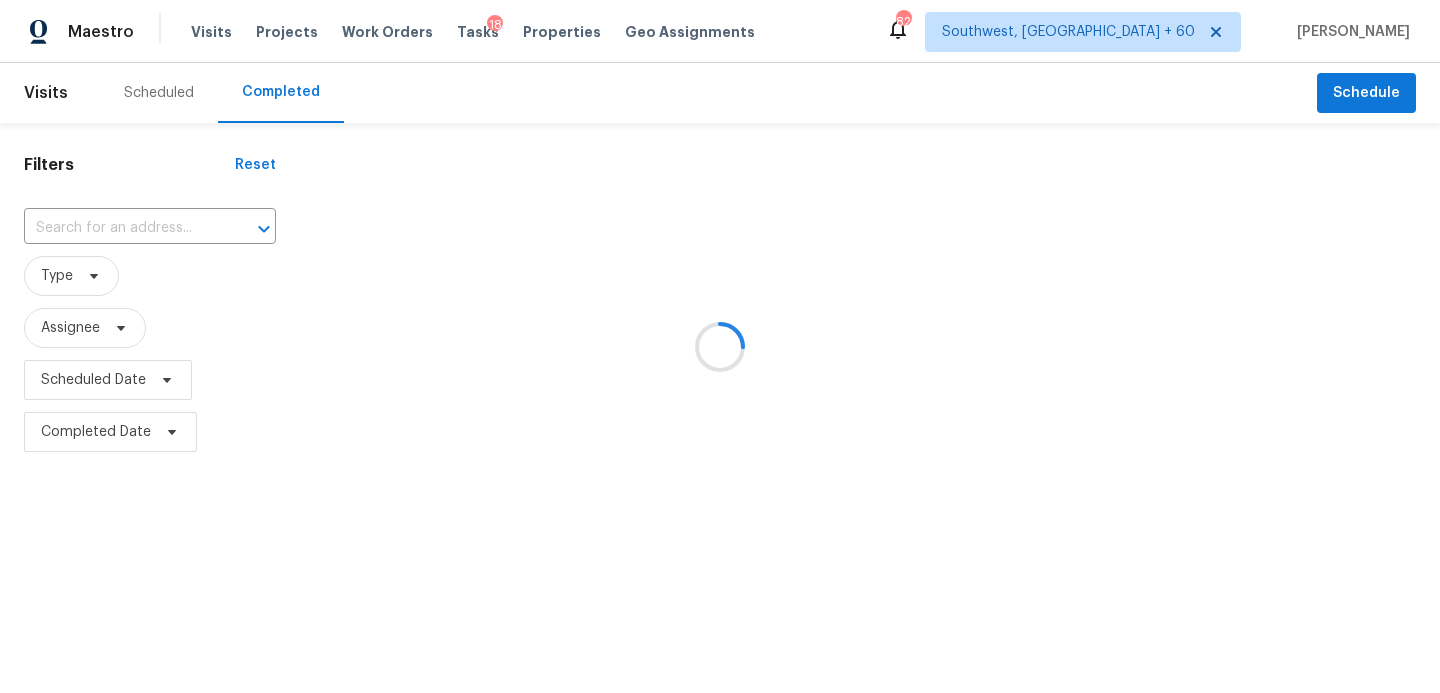 click at bounding box center [720, 346] 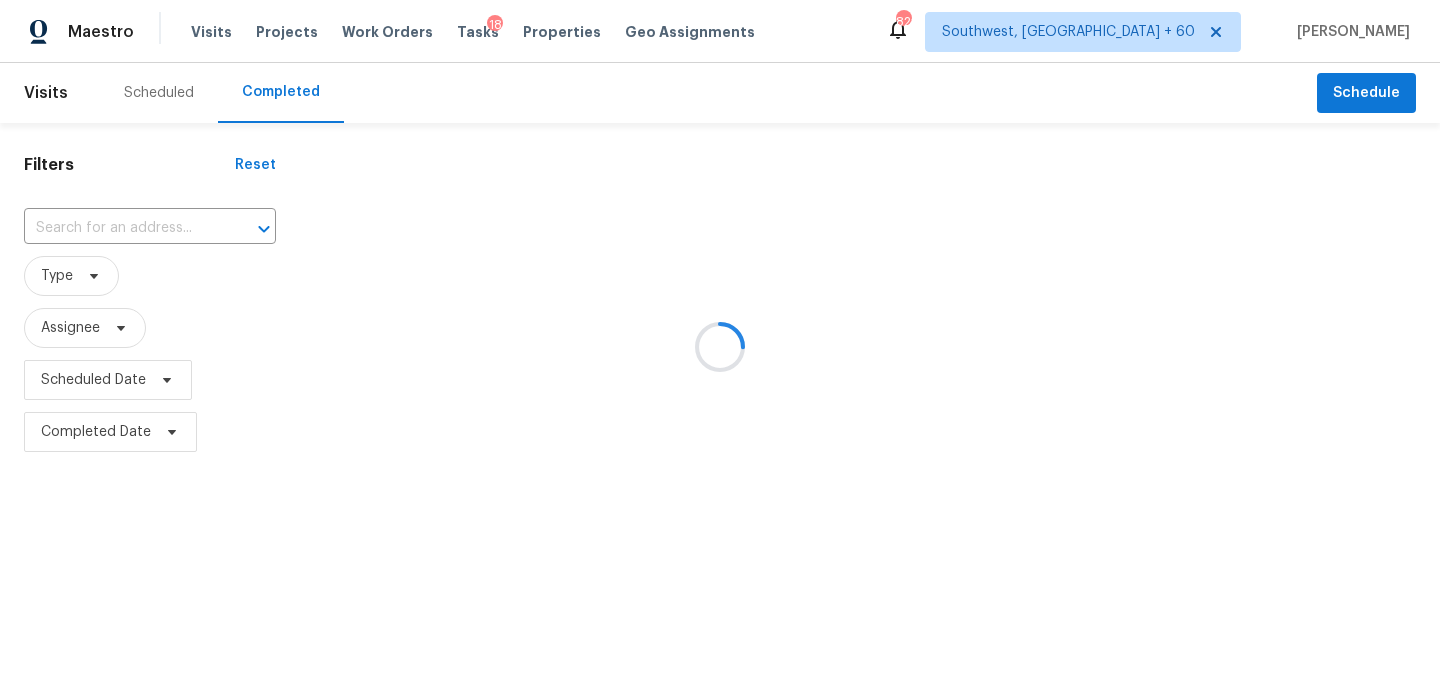 click at bounding box center (720, 346) 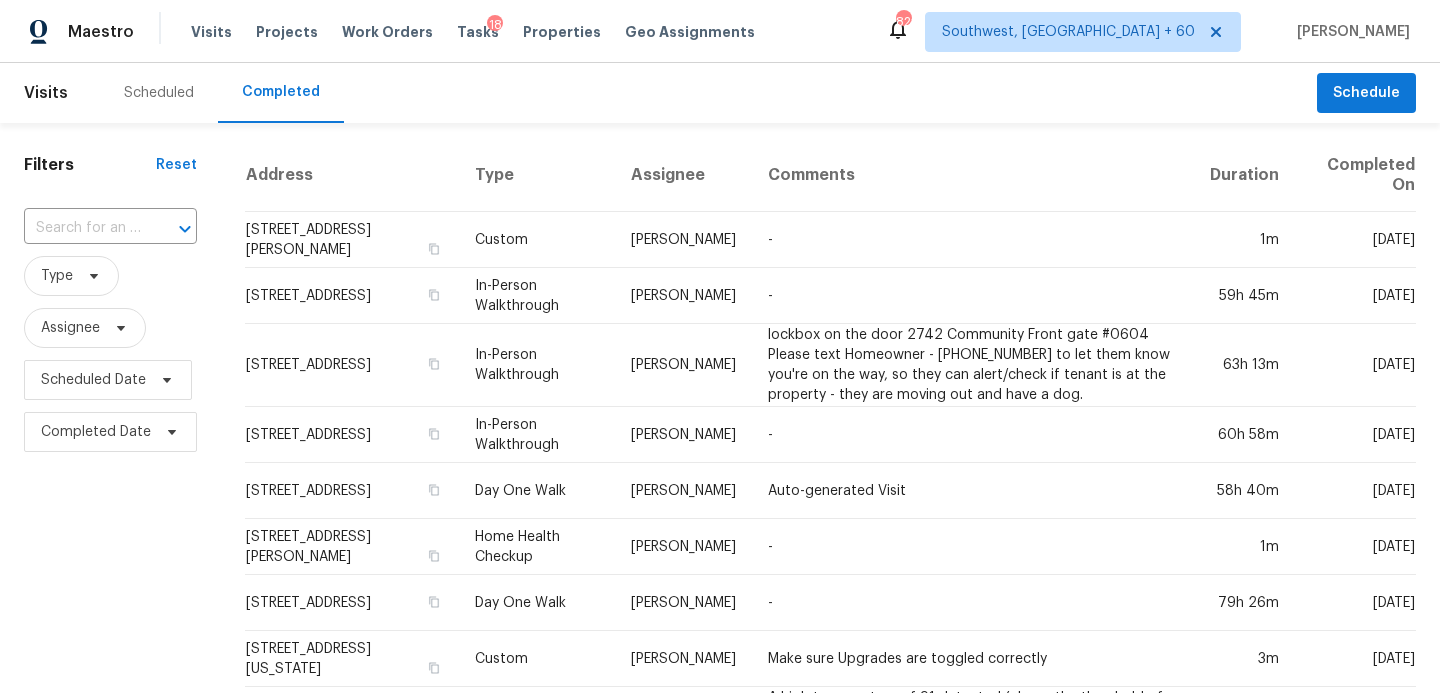 click at bounding box center (82, 228) 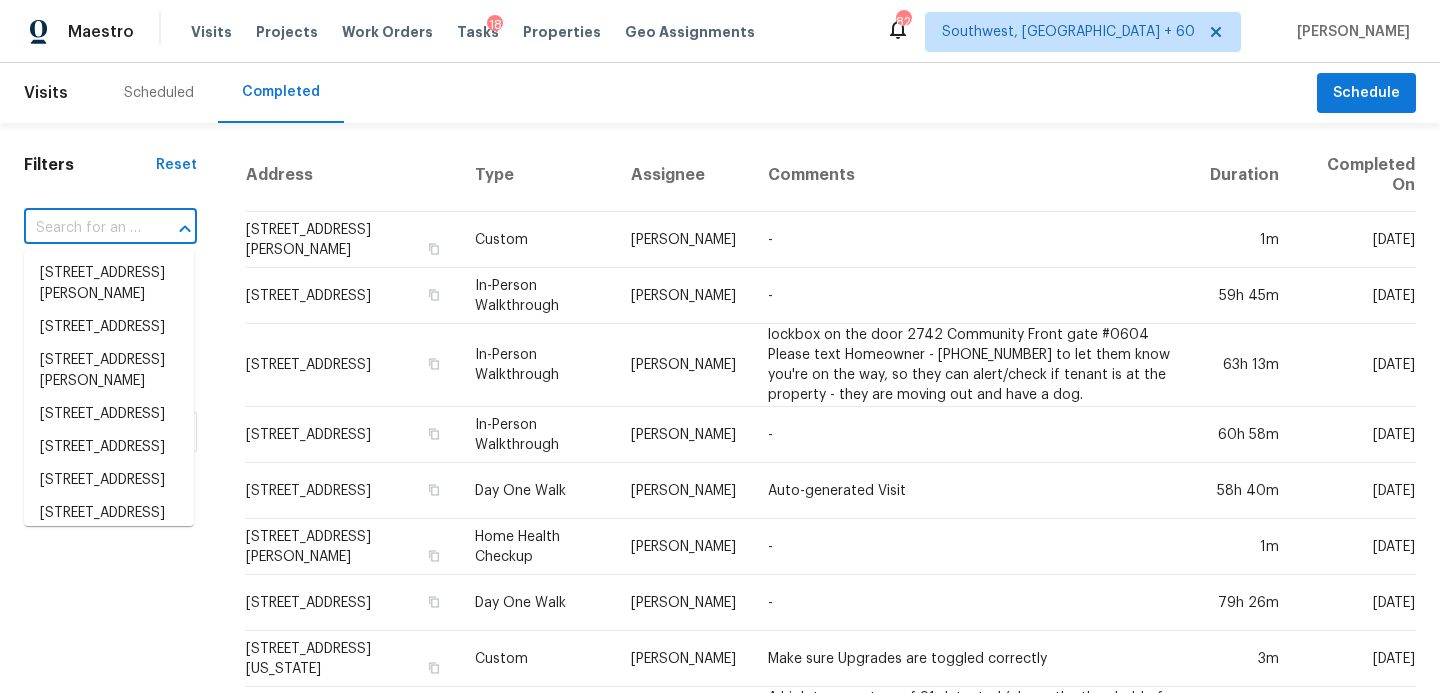 paste on "3222 Oxford Dr, Durham, NC 27707" 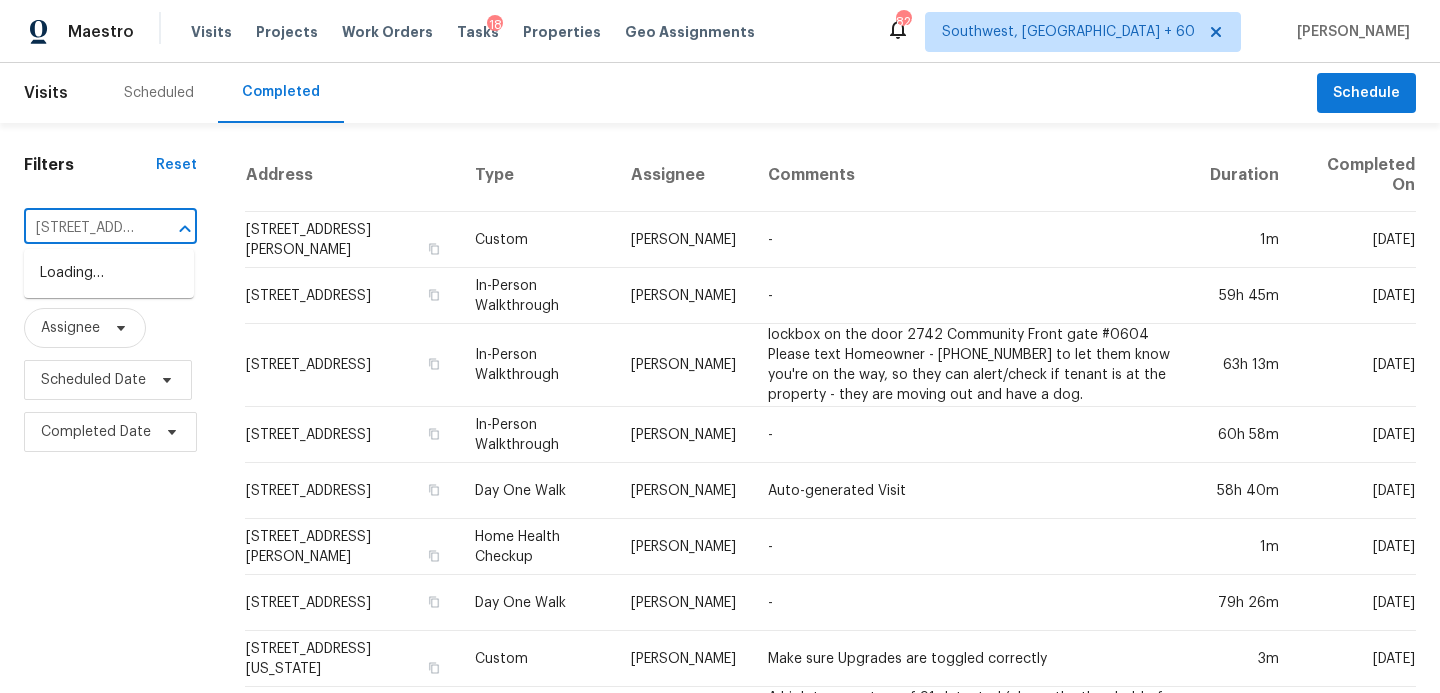 scroll, scrollTop: 0, scrollLeft: 125, axis: horizontal 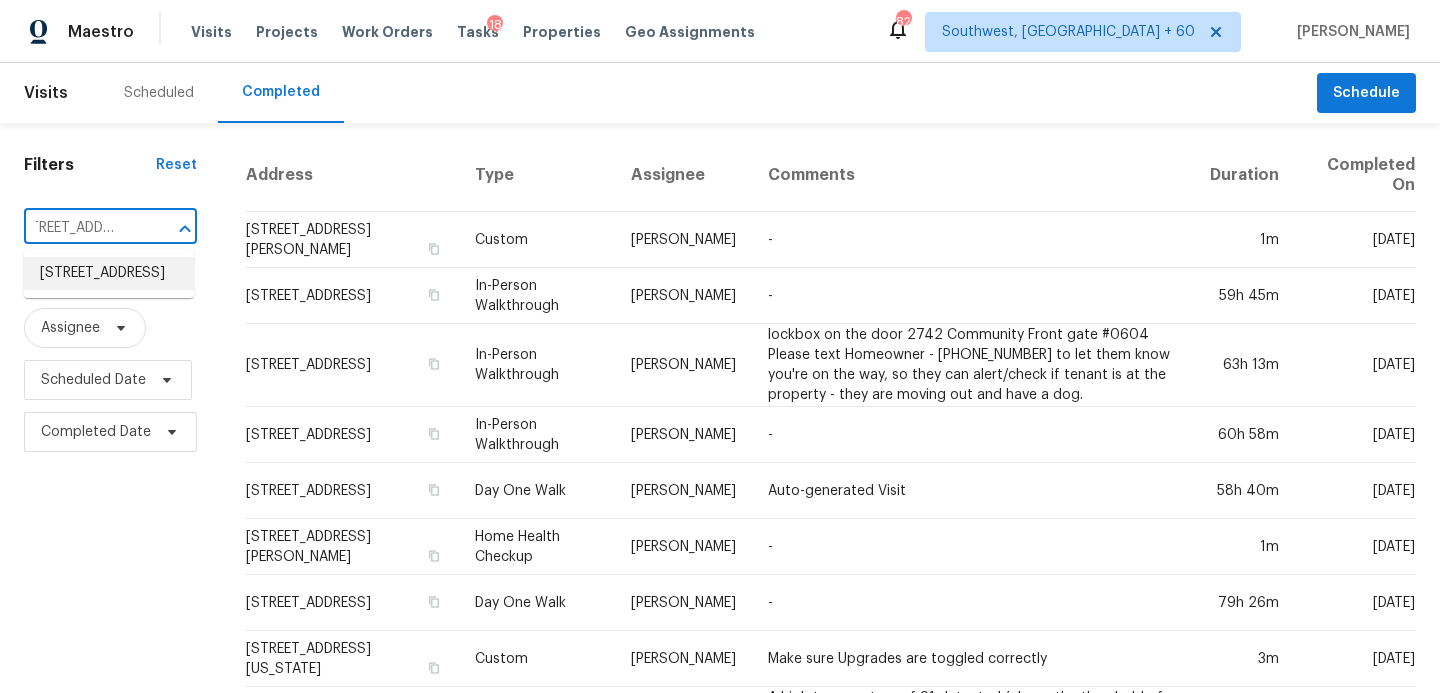 click on "3222 Oxford Dr, Durham, NC 27707" at bounding box center [109, 273] 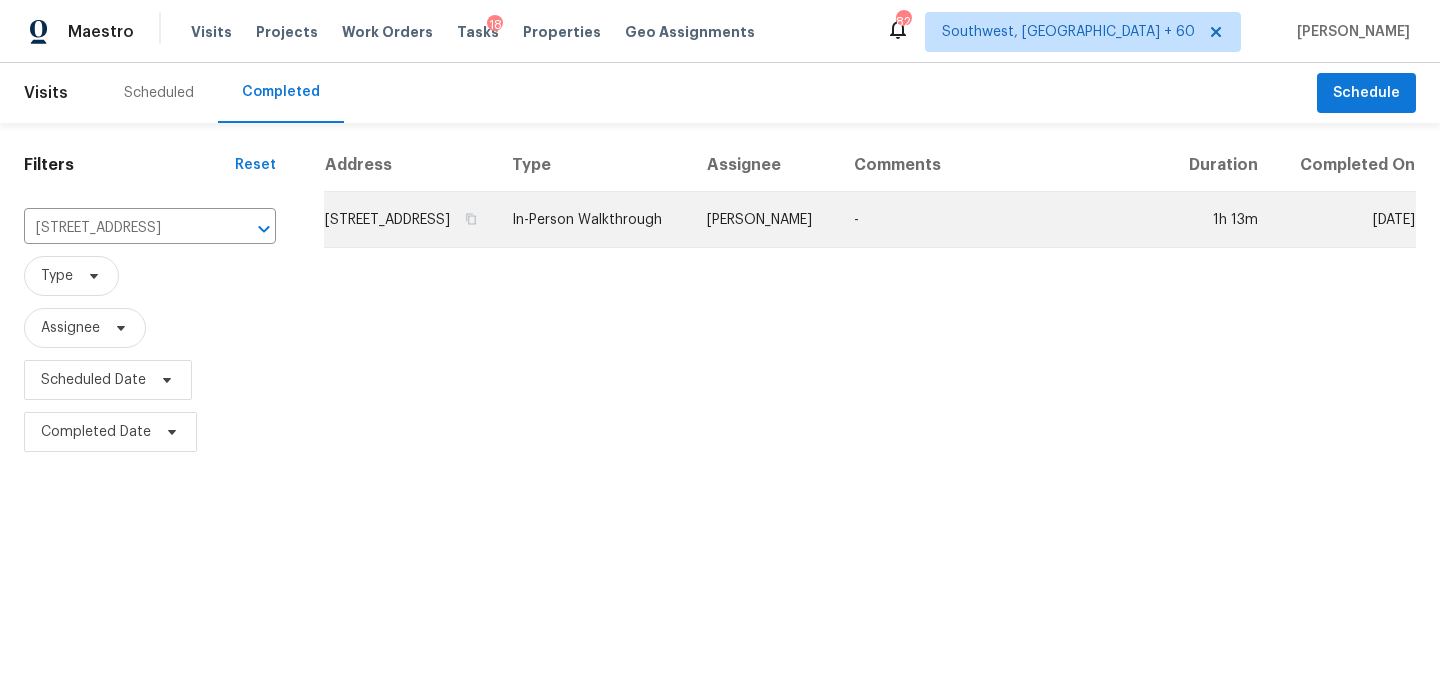 click on "-" at bounding box center (1002, 220) 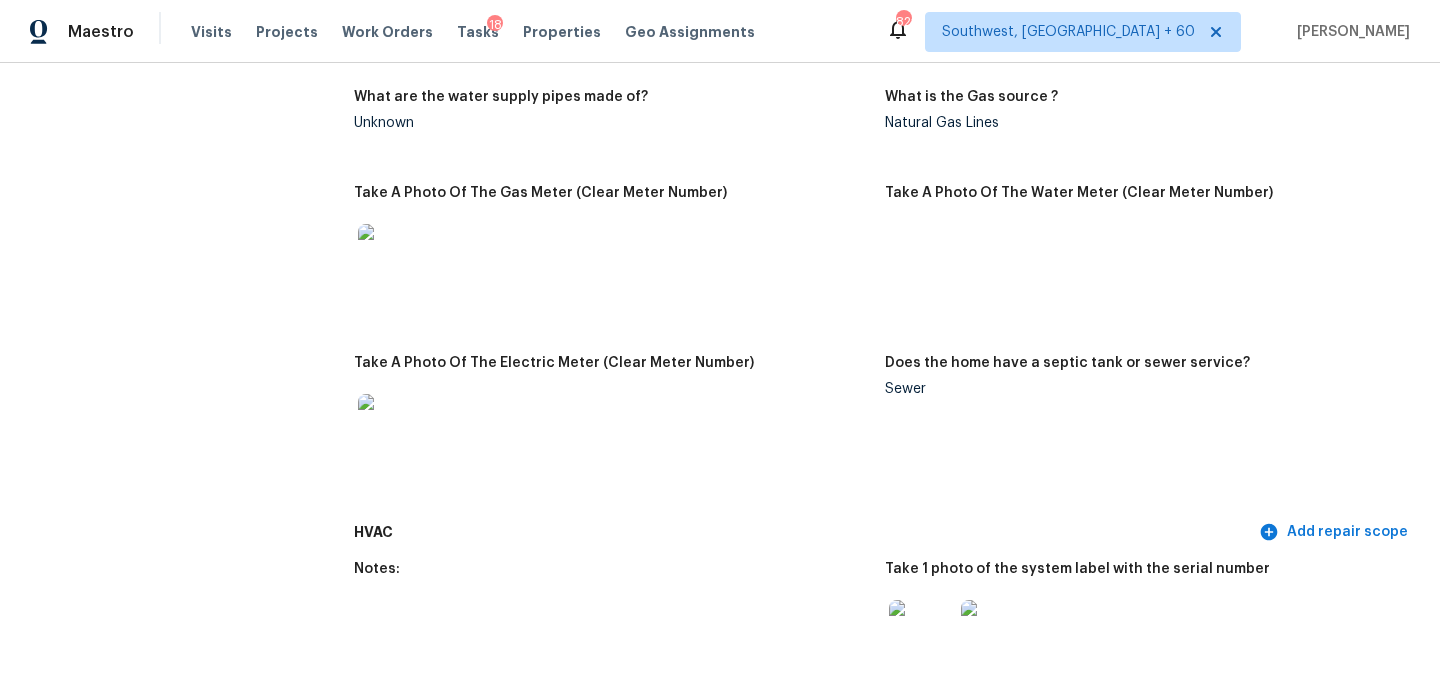 scroll, scrollTop: 1492, scrollLeft: 0, axis: vertical 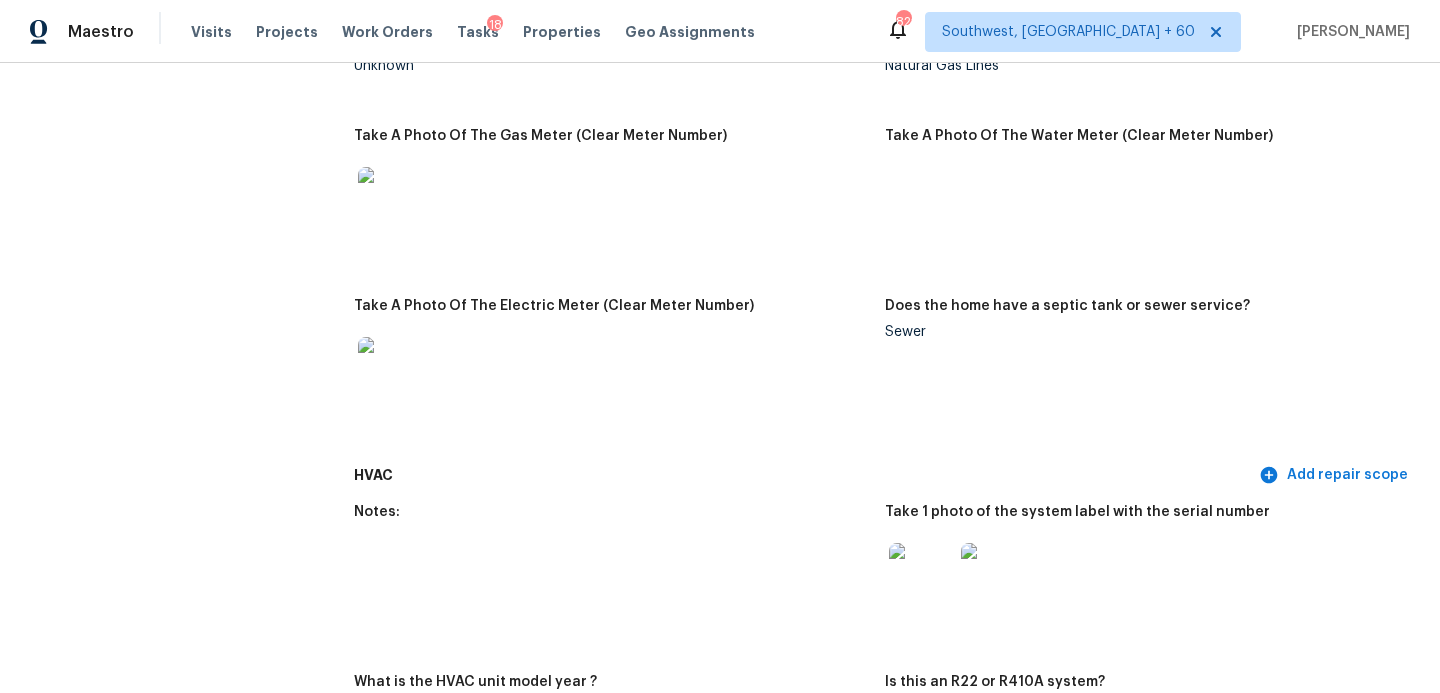 click at bounding box center [390, 369] 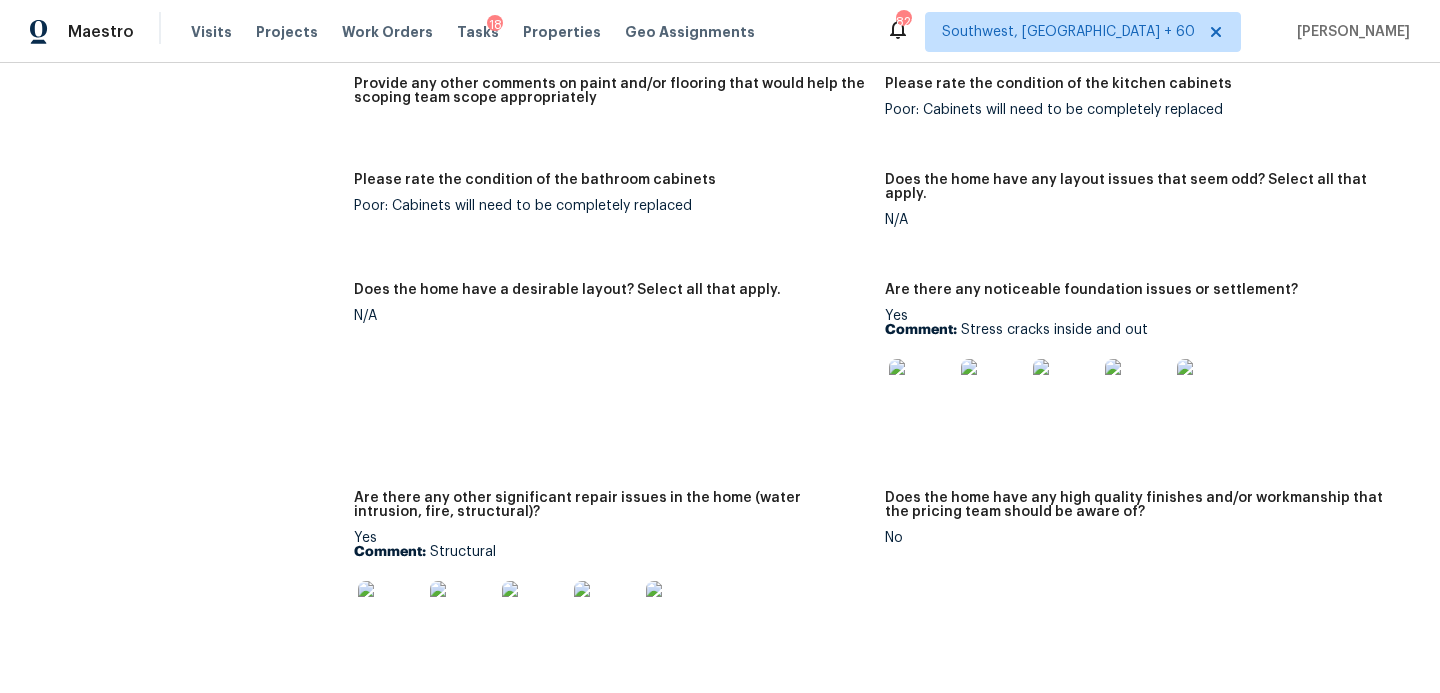 scroll, scrollTop: 3034, scrollLeft: 0, axis: vertical 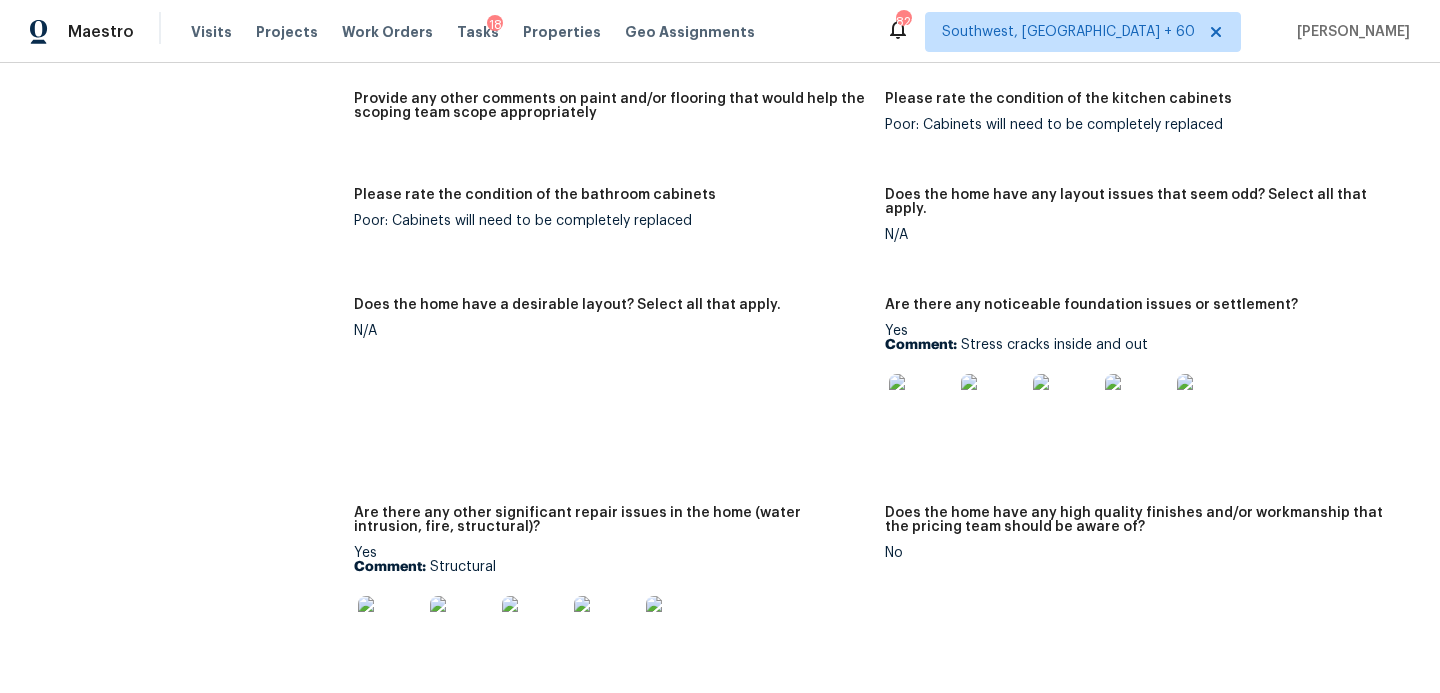 click on "Does the home have a desirable layout? Select all that apply. N/A" at bounding box center (619, 390) 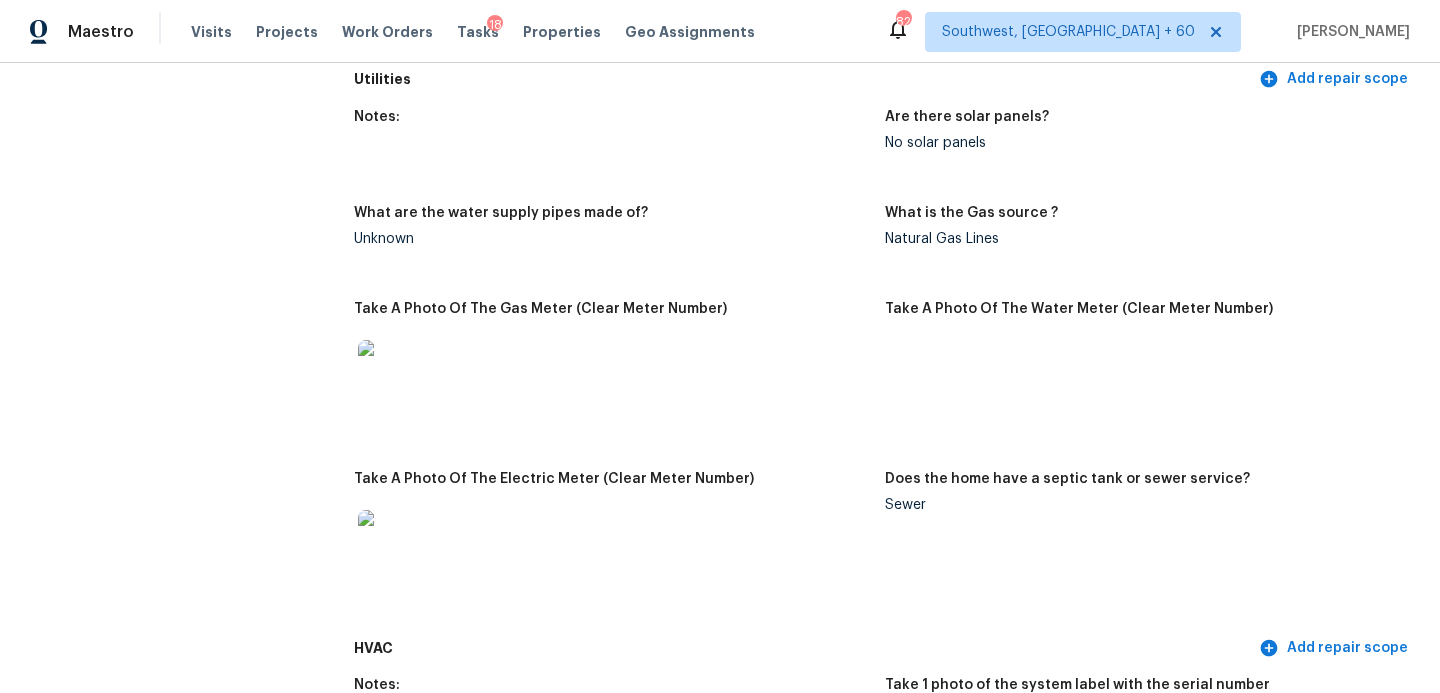 scroll, scrollTop: 1425, scrollLeft: 0, axis: vertical 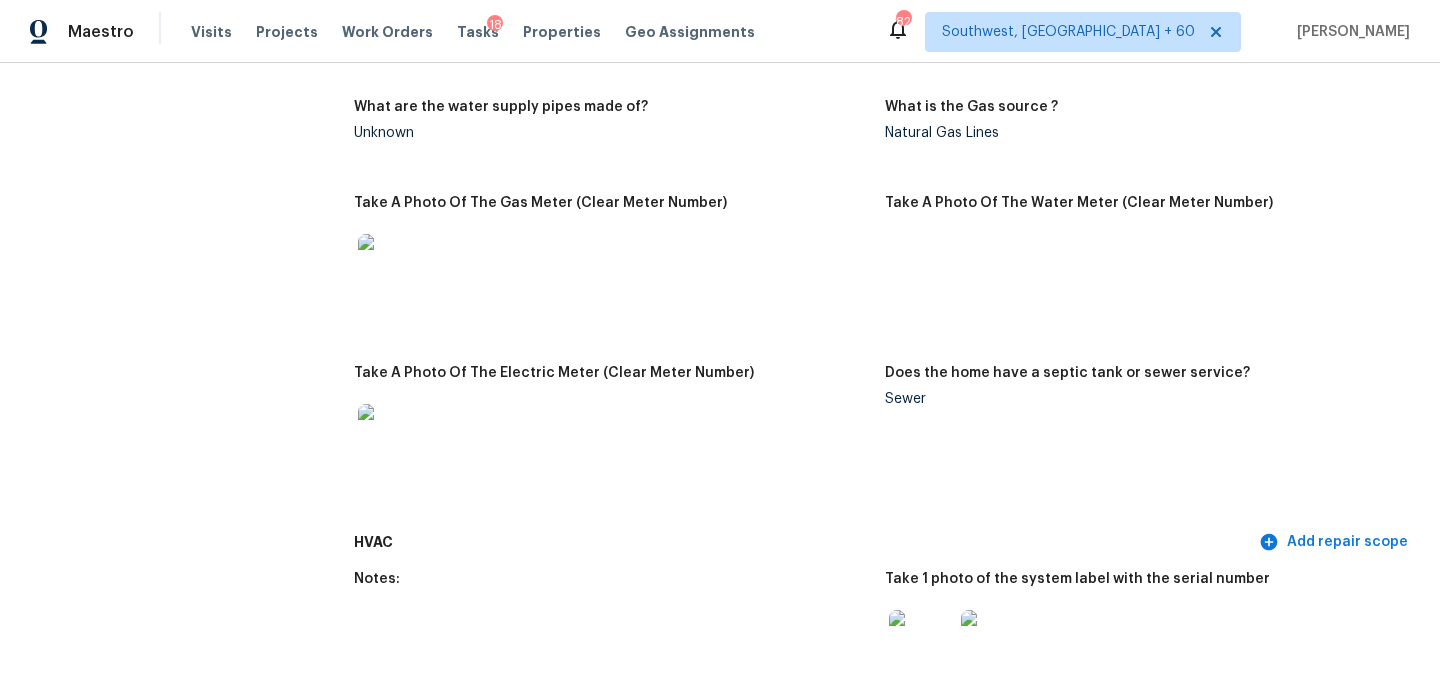 click at bounding box center (611, 266) 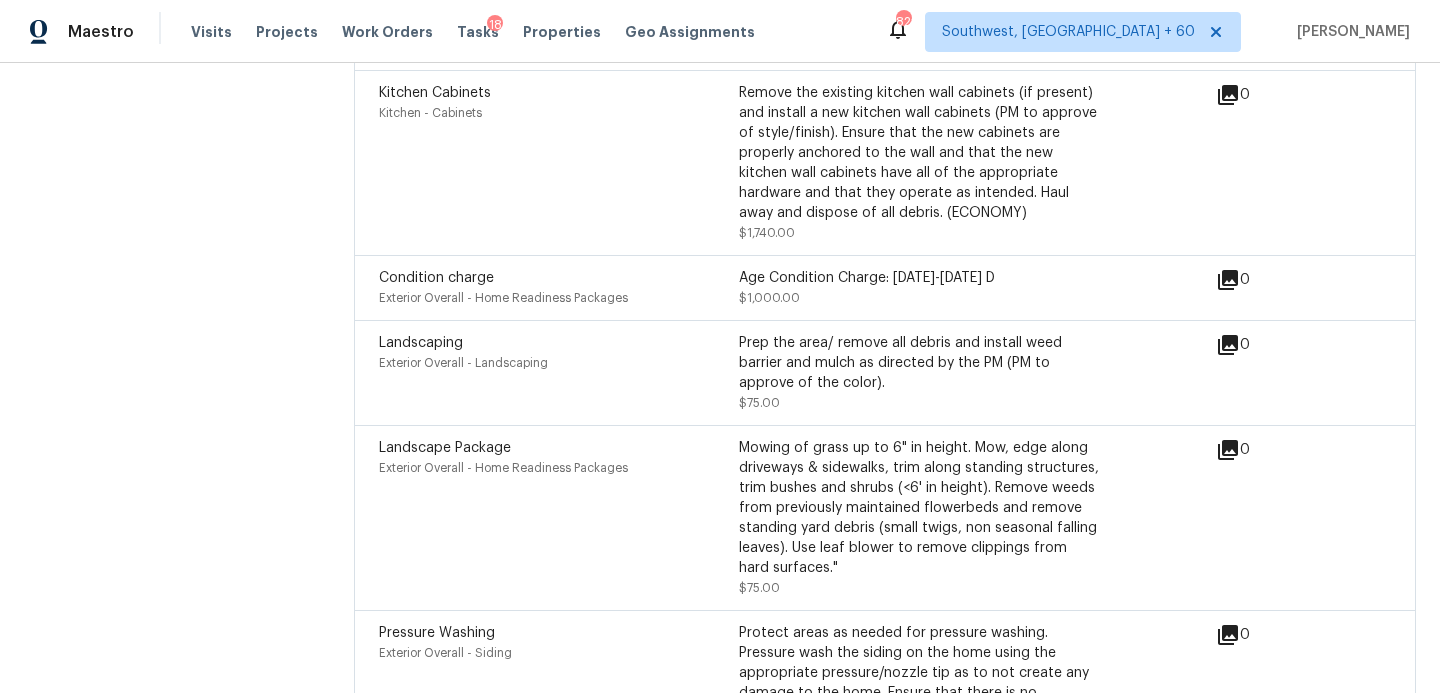 scroll, scrollTop: 5273, scrollLeft: 0, axis: vertical 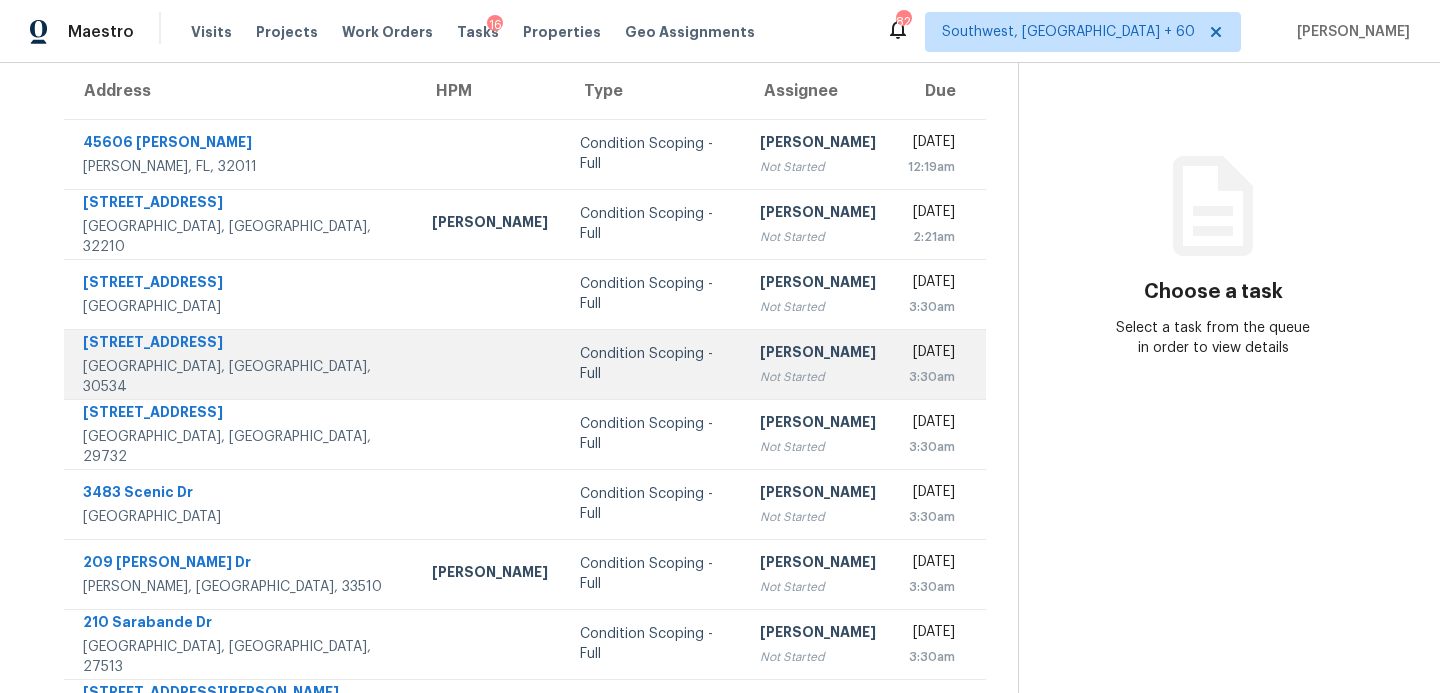 click on "Condition Scoping - Full" at bounding box center (654, 364) 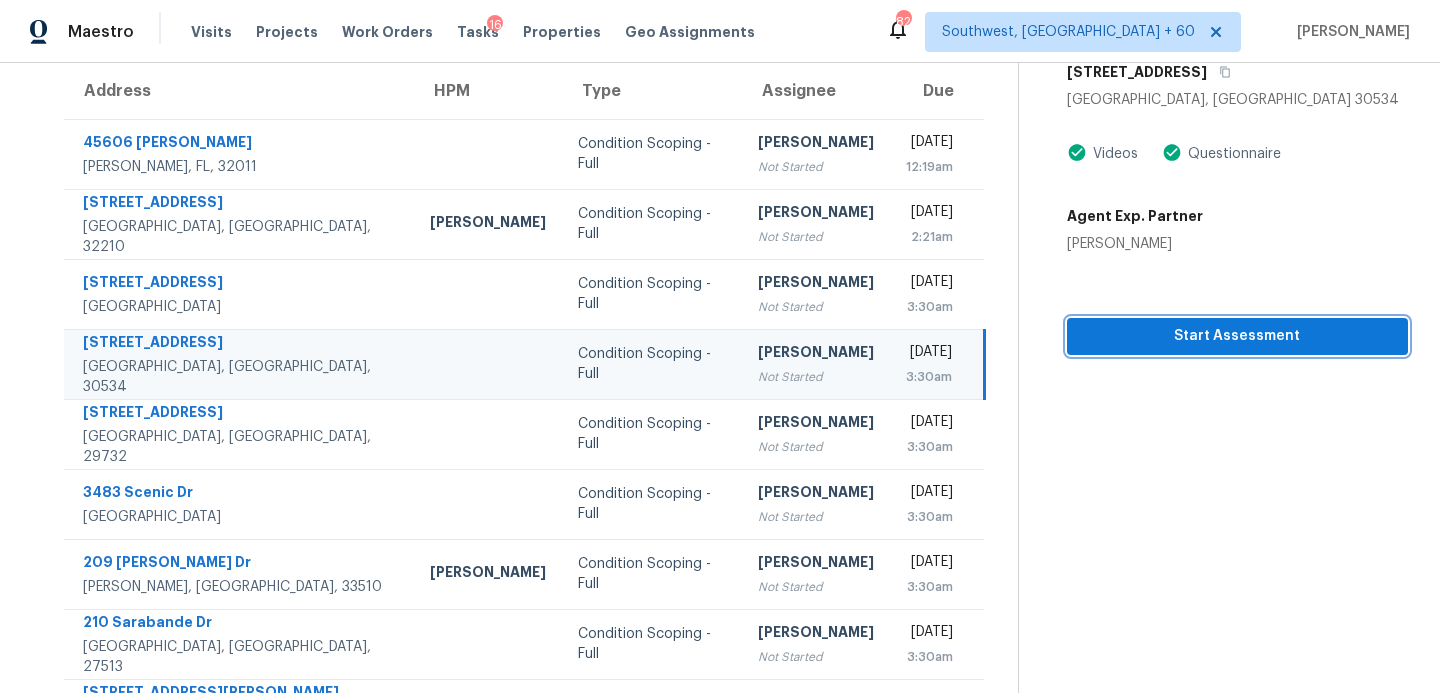 click on "Start Assessment" at bounding box center (1237, 336) 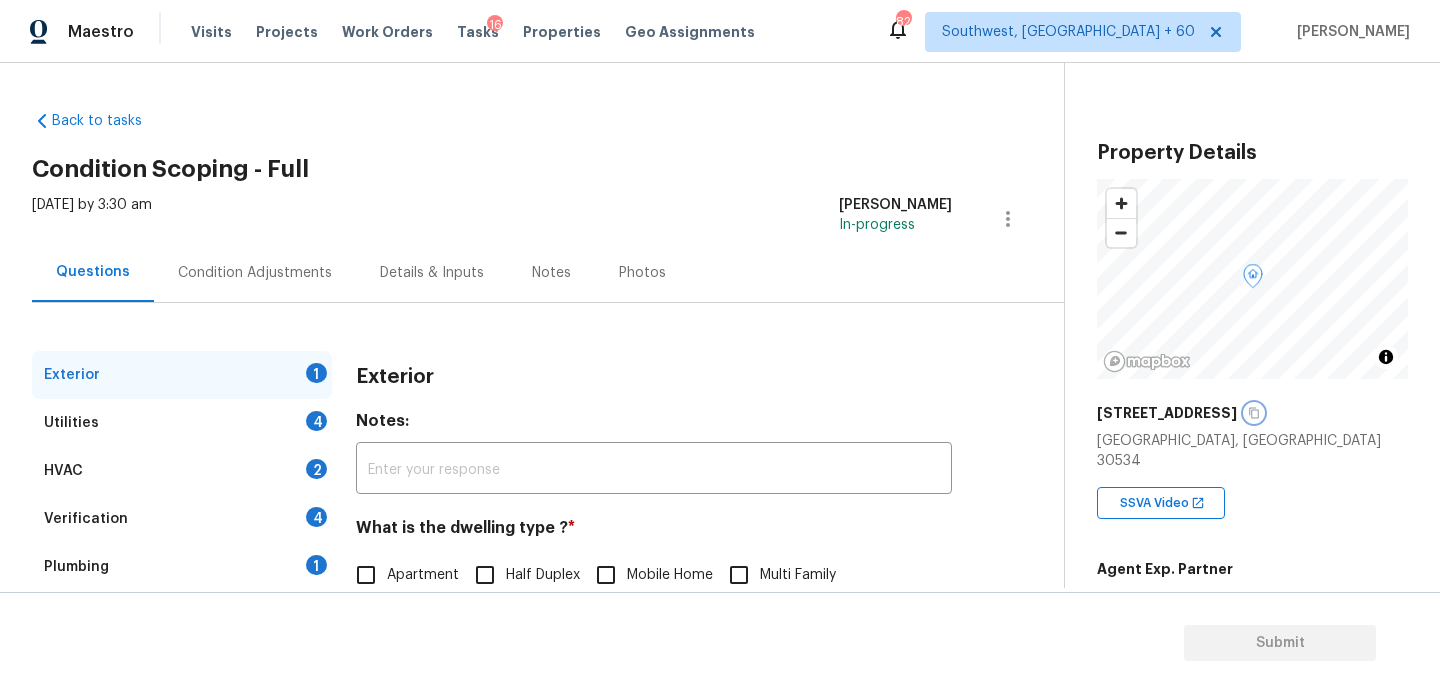 click 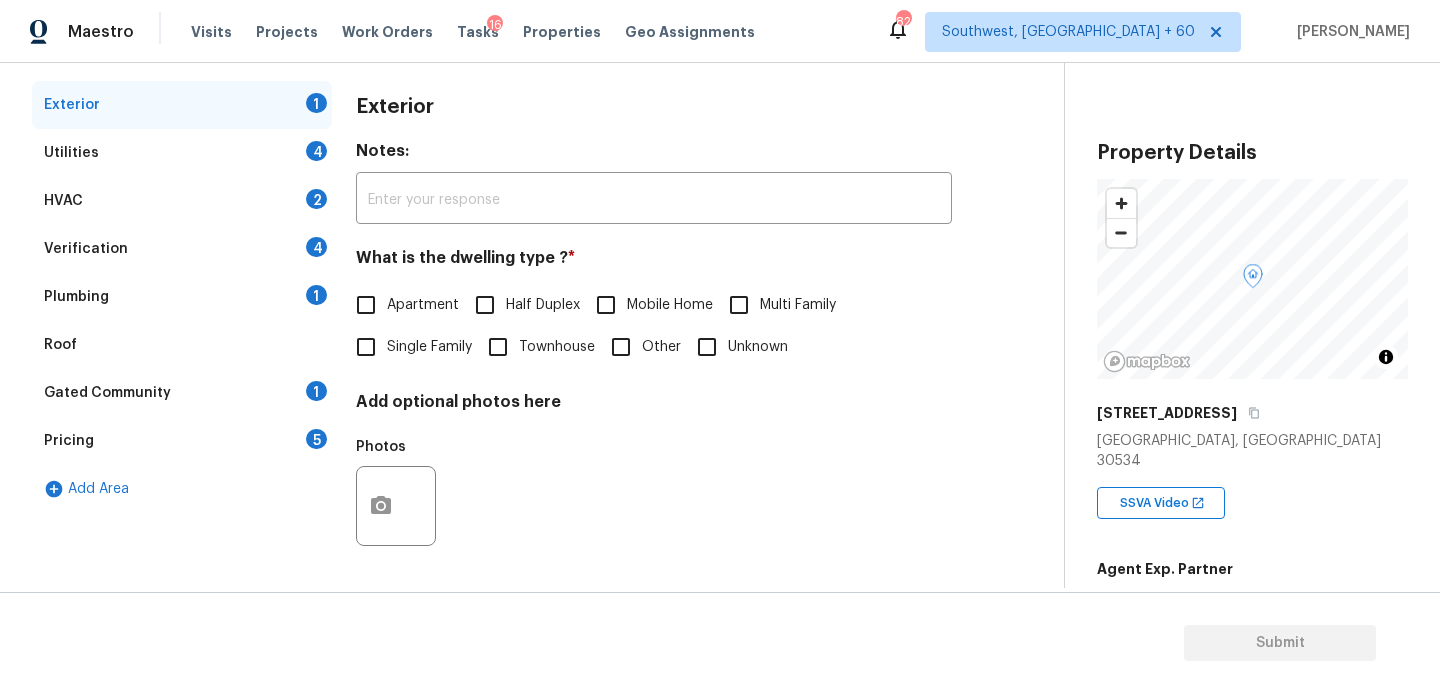 click on "Single Family" at bounding box center (429, 347) 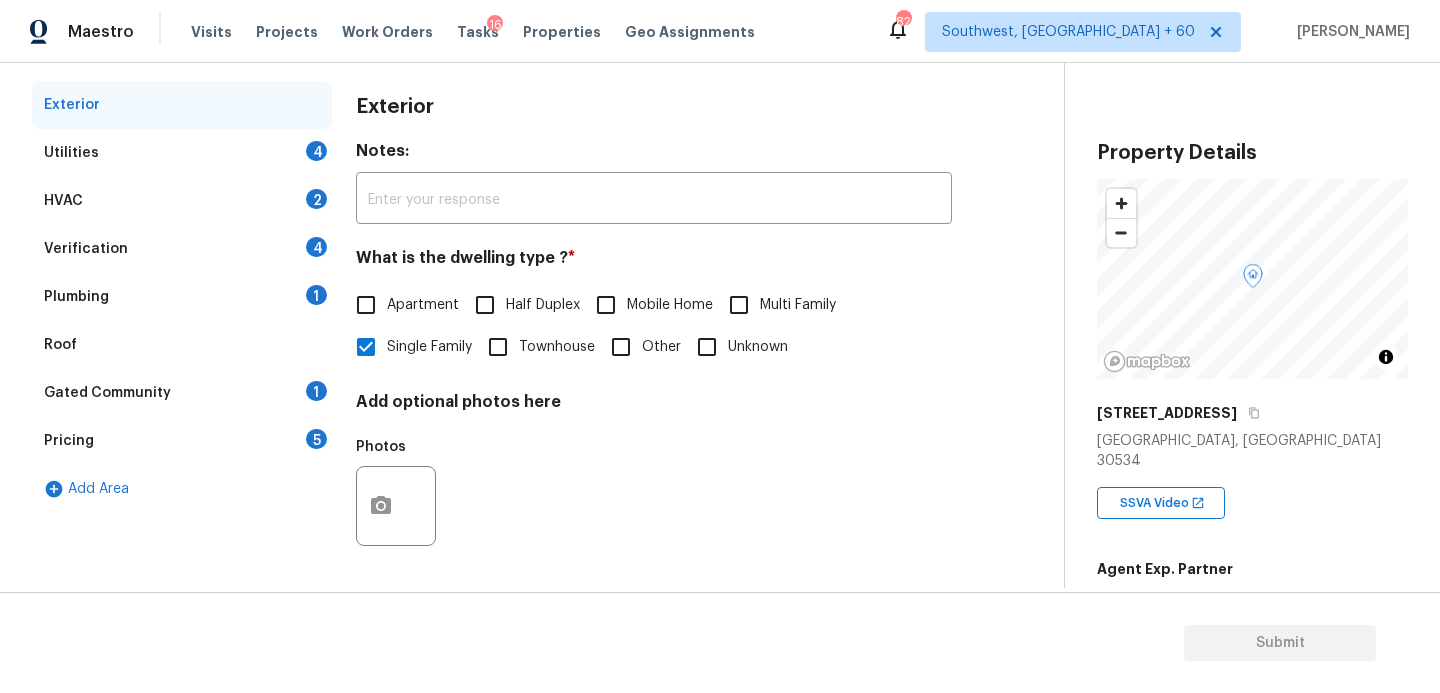 scroll, scrollTop: 161, scrollLeft: 0, axis: vertical 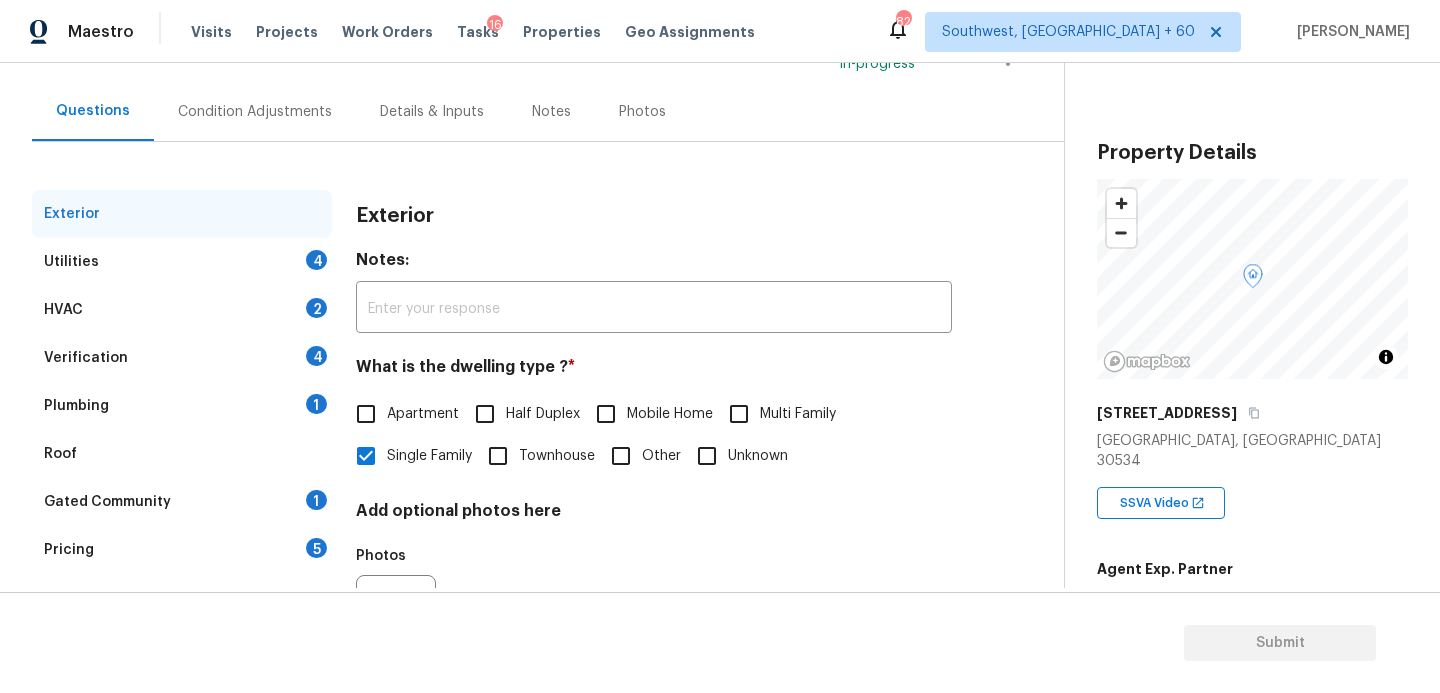 click on "Utilities 4" at bounding box center (182, 262) 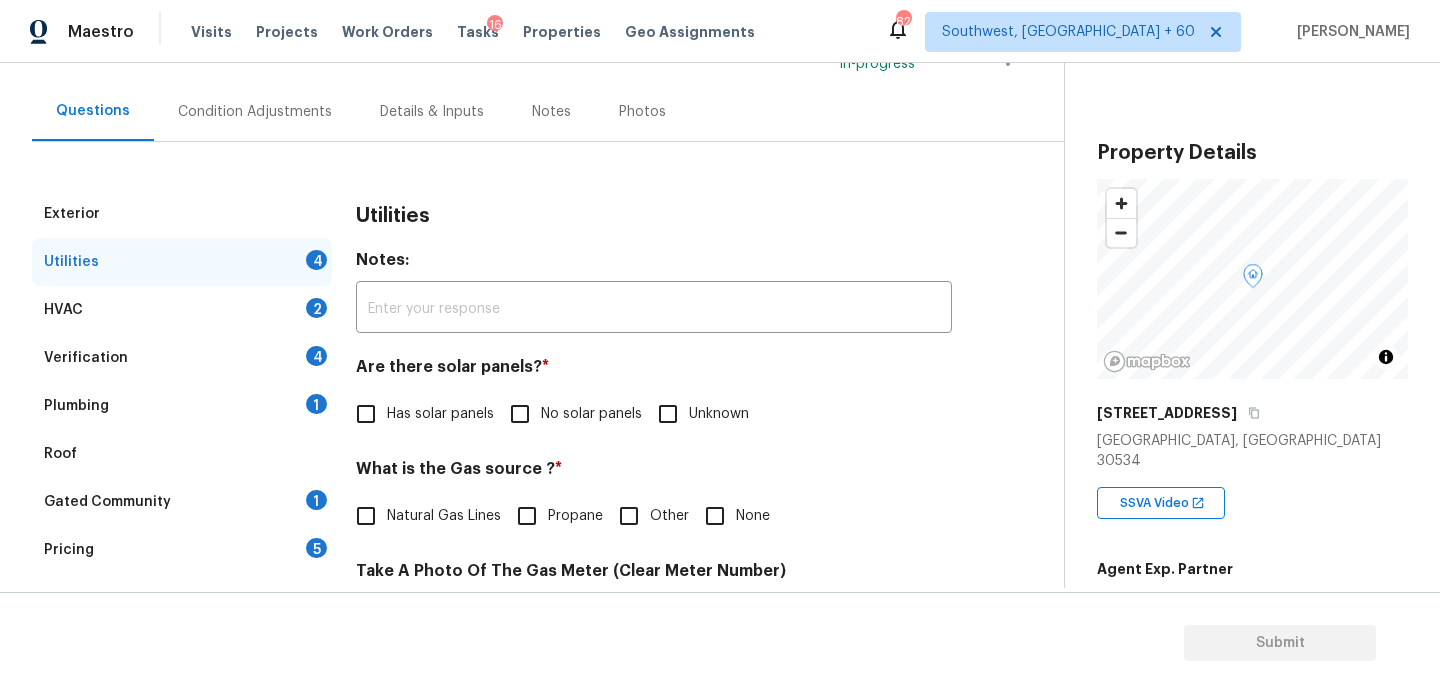 click on "No solar panels" at bounding box center (570, 414) 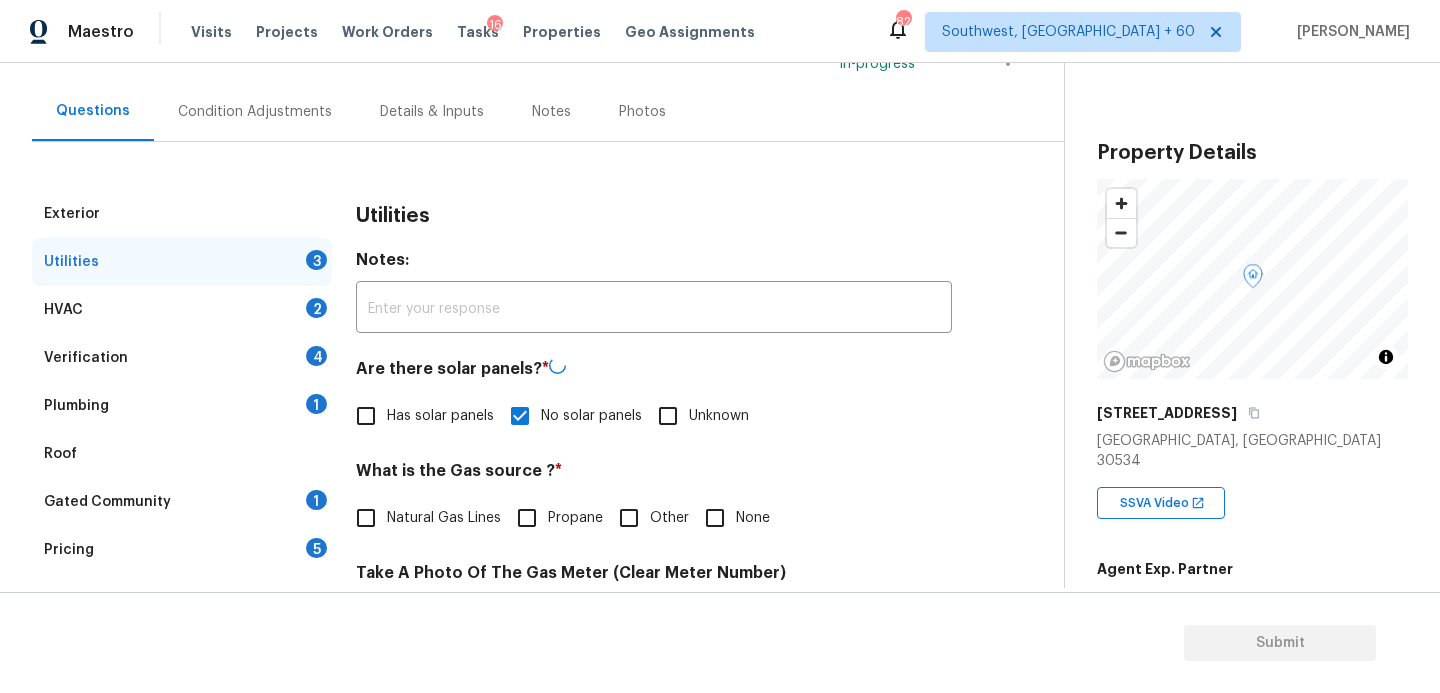 scroll, scrollTop: 812, scrollLeft: 0, axis: vertical 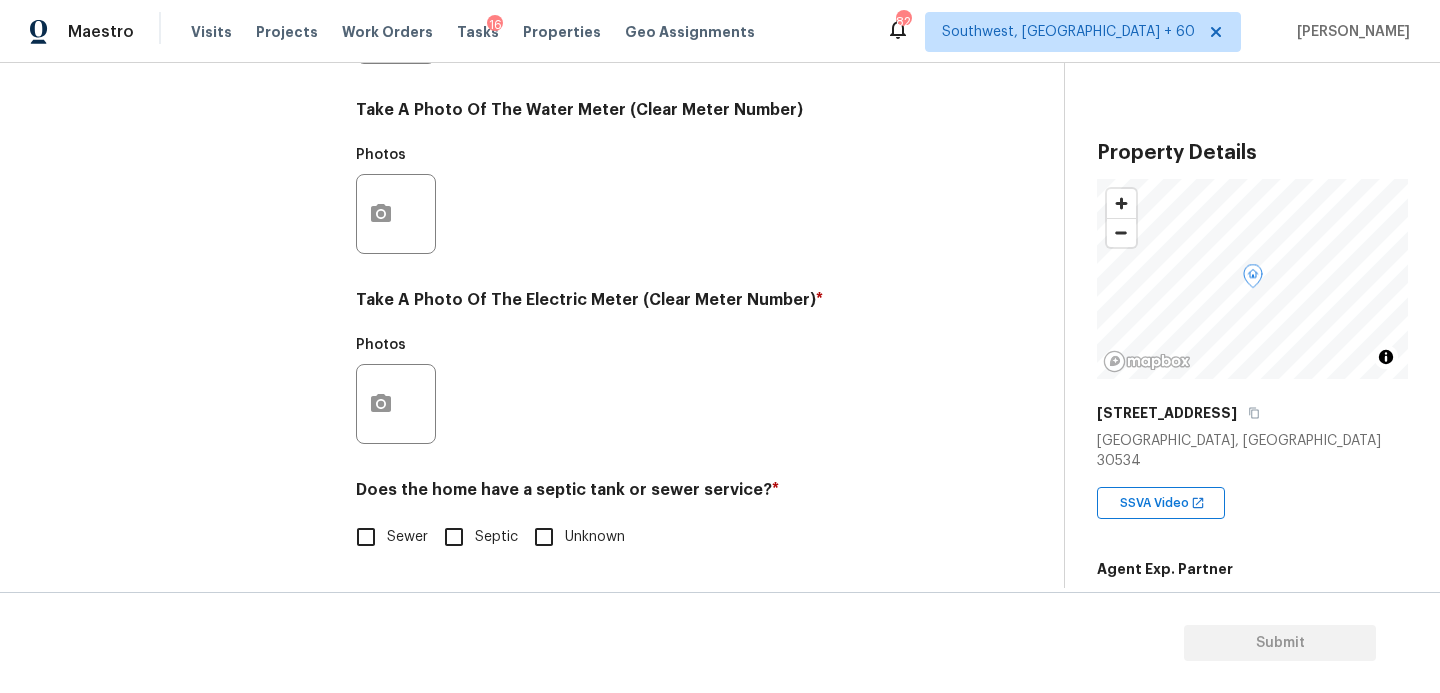 click on "Sewer" at bounding box center (386, 537) 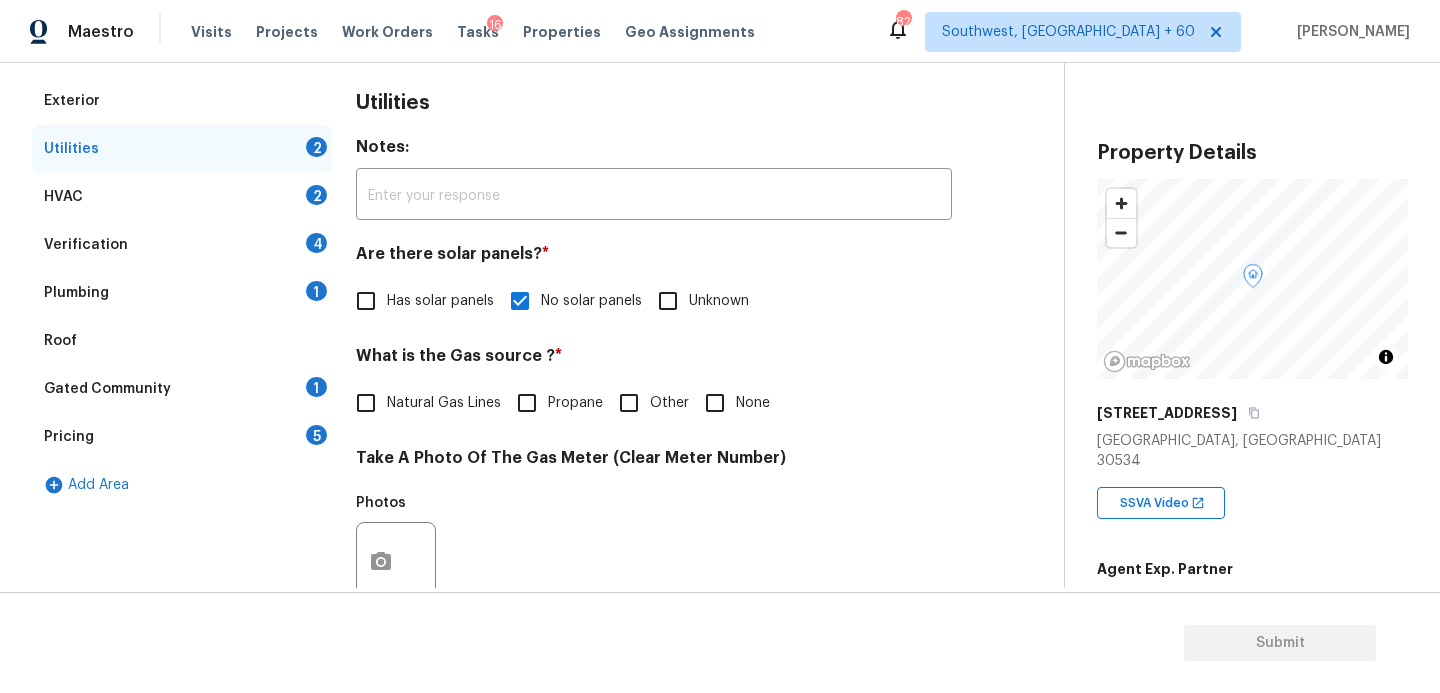 click on "Plumbing 1" at bounding box center (182, 293) 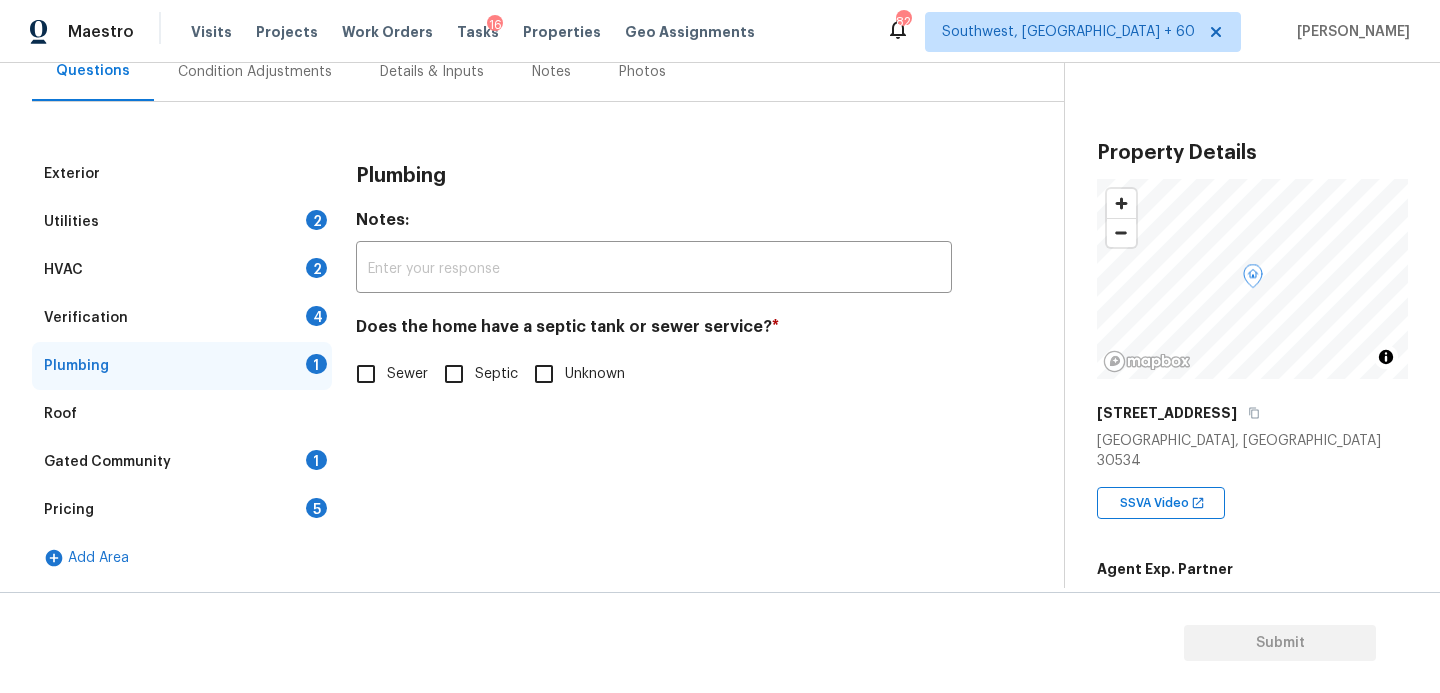 scroll, scrollTop: 201, scrollLeft: 0, axis: vertical 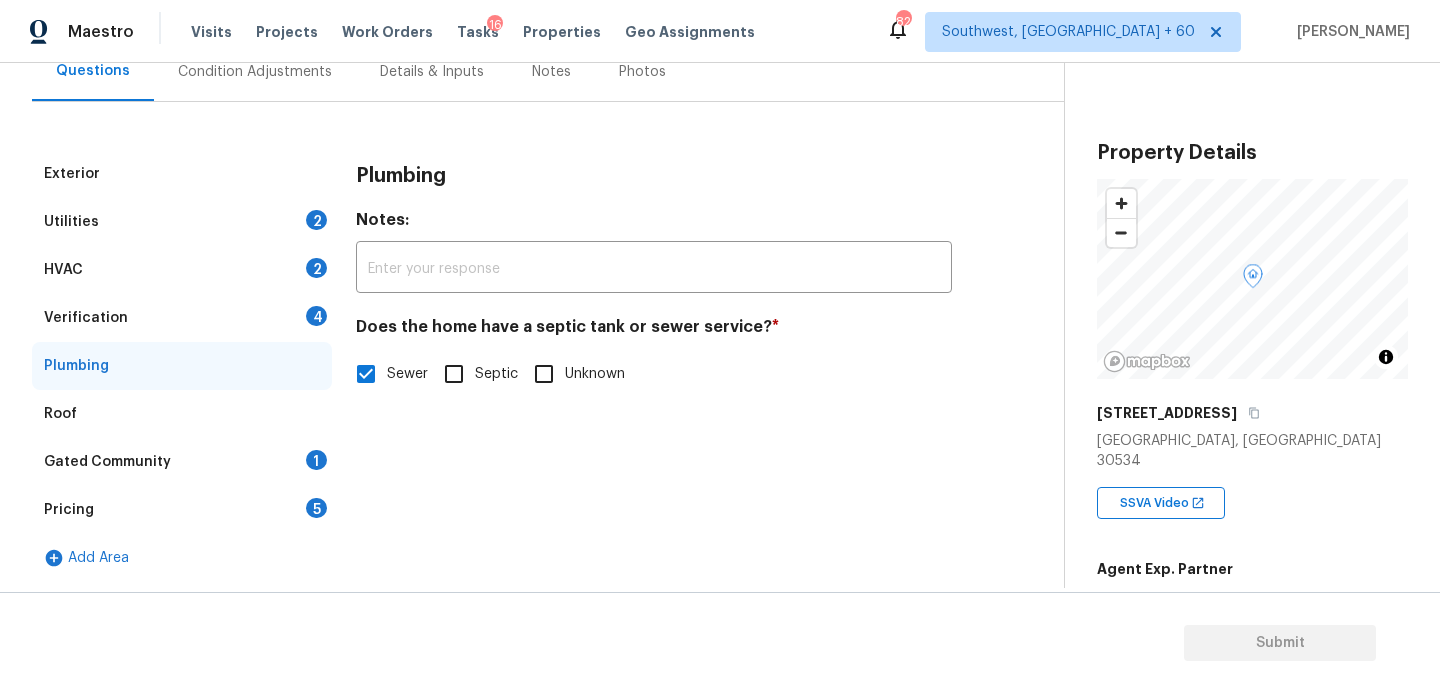 click on "Gated Community 1" at bounding box center [182, 462] 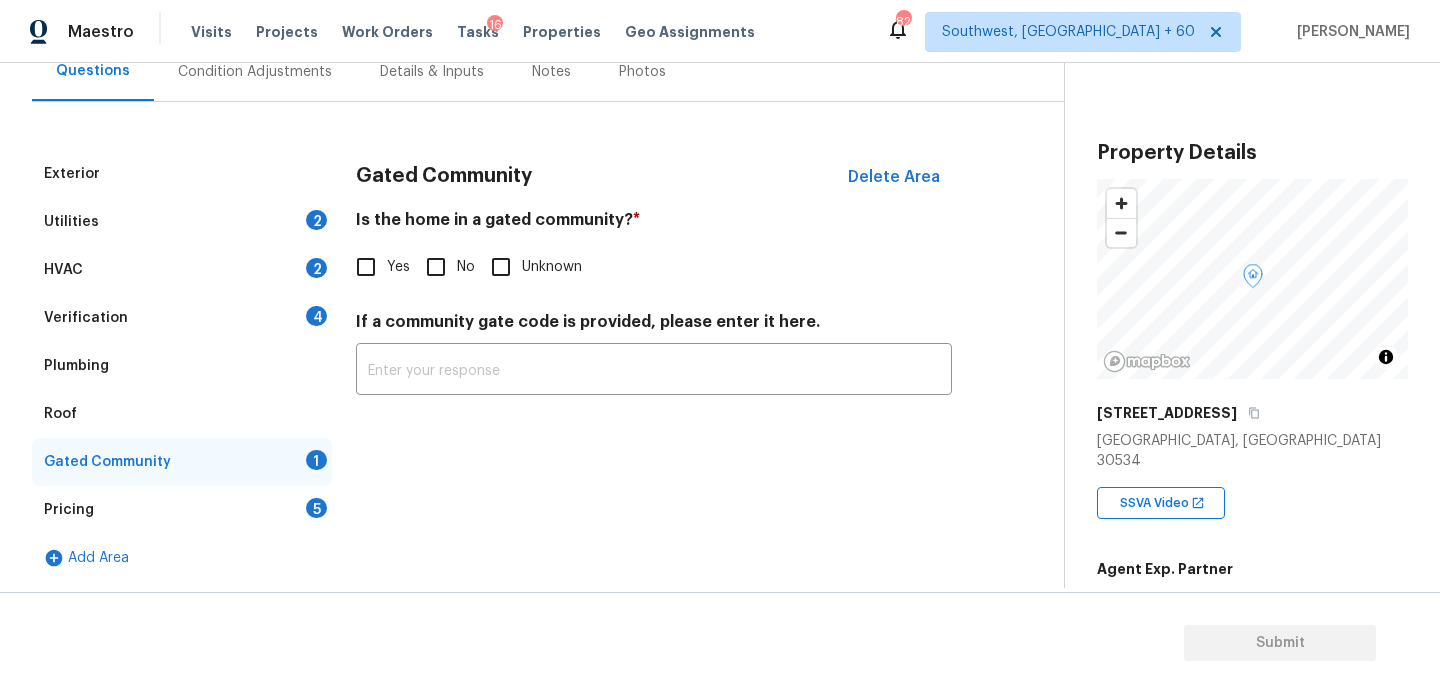 click on "No" at bounding box center (445, 267) 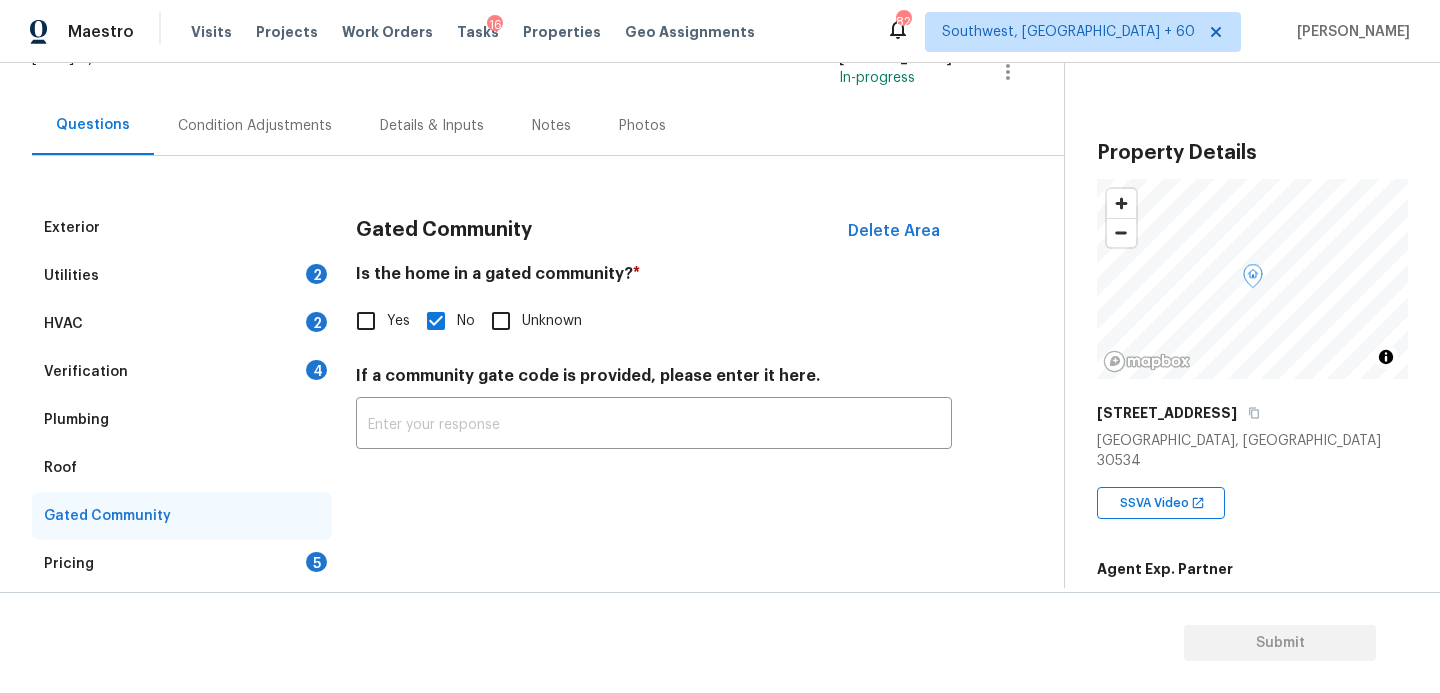 scroll, scrollTop: 131, scrollLeft: 0, axis: vertical 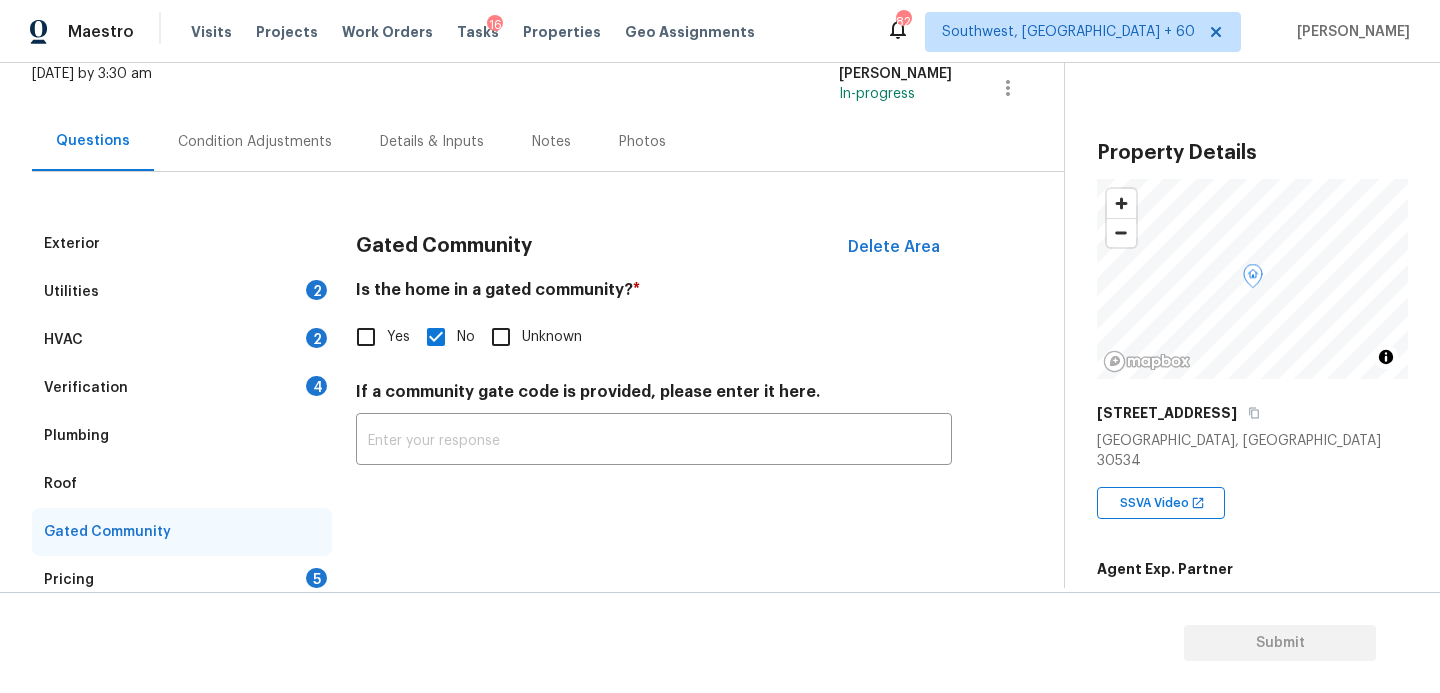 click on "Condition Adjustments" at bounding box center (255, 142) 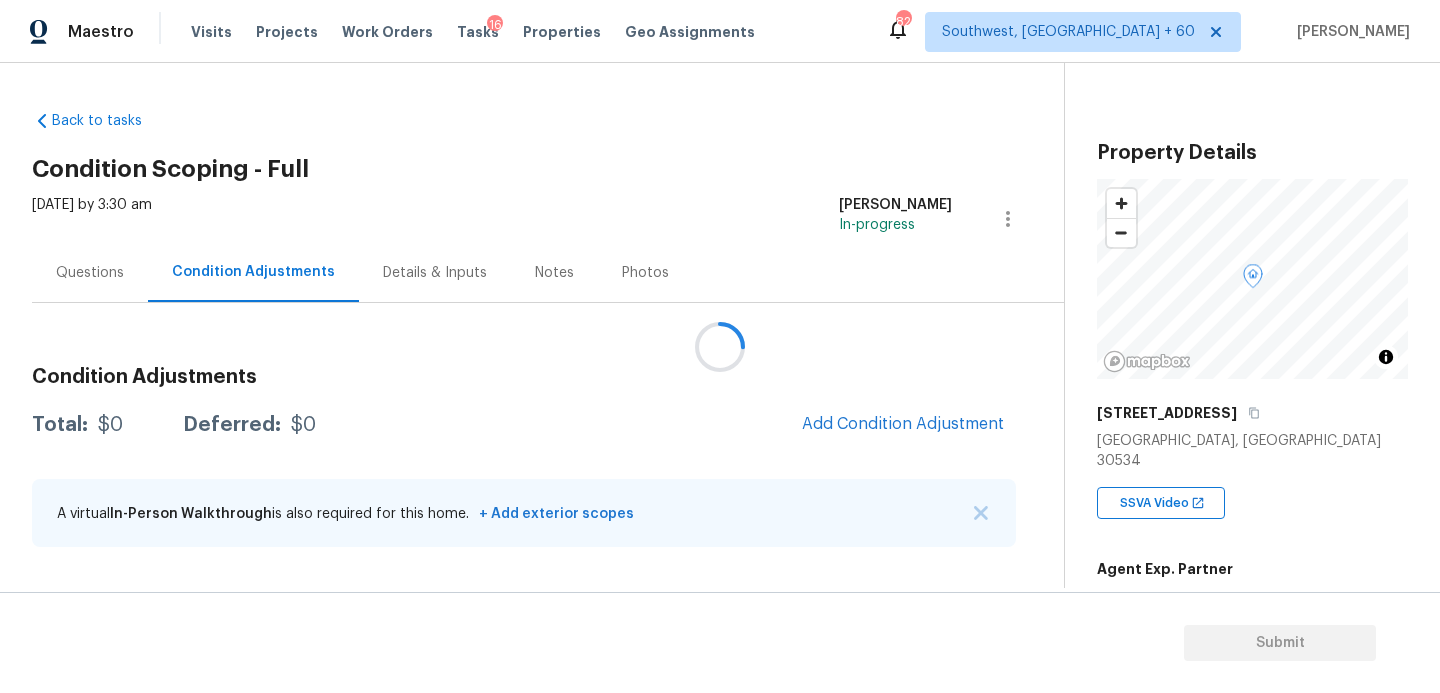 scroll, scrollTop: 0, scrollLeft: 0, axis: both 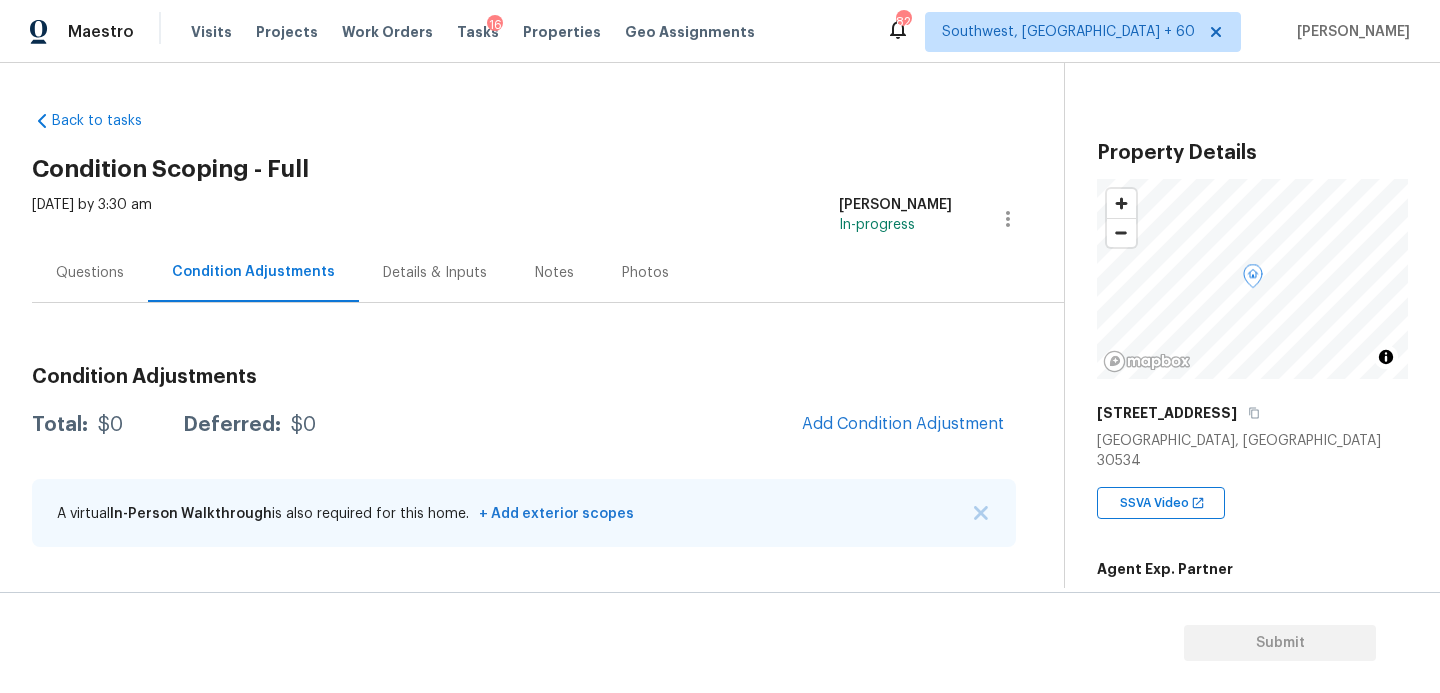 click on "Back to tasks Condition Scoping - Full Tue, Jul 22 2025 by 3:30 am   Sakthivel Chandran In-progress Questions Condition Adjustments Details & Inputs Notes Photos Condition Adjustments Total:  $0 Deferred:  $0 Add Condition Adjustment A virtual  In-Person Walkthrough  is also required for this home.   + Add exterior scopes" at bounding box center [548, 333] 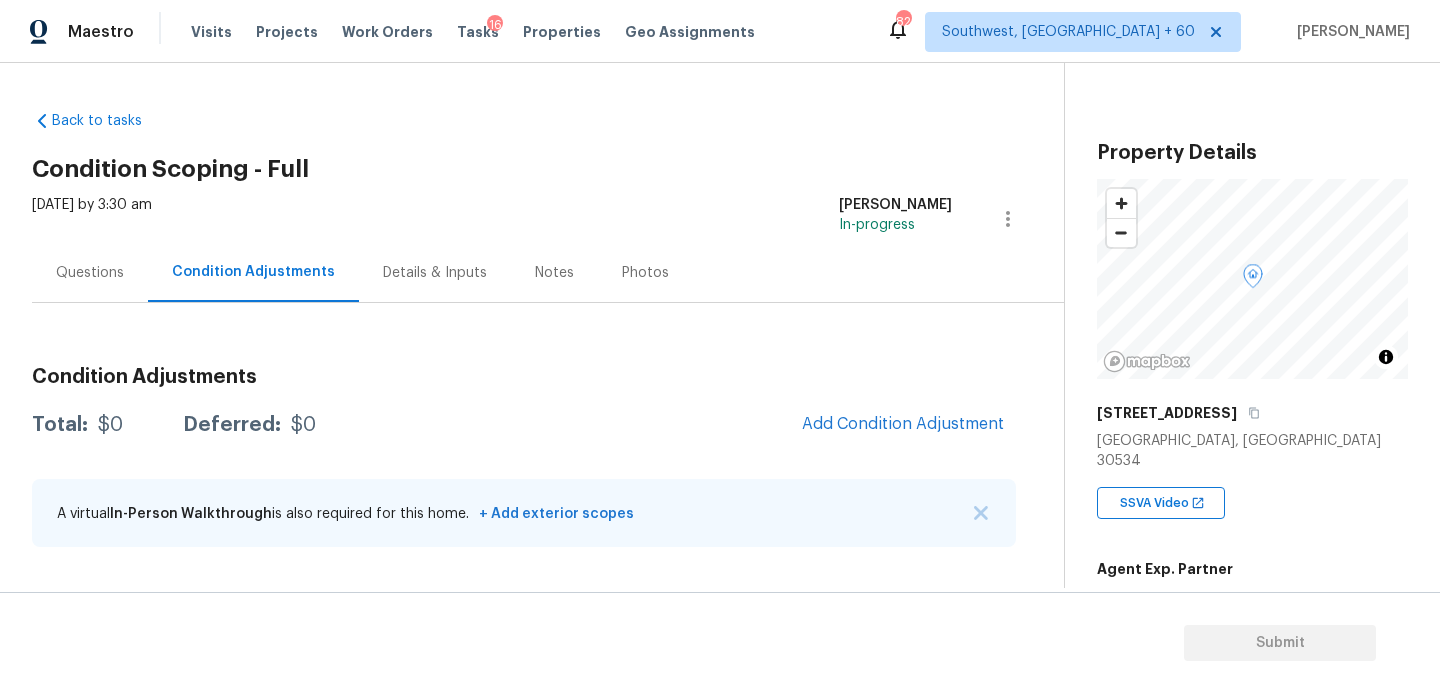 click on "Back to tasks Condition Scoping - Full Tue, Jul 22 2025 by 3:30 am   Sakthivel Chandran In-progress Questions Condition Adjustments Details & Inputs Notes Photos Condition Adjustments Total:  $0 Deferred:  $0 Add Condition Adjustment A virtual  In-Person Walkthrough  is also required for this home.   + Add exterior scopes" at bounding box center [548, 333] 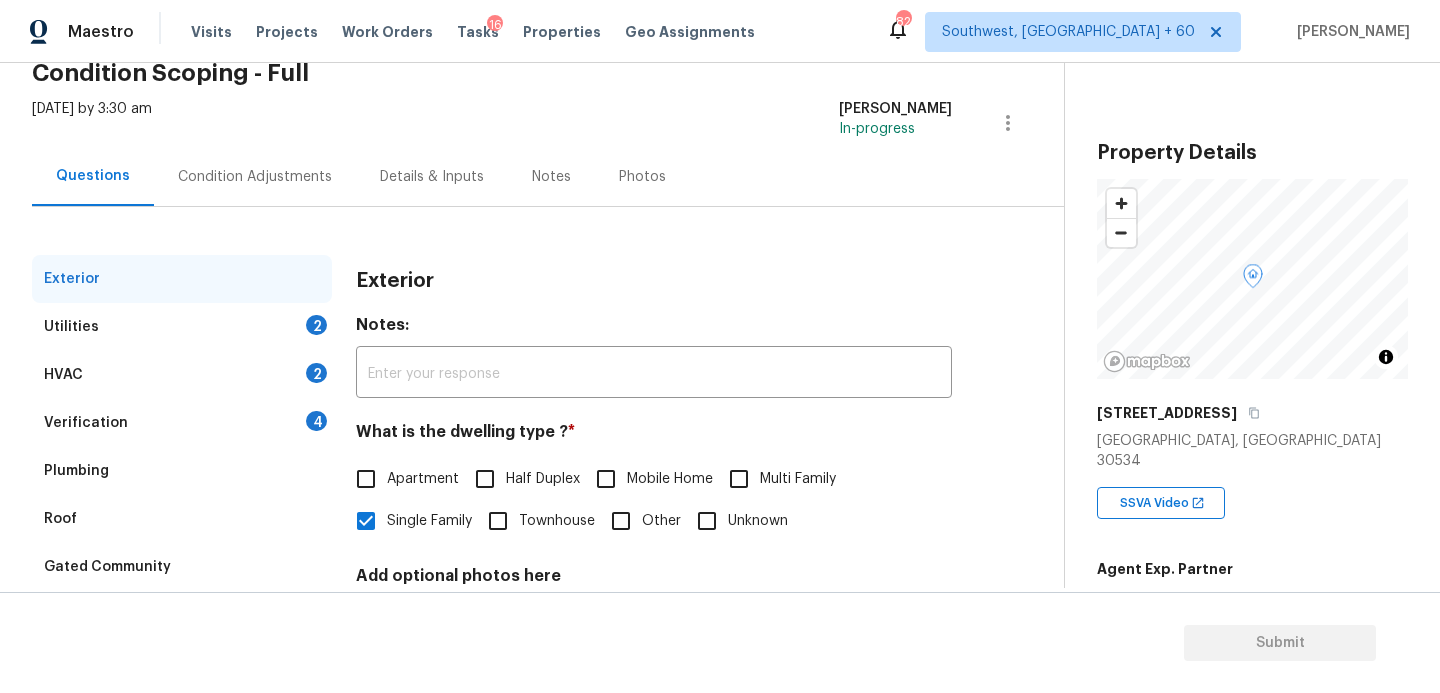 scroll, scrollTop: 66, scrollLeft: 0, axis: vertical 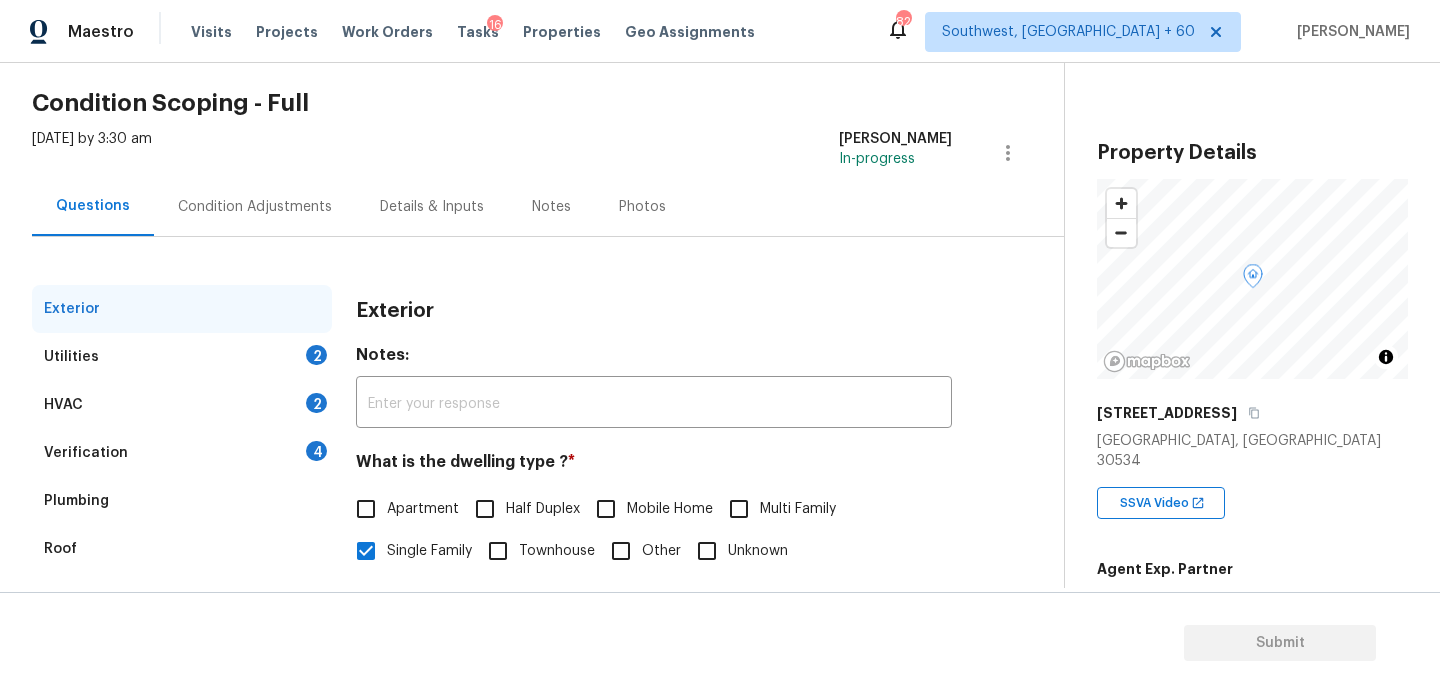 click on "Condition Adjustments" at bounding box center (255, 206) 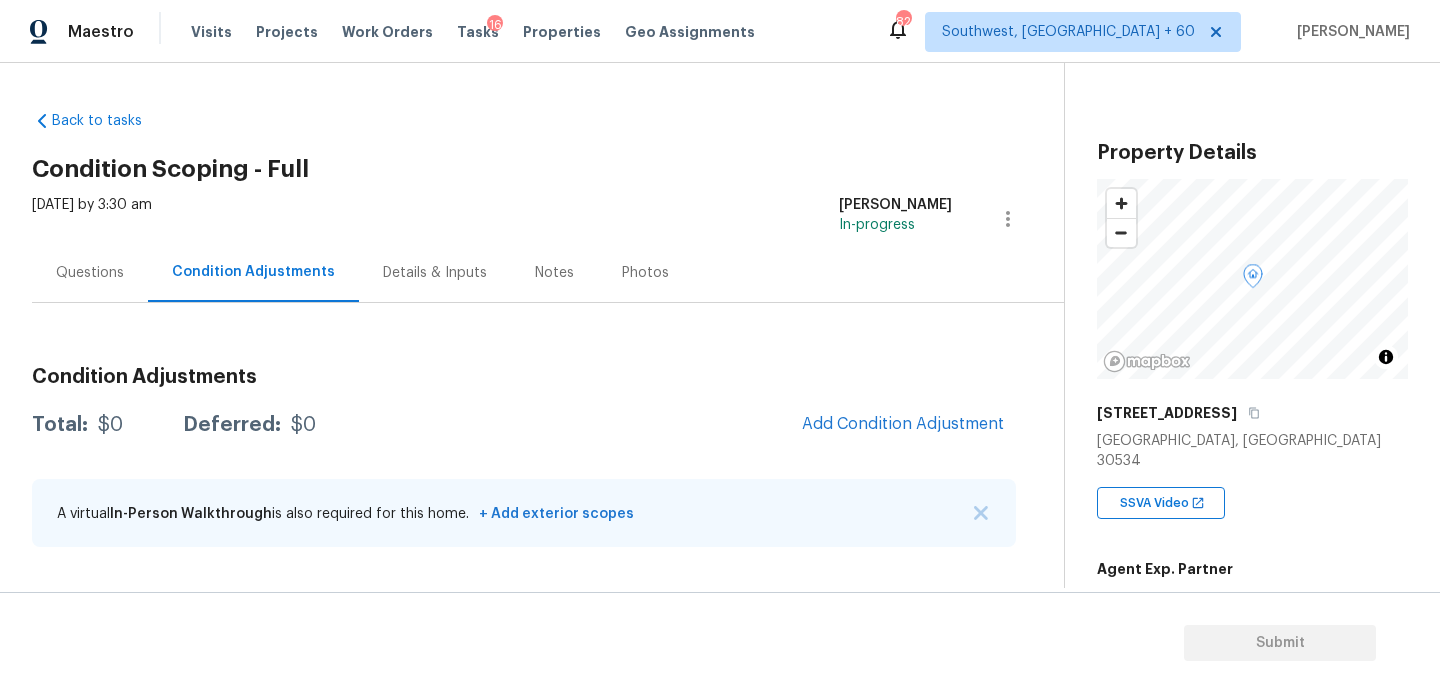 scroll, scrollTop: 0, scrollLeft: 0, axis: both 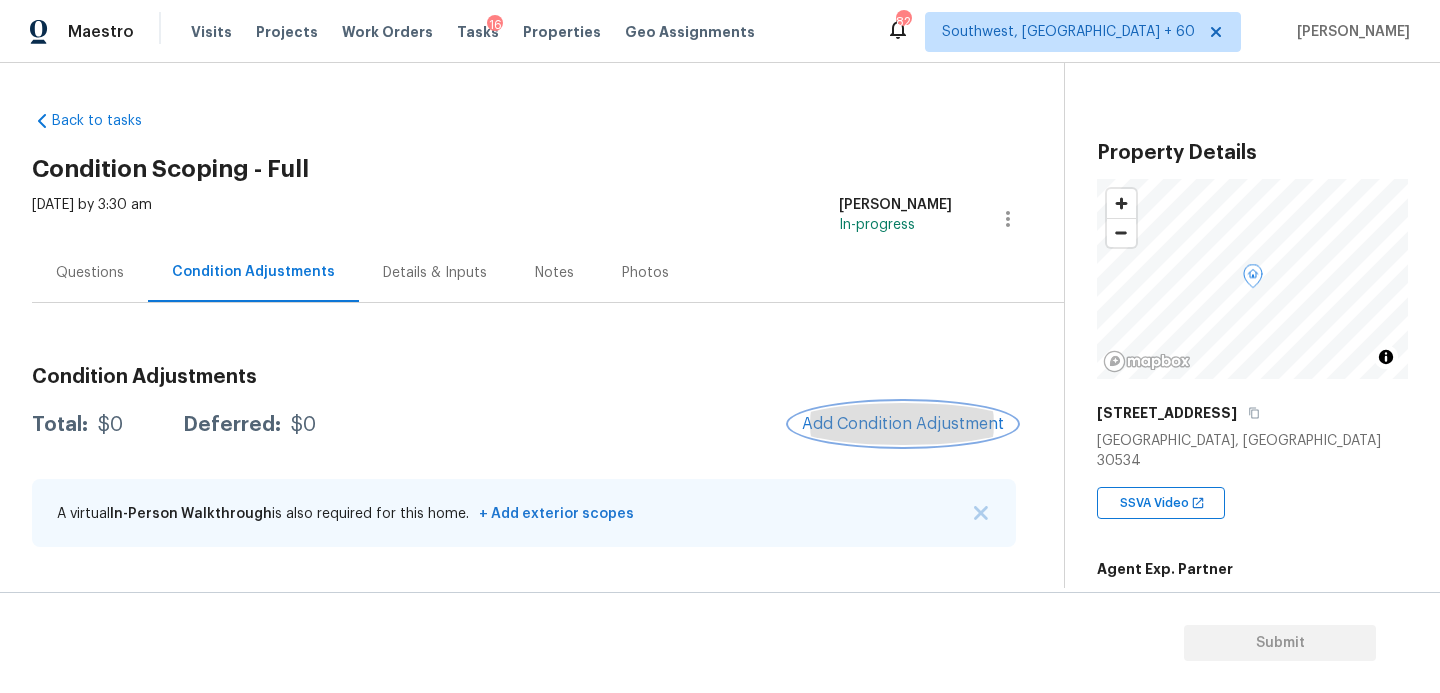 click on "Add Condition Adjustment" at bounding box center [903, 424] 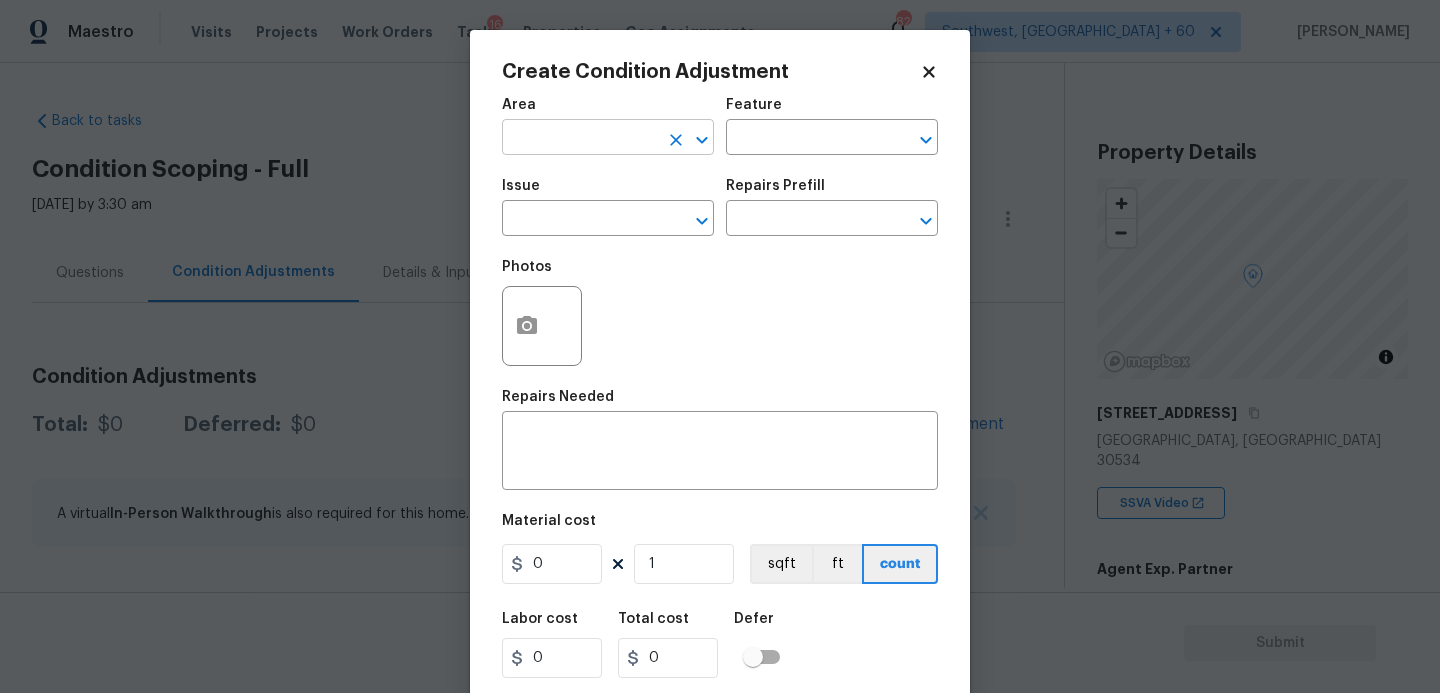 click at bounding box center (580, 139) 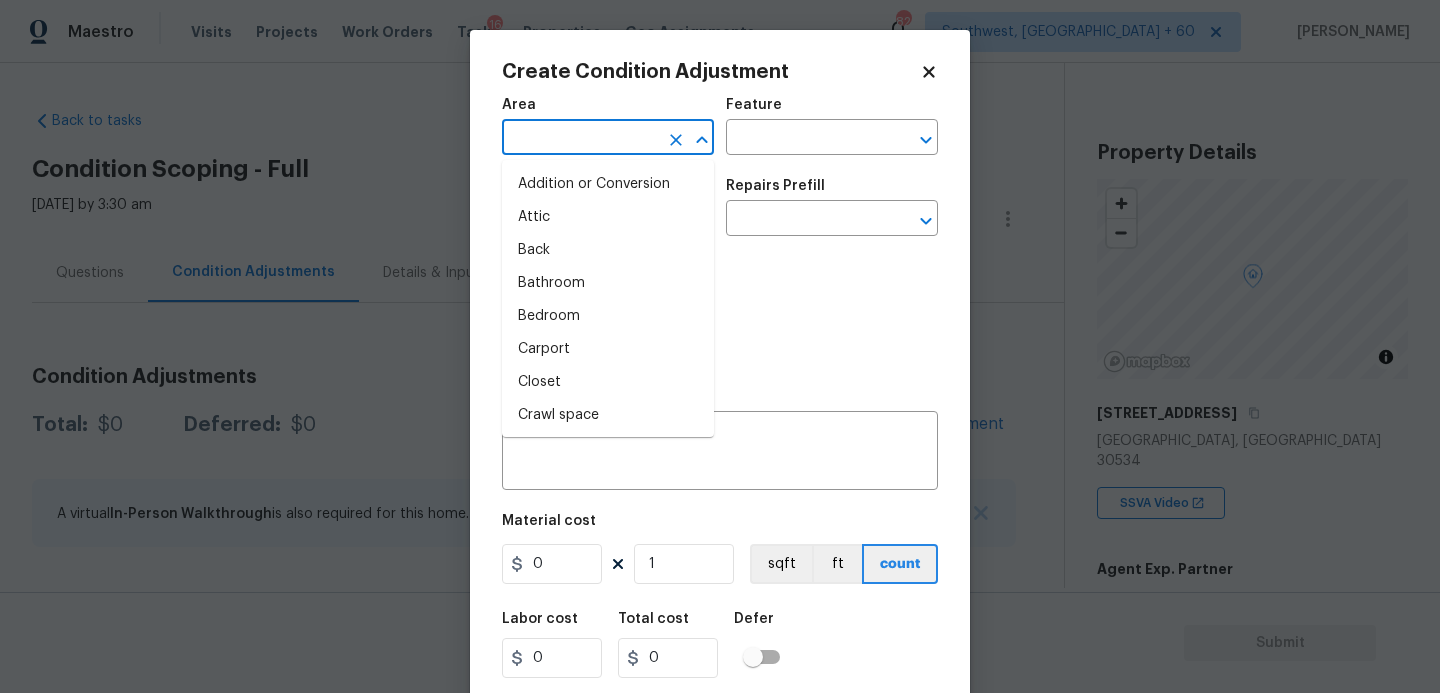 type on "e" 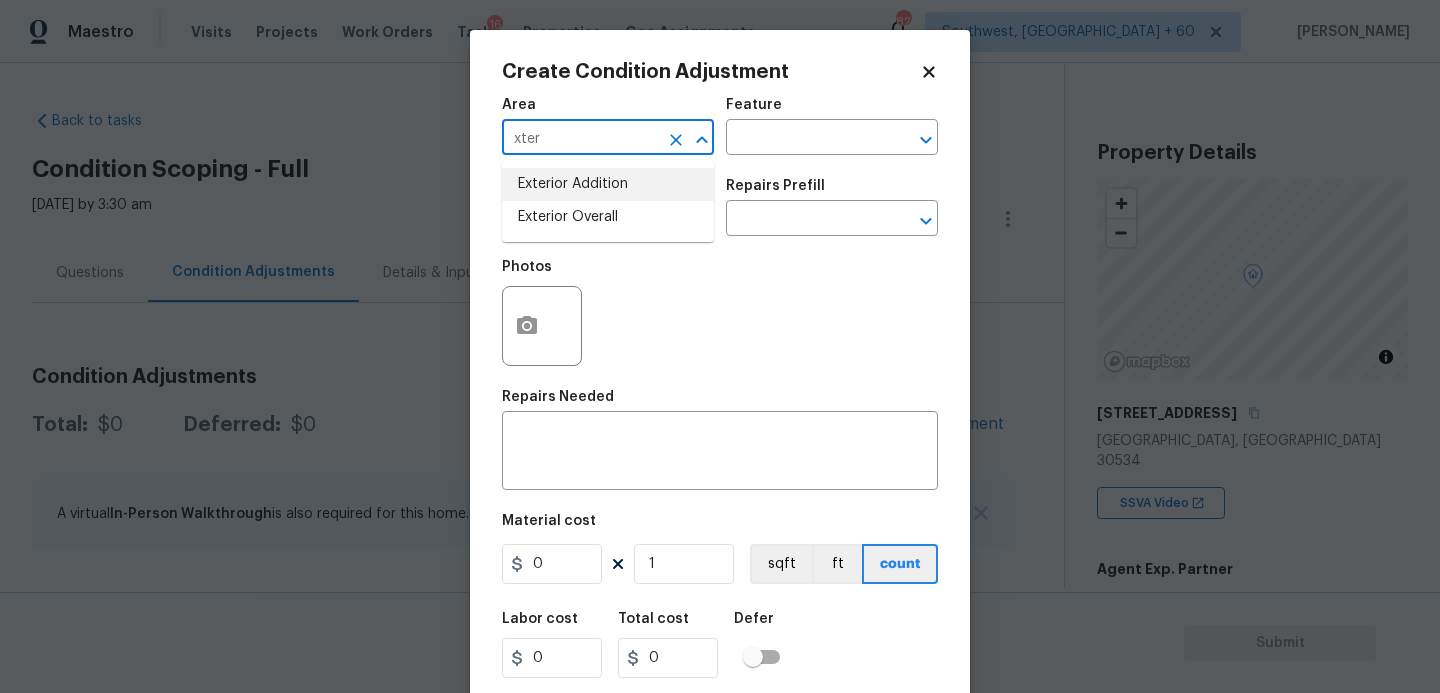 click on "Exterior Overall" at bounding box center [608, 217] 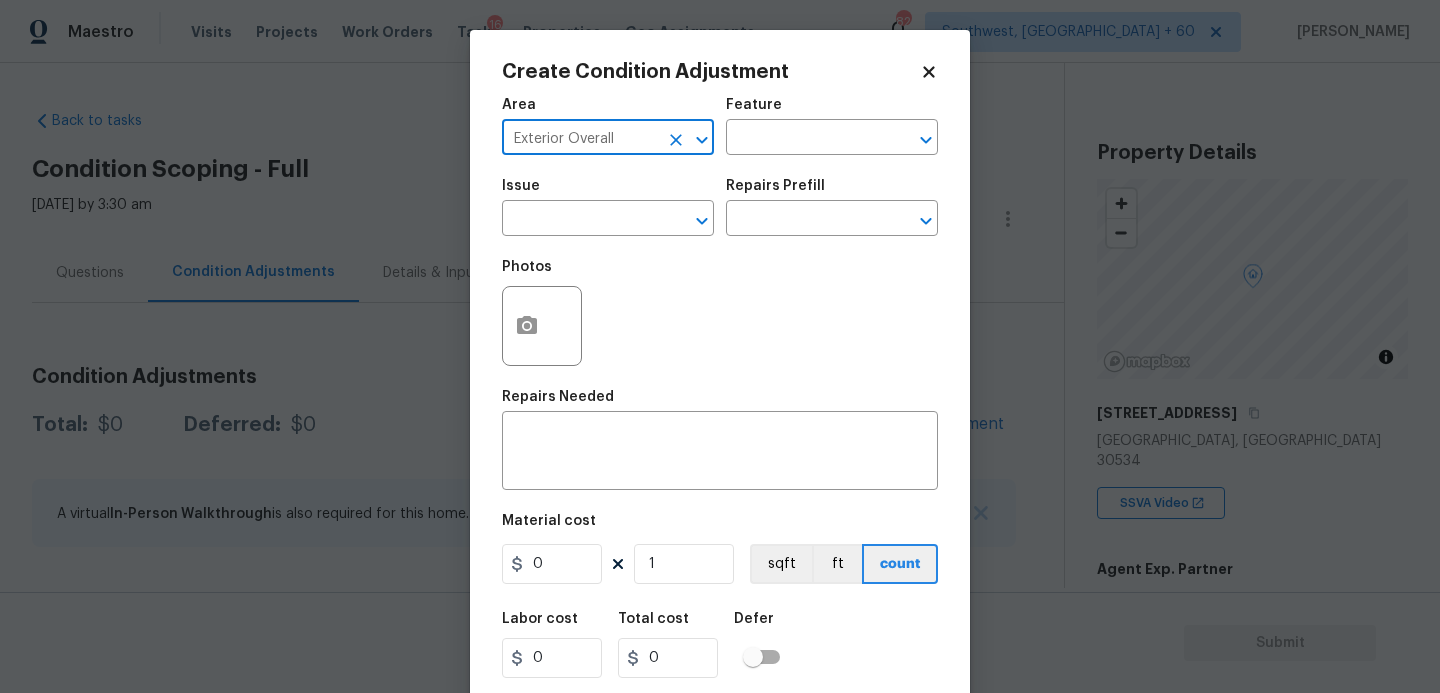 type on "Exterior Overall" 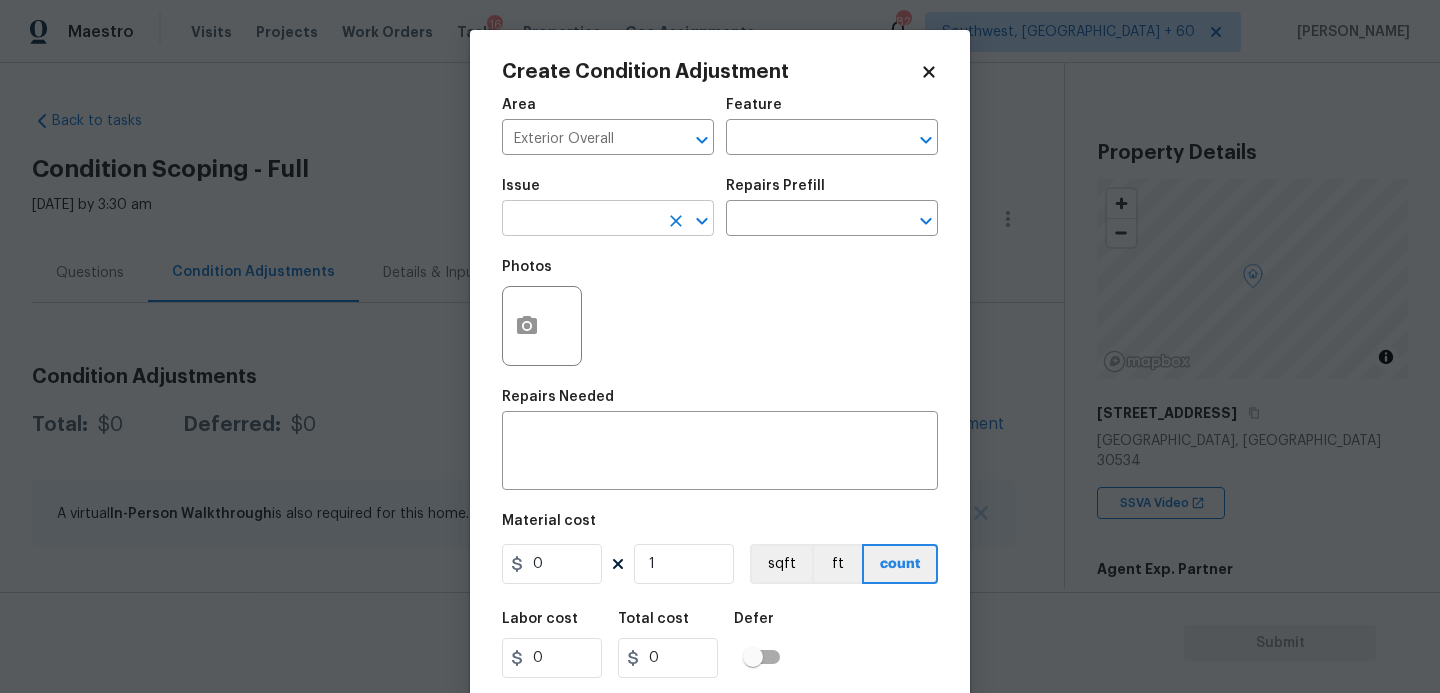 click at bounding box center (580, 220) 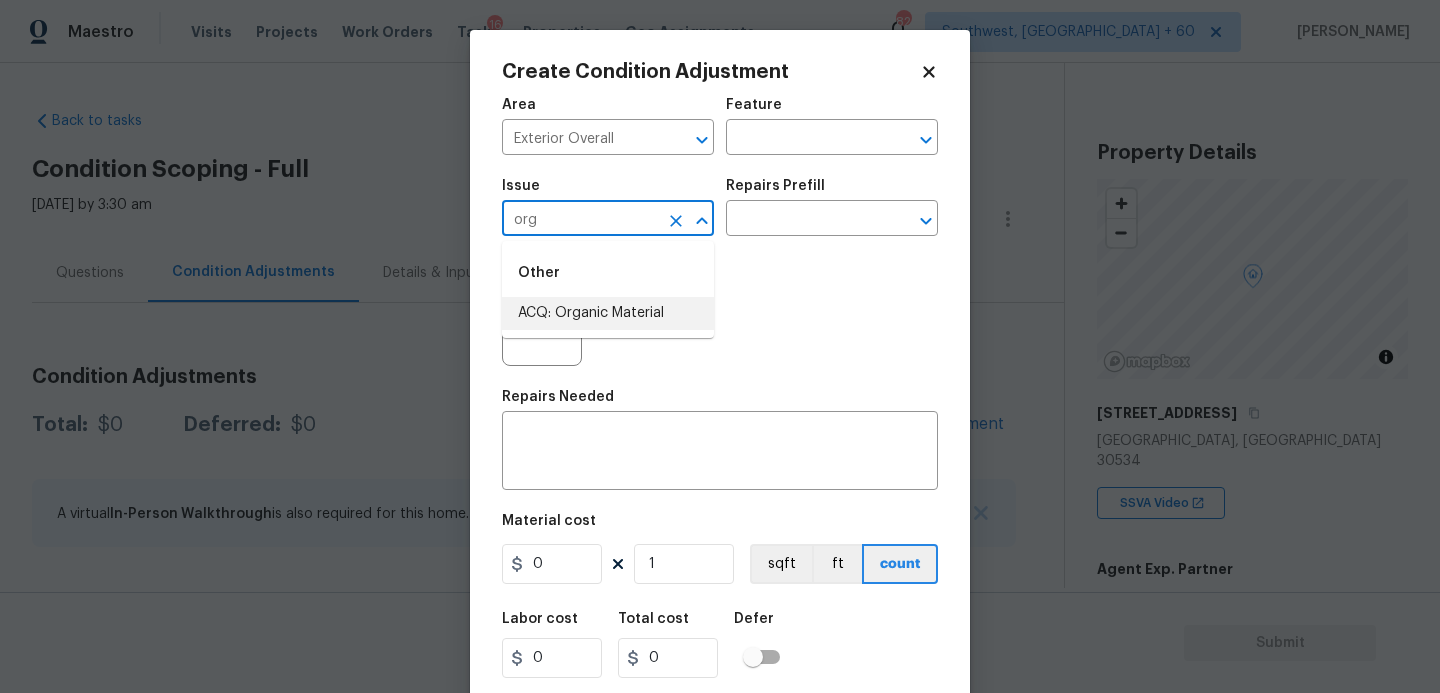 click on "ACQ: Organic Material" at bounding box center [608, 313] 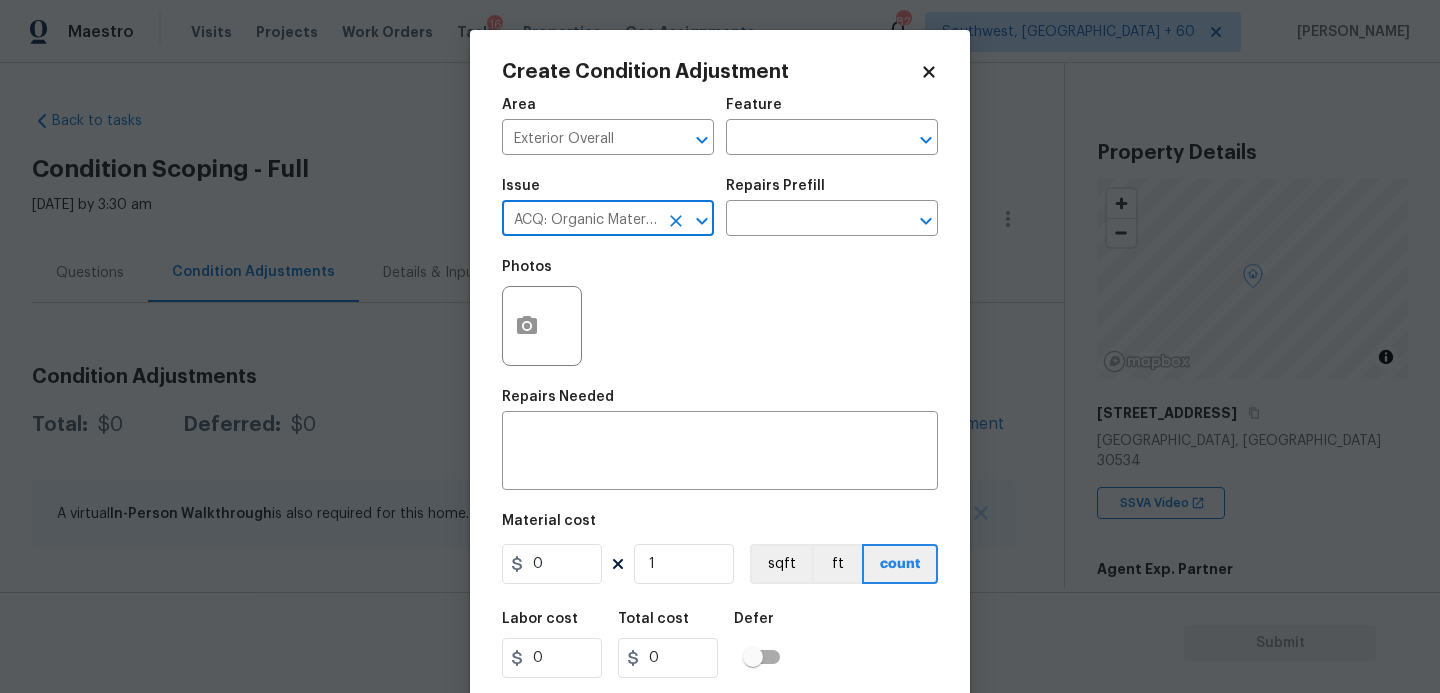 click on "ACQ: Organic Material ​" at bounding box center [608, 220] 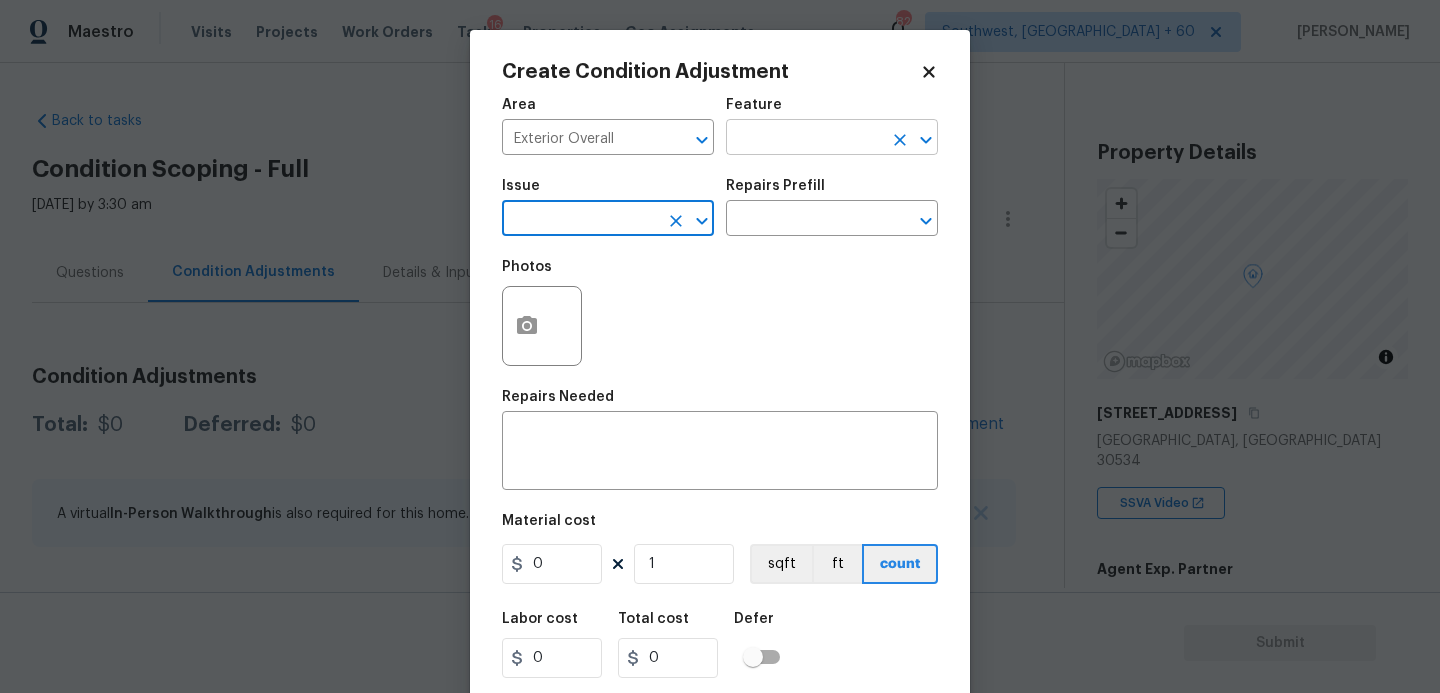 click at bounding box center (804, 139) 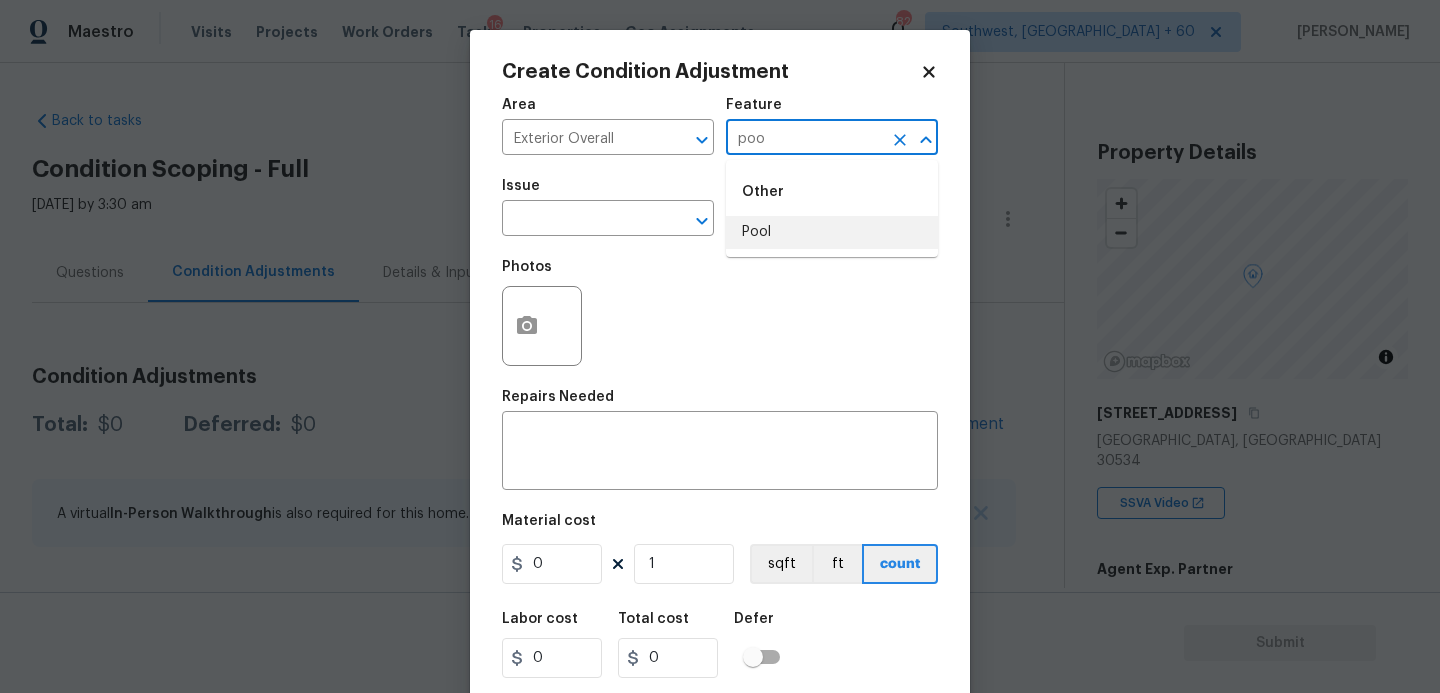 click on "Pool" at bounding box center [832, 232] 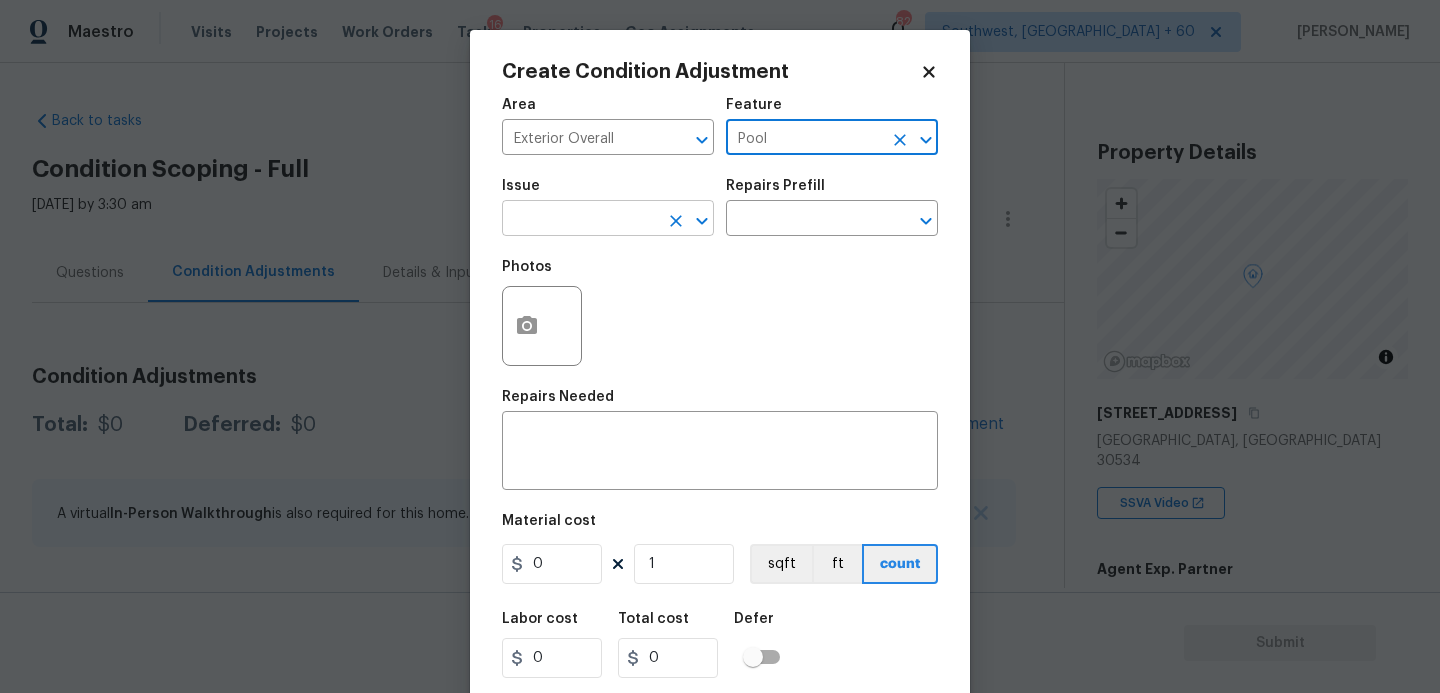 type on "Pool" 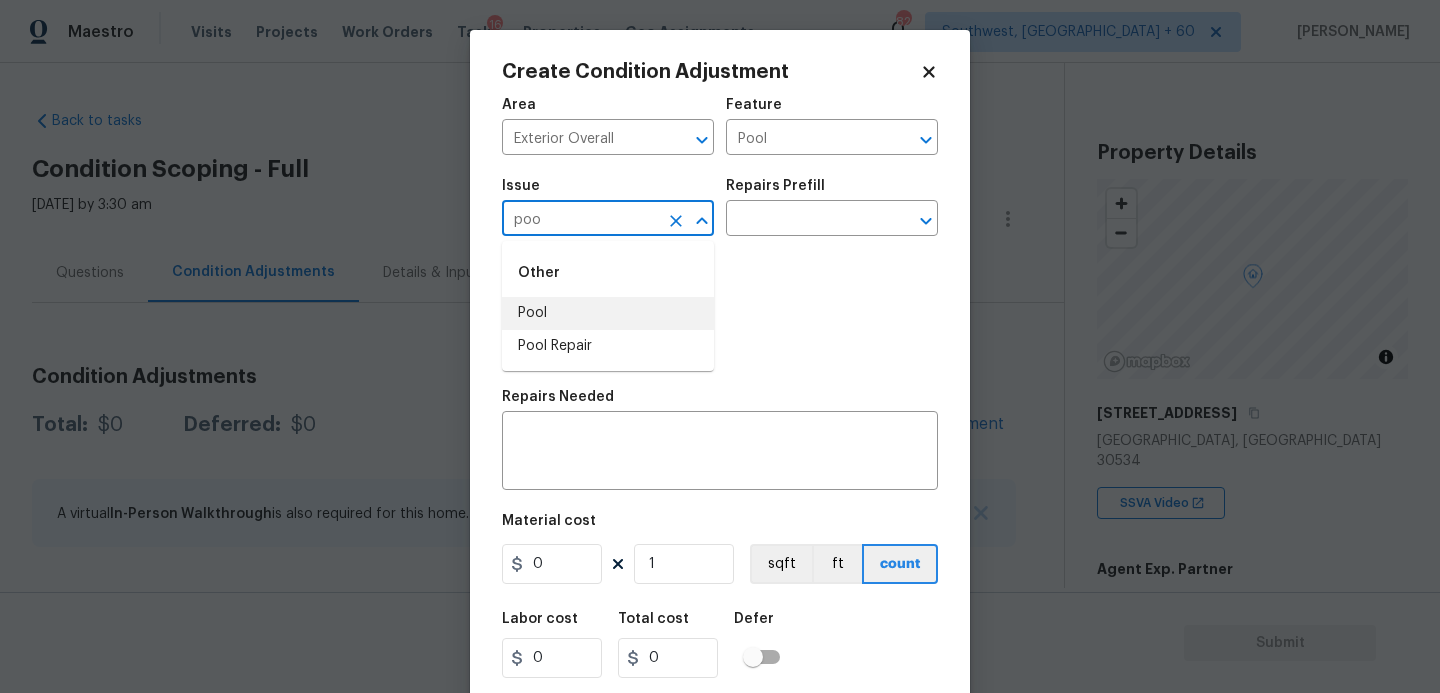 click on "Pool" at bounding box center [608, 313] 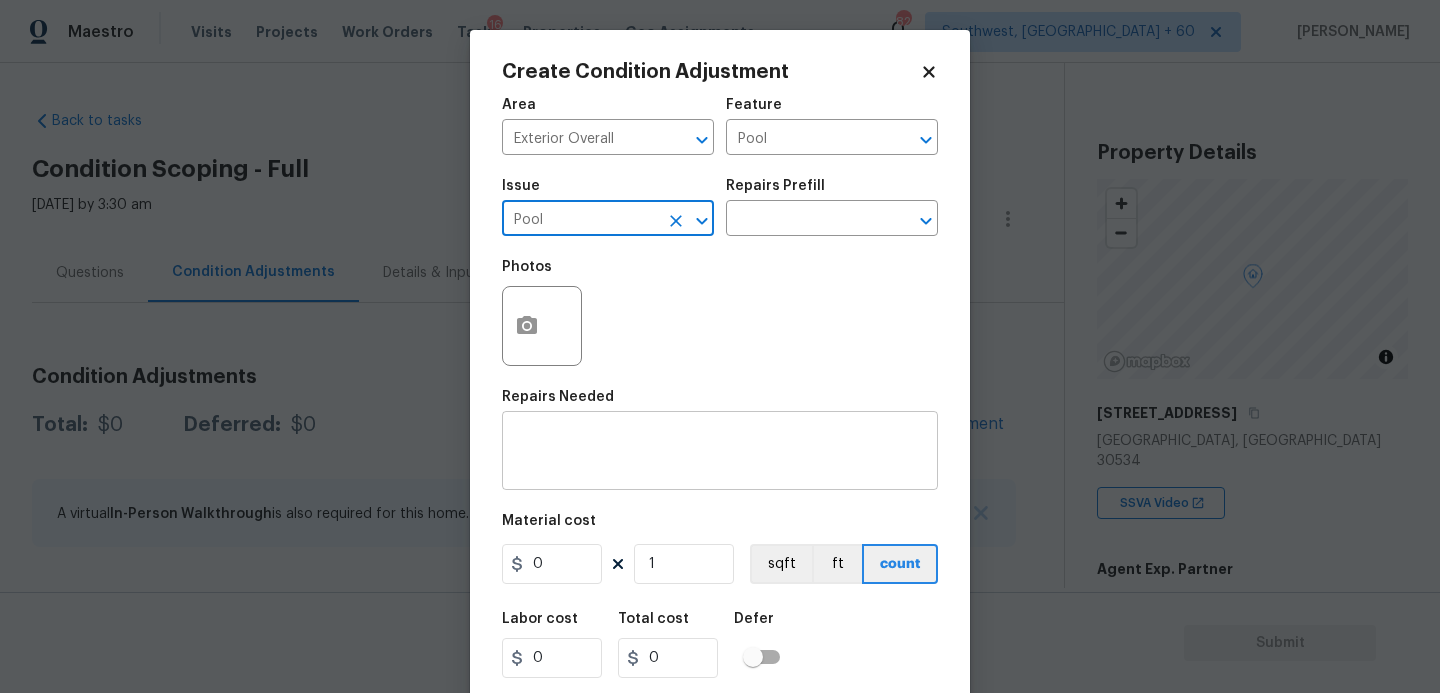 type on "Pool" 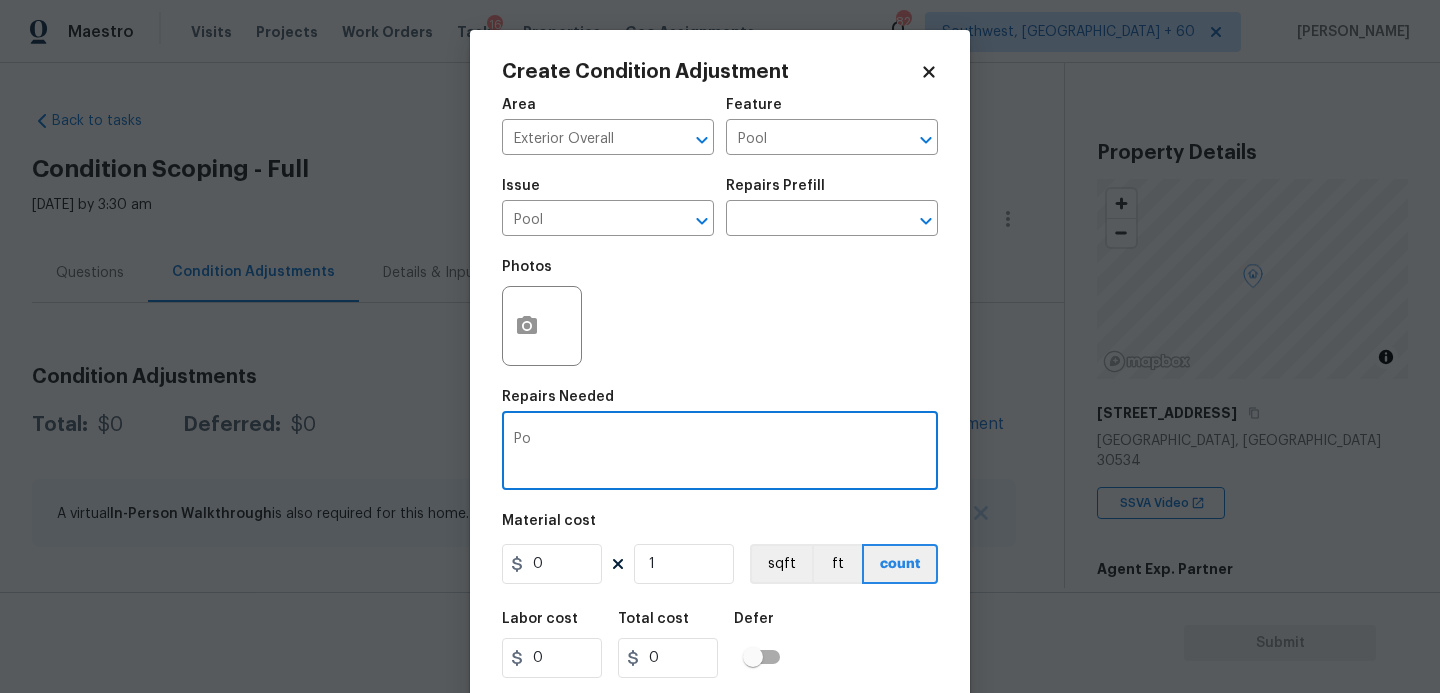 type on "P" 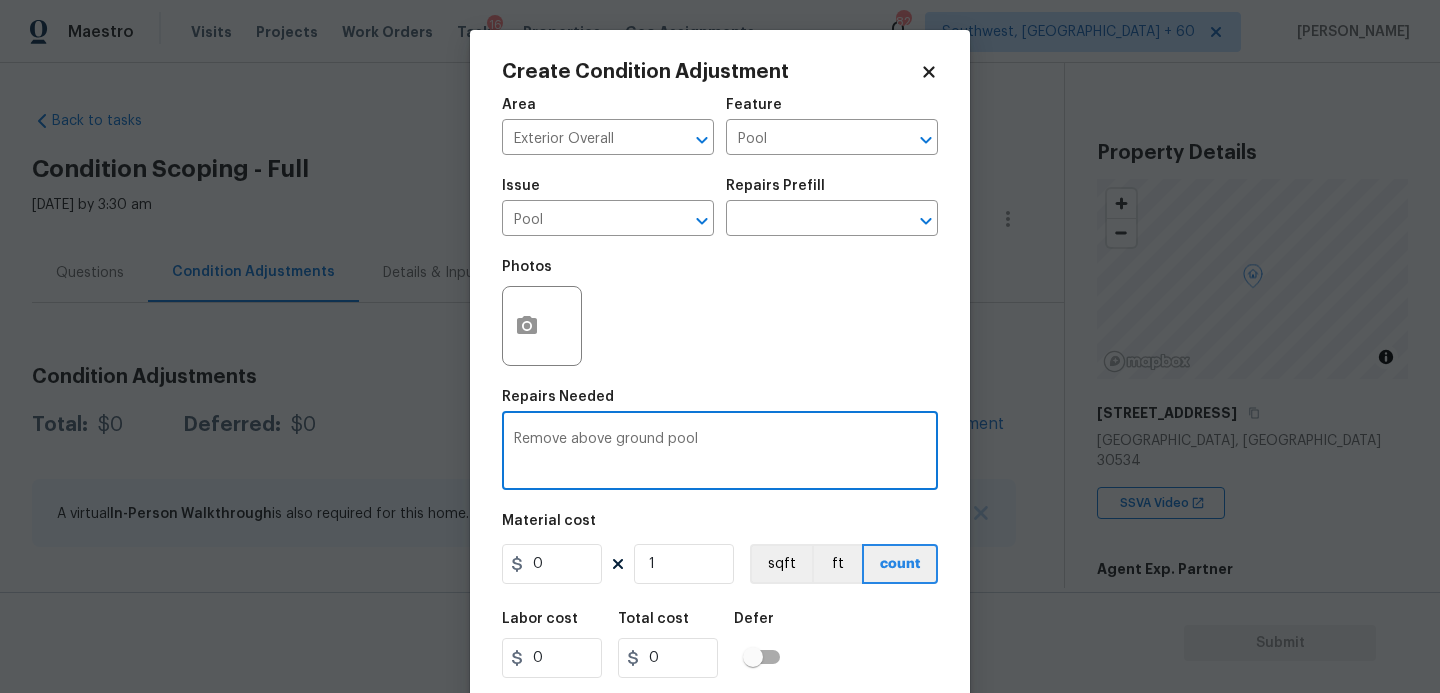 type on "Remove above ground pool" 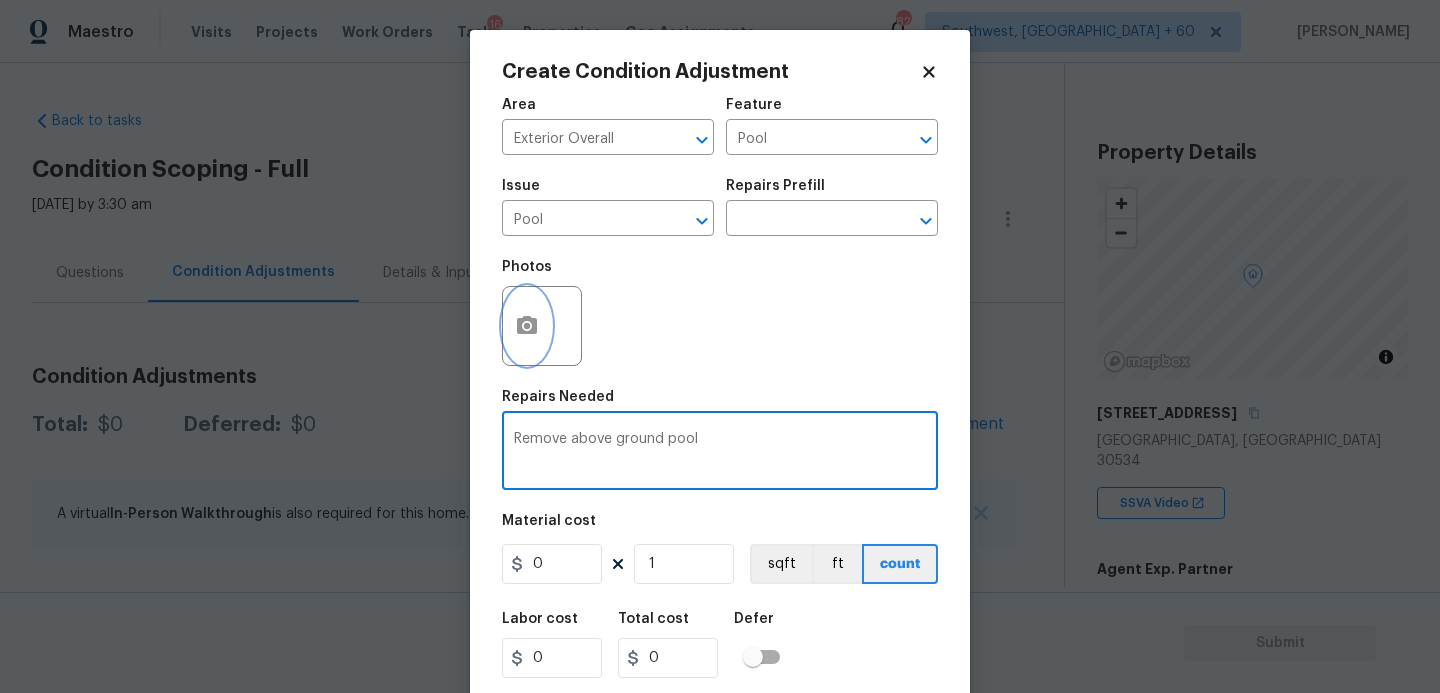click at bounding box center [527, 326] 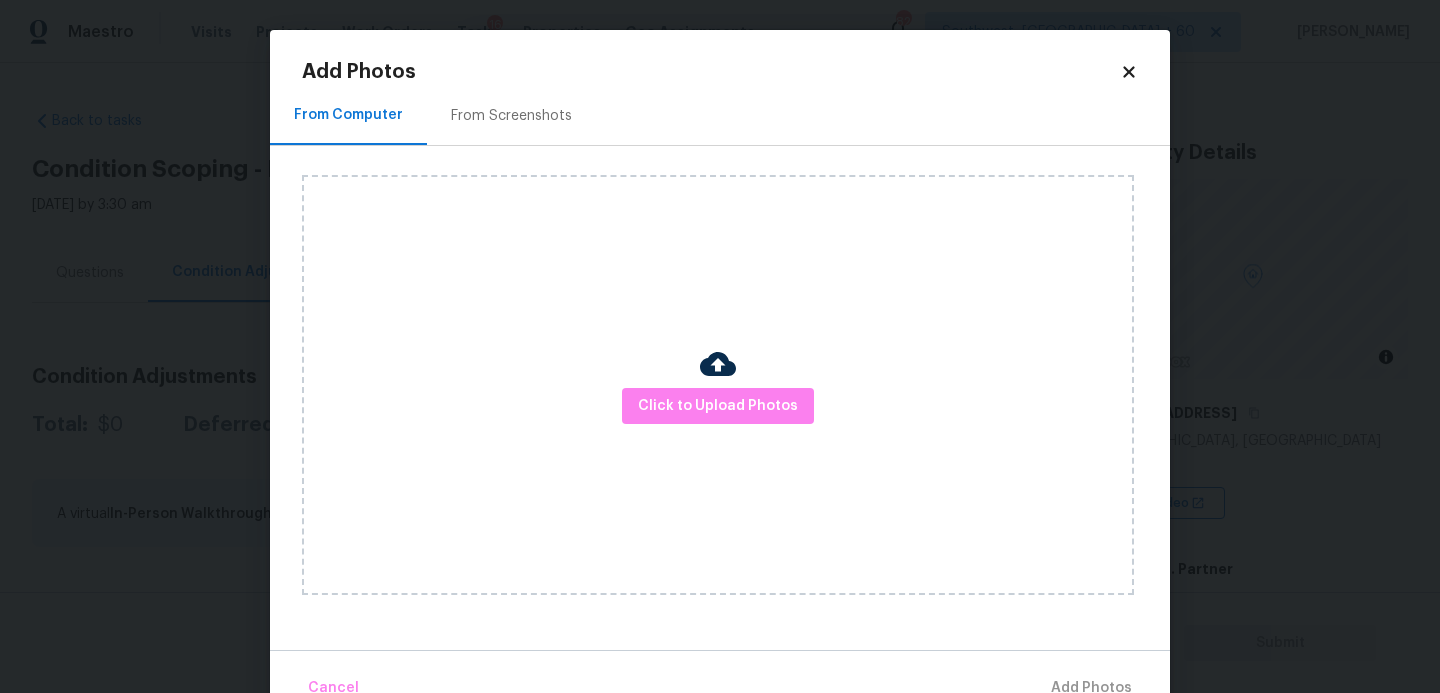 click on "Click to Upload Photos" at bounding box center (718, 385) 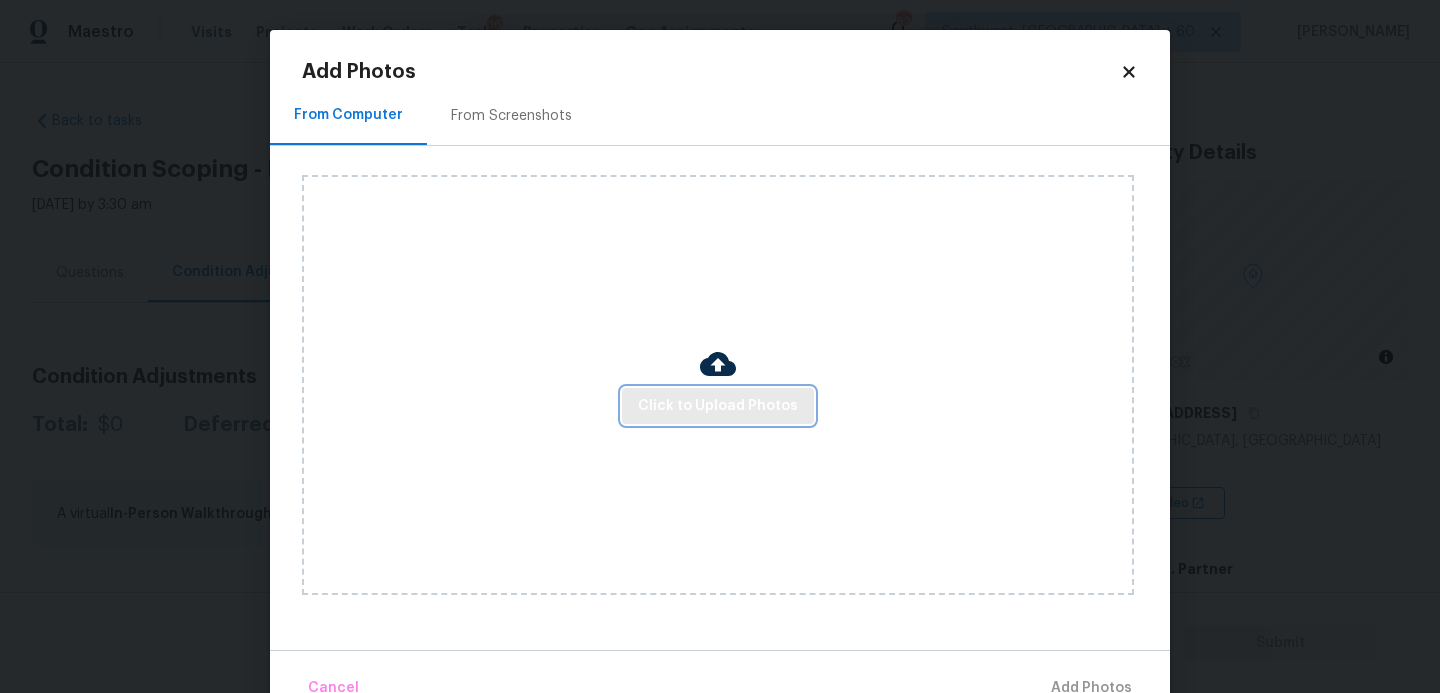 click on "Click to Upload Photos" at bounding box center (718, 406) 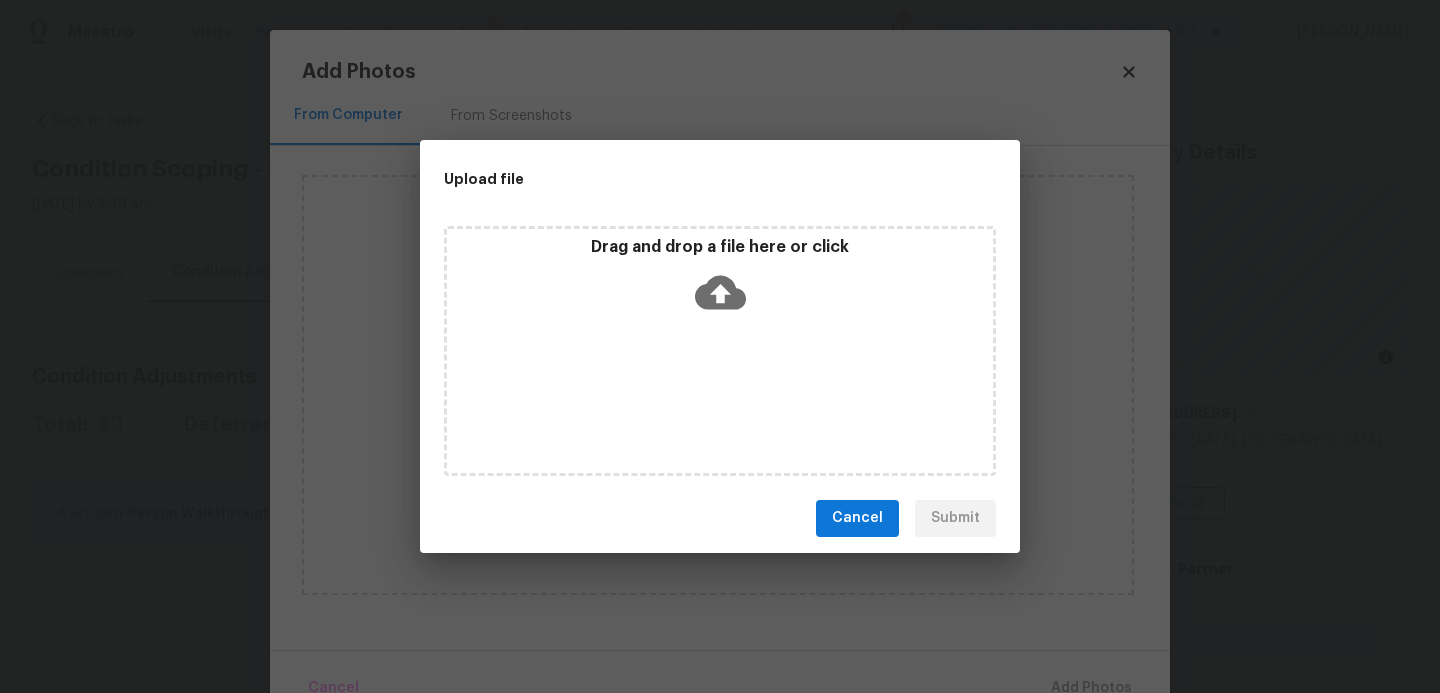 click 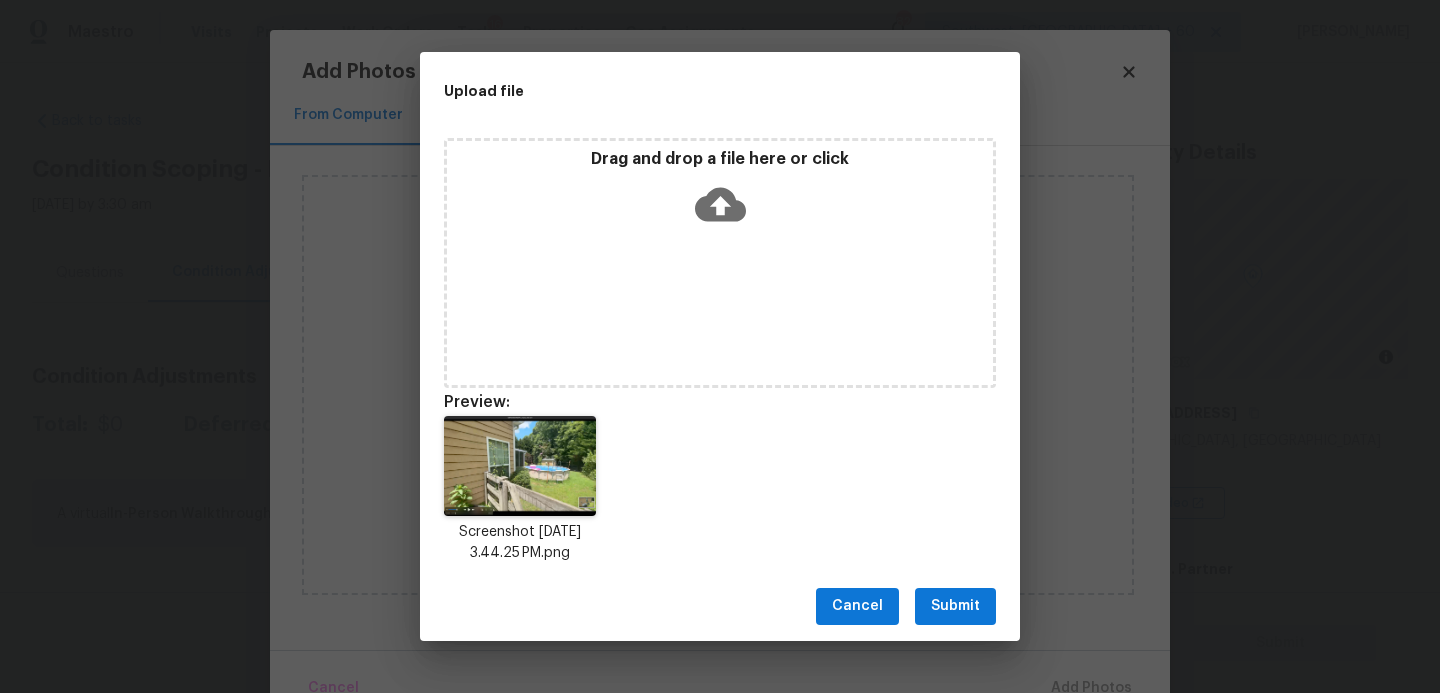 click on "Submit" at bounding box center [955, 606] 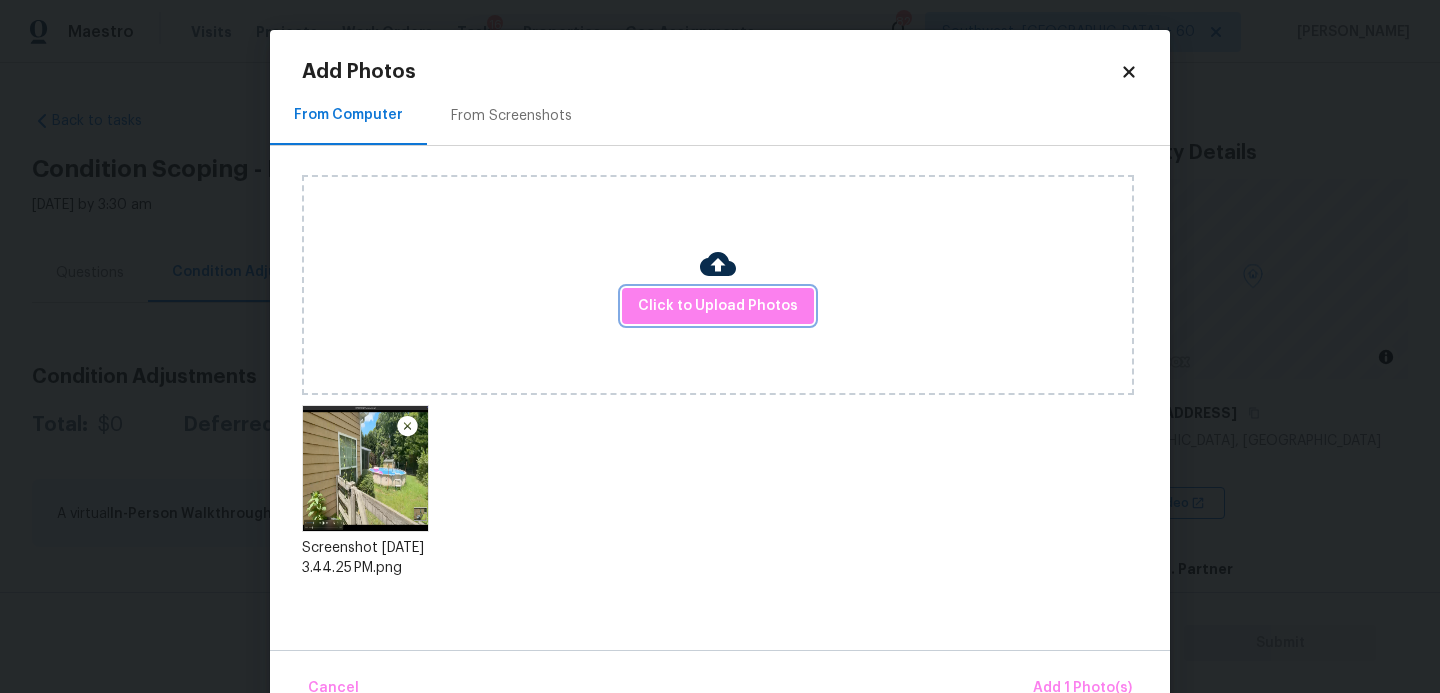 scroll, scrollTop: 47, scrollLeft: 0, axis: vertical 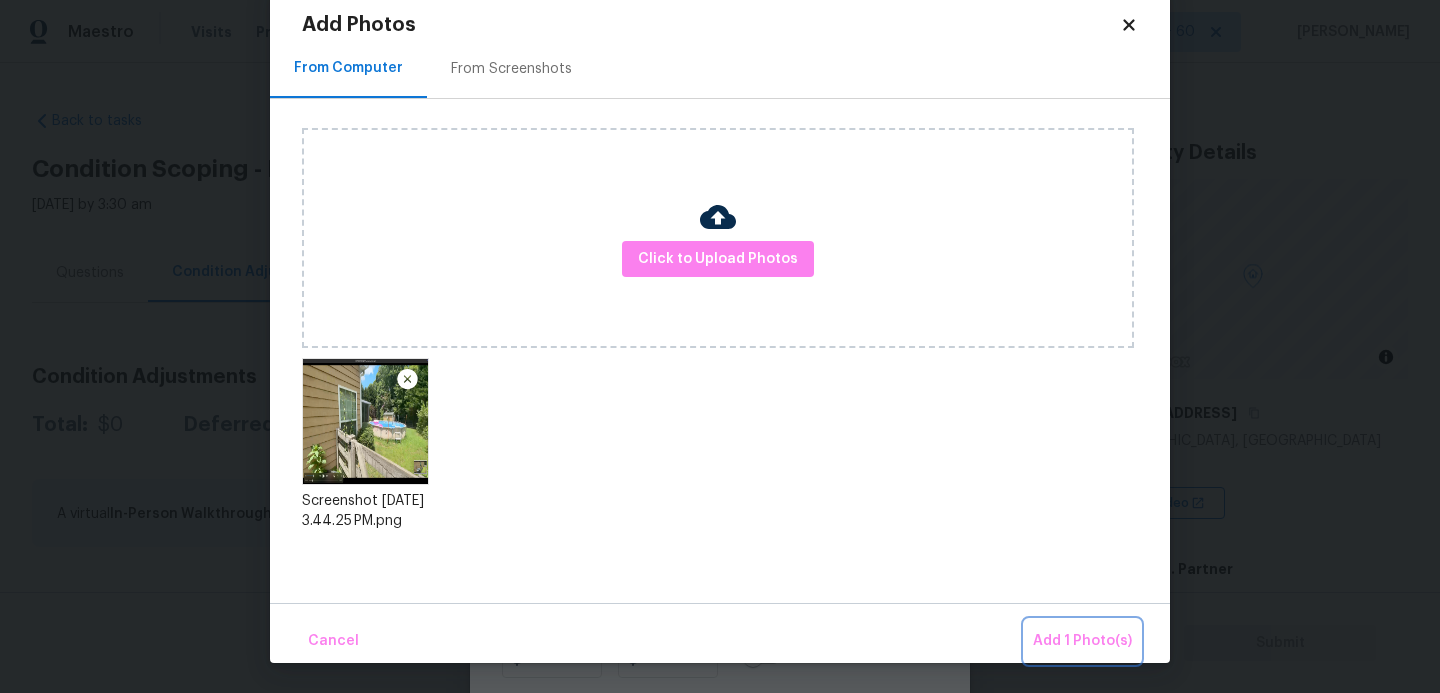 click on "Add 1 Photo(s)" at bounding box center [1082, 641] 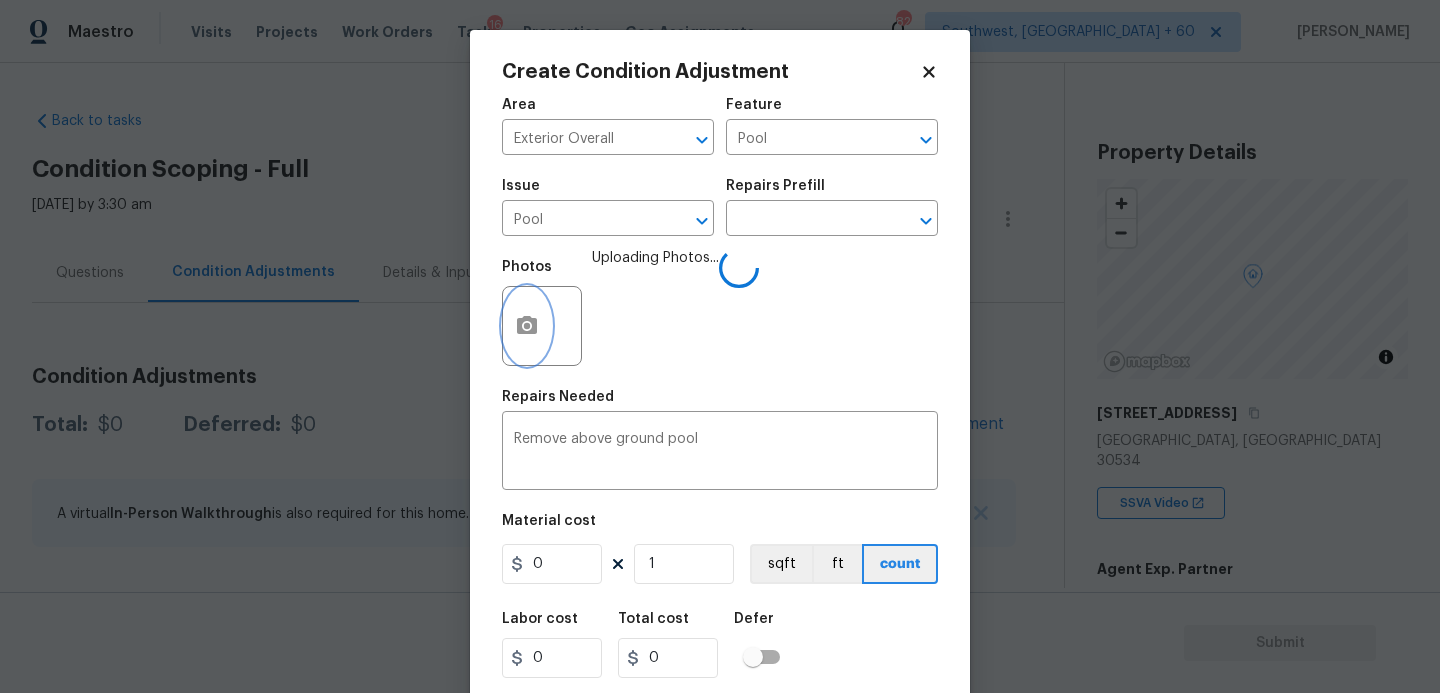 scroll, scrollTop: 0, scrollLeft: 0, axis: both 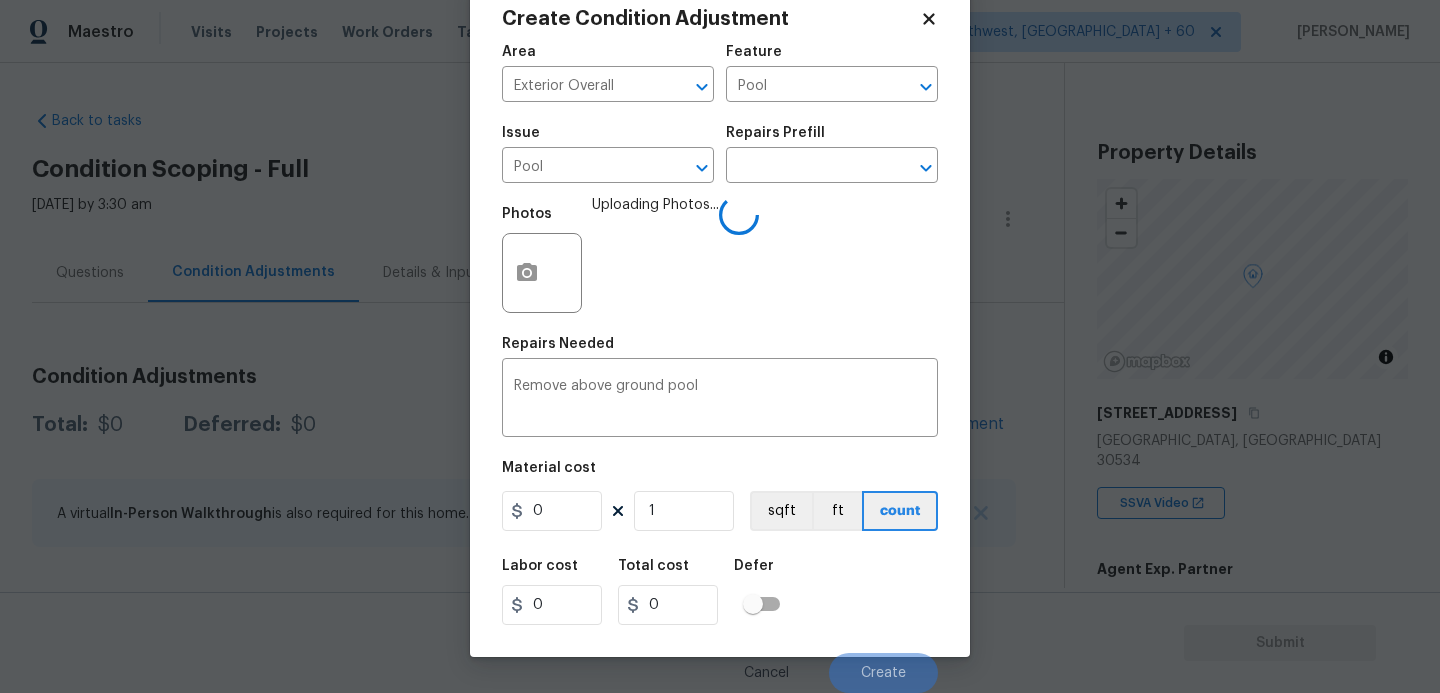 click on "Labor cost 0 Total cost 0 Defer" at bounding box center [720, 592] 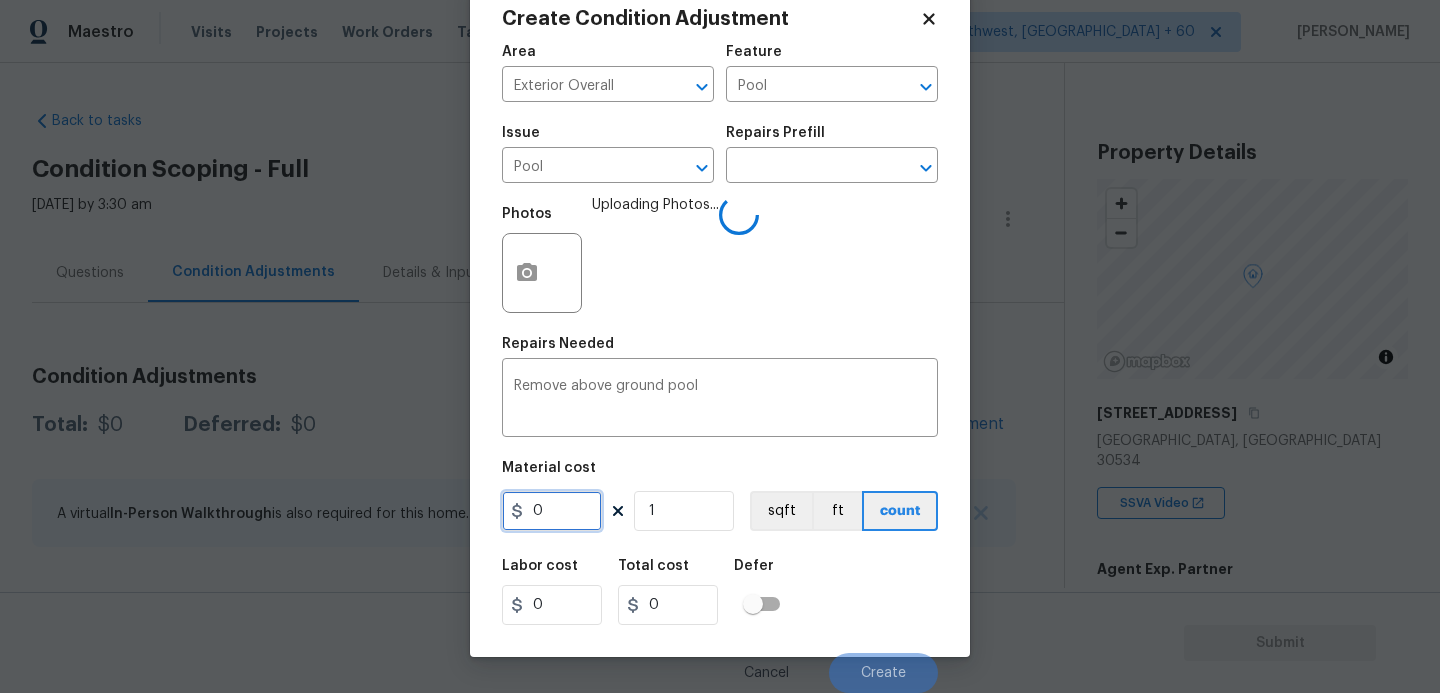 drag, startPoint x: 580, startPoint y: 500, endPoint x: 478, endPoint y: 499, distance: 102.0049 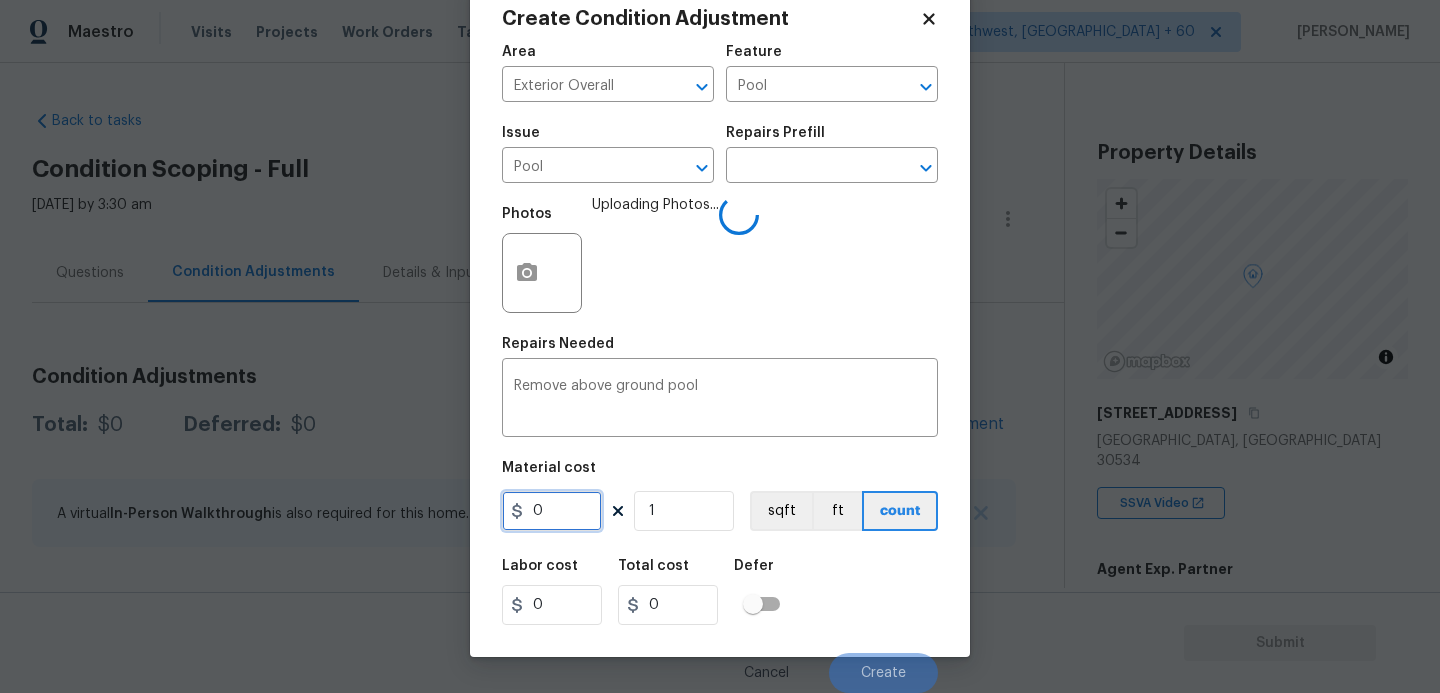 click on "Create Condition Adjustment Area Exterior Overall ​ Feature Pool ​ Issue Pool ​ Repairs Prefill ​ Photos Uploading Photos... Repairs Needed Remove above ground pool x ​ Material cost 0 1 sqft ft count Labor cost 0 Total cost 0 Defer Cancel Create" at bounding box center [720, 317] 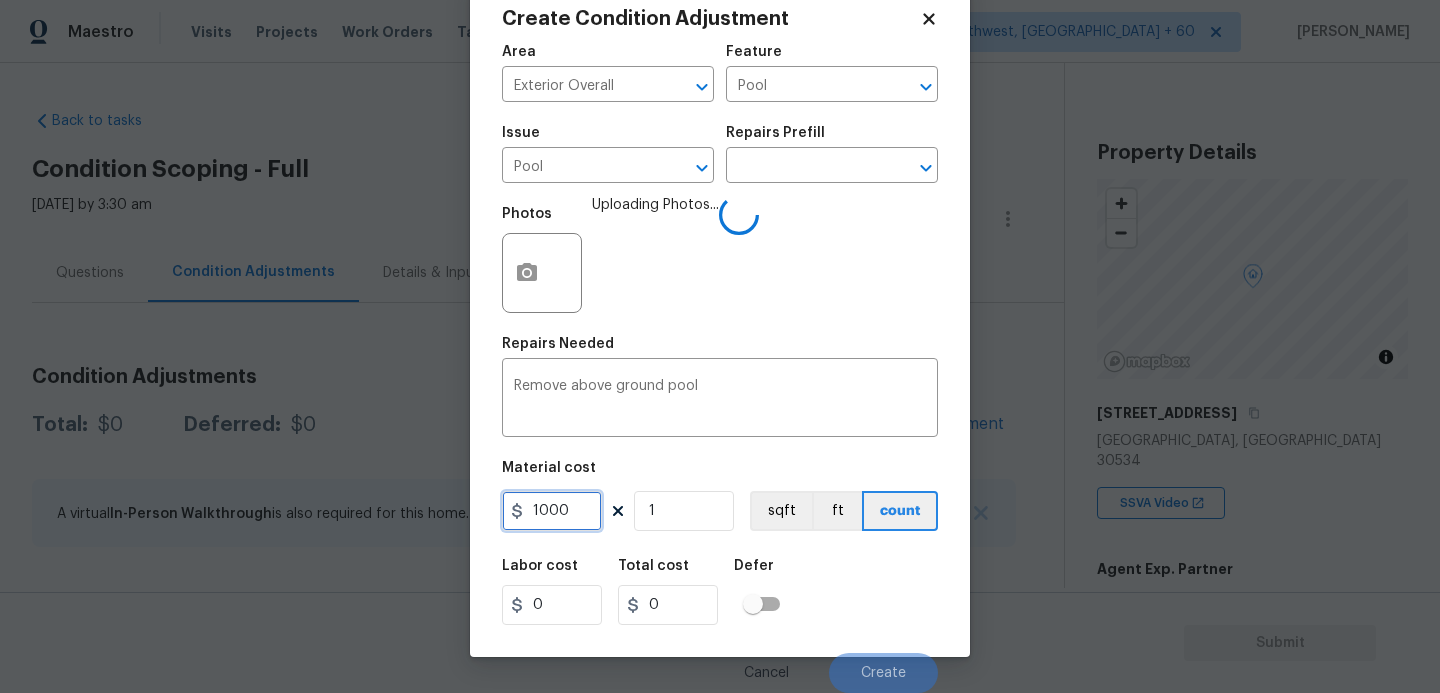 type on "1000" 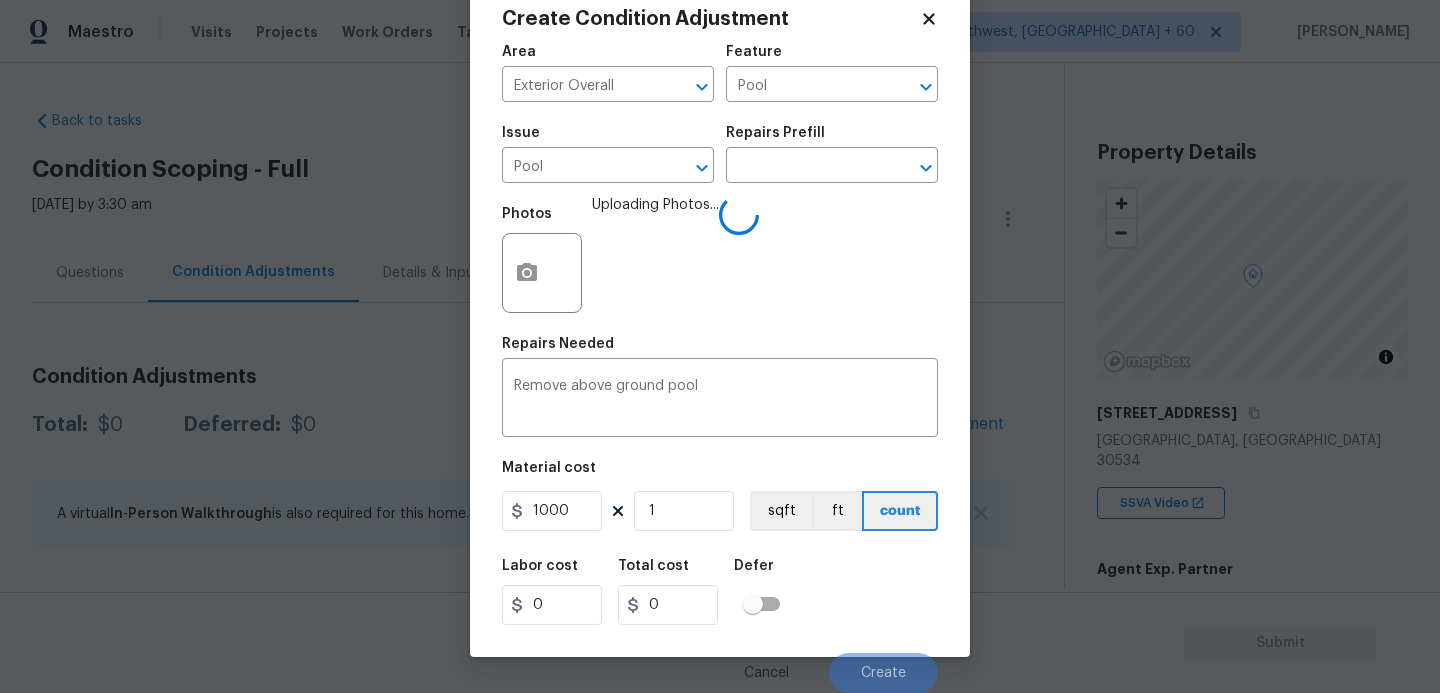 type on "1000" 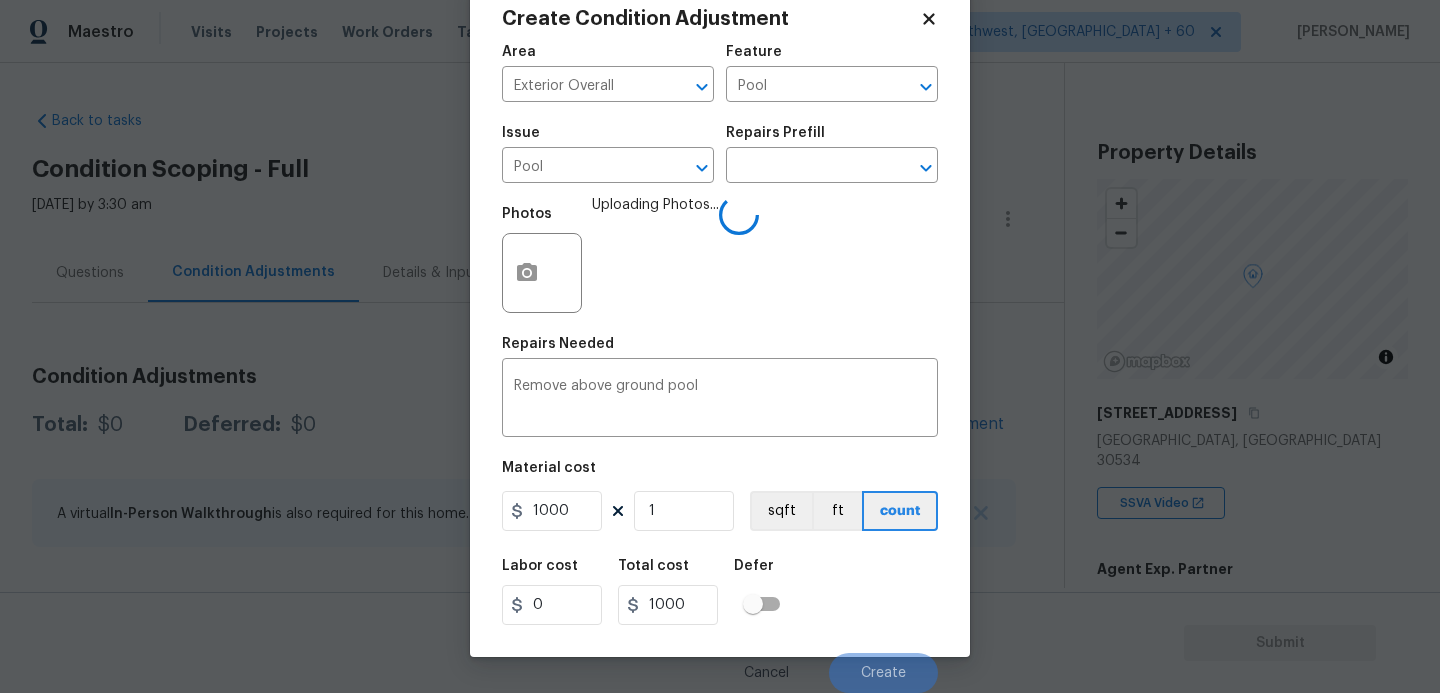 click on "Labor cost 0 Total cost 1000 Defer" at bounding box center [720, 592] 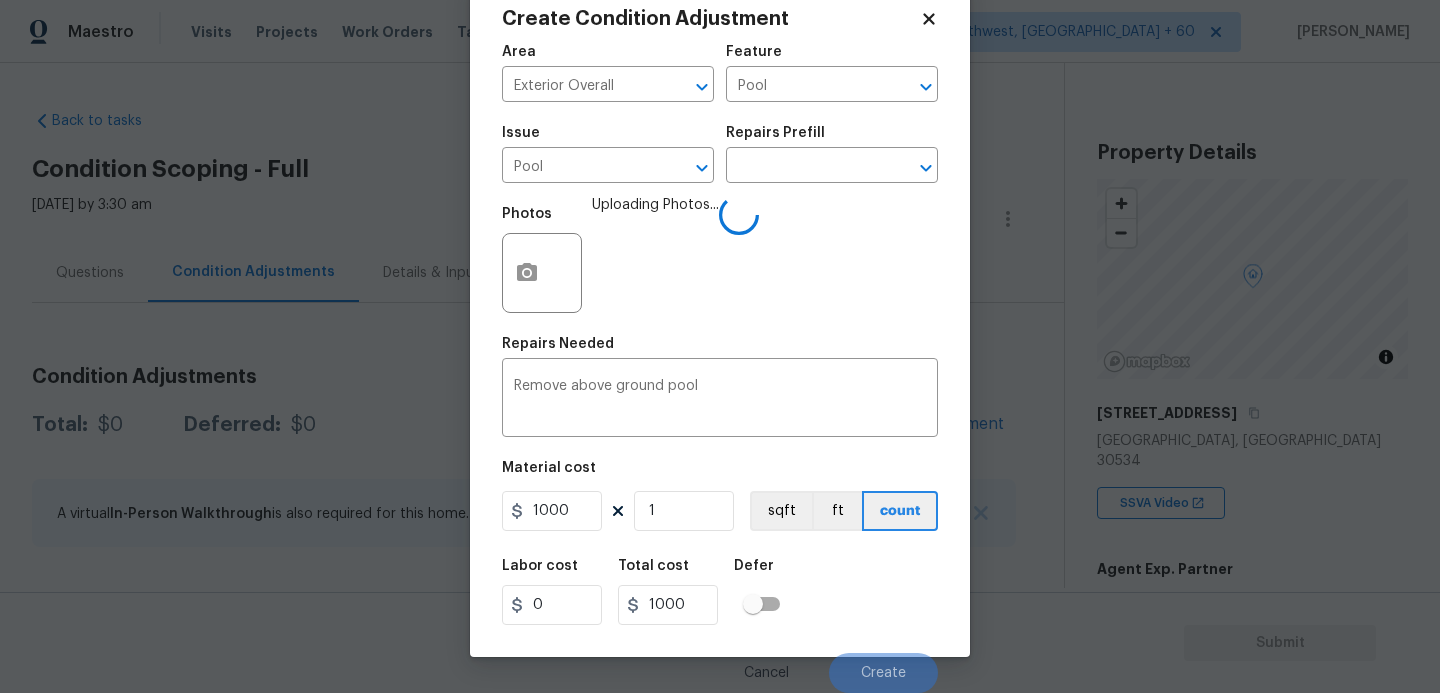 click on "Labor cost 0 Total cost 1000 Defer" at bounding box center [720, 592] 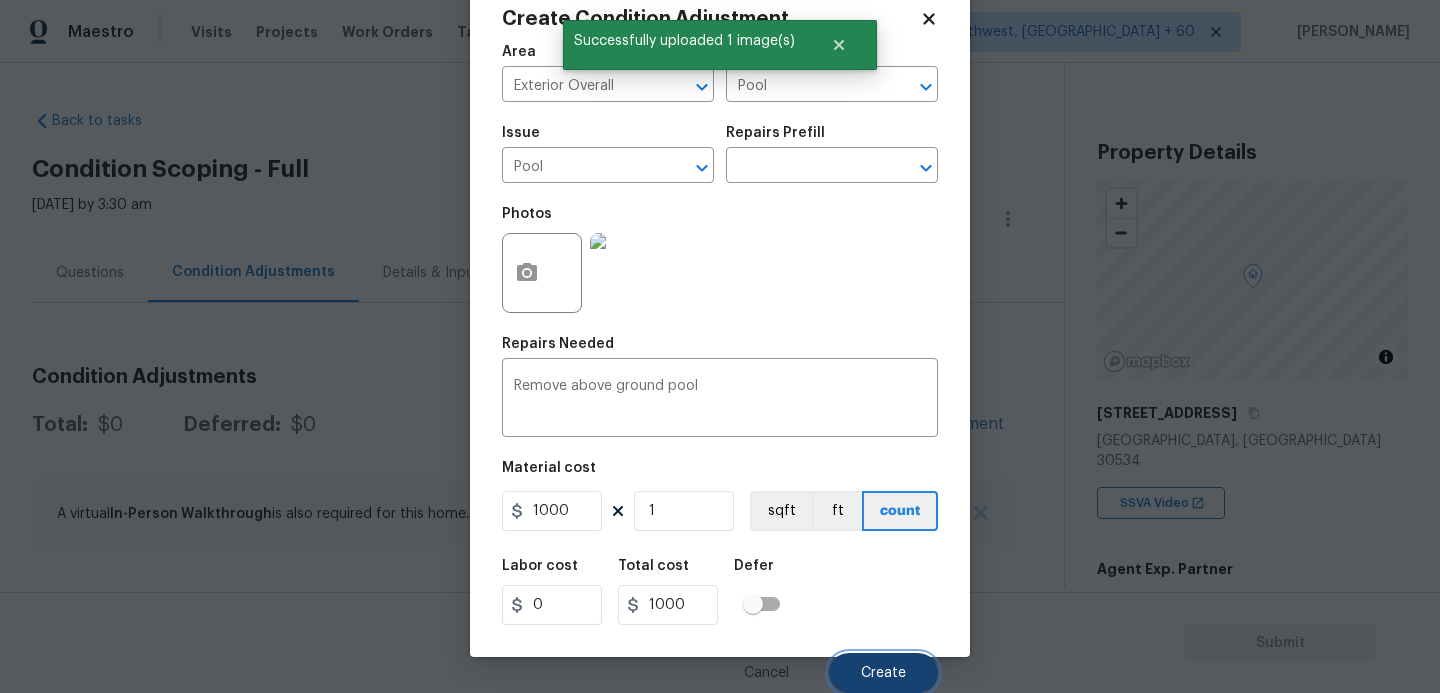 click on "Create" at bounding box center [883, 673] 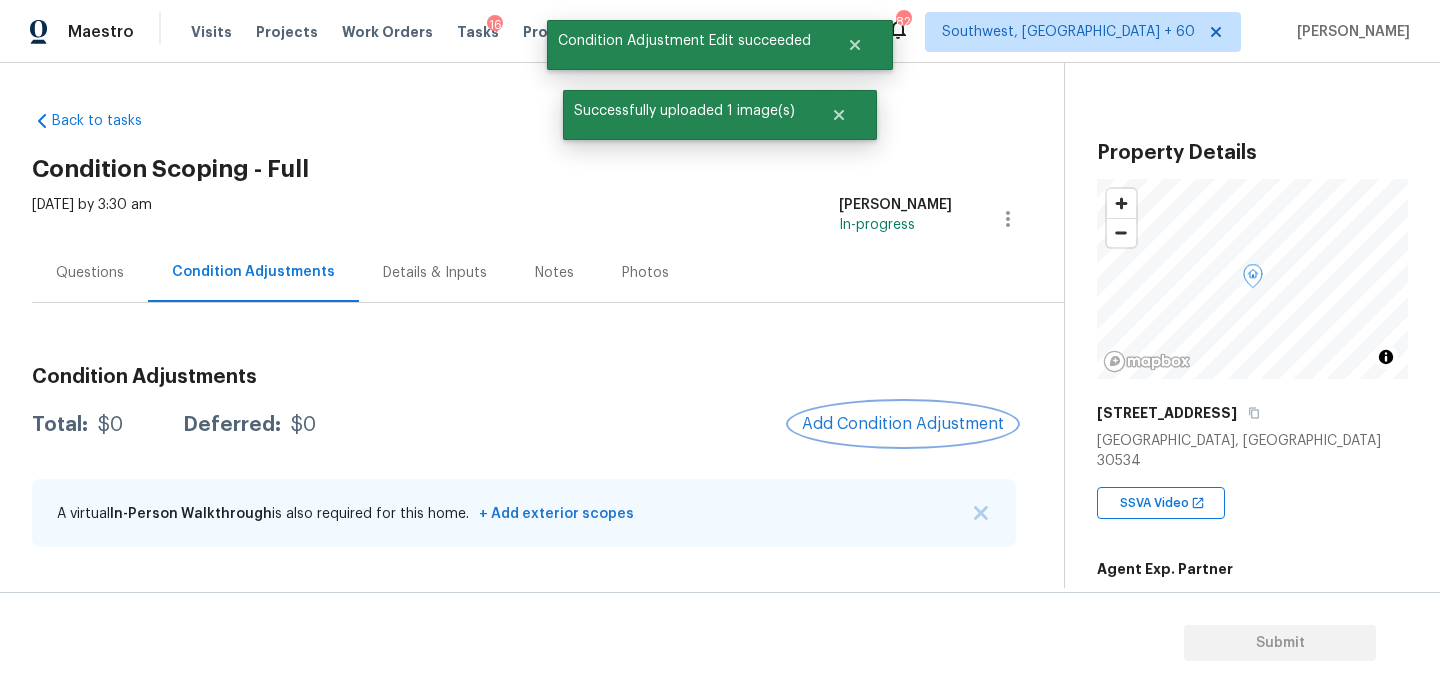 scroll, scrollTop: 0, scrollLeft: 0, axis: both 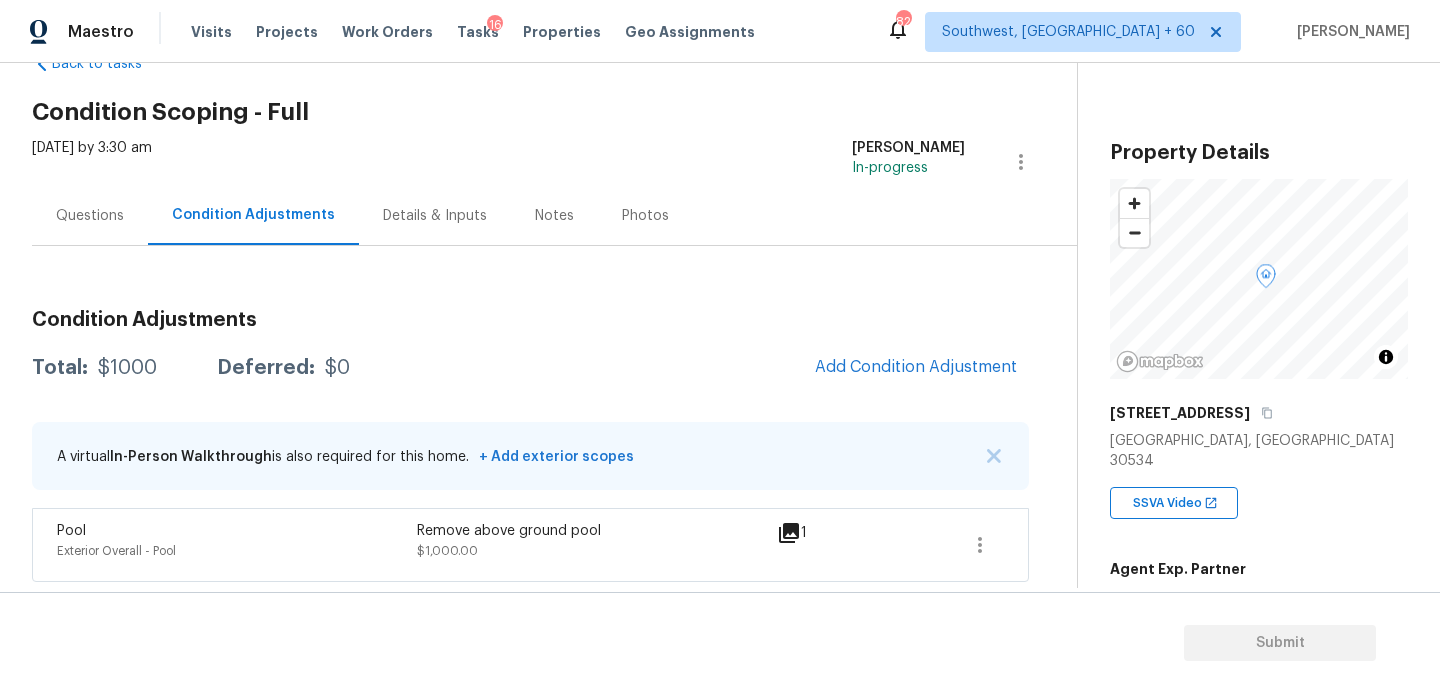 click on "Questions" at bounding box center [90, 216] 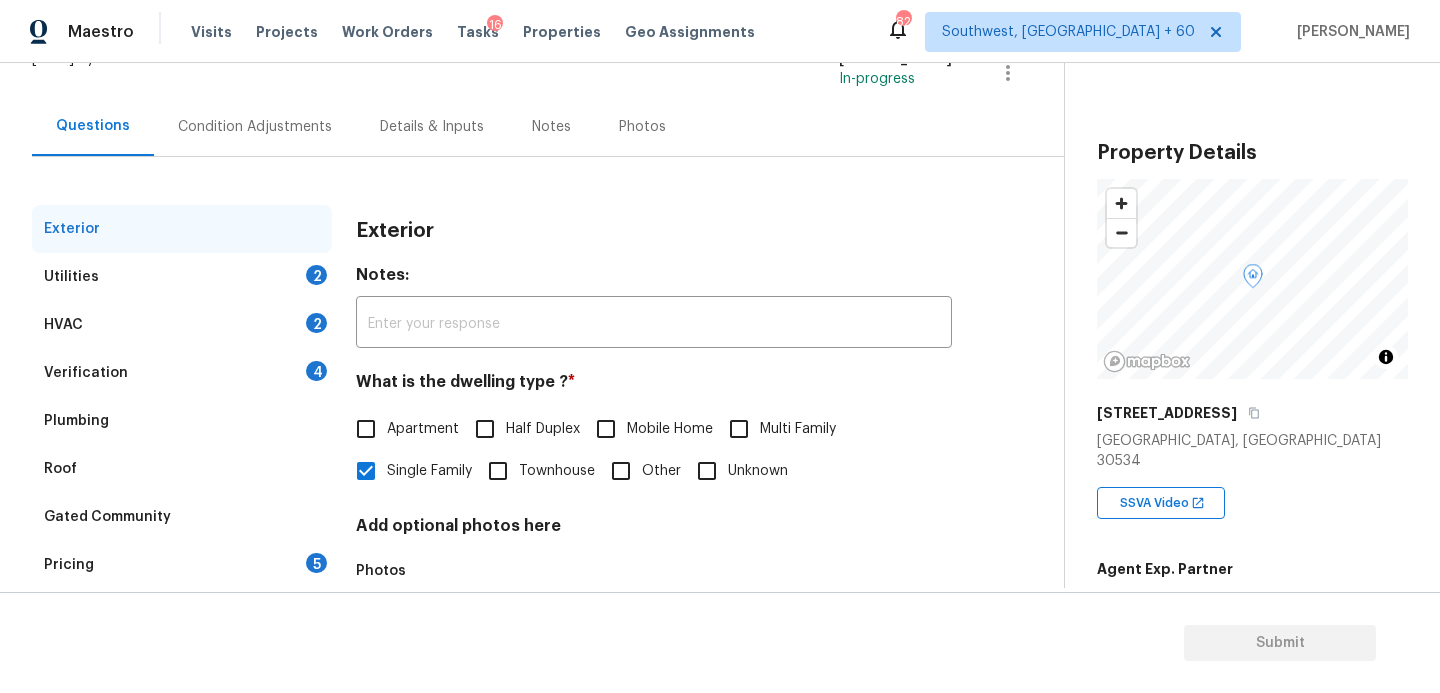 scroll, scrollTop: 177, scrollLeft: 0, axis: vertical 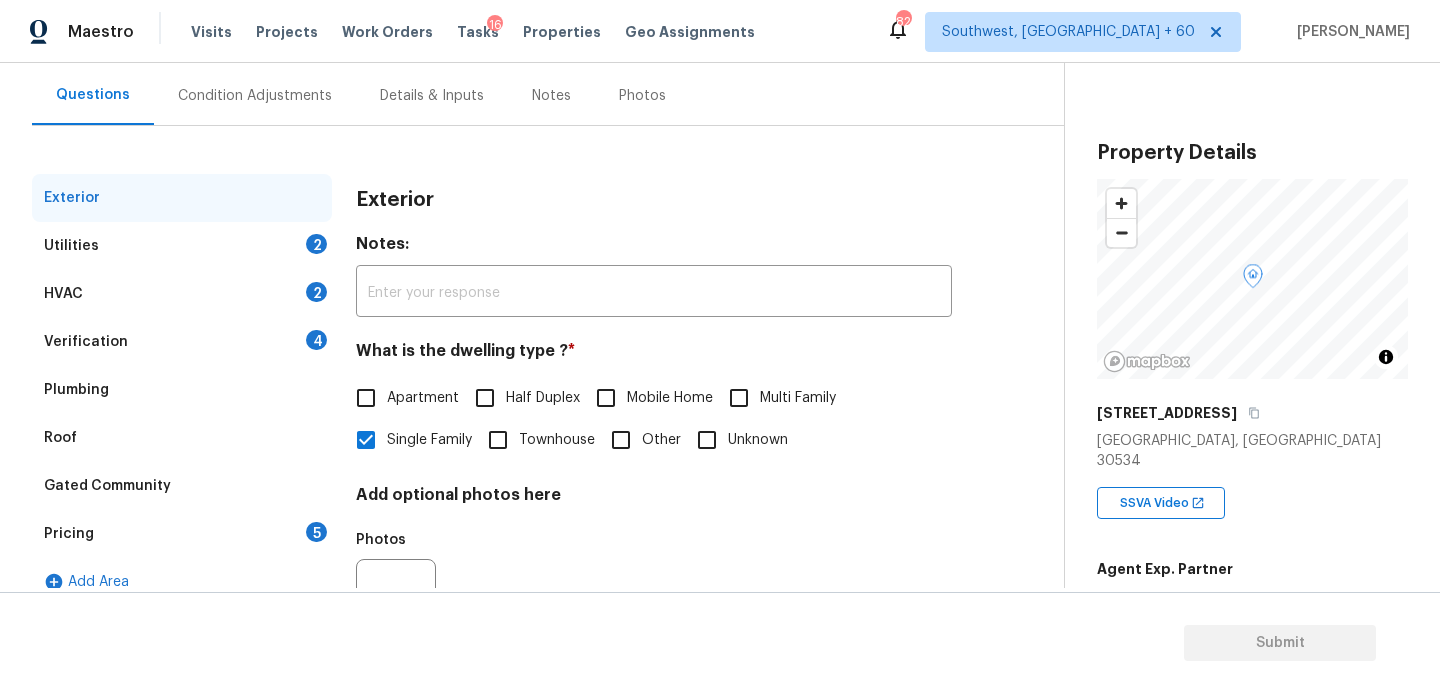 click on "Verification 4" at bounding box center (182, 342) 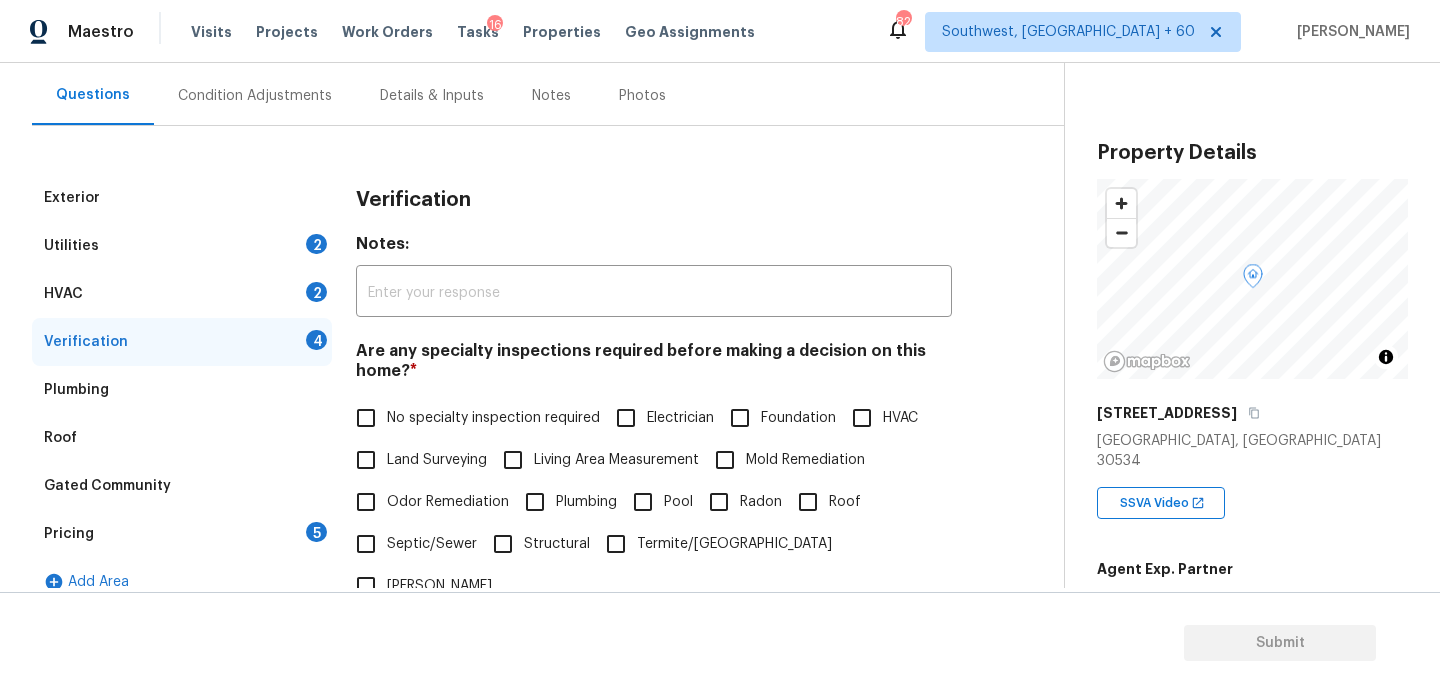 click on "No specialty inspection required Electrician Foundation HVAC Land Surveying Living Area Measurement Mold Remediation Odor Remediation Plumbing Pool Radon Roof Septic/Sewer Structural Termite/Pest Wells" at bounding box center (654, 502) 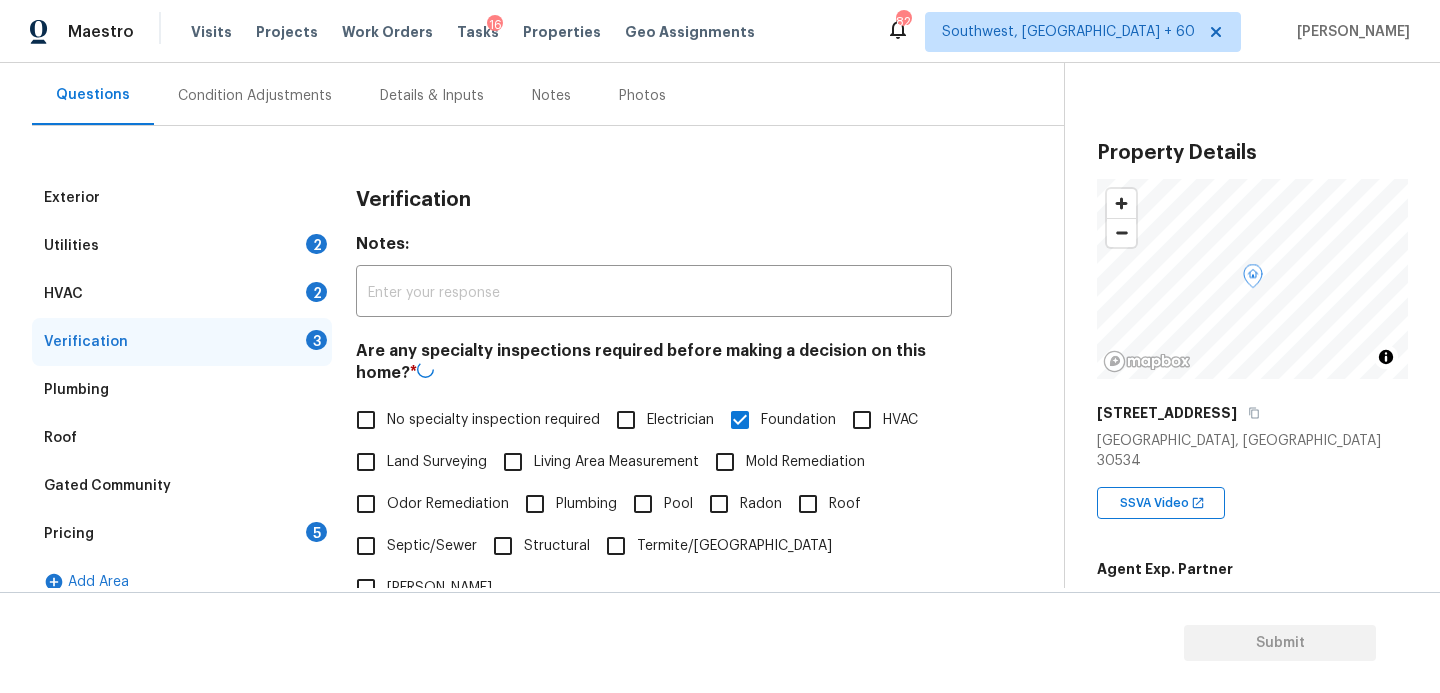 scroll, scrollTop: 510, scrollLeft: 0, axis: vertical 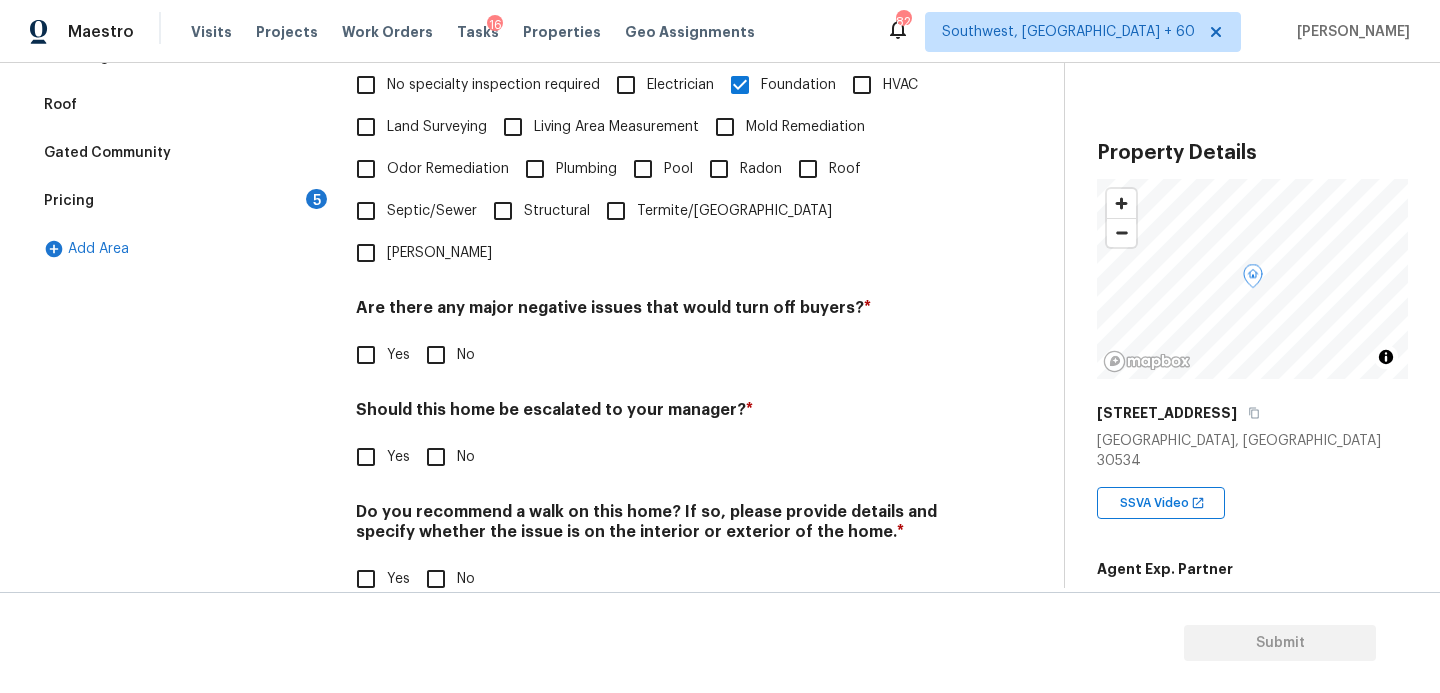 click on "No" at bounding box center [466, 355] 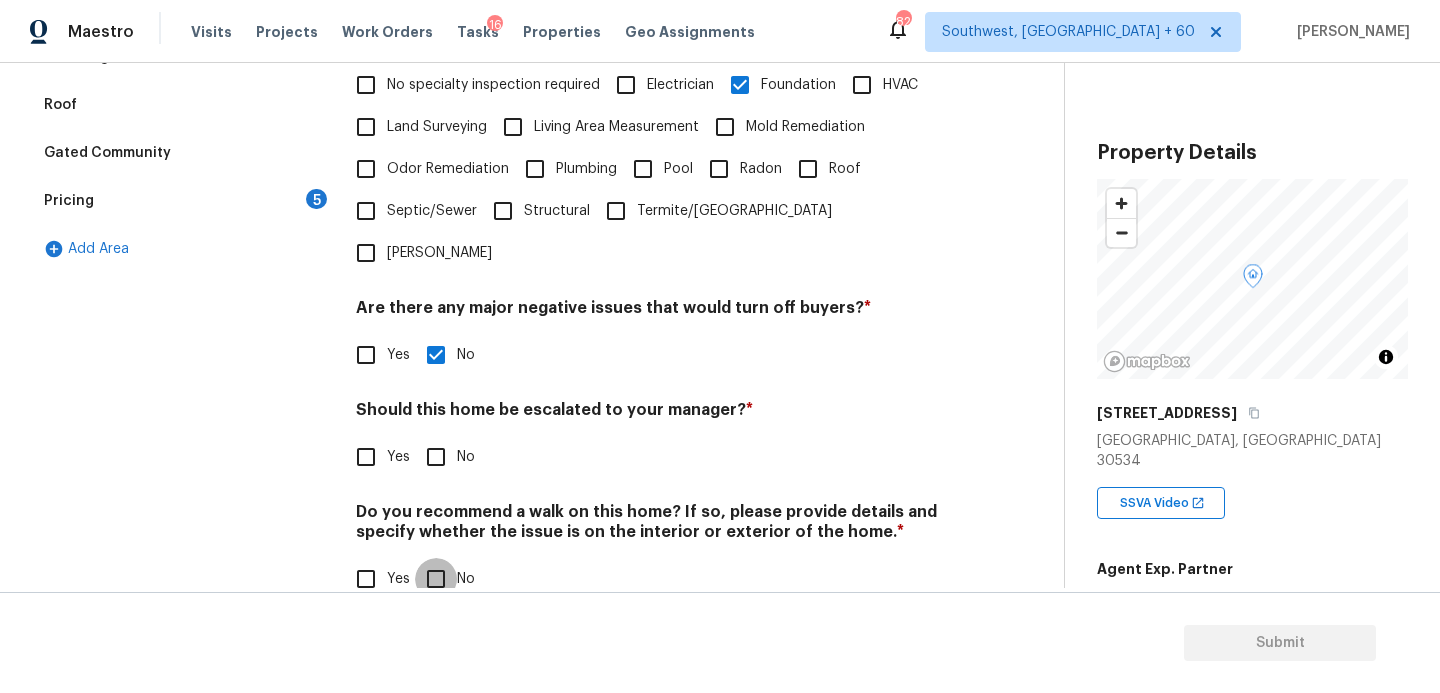 click on "No" at bounding box center (436, 579) 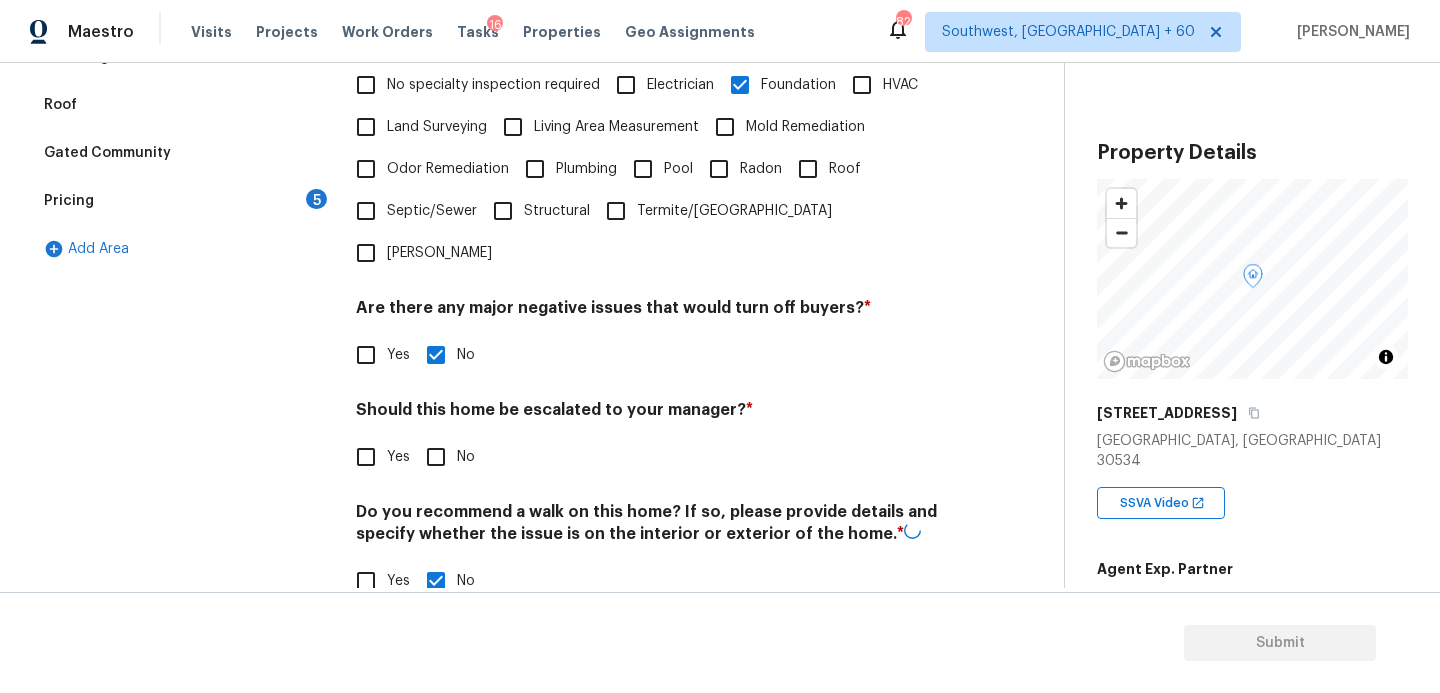 click on "Verification Notes: ​ Are any specialty inspections required before making a decision on this home?  * No specialty inspection required Electrician Foundation HVAC Land Surveying Living Area Measurement Mold Remediation Odor Remediation Plumbing Pool Radon Roof Septic/Sewer Structural Termite/Pest Wells Are there any major negative issues that would turn off buyers?  * Yes No Should this home be escalated to your manager?  * Yes No Do you recommend a walk on this home? If so, please provide details and specify whether the issue is on the interior or exterior of the home.  * Yes No" at bounding box center [654, 233] 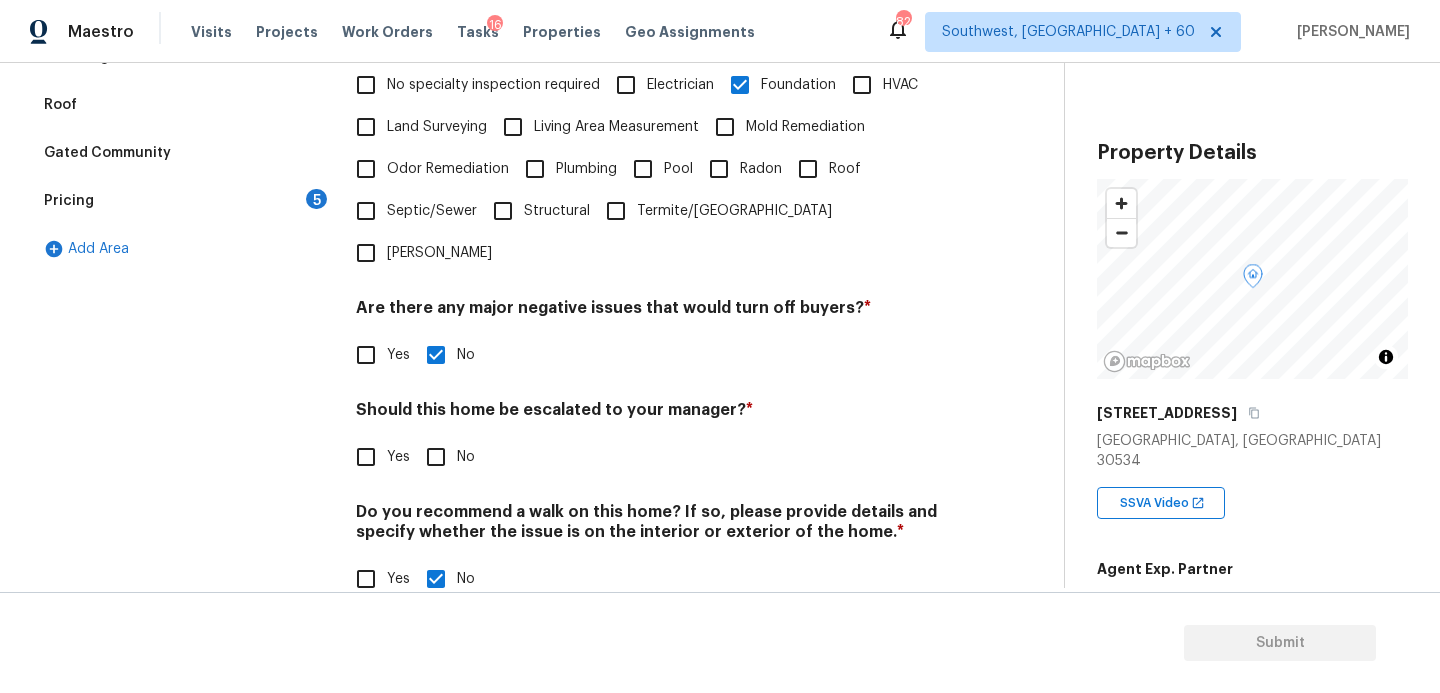 click on "Verification Notes: ​ Are any specialty inspections required before making a decision on this home?  * No specialty inspection required Electrician Foundation HVAC Land Surveying Living Area Measurement Mold Remediation Odor Remediation Plumbing Pool Radon Roof Septic/Sewer Structural Termite/Pest Wells Are there any major negative issues that would turn off buyers?  * Yes No Should this home be escalated to your manager?  * Yes No Do you recommend a walk on this home? If so, please provide details and specify whether the issue is on the interior or exterior of the home.  * Yes No" at bounding box center (654, 232) 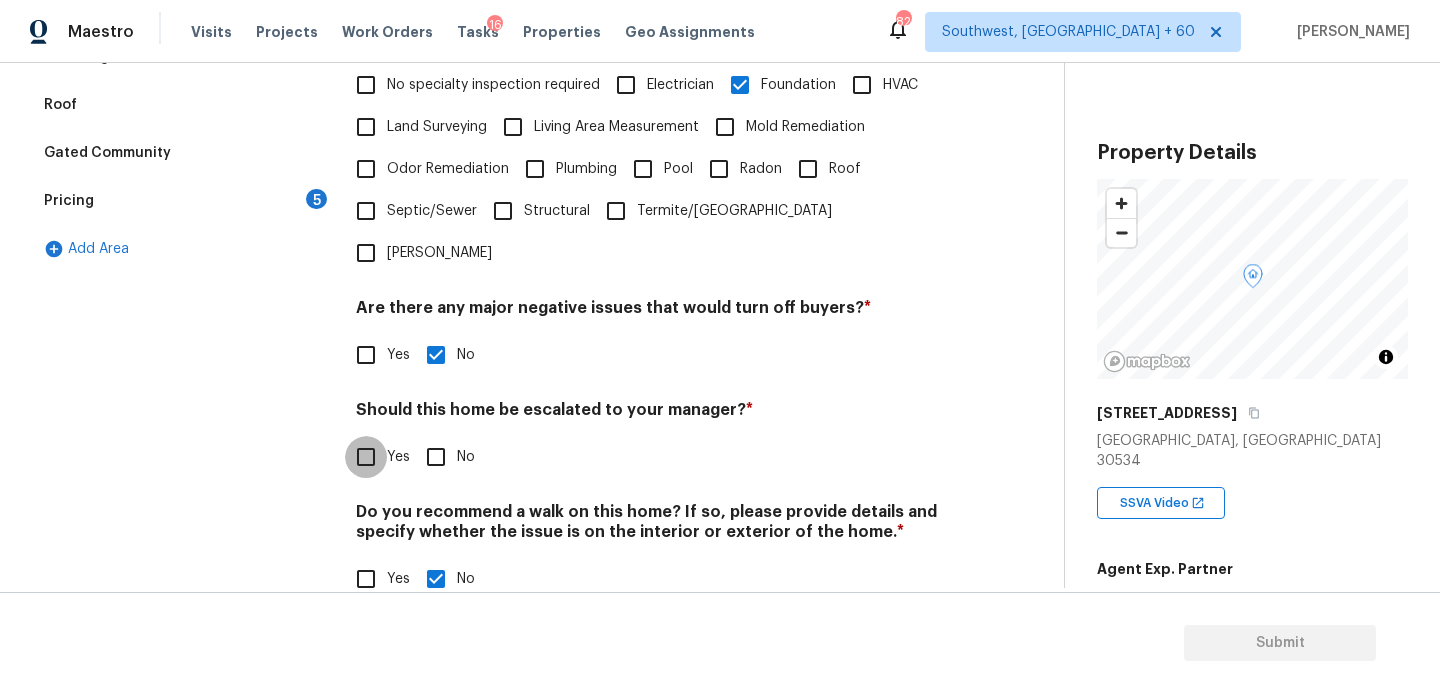 click on "Yes" at bounding box center [366, 457] 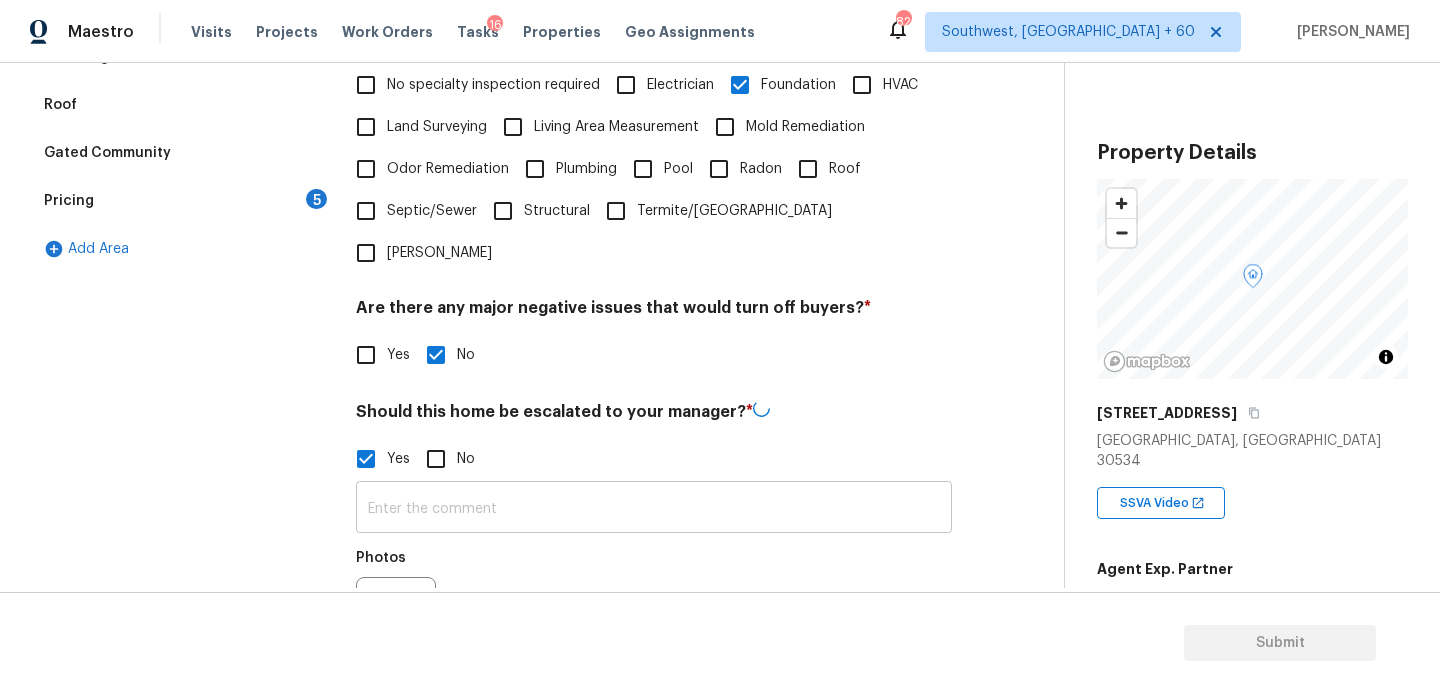click at bounding box center (654, 509) 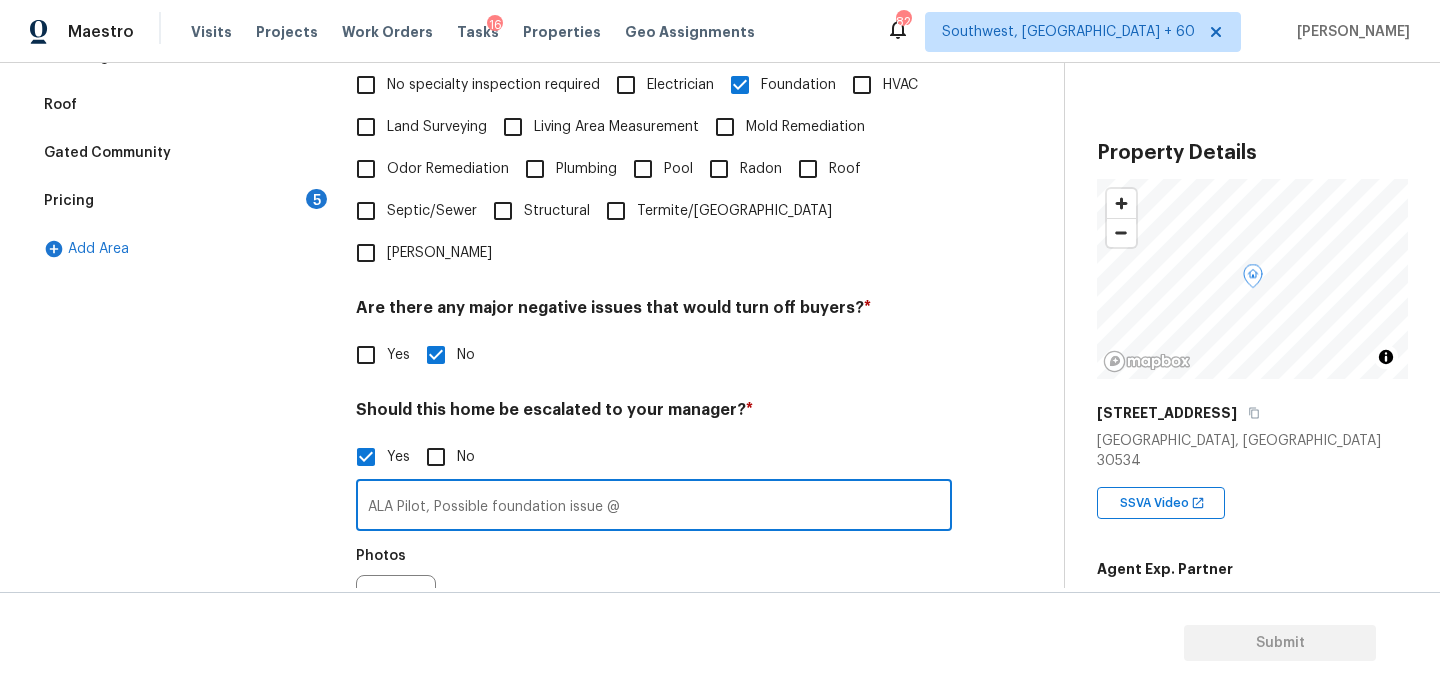 click on "Exterior Utilities 2 HVAC 2 Verification 2 Plumbing Roof Gated Community Pricing 5 Add Area Verification Notes: ​ Are any specialty inspections required before making a decision on this home?  * No specialty inspection required Electrician Foundation HVAC Land Surveying Living Area Measurement Mold Remediation Odor Remediation Plumbing Pool Radon Roof Septic/Sewer Structural Termite/Pest Wells Are there any major negative issues that would turn off buyers?  * Yes No Should this home be escalated to your manager?  * Yes No ALA Pilot, Possible foundation issue @ ​ Photos Do you recommend a walk on this home? If so, please provide details and specify whether the issue is on the interior or exterior of the home.  * Yes No" at bounding box center [524, 327] 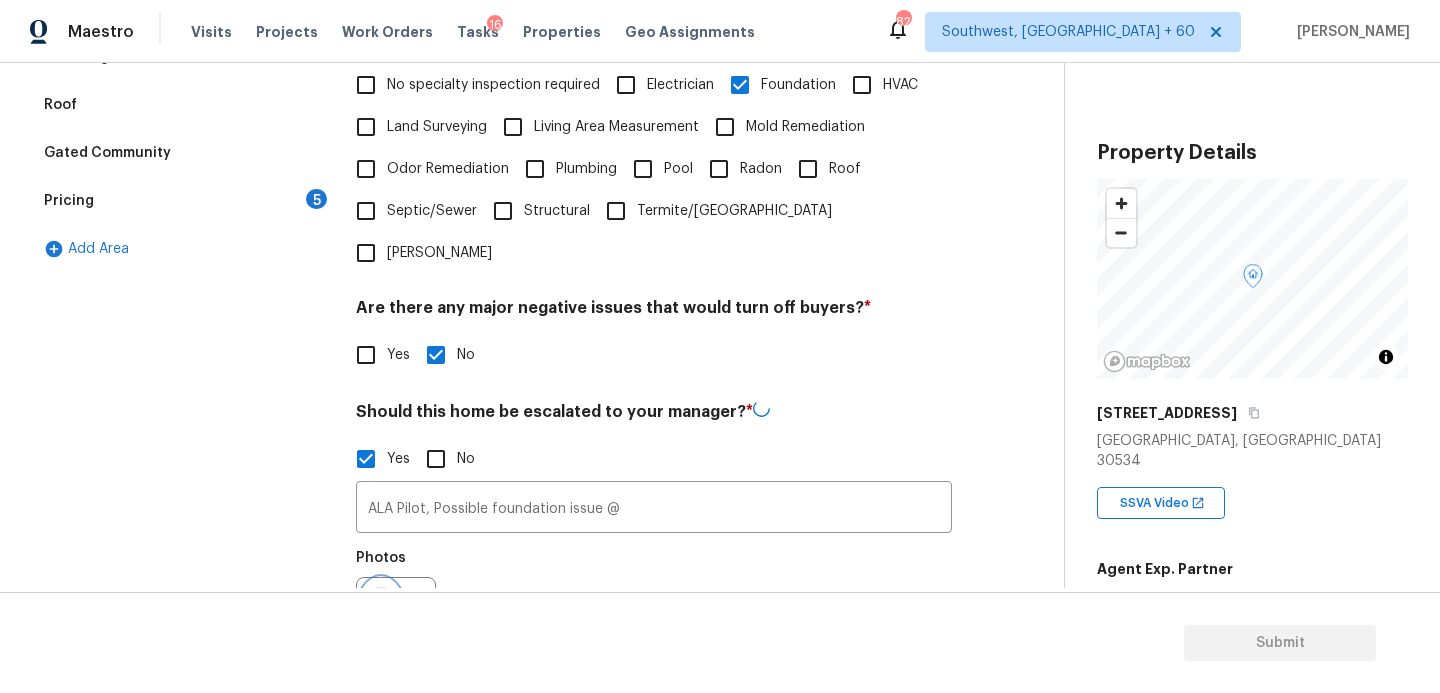click 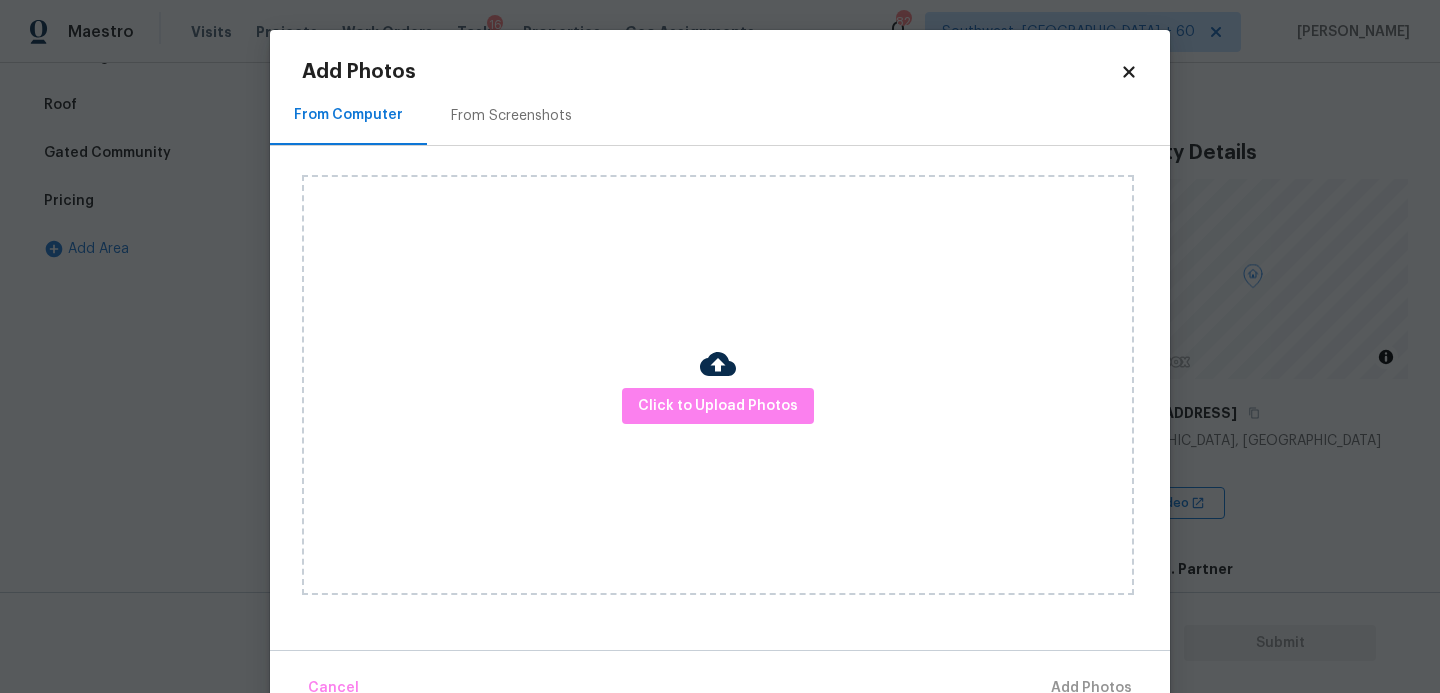 click on "Click to Upload Photos" at bounding box center [718, 385] 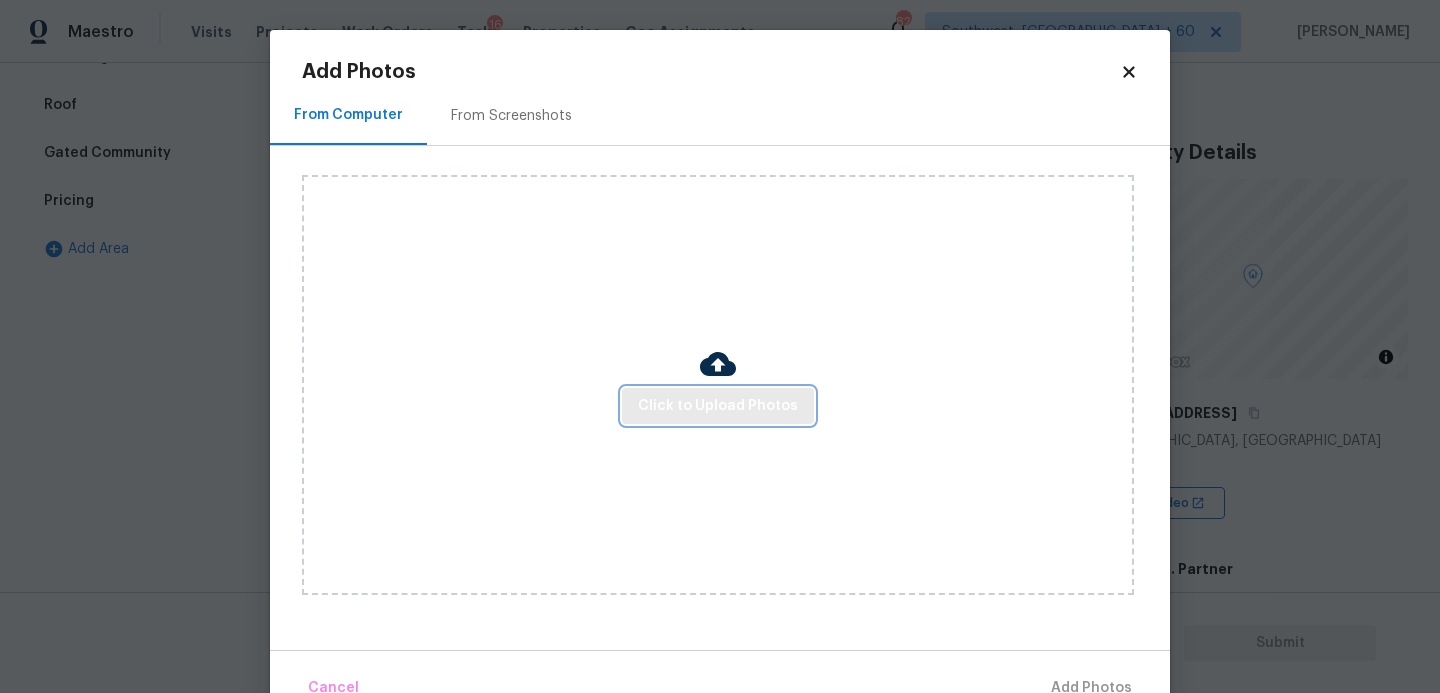 click on "Click to Upload Photos" at bounding box center (718, 406) 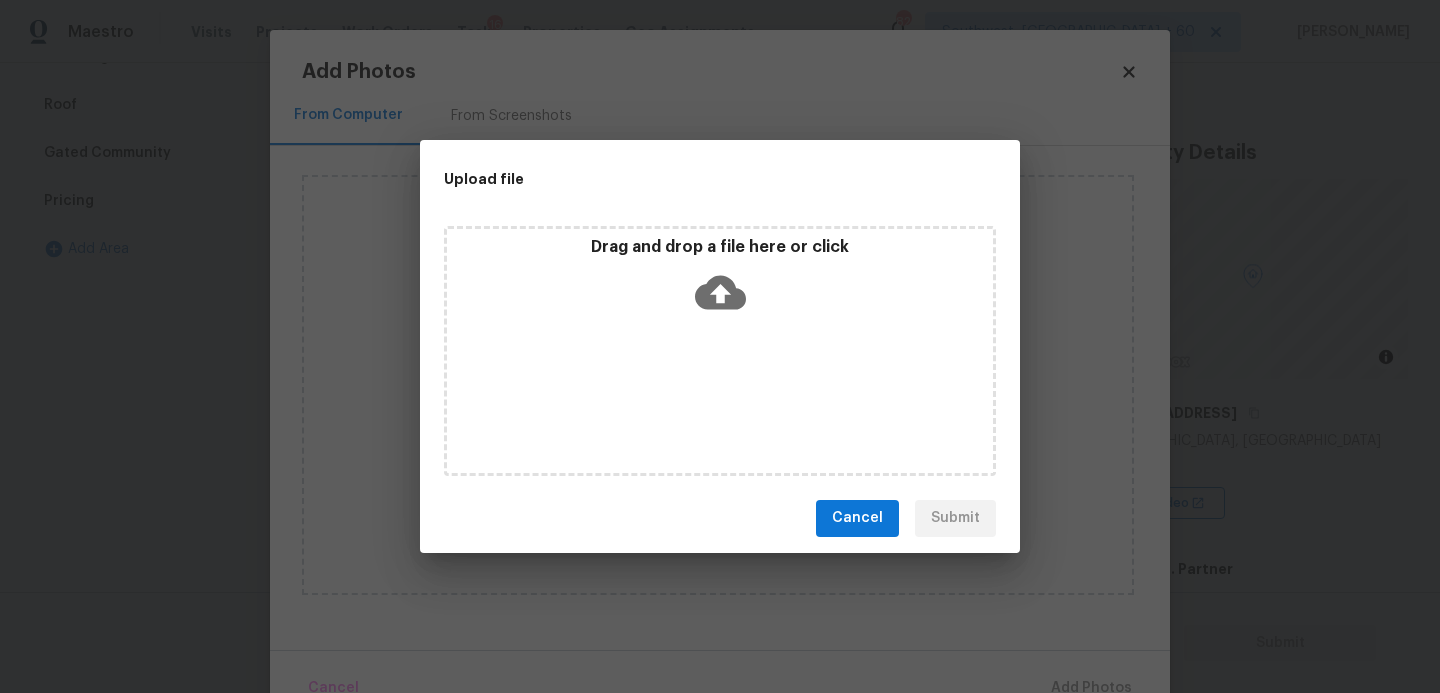 click 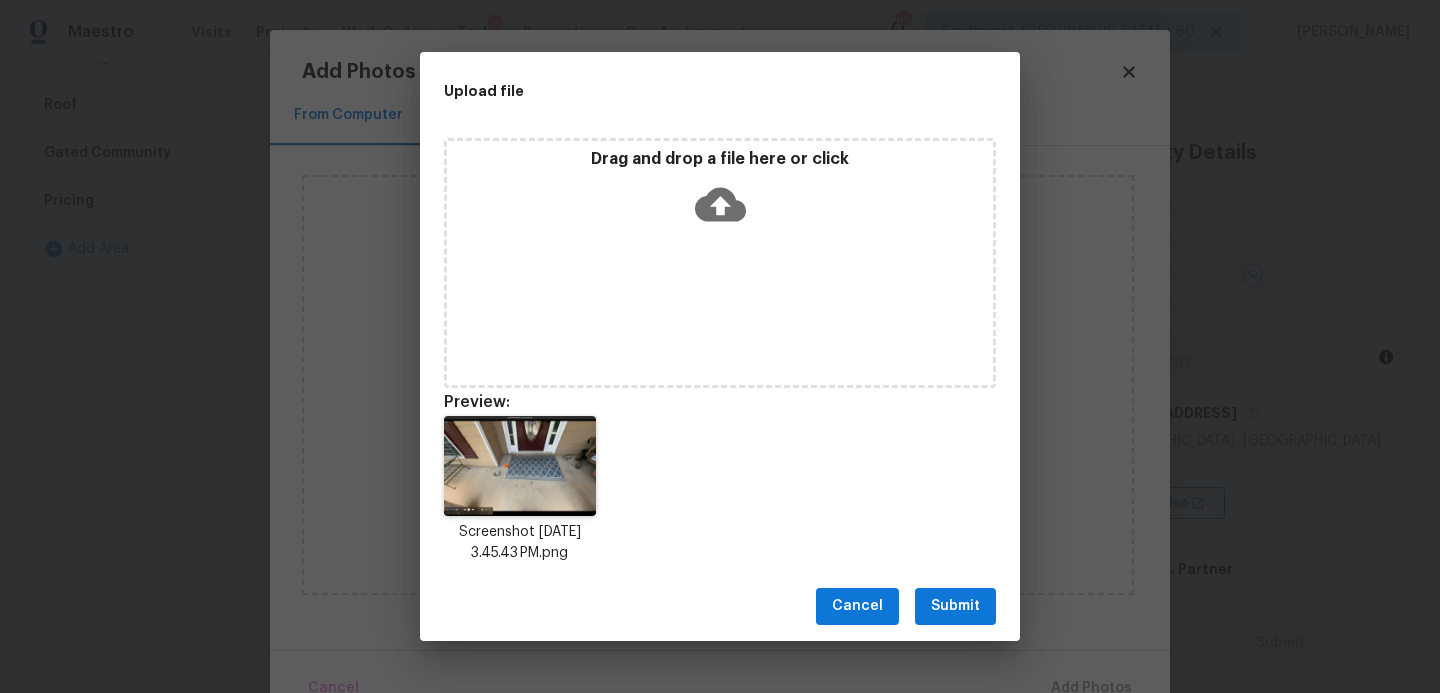 click on "Submit" at bounding box center [955, 606] 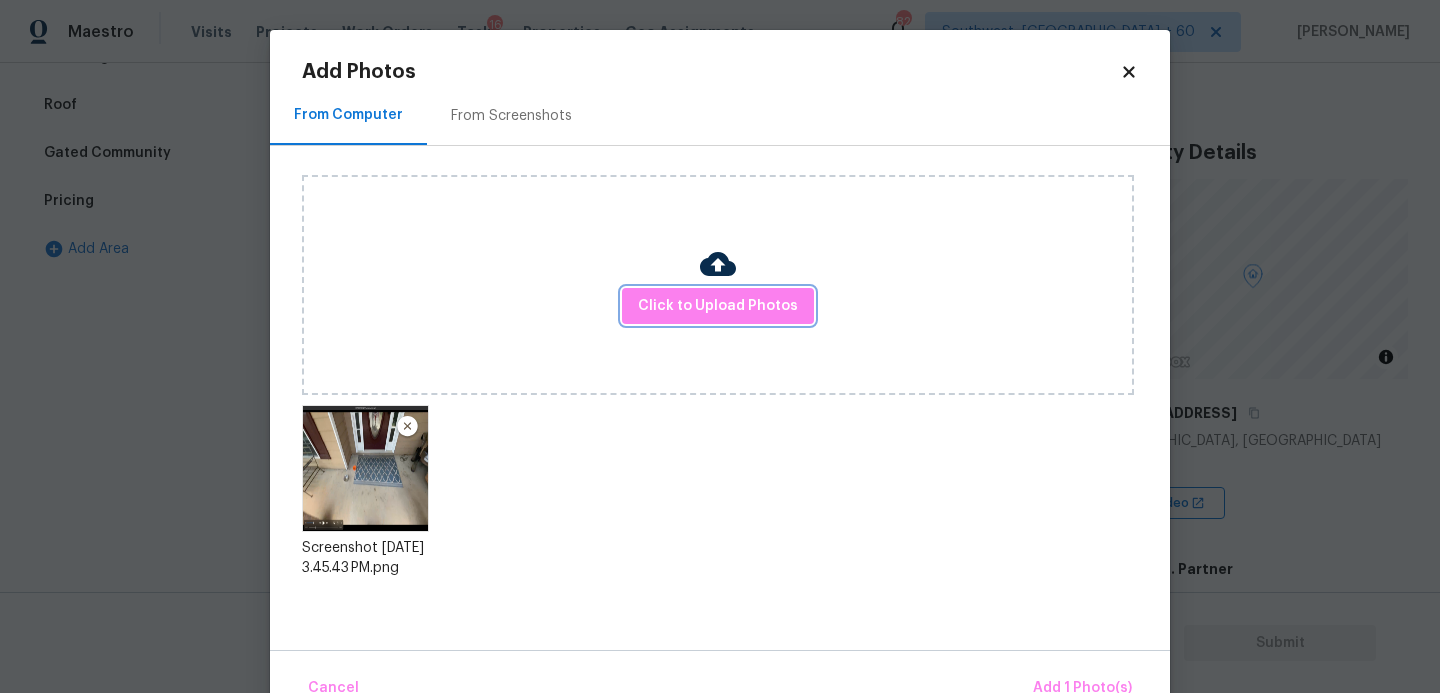 scroll, scrollTop: 47, scrollLeft: 0, axis: vertical 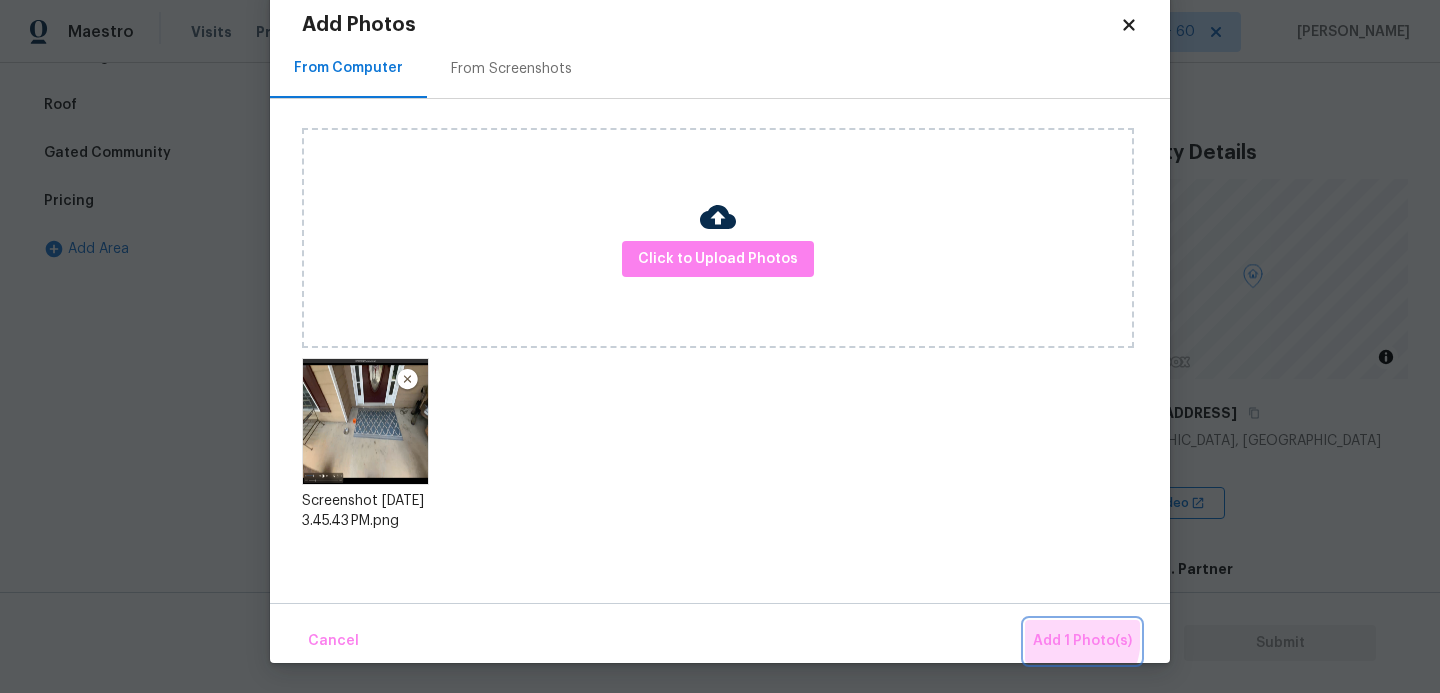 click on "Add 1 Photo(s)" at bounding box center (1082, 641) 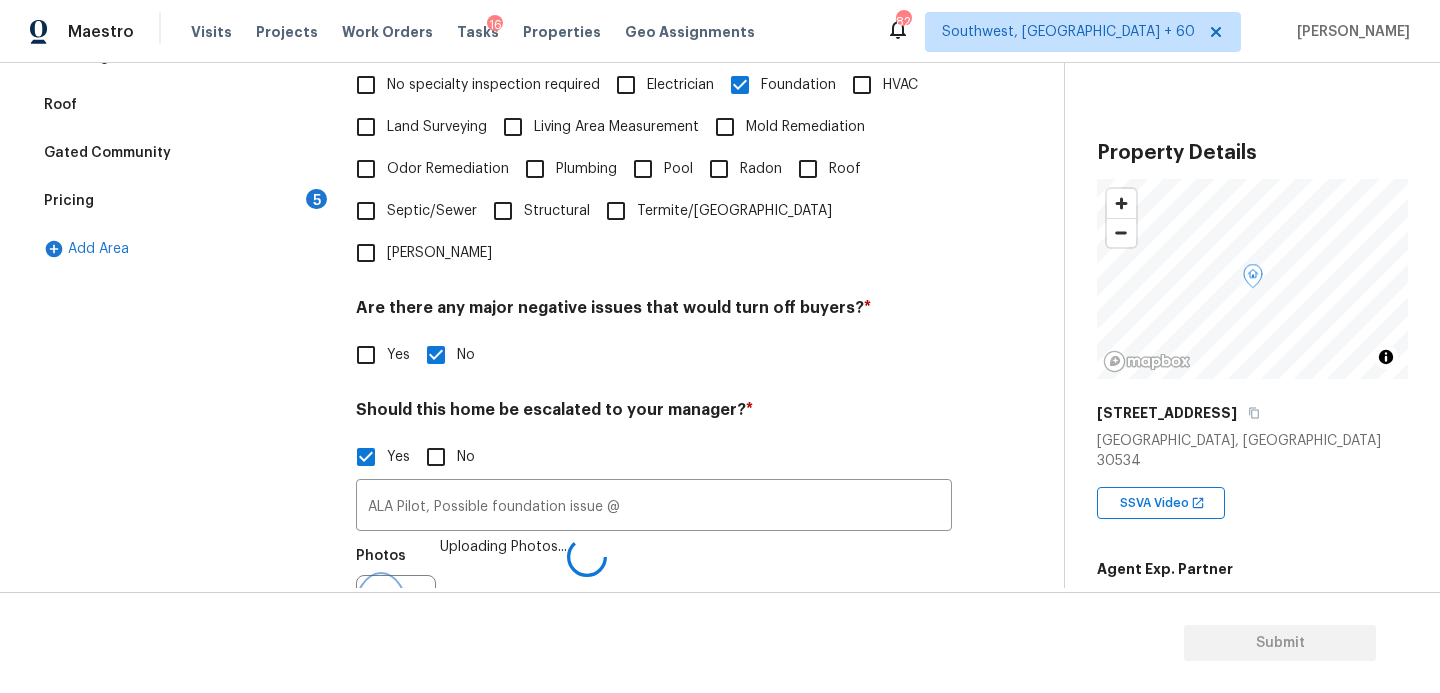 scroll, scrollTop: 535, scrollLeft: 0, axis: vertical 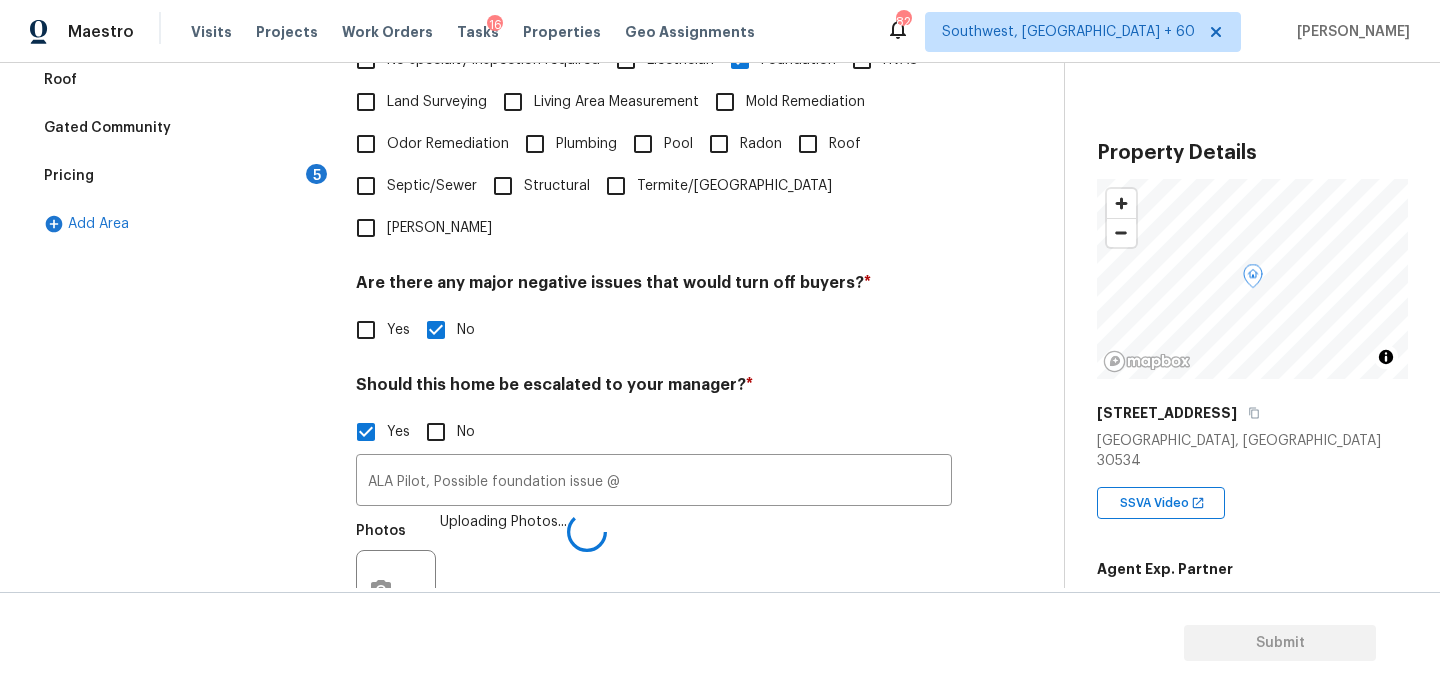 click on "Photos Uploading Photos..." at bounding box center (654, 577) 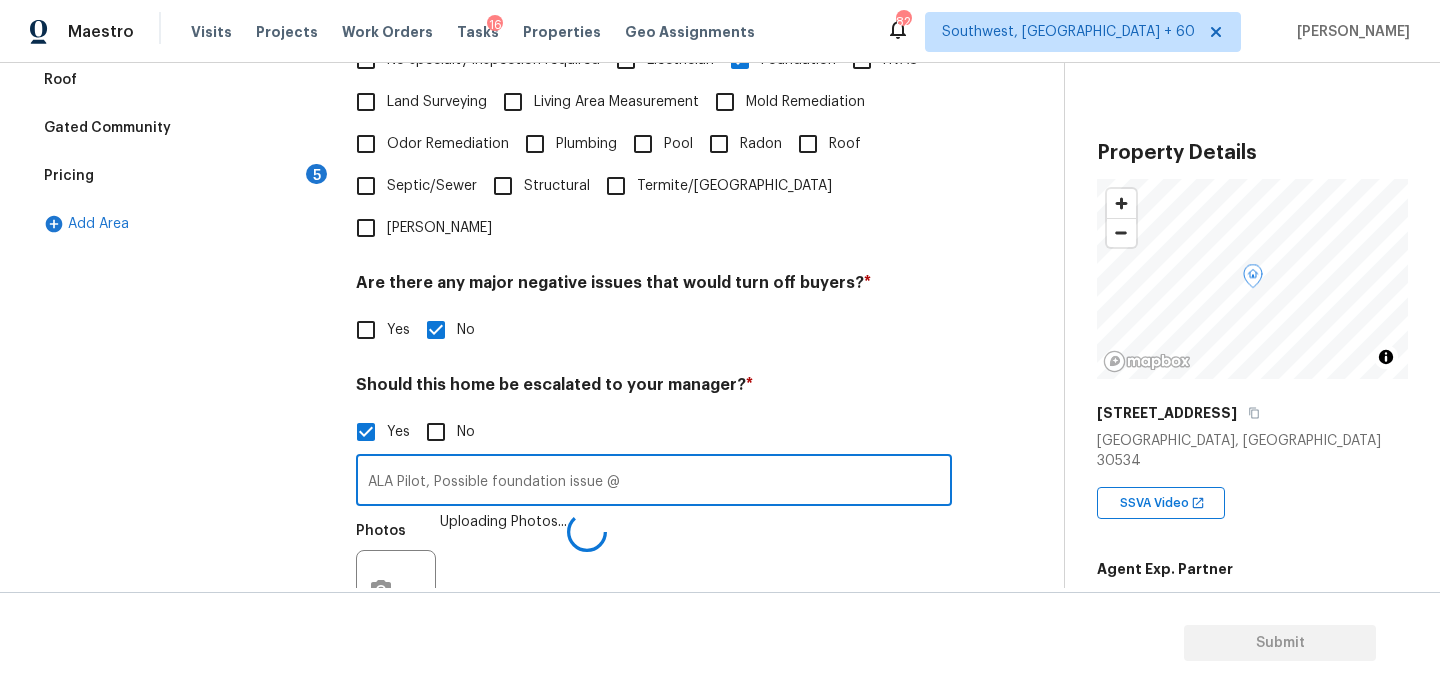 click on "ALA Pilot, Possible foundation issue @" at bounding box center [654, 482] 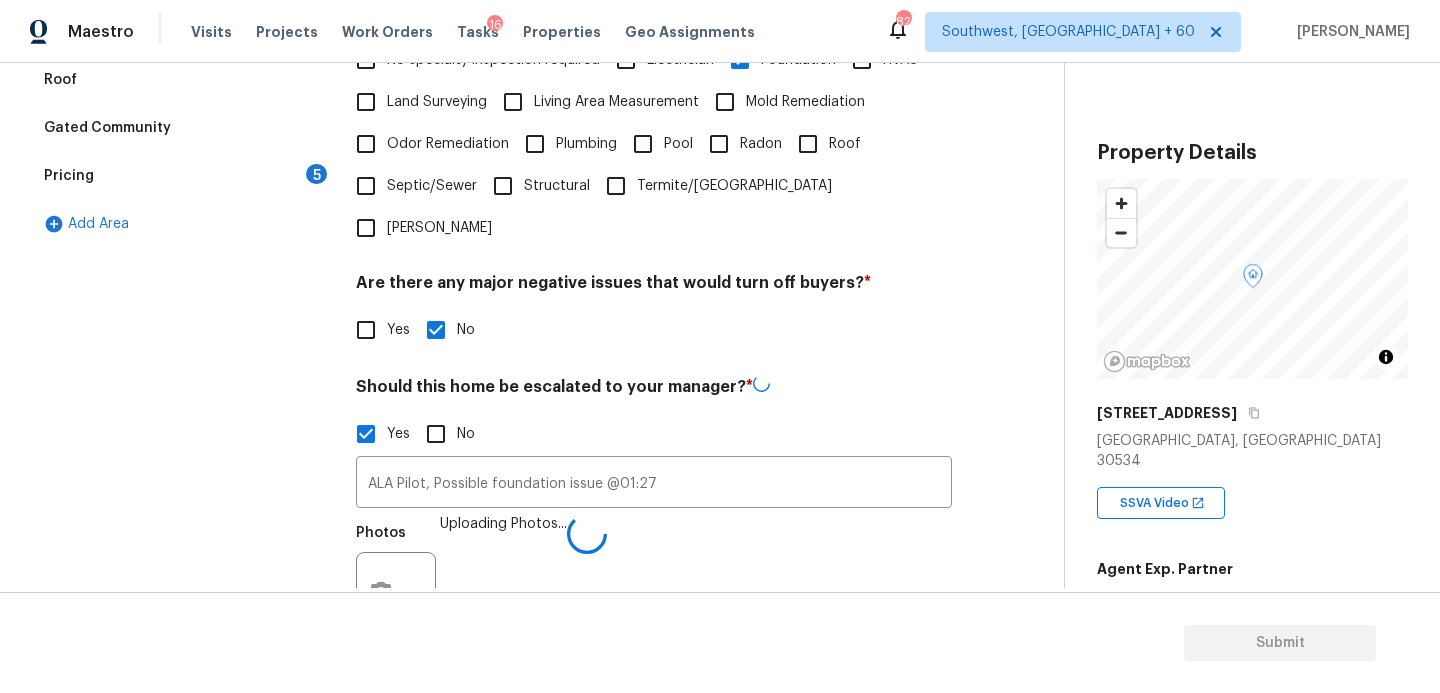click on "Photos Uploading Photos..." at bounding box center (654, 579) 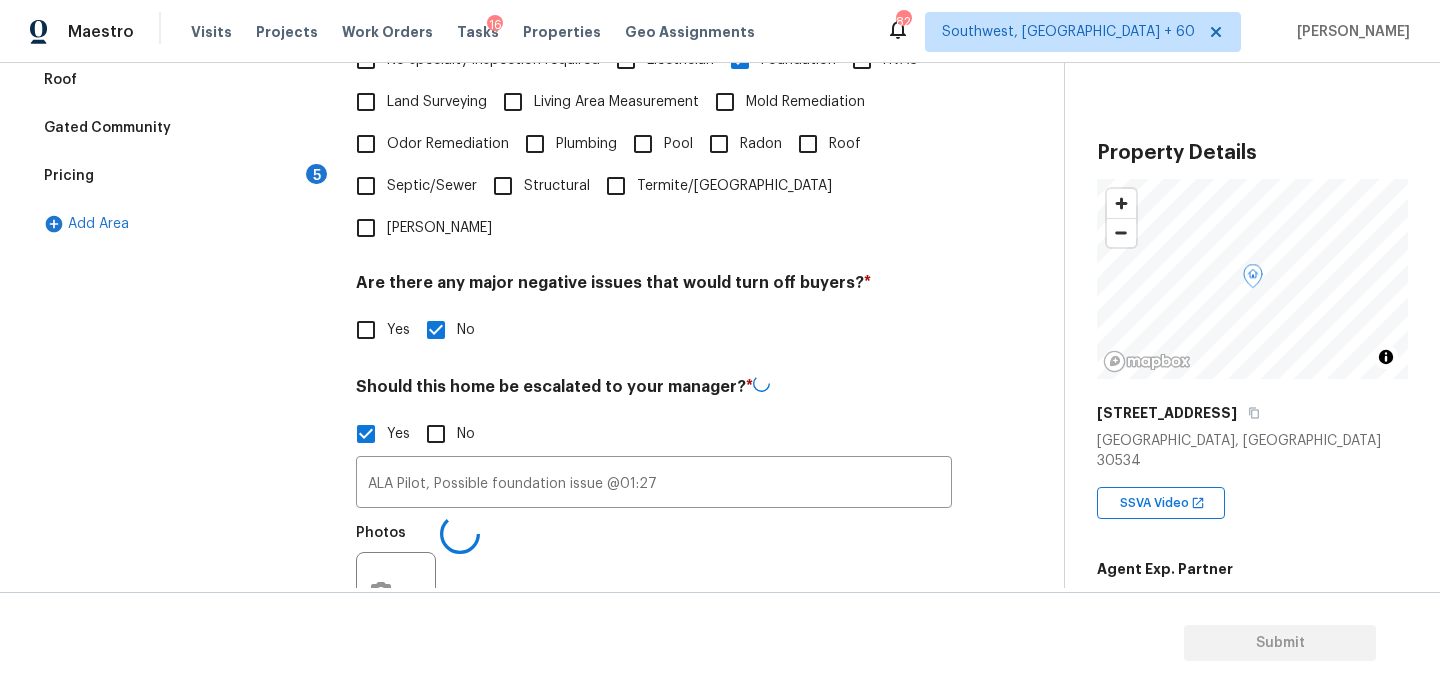 scroll, scrollTop: 678, scrollLeft: 0, axis: vertical 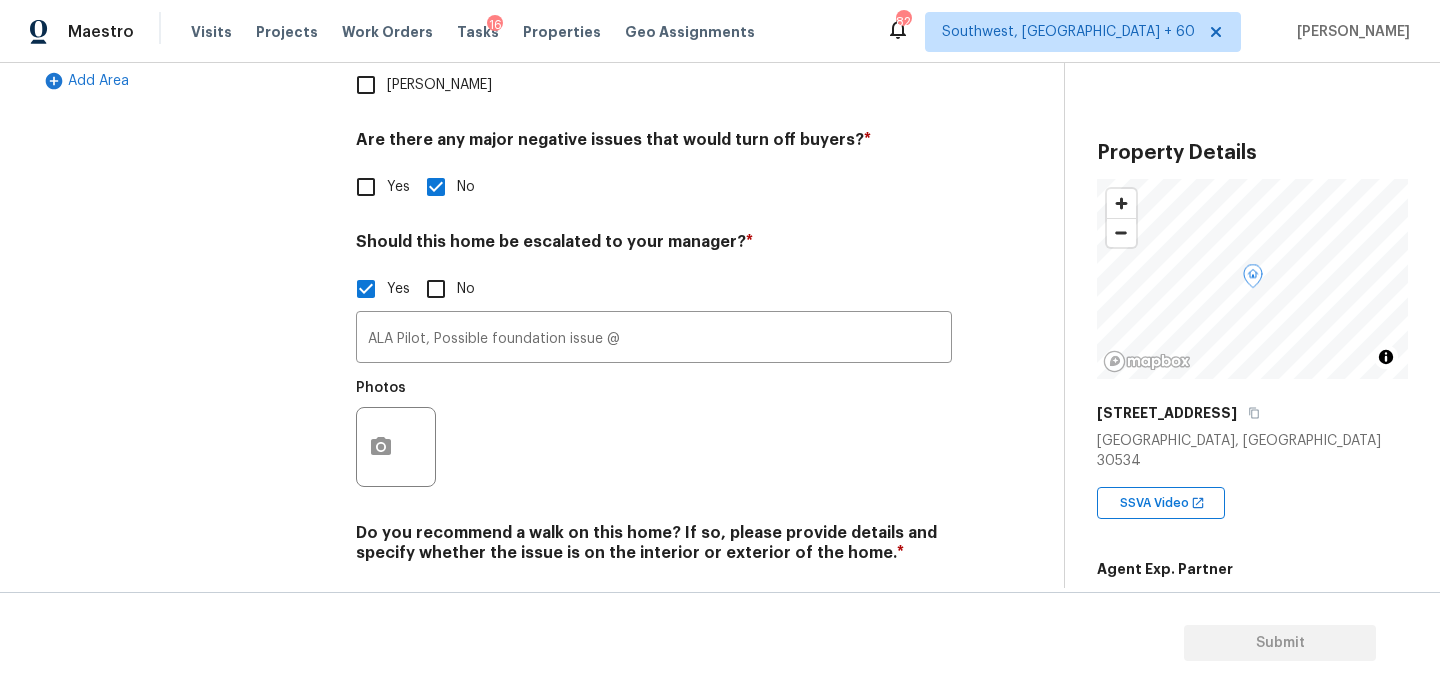 click on "Photos" at bounding box center [654, 434] 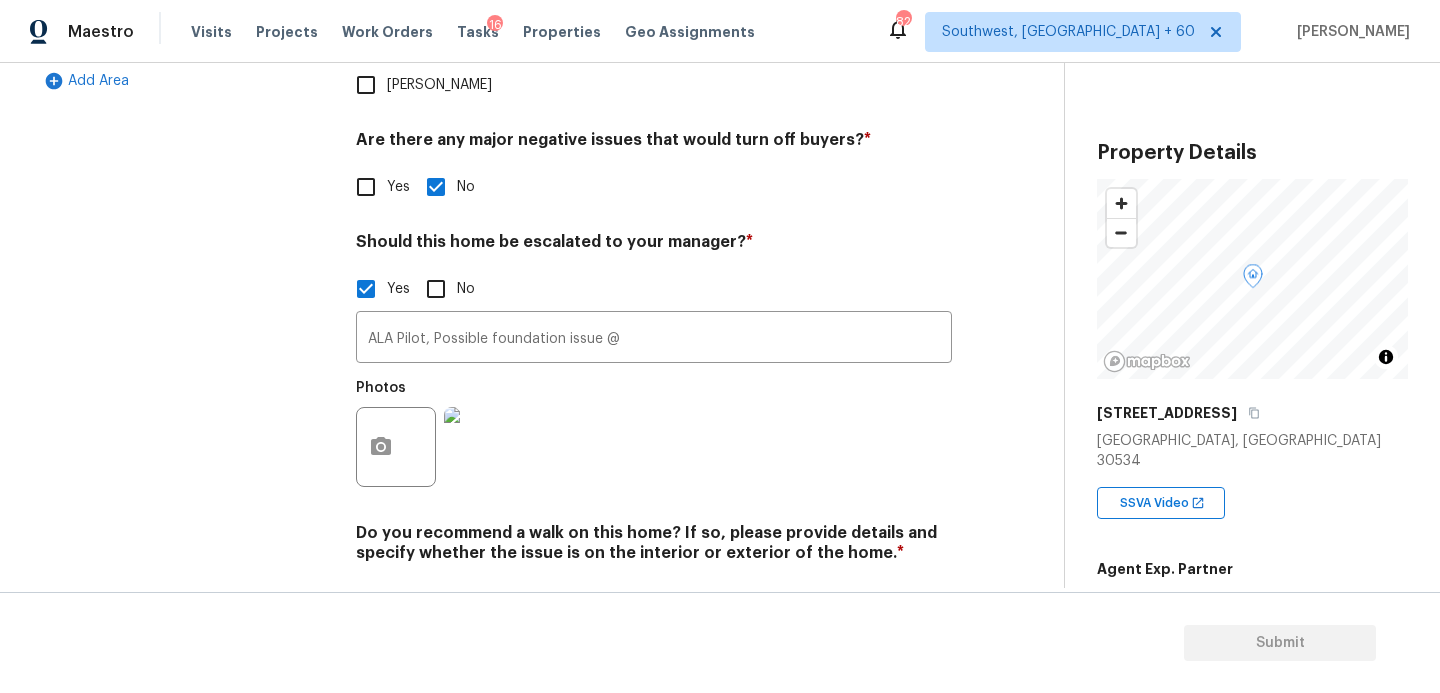 type on "ALA Pilot, Possible foundation issue @01:27" 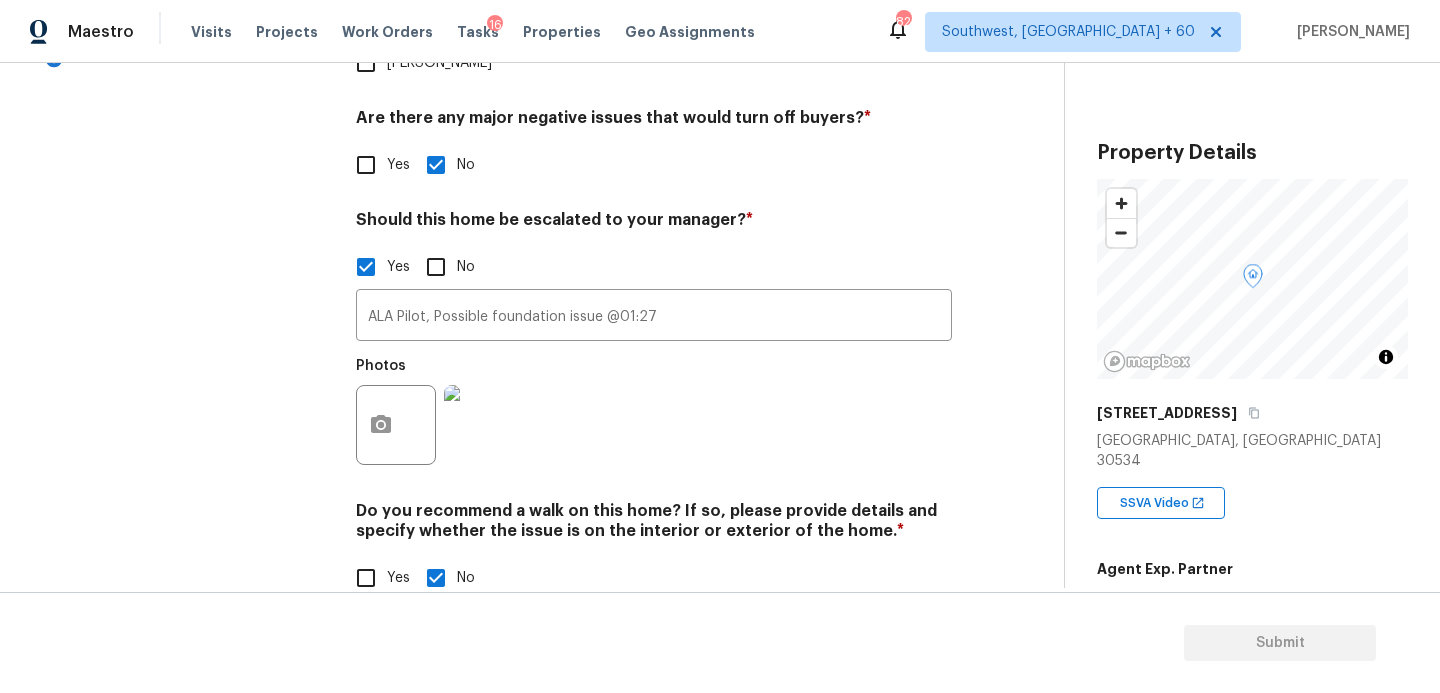 scroll, scrollTop: 0, scrollLeft: 0, axis: both 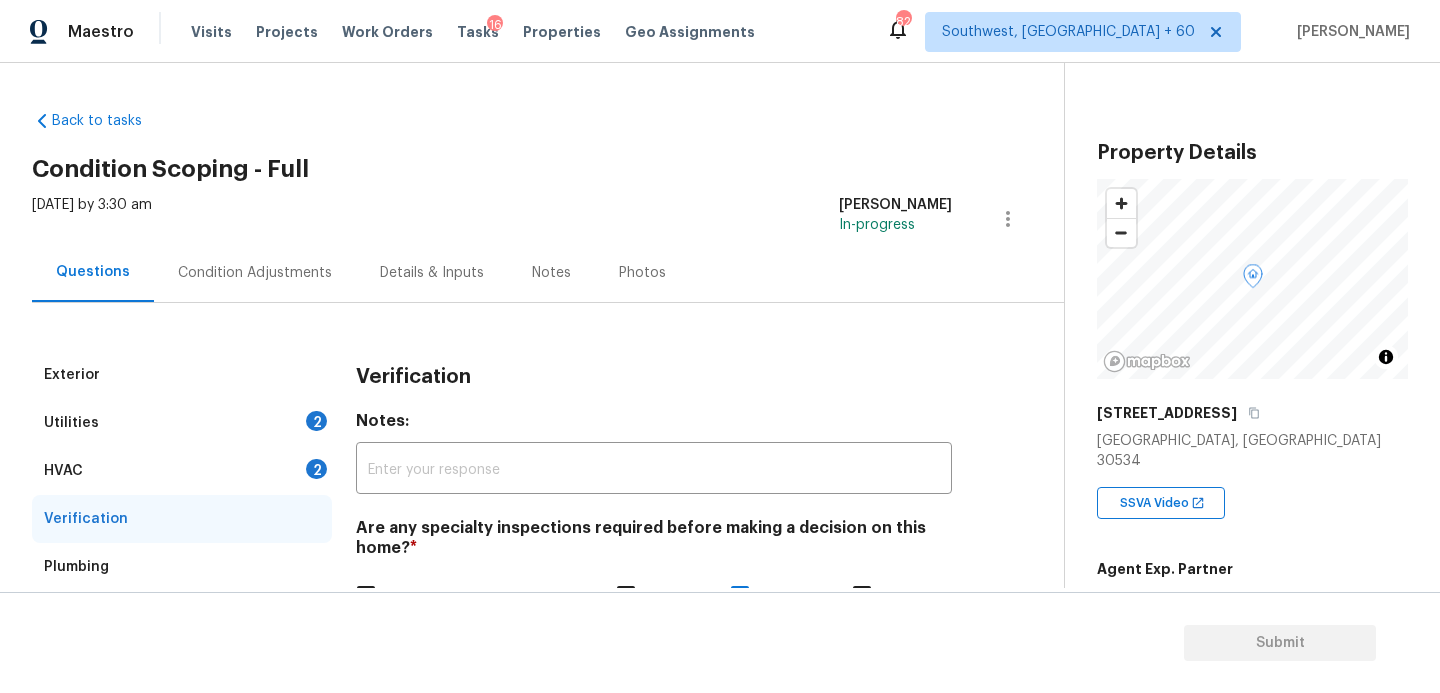 click on "Condition Adjustments" at bounding box center [255, 272] 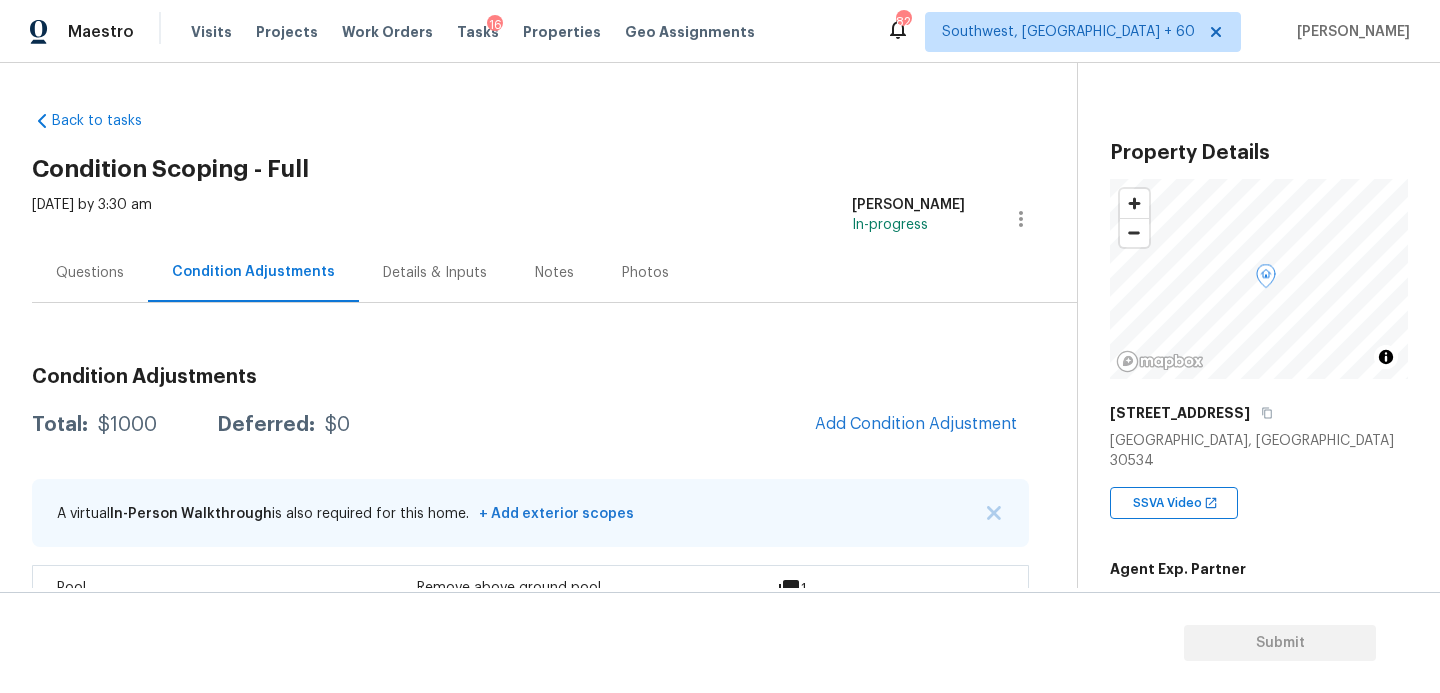scroll, scrollTop: 57, scrollLeft: 0, axis: vertical 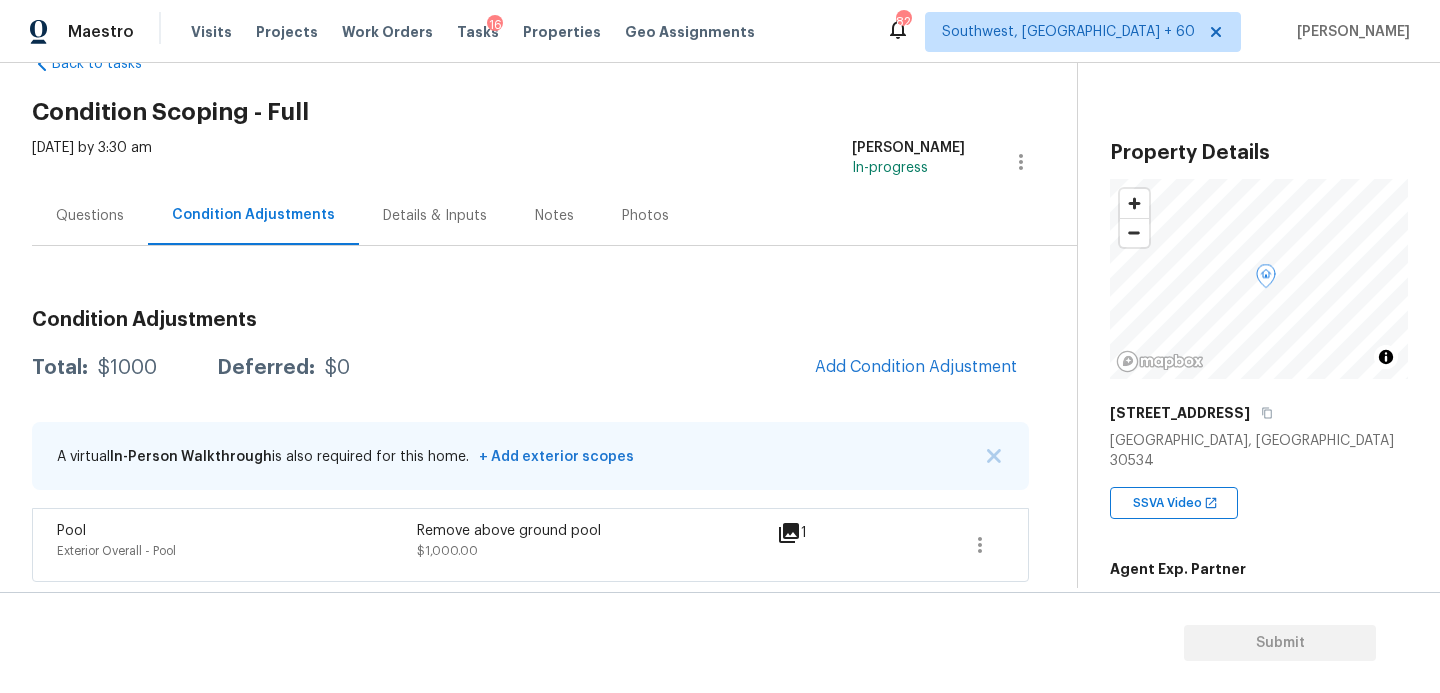 click on "Add Condition Adjustment" at bounding box center (916, 368) 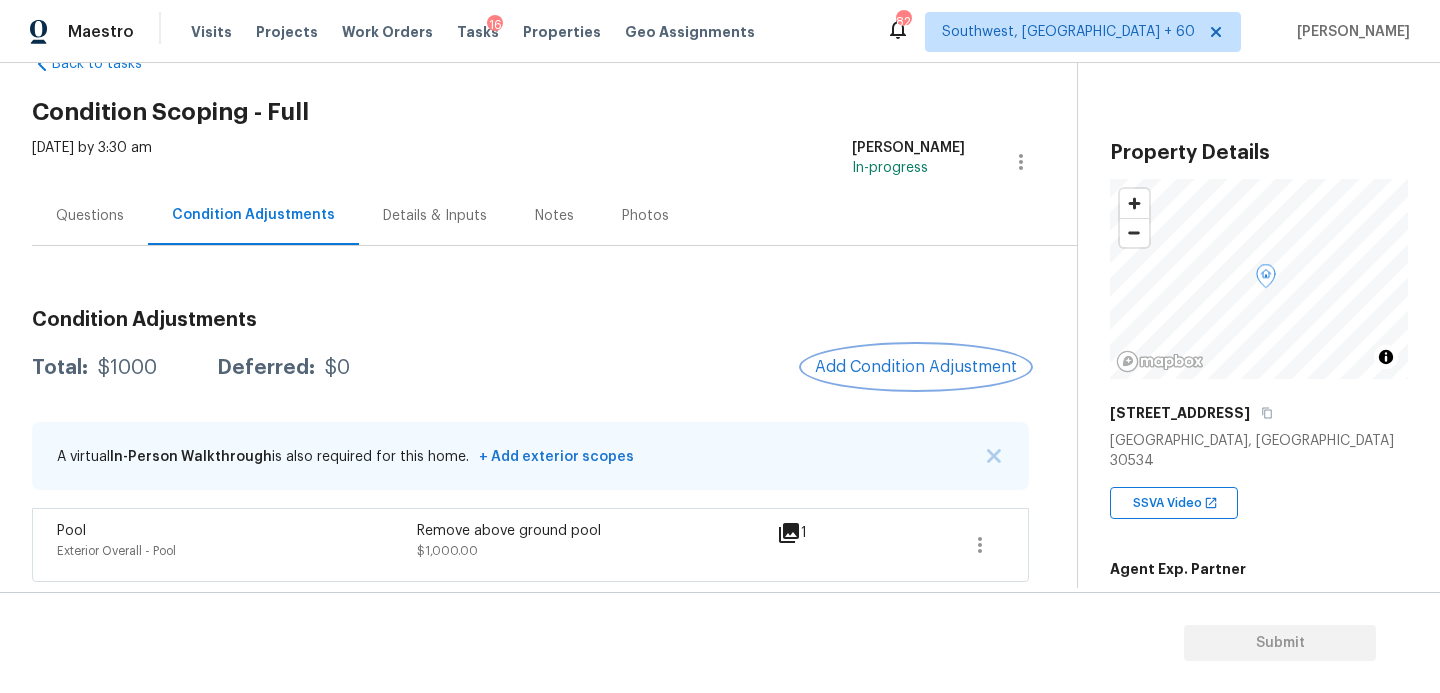 click on "Add Condition Adjustment" at bounding box center (916, 367) 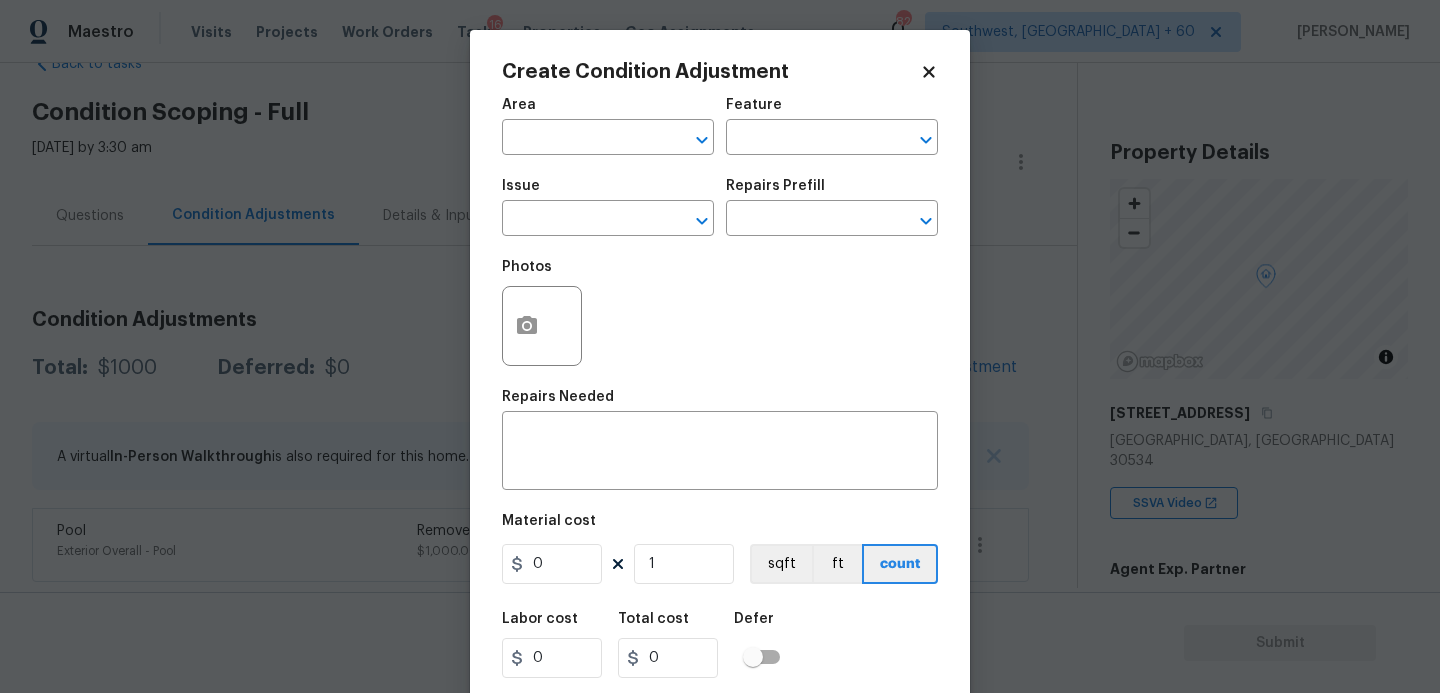 click on "Area" at bounding box center [608, 111] 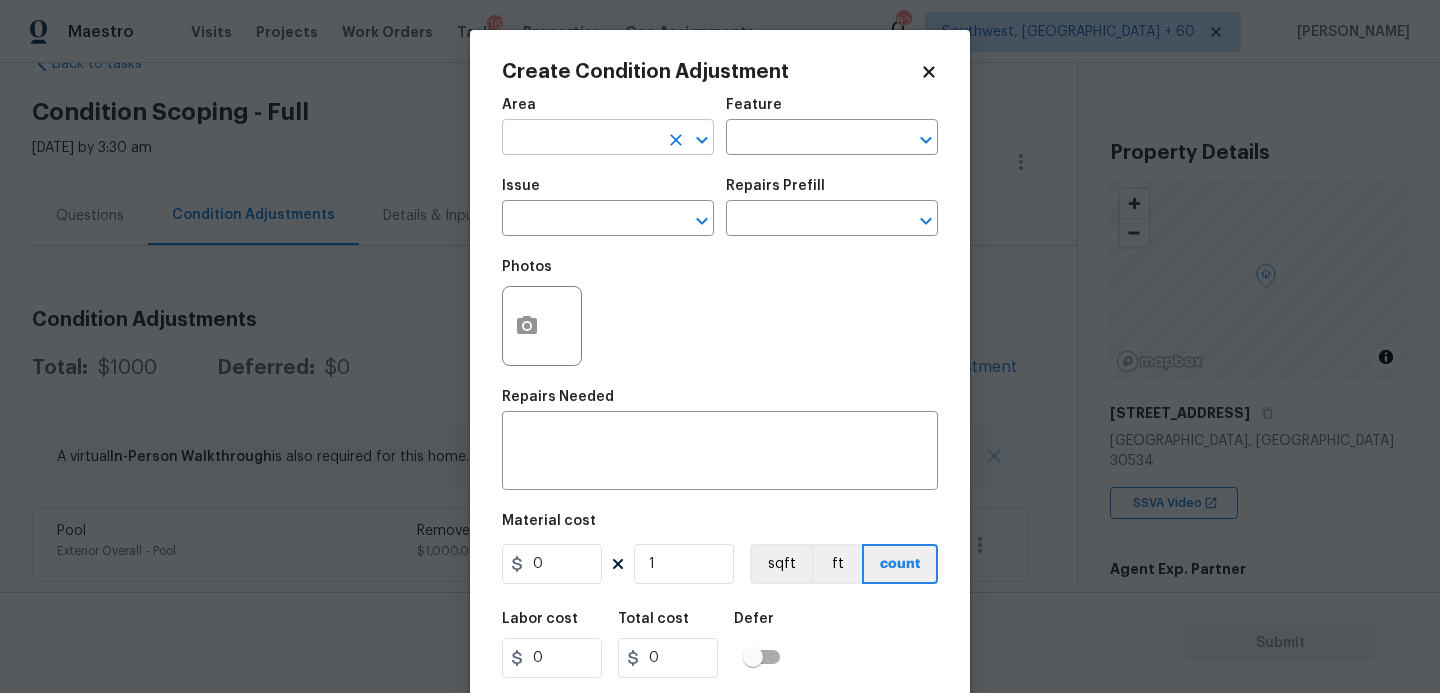 click at bounding box center (580, 139) 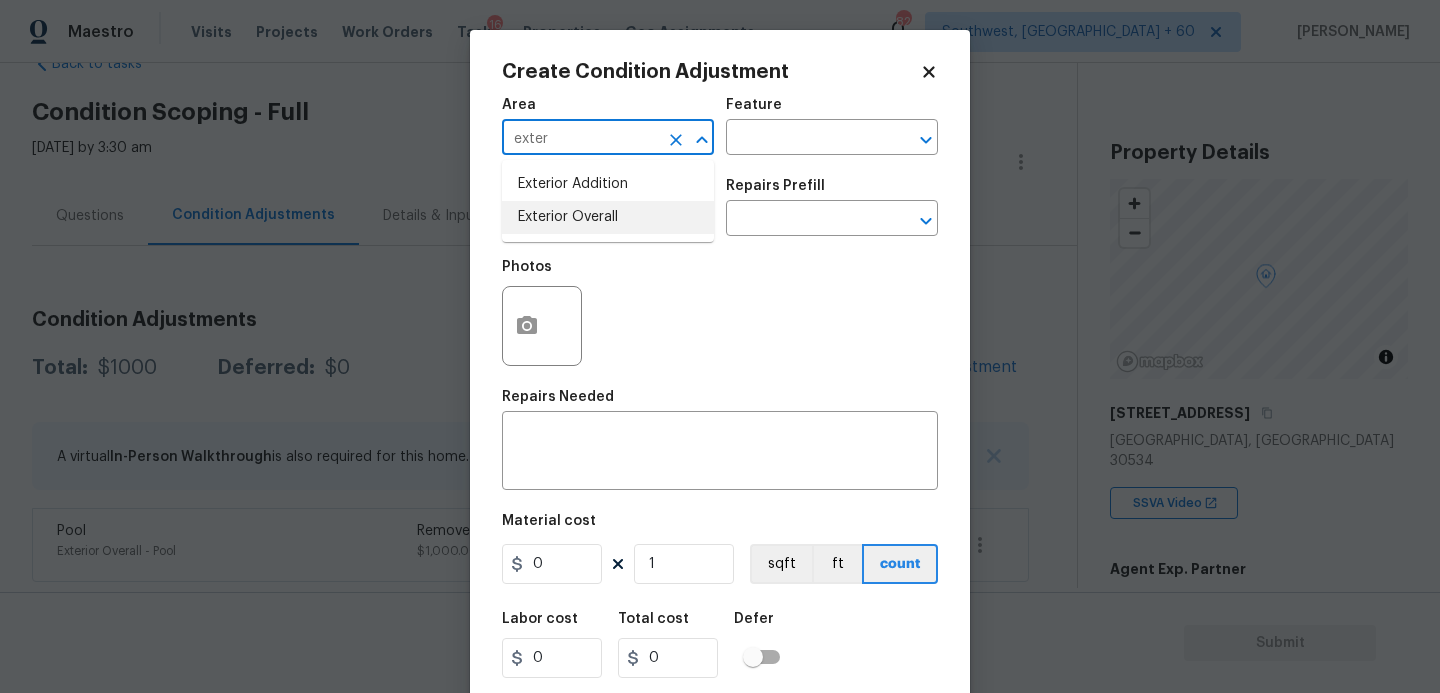 click on "Exterior Overall" at bounding box center (608, 217) 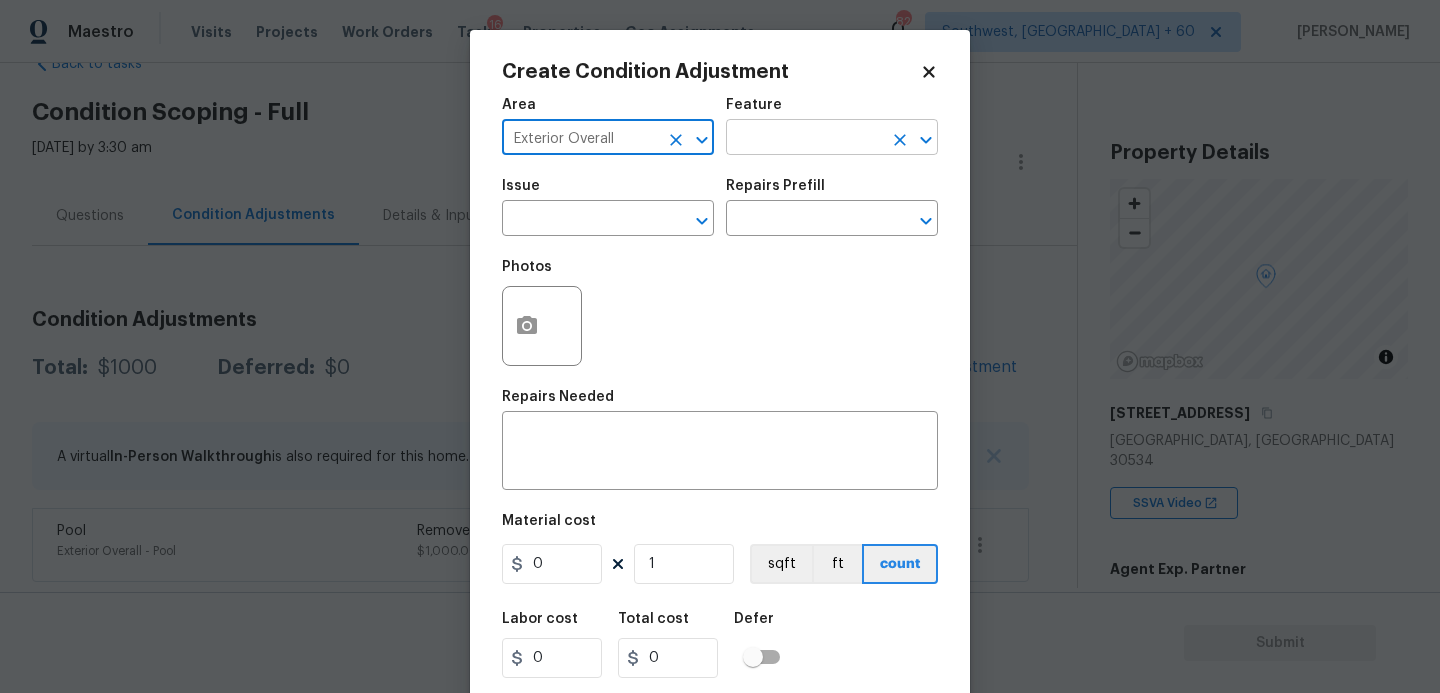 type on "Exterior Overall" 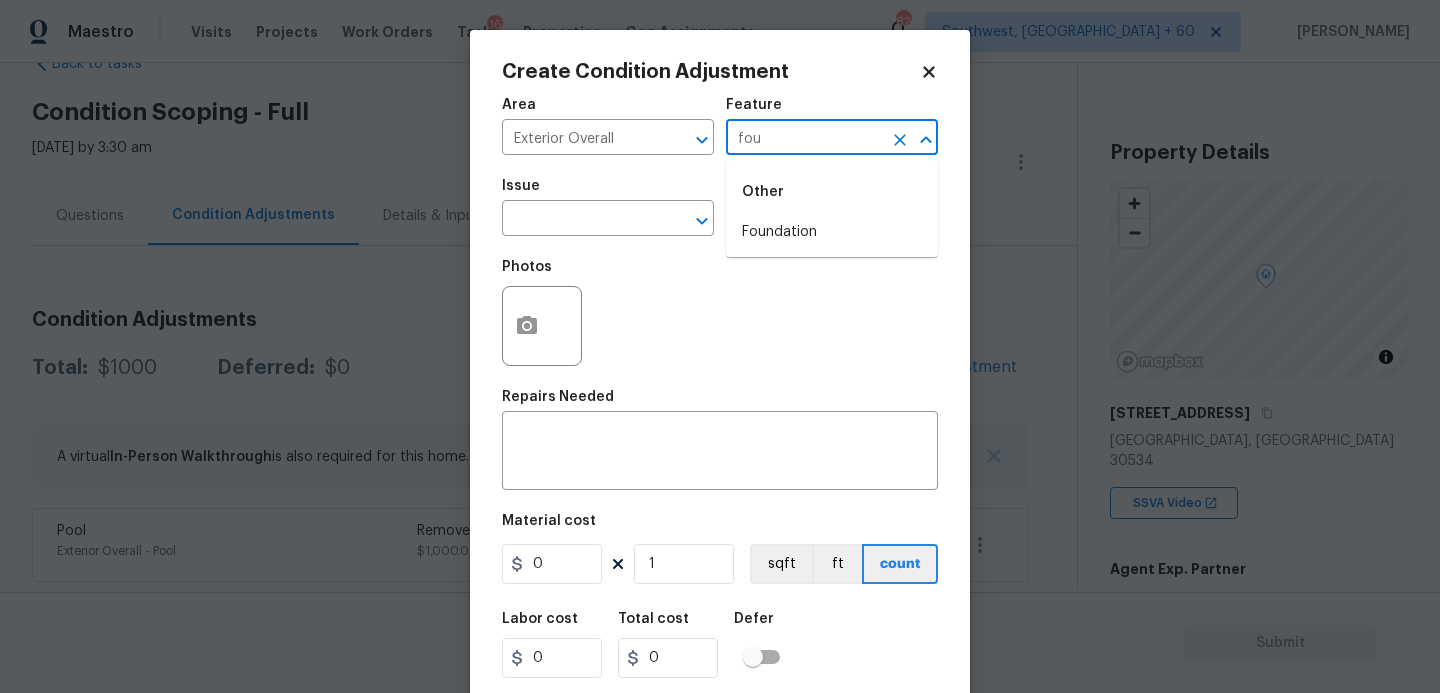 click on "Other" at bounding box center [832, 192] 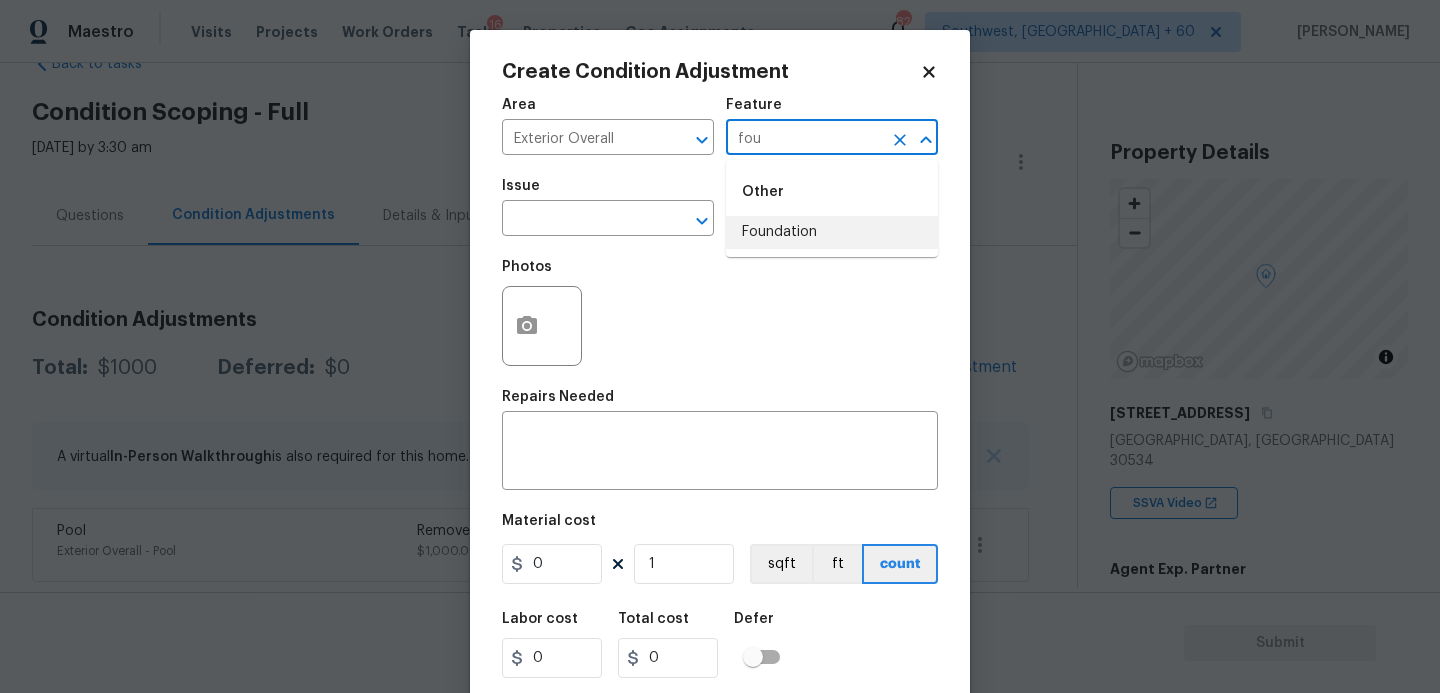 click on "Foundation" at bounding box center [832, 232] 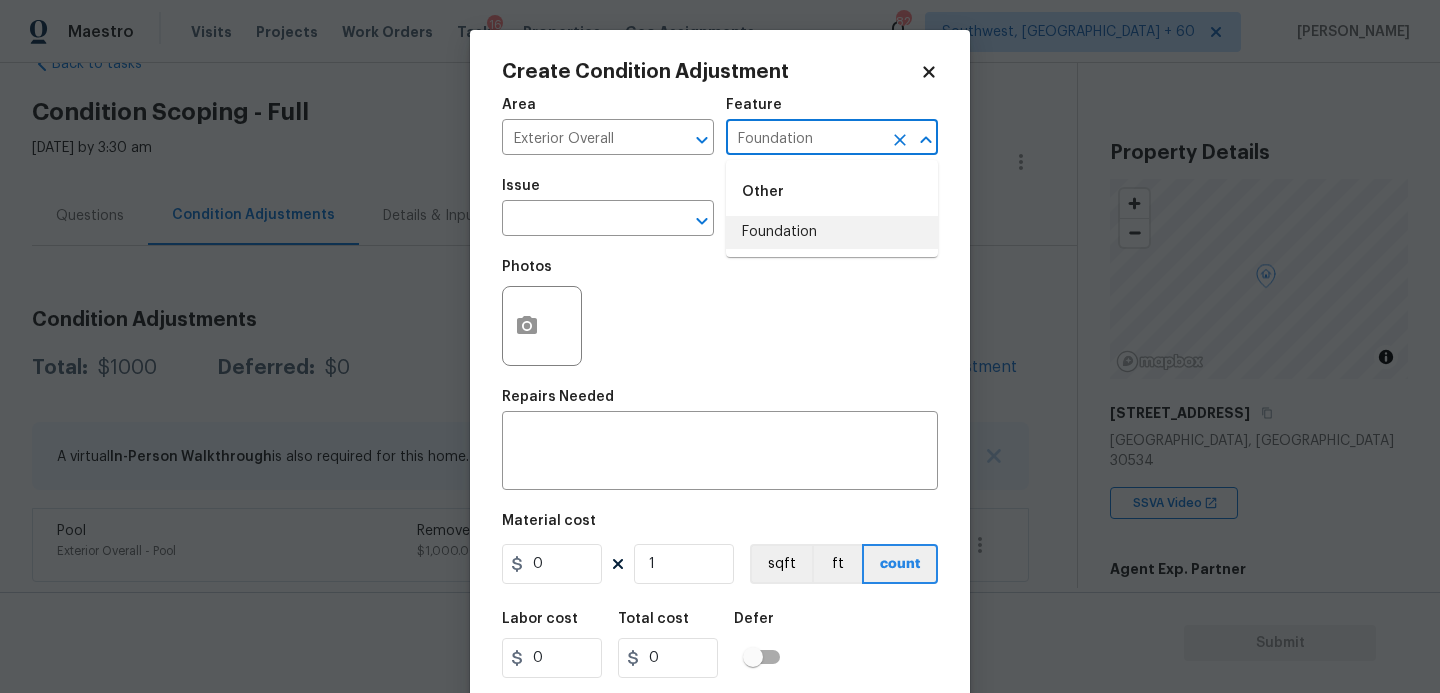 type on "Foundation" 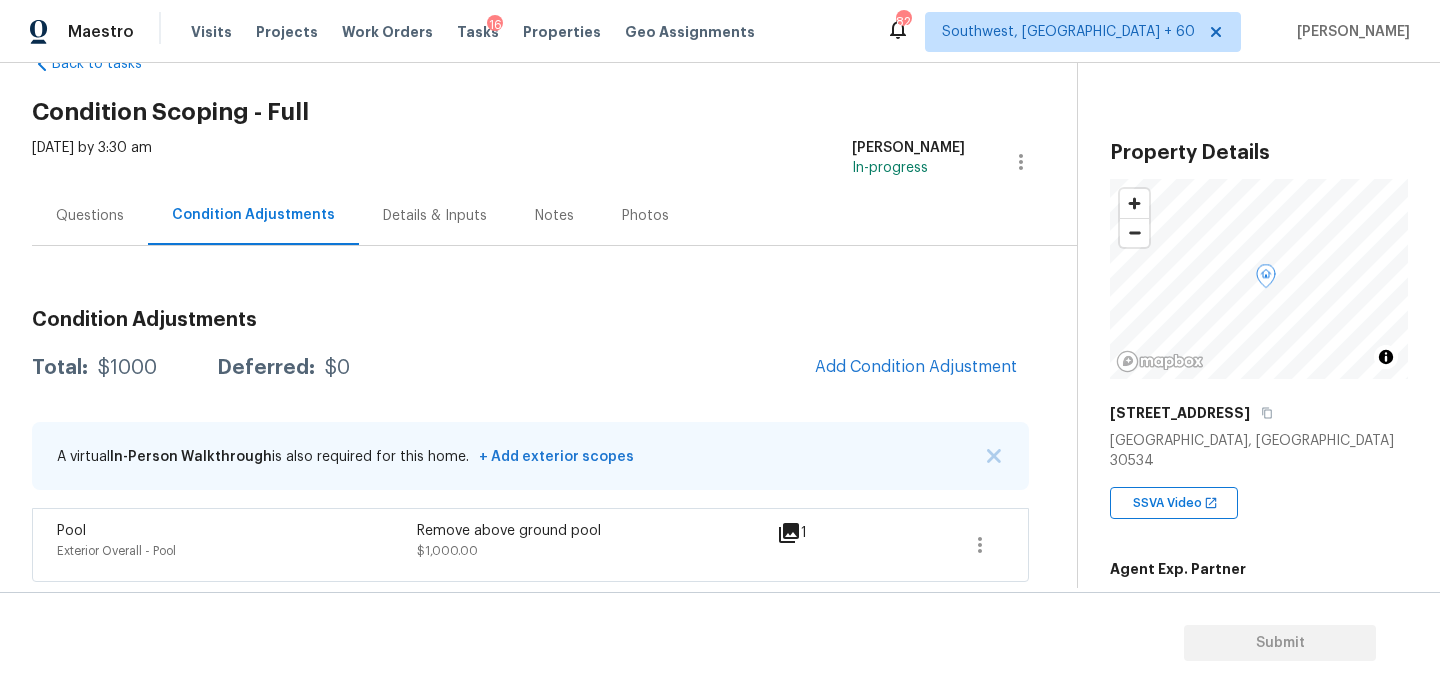 click on "Maestro Visits Projects Work Orders Tasks 16 Properties Geo Assignments 824 Southwest, FL + 60 Sakthivel Chandran Back to tasks Condition Scoping - Full Tue, Jul 22 2025 by 3:30 am   Sakthivel Chandran In-progress Questions Condition Adjustments Details & Inputs Notes Photos Condition Adjustments Total:  $1000 Deferred:  $0 Add Condition Adjustment A virtual  In-Person Walkthrough  is also required for this home.   + Add exterior scopes Pool Exterior Overall - Pool Remove above ground pool $1,000.00   1 Property Details © Mapbox   © OpenStreetMap   Improve this map 105 Red Hawk Dr Dawsonville, GA 30534 SSVA Video Agent Exp. Partner John Schell Square Foot 1860 Bedrooms 4 Full Bathrooms 2 Half Bathrooms 1 Year Built 2007 In Gated Community - Number of Pets - Smoking - Septic system - Home Additions - Submit
Create Condition Adjustment Area Exterior Overall ​ Feature Foundation ​ Issue ​ Repairs Prefill ​ Photos Repairs Needed x ​ Material cost 0 1 sqft ft count Labor cost 0 Total cost 0 Defer" at bounding box center [720, 346] 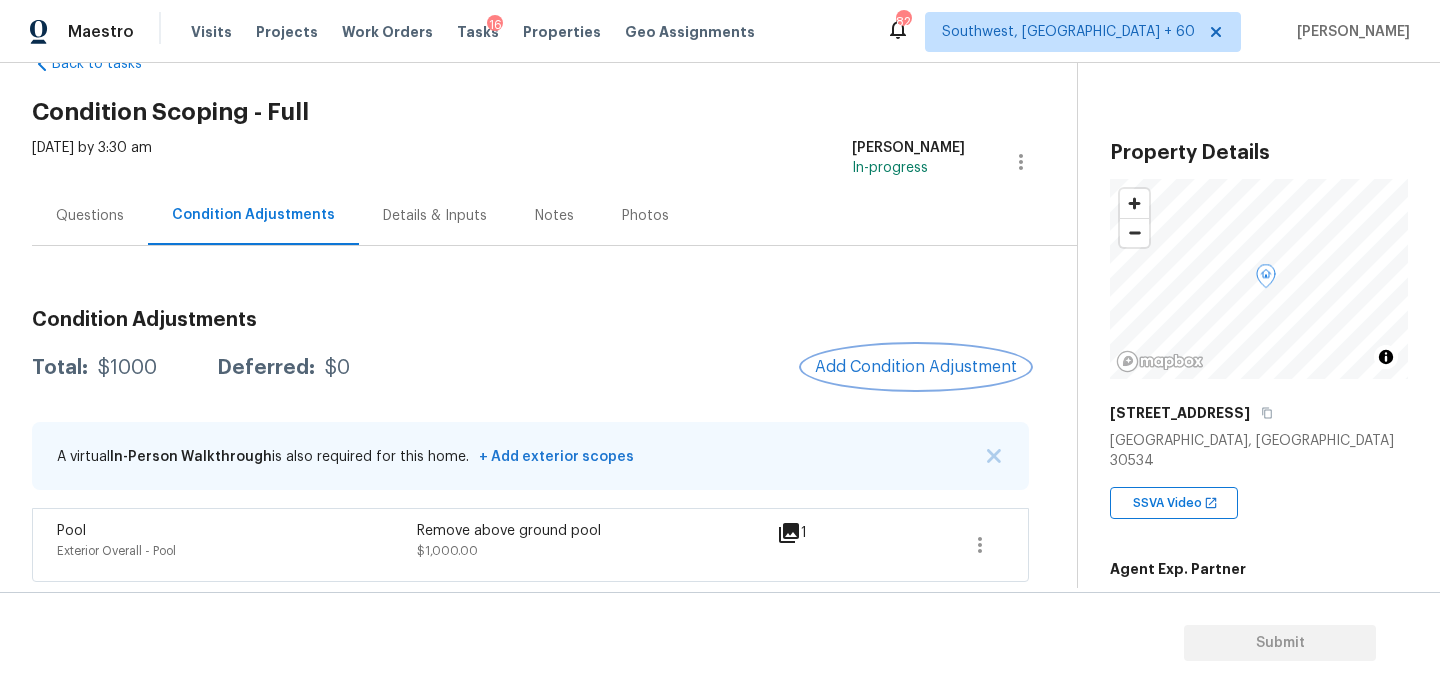 click on "Add Condition Adjustment" at bounding box center [916, 367] 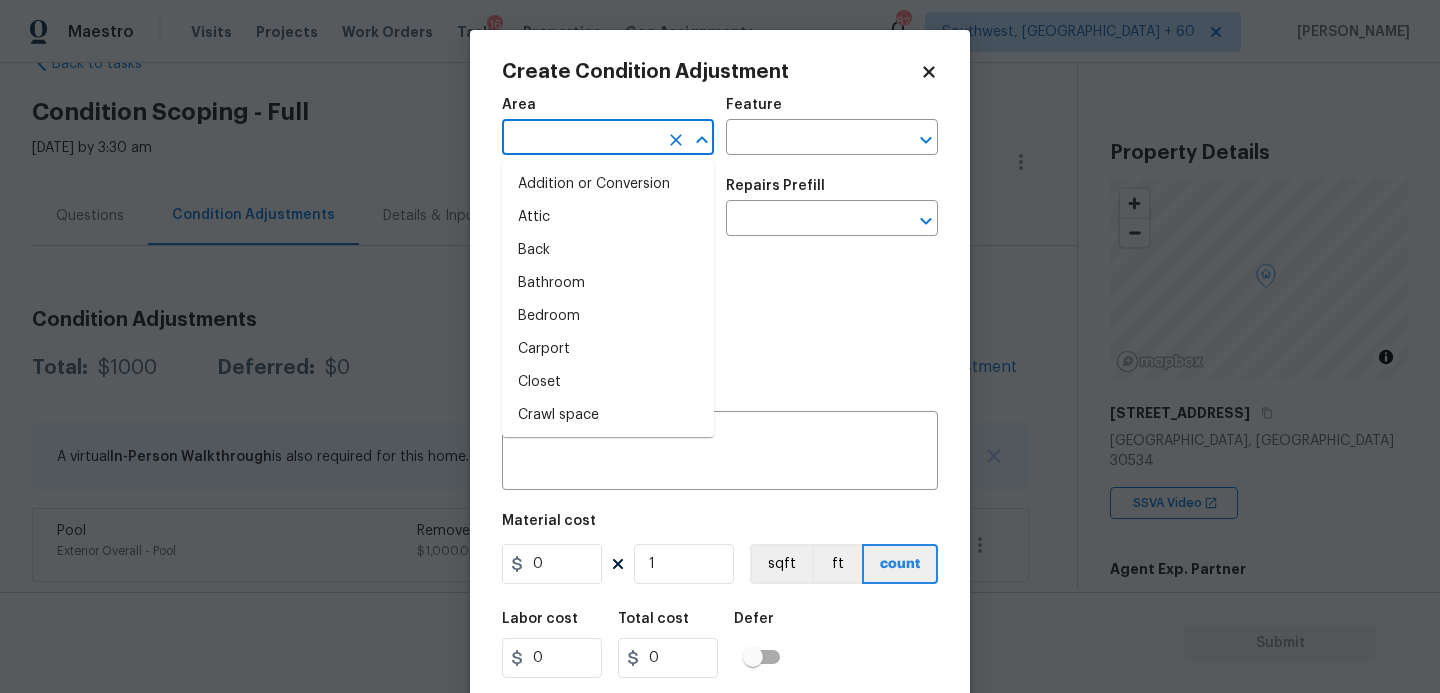click at bounding box center (580, 139) 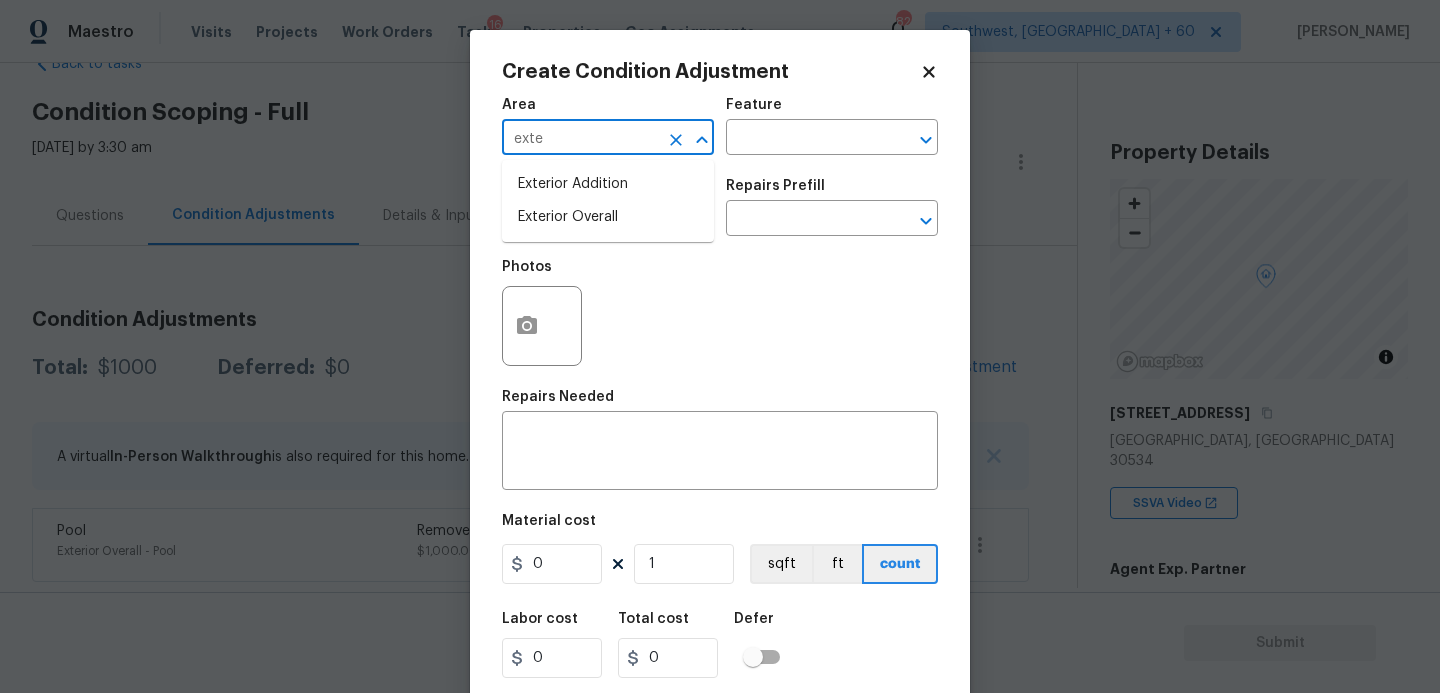 click on "Exterior Overall" at bounding box center [608, 217] 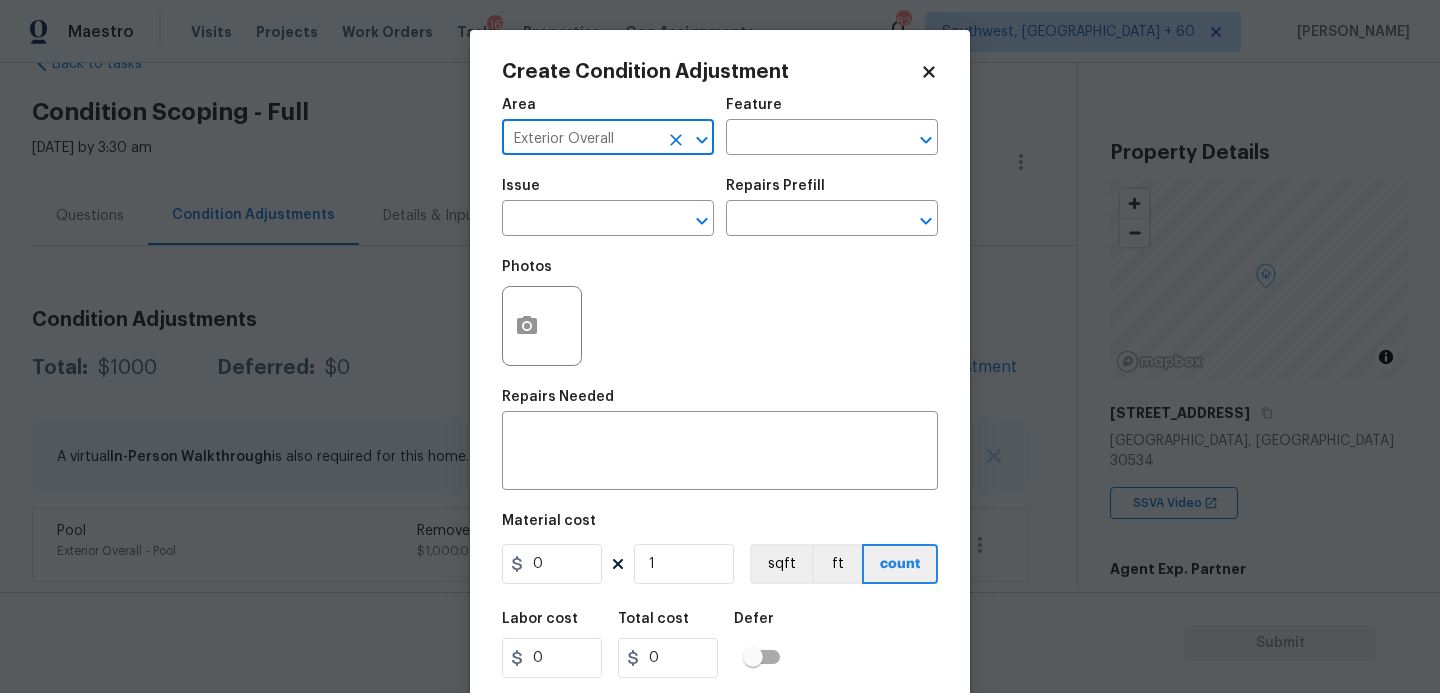 type on "Exterior Overall" 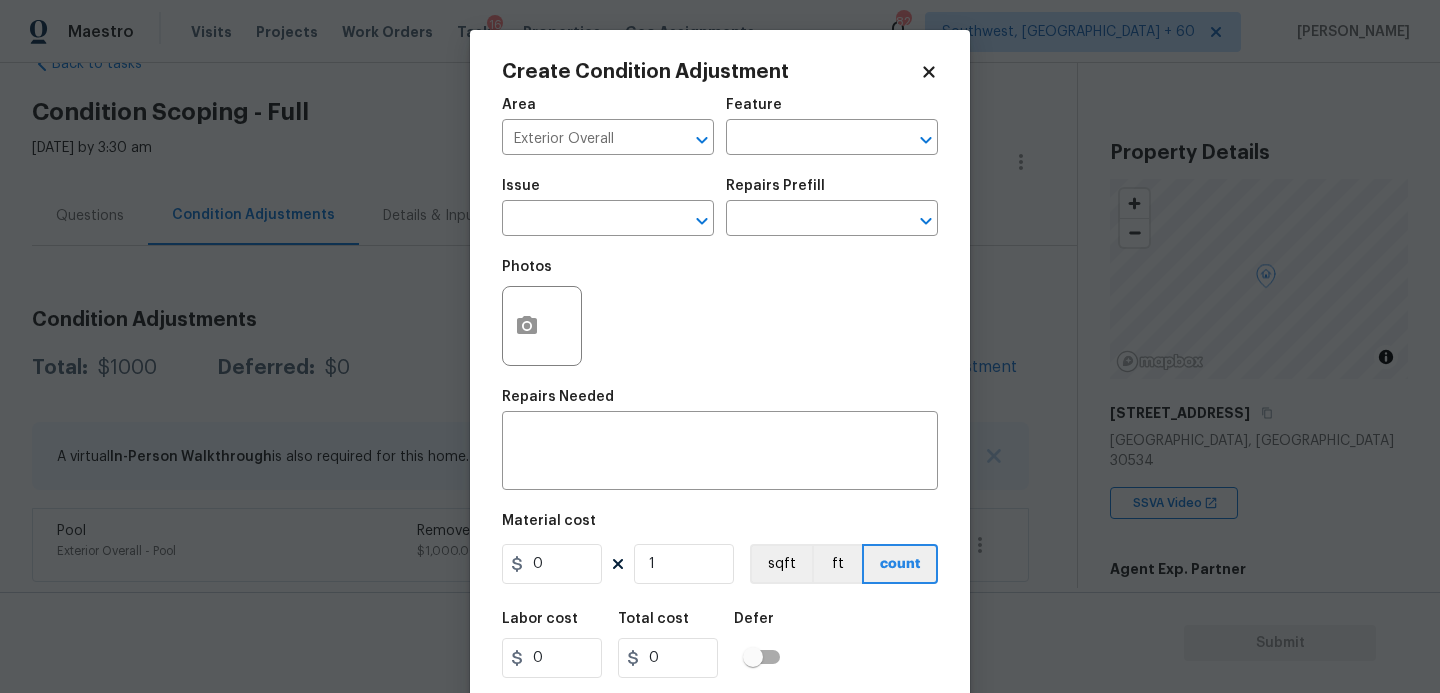 click on "Issue ​ Repairs Prefill ​" at bounding box center (720, 207) 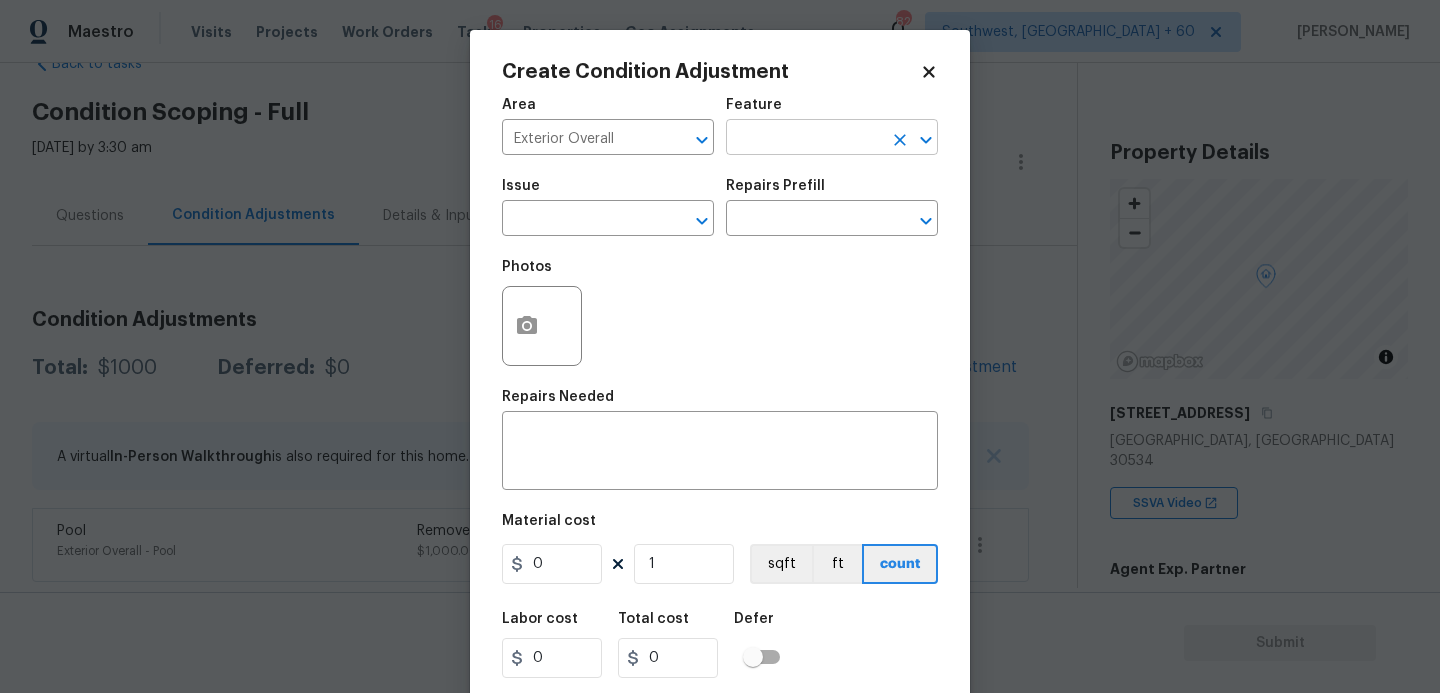 click at bounding box center (804, 139) 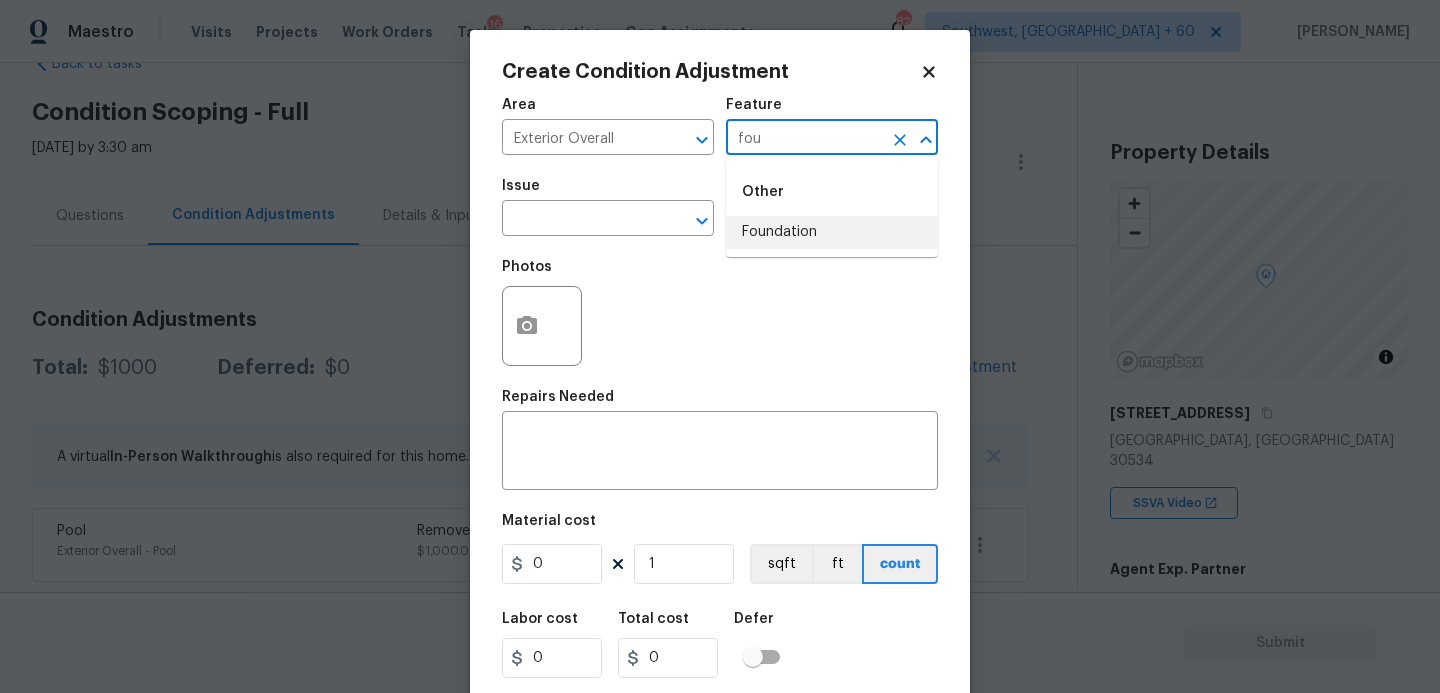 click on "Foundation" at bounding box center [832, 232] 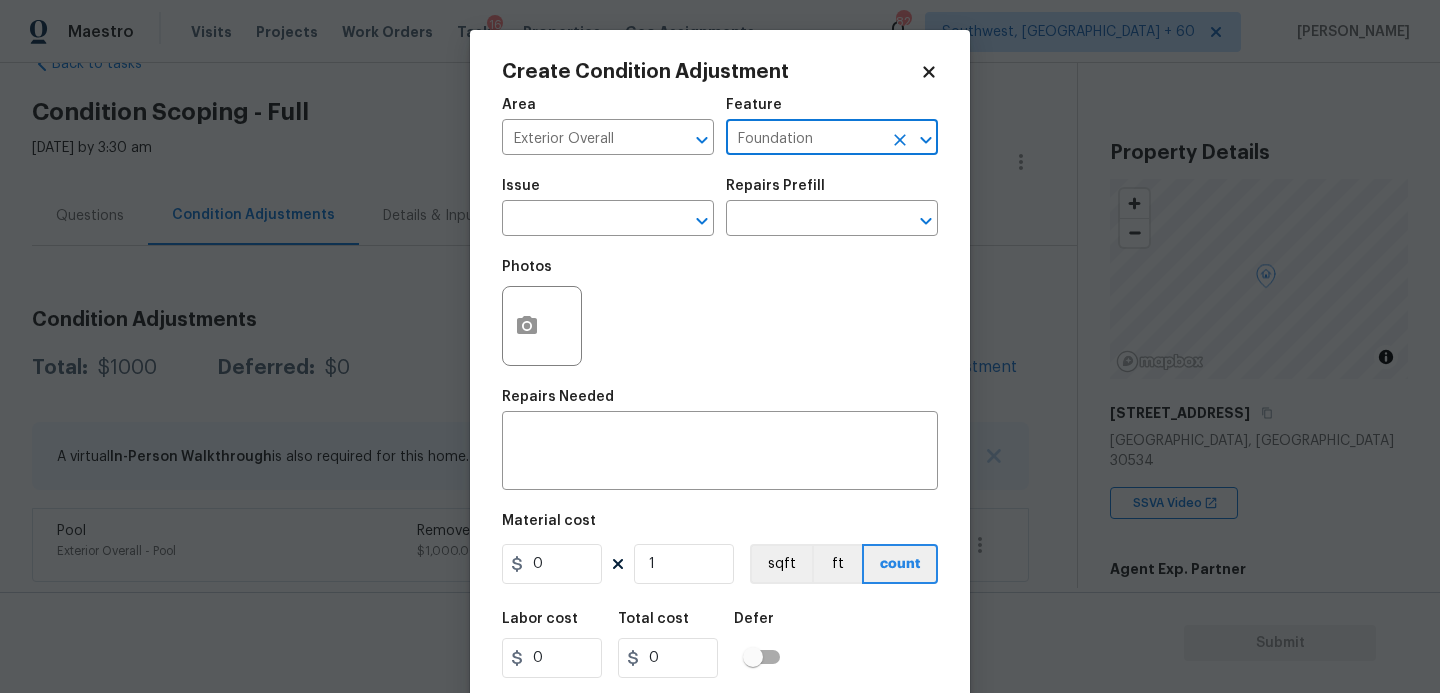 type on "Foundation" 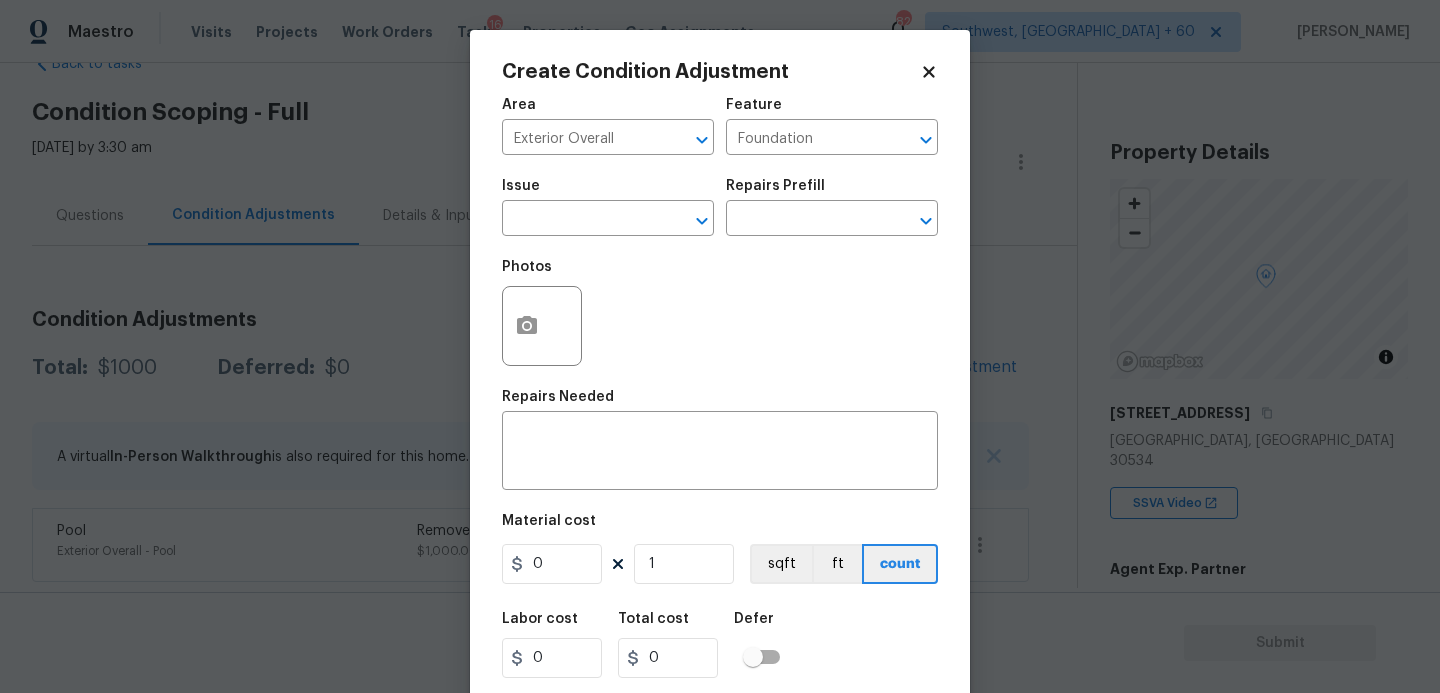 click on "Issue ​" at bounding box center [608, 207] 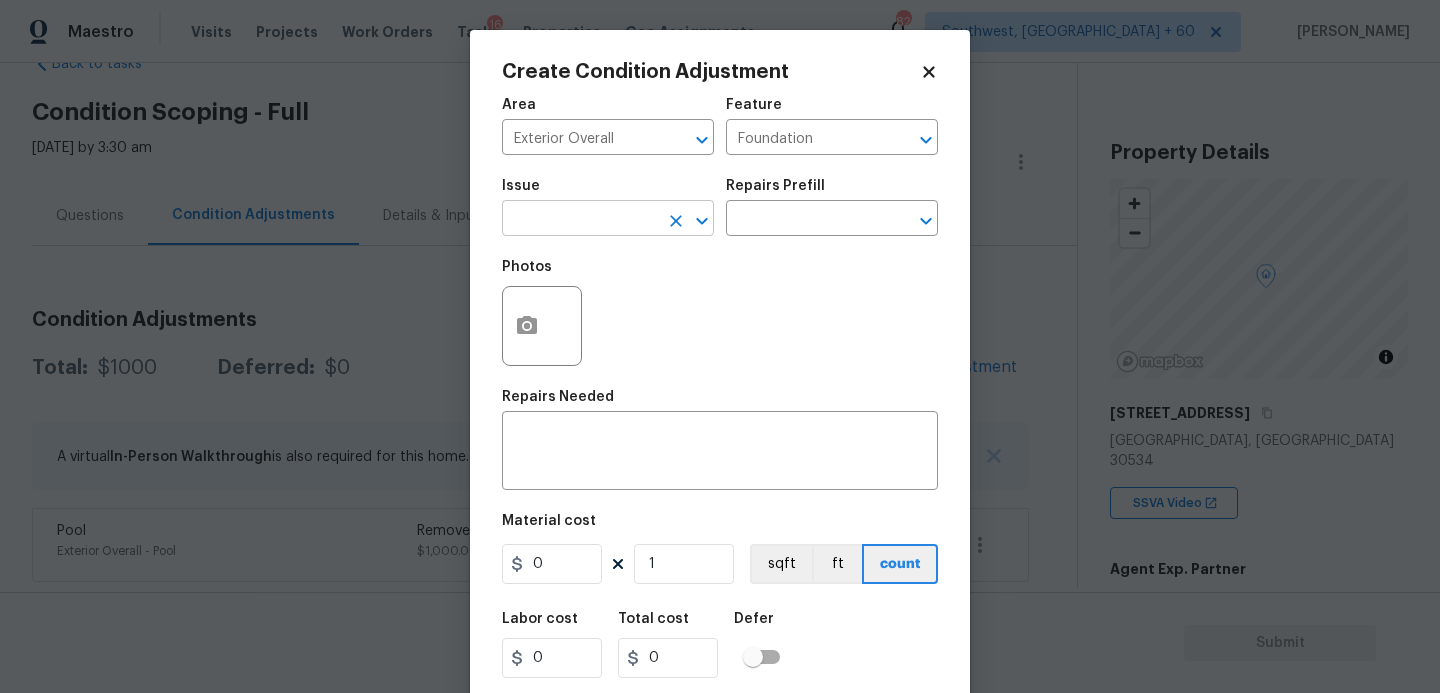 click at bounding box center (580, 220) 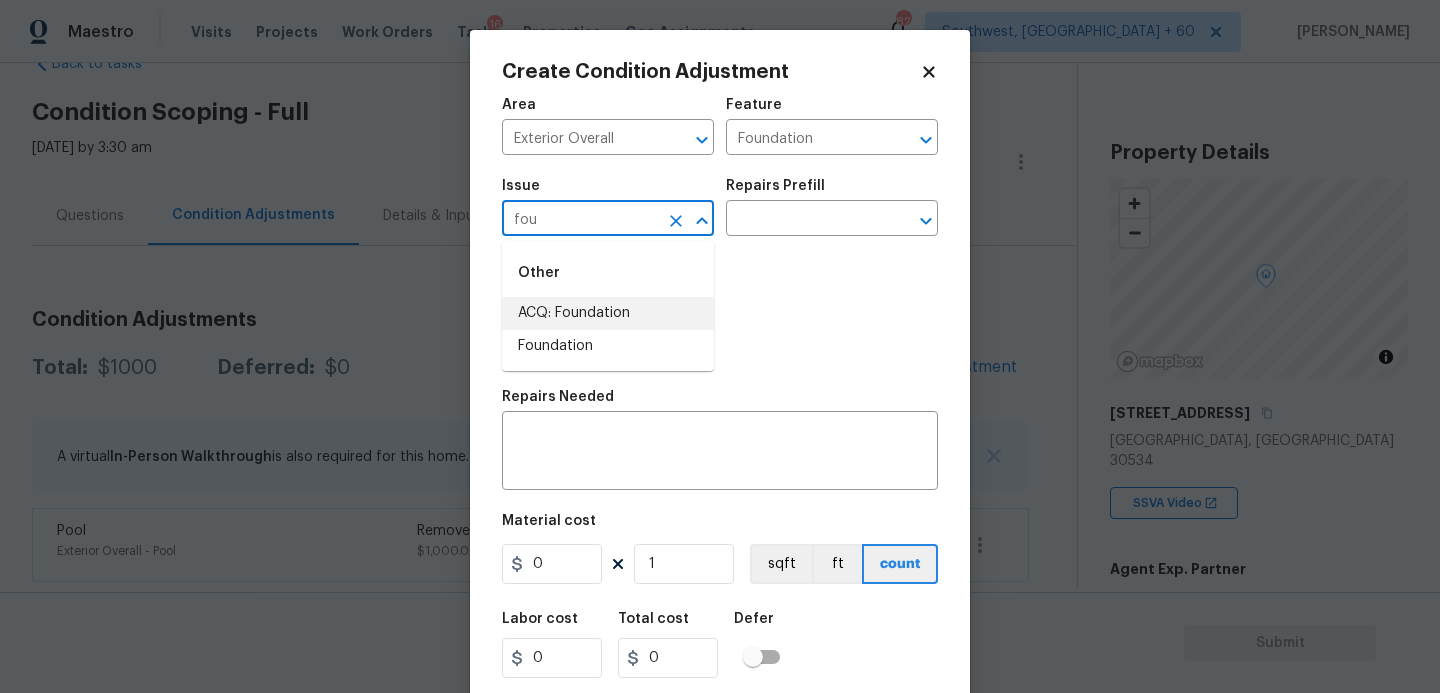 click on "ACQ: Foundation" at bounding box center [608, 313] 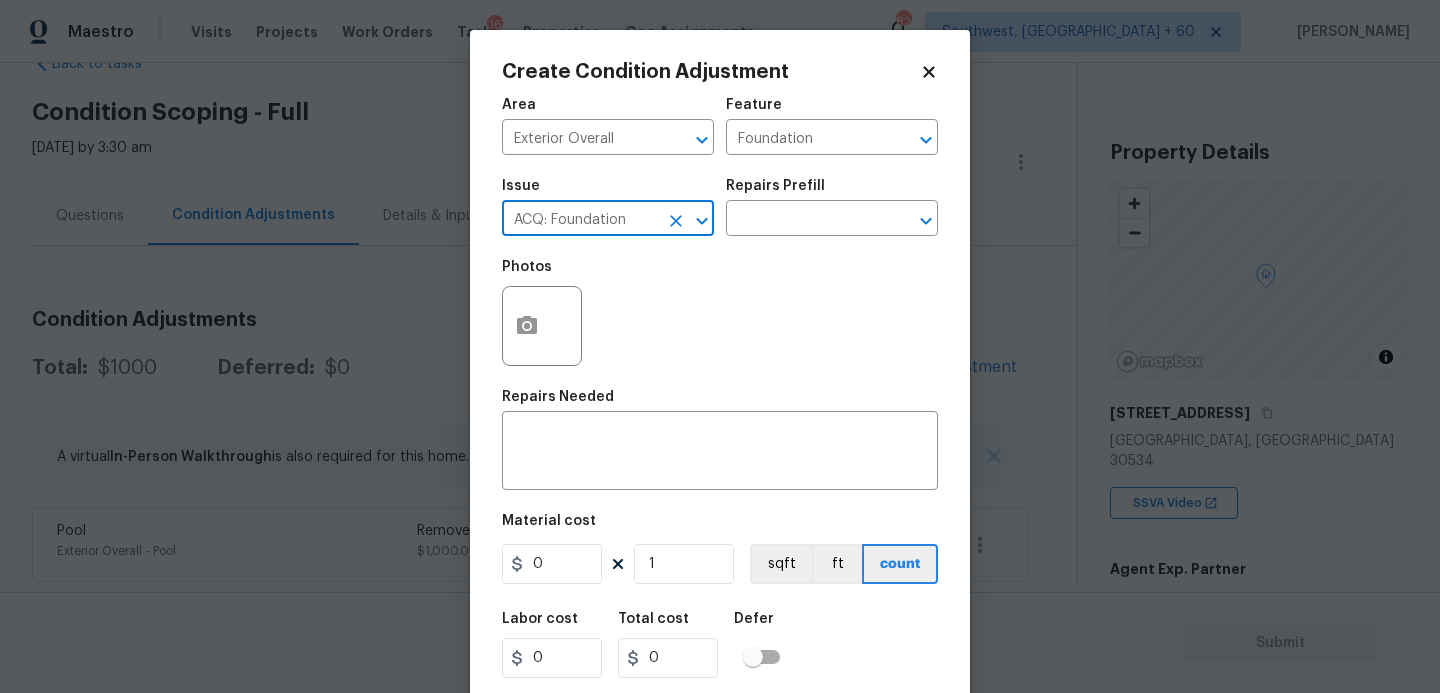 type on "ACQ: Foundation" 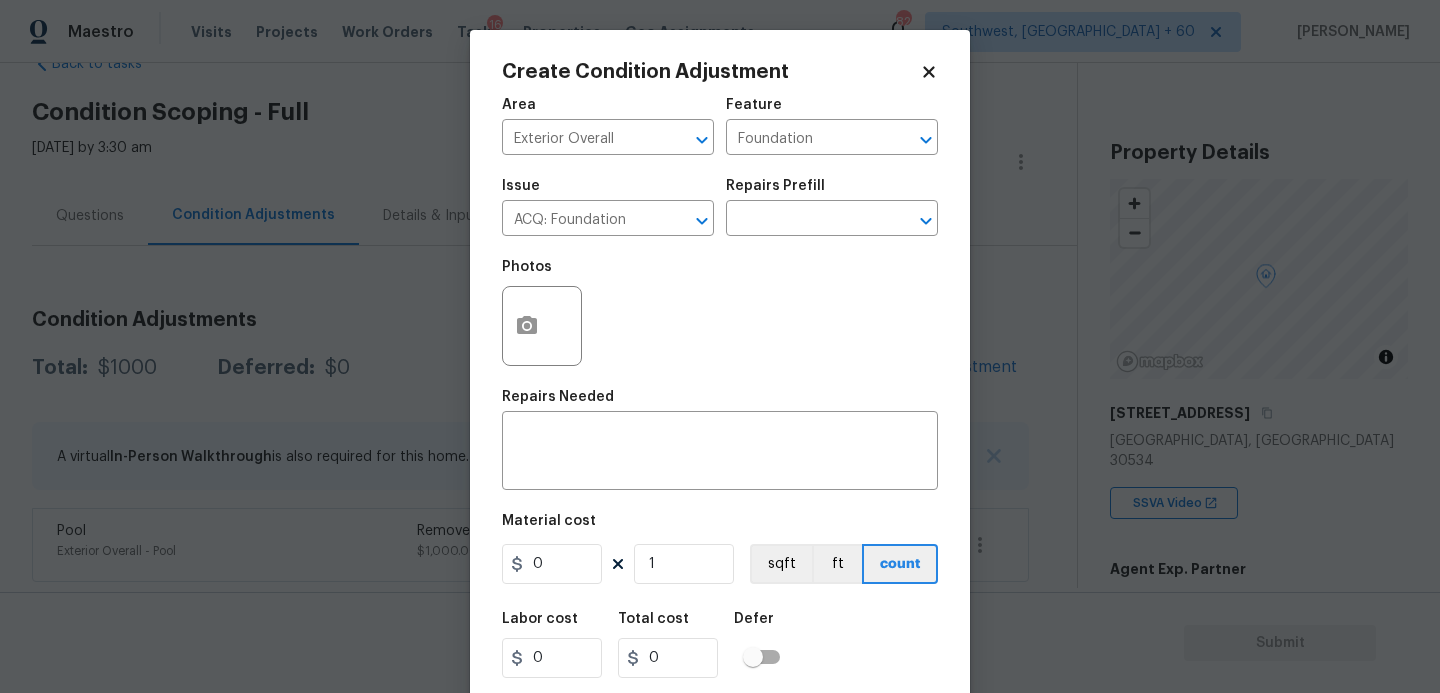 click on "Repairs Prefill" at bounding box center [832, 192] 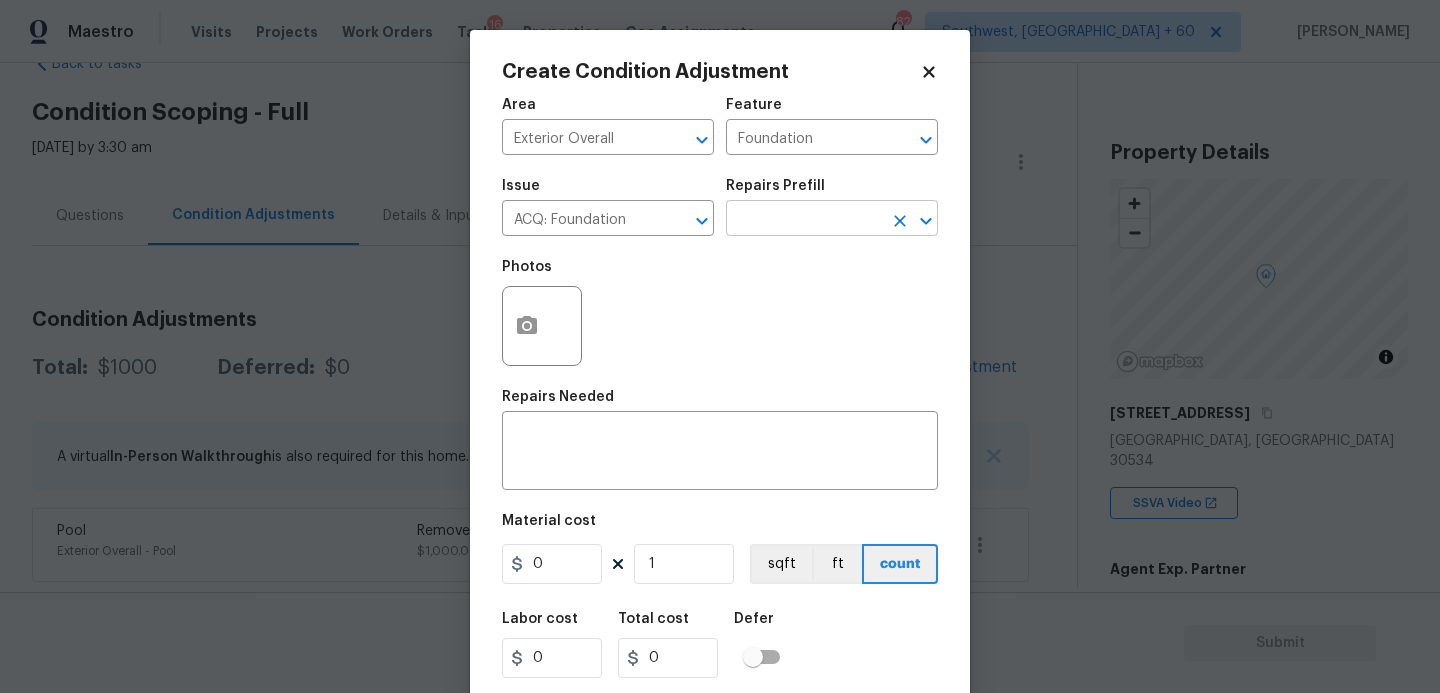click at bounding box center (804, 220) 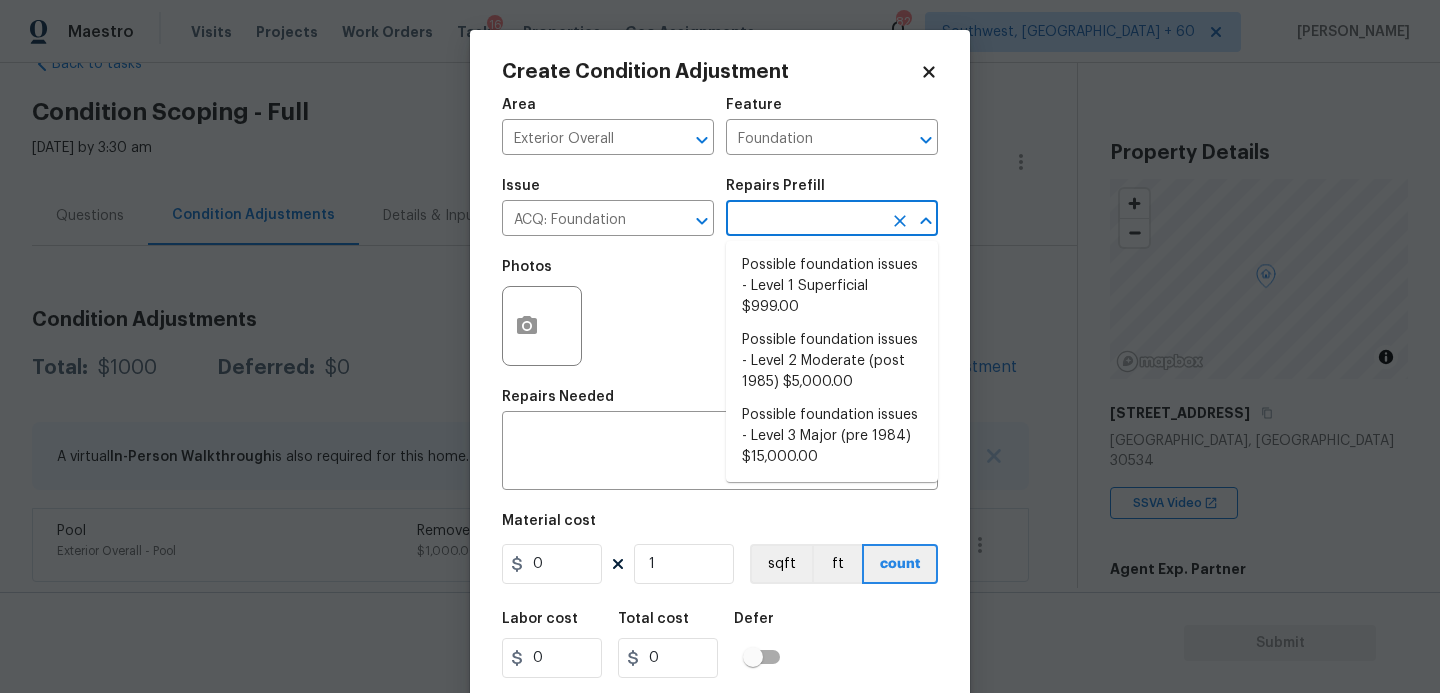 click on "Possible foundation issues - Level 1 Superficial $999.00" at bounding box center [832, 286] 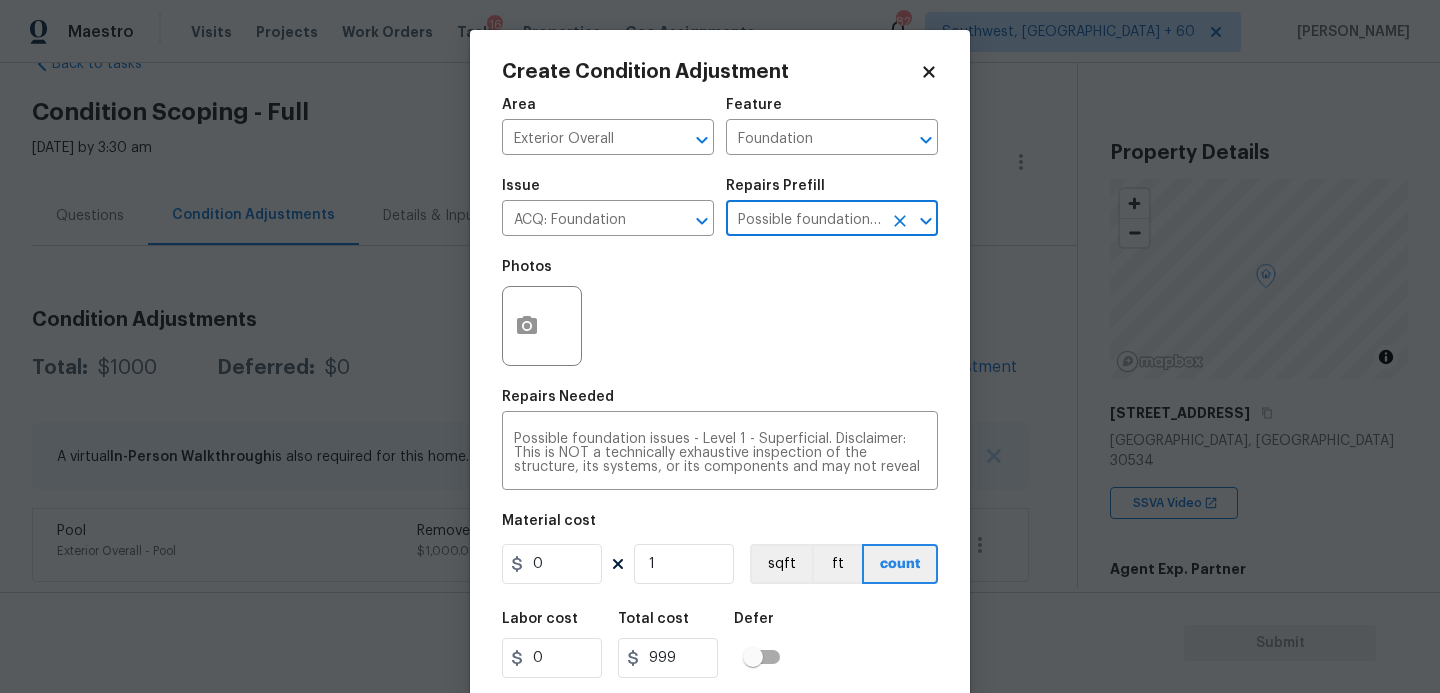 type on "Acquisition" 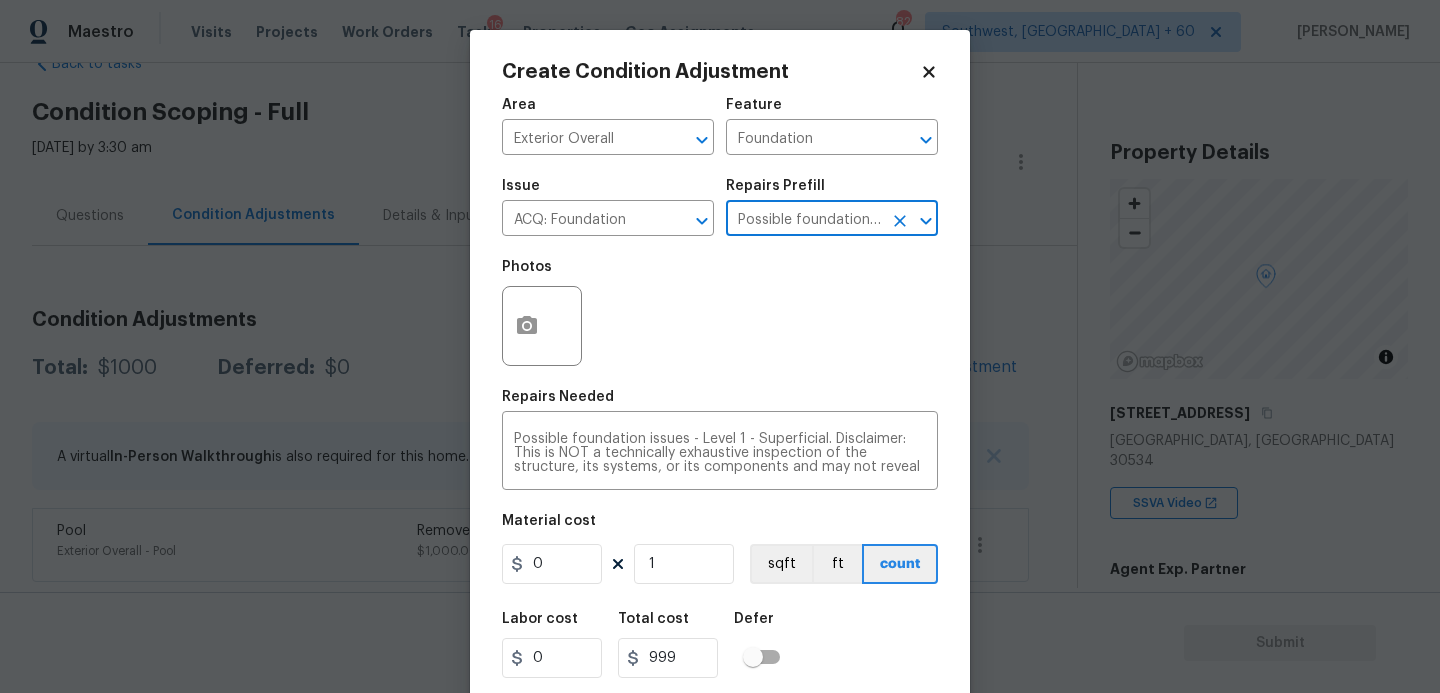 type 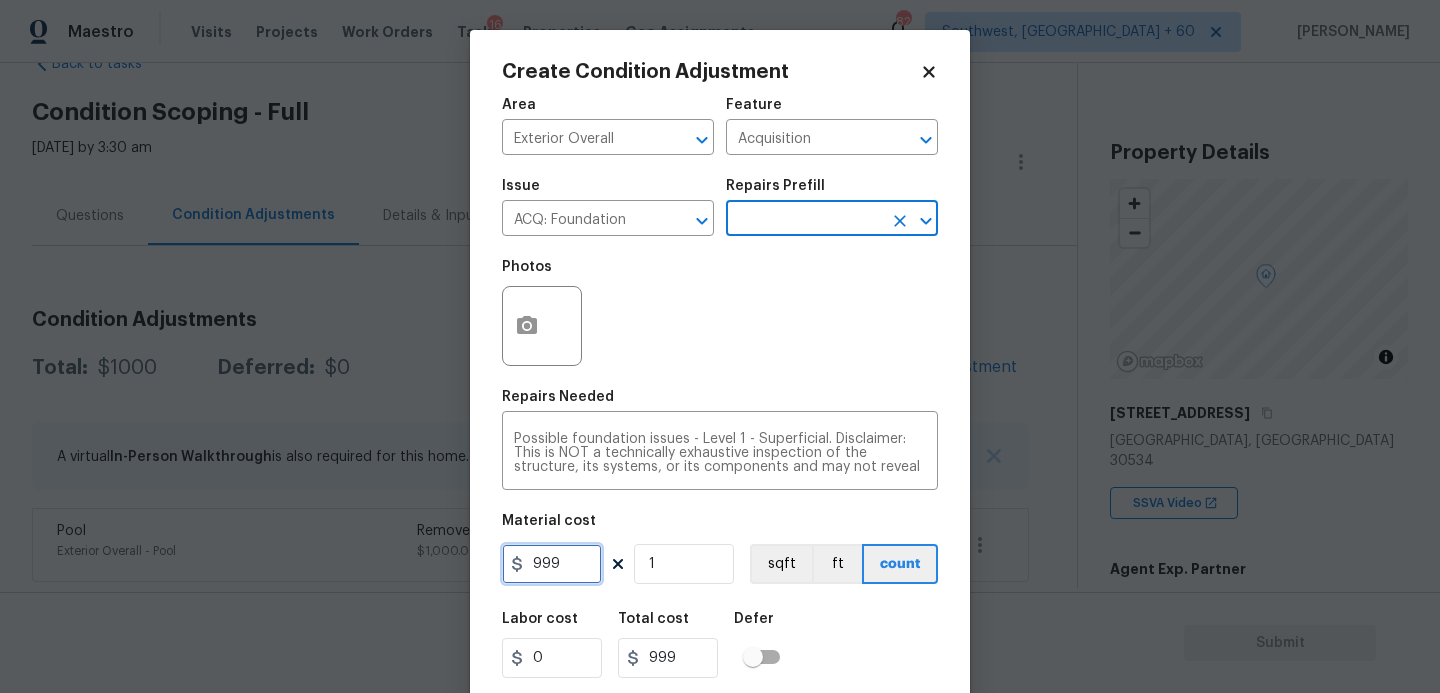 drag, startPoint x: 480, startPoint y: 559, endPoint x: 383, endPoint y: 562, distance: 97.04638 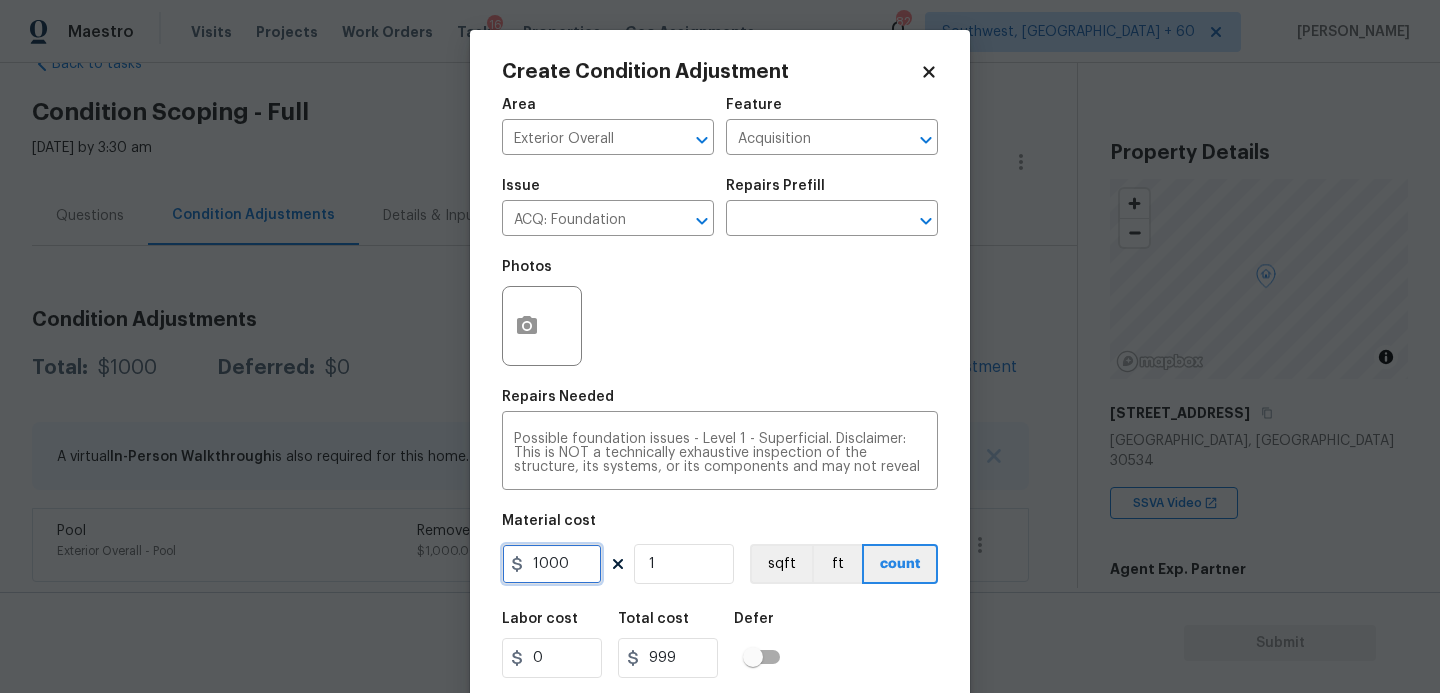type on "1000" 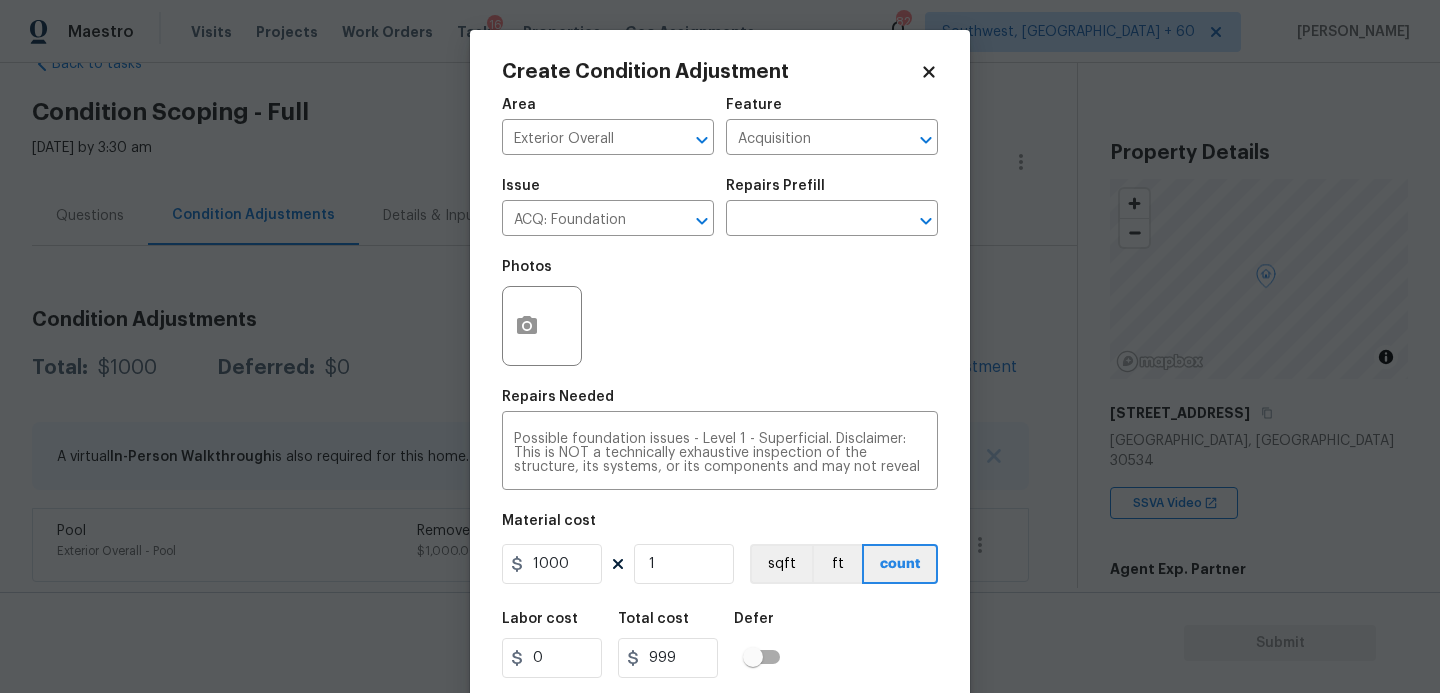 type on "1000" 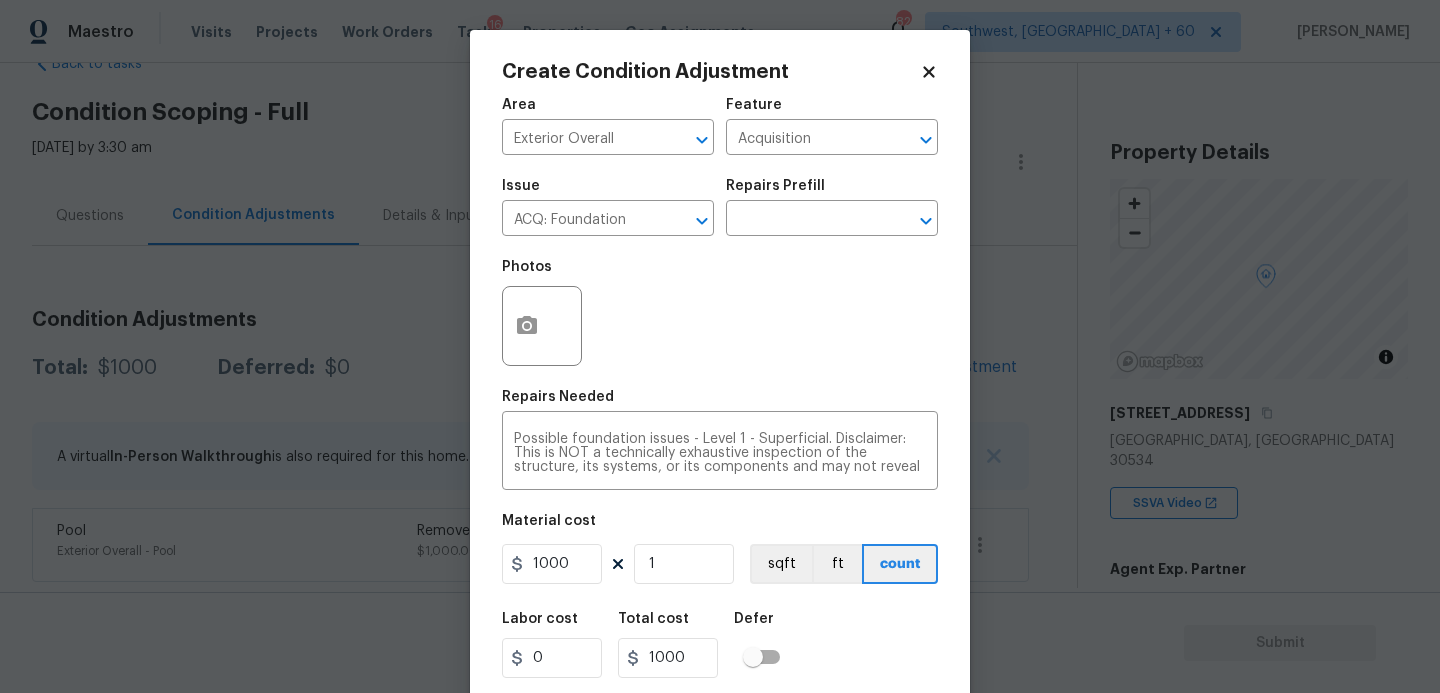click at bounding box center [542, 326] 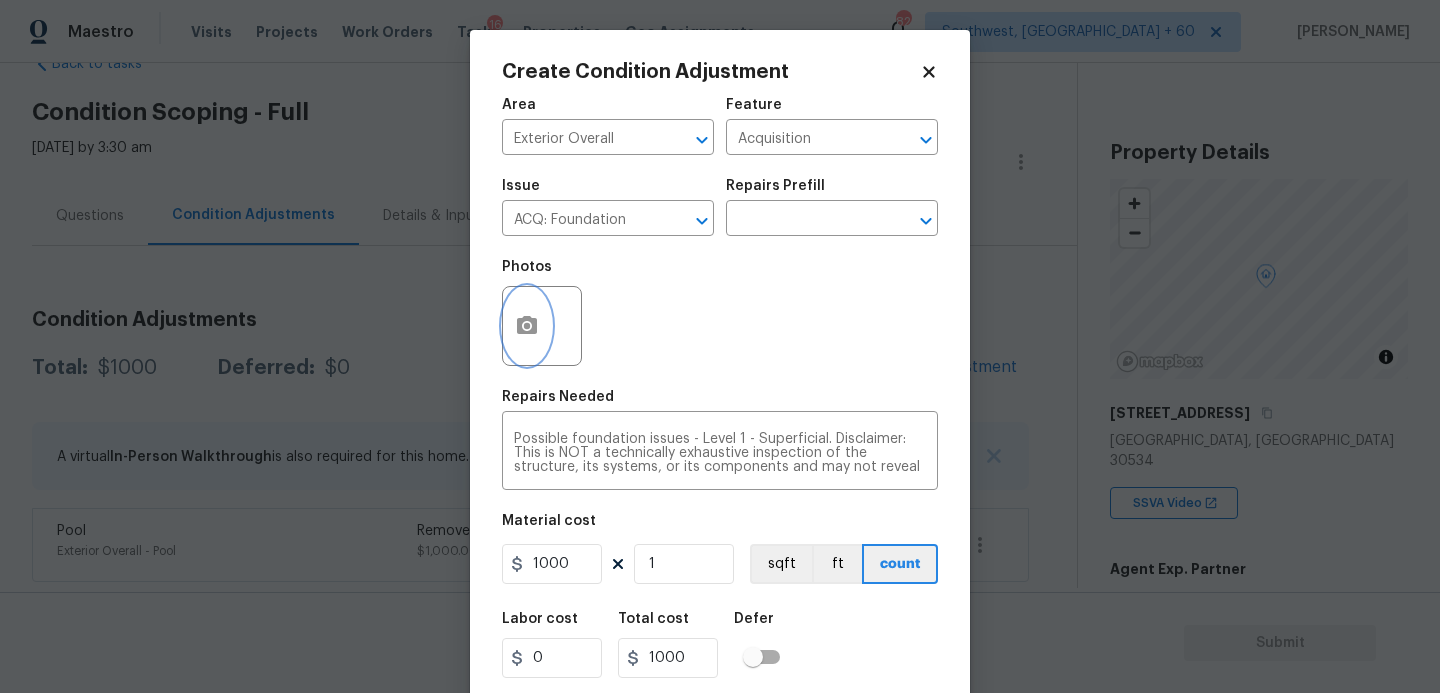 click at bounding box center (527, 326) 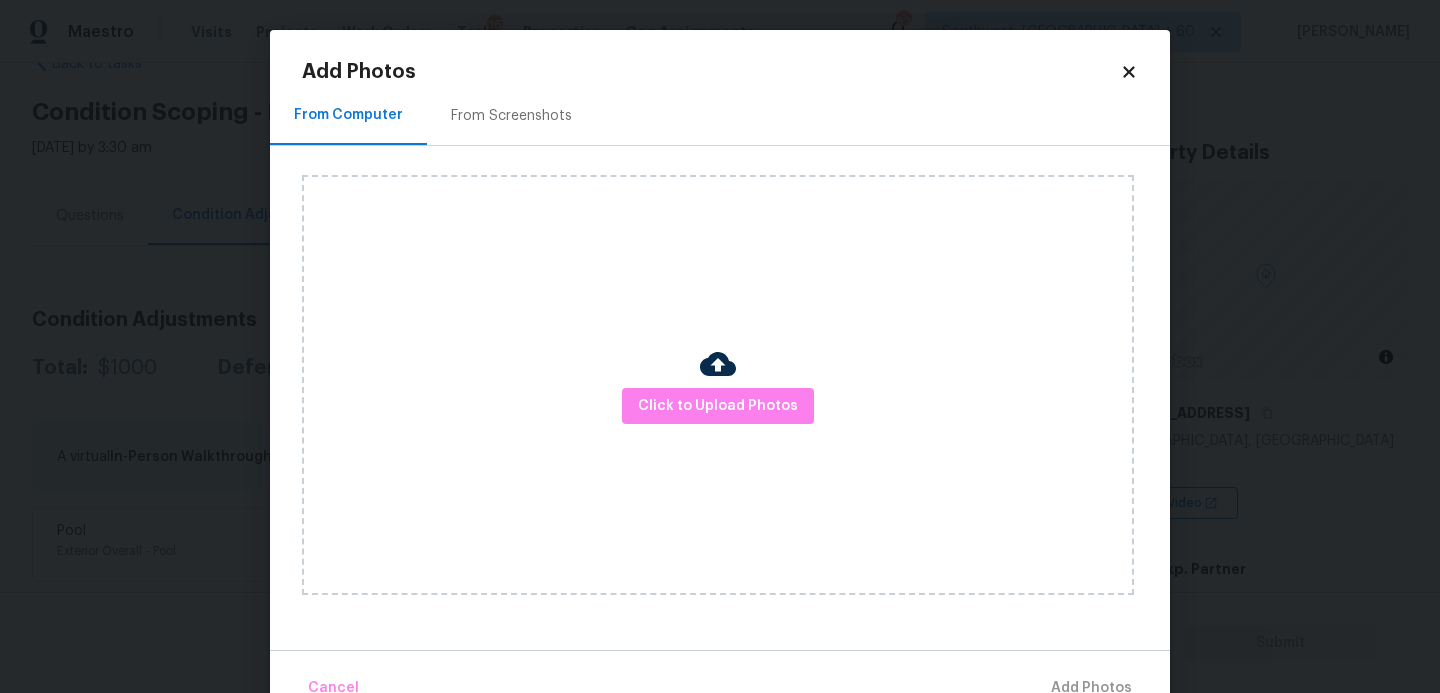 click at bounding box center (718, 367) 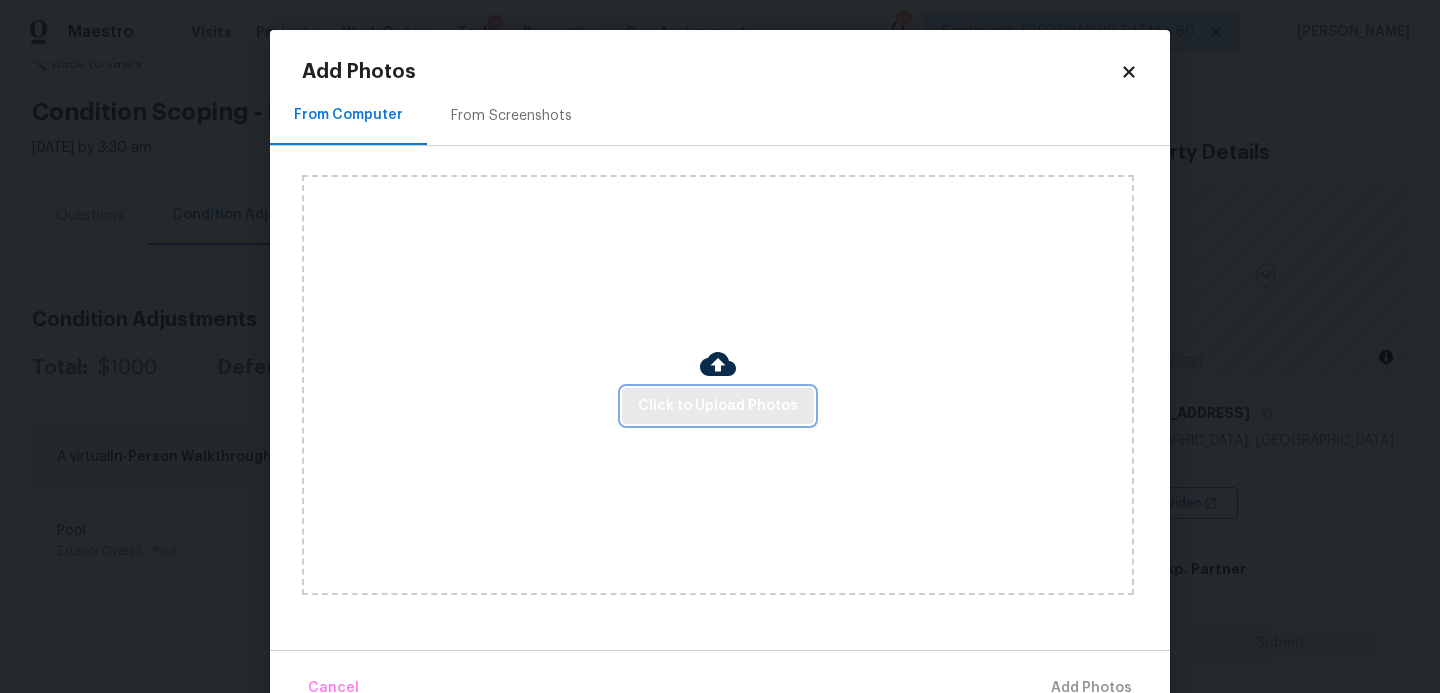 click on "Click to Upload Photos" at bounding box center [718, 406] 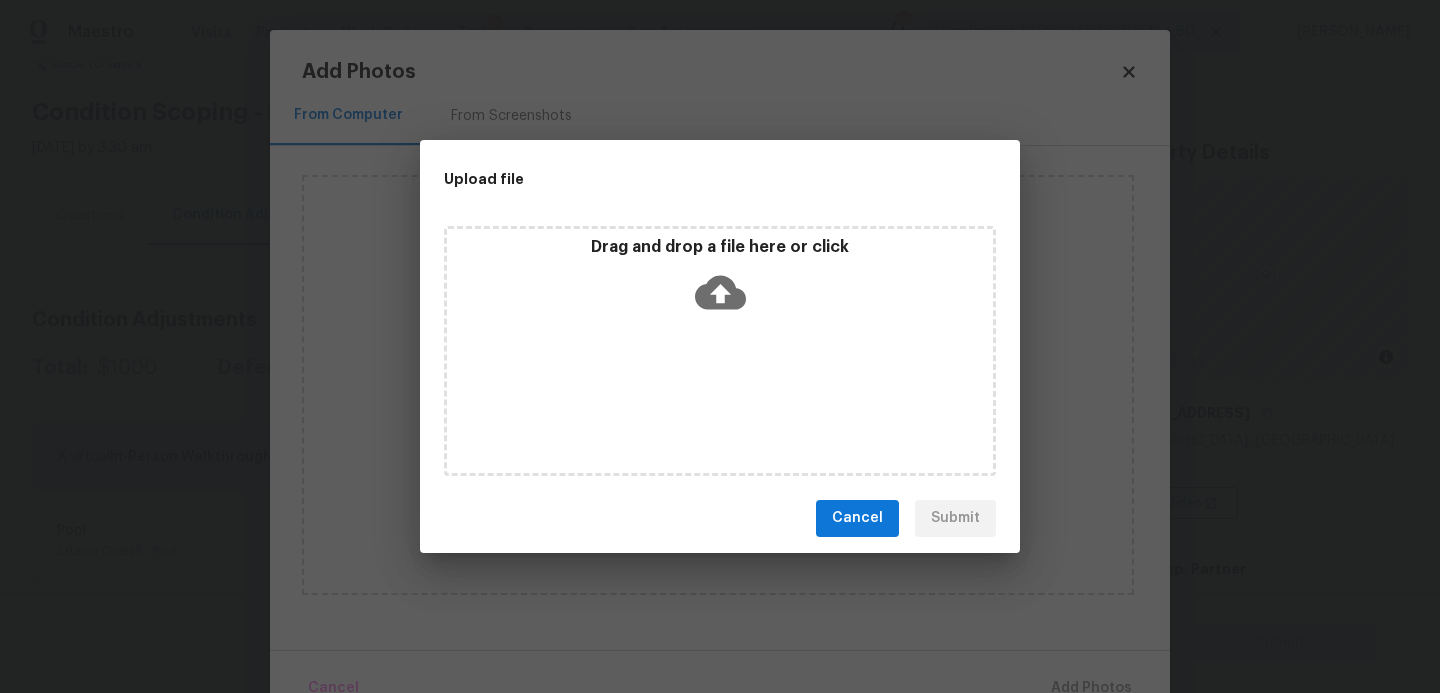 click on "Drag and drop a file here or click" at bounding box center [720, 351] 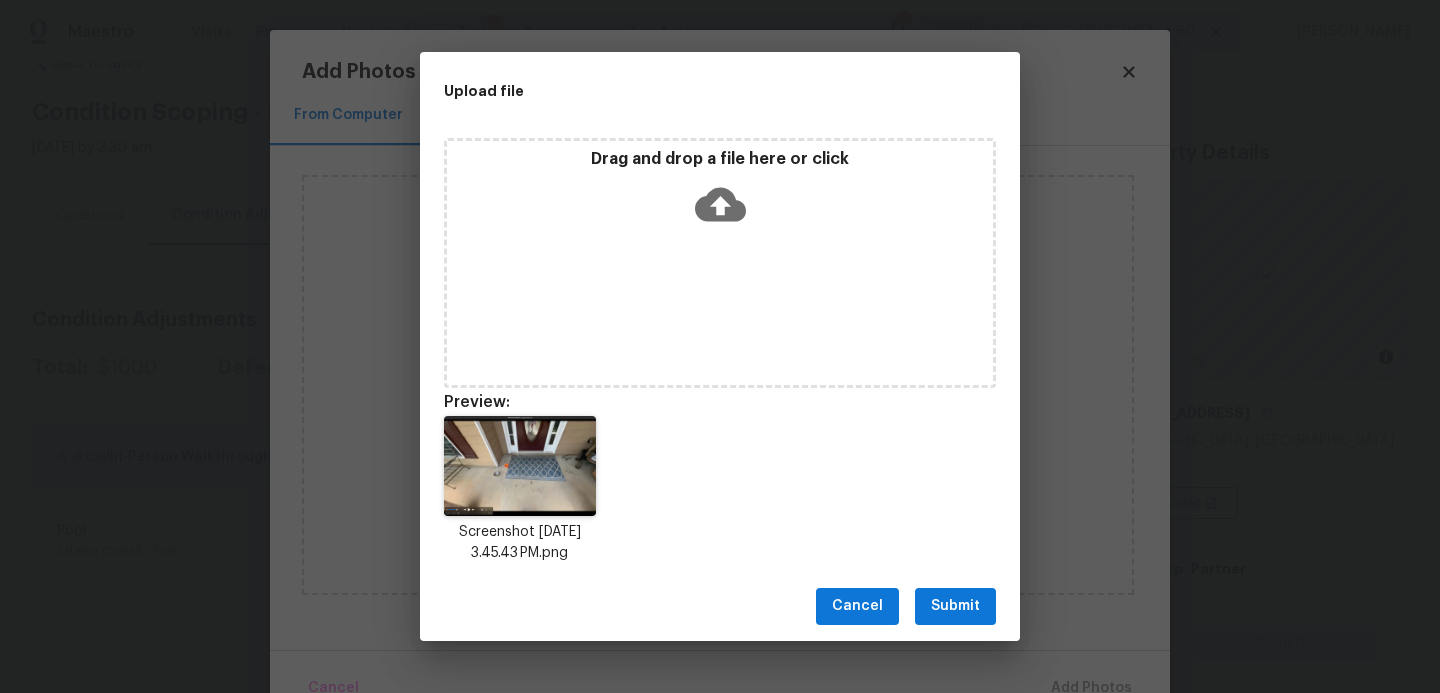click on "Submit" at bounding box center (955, 606) 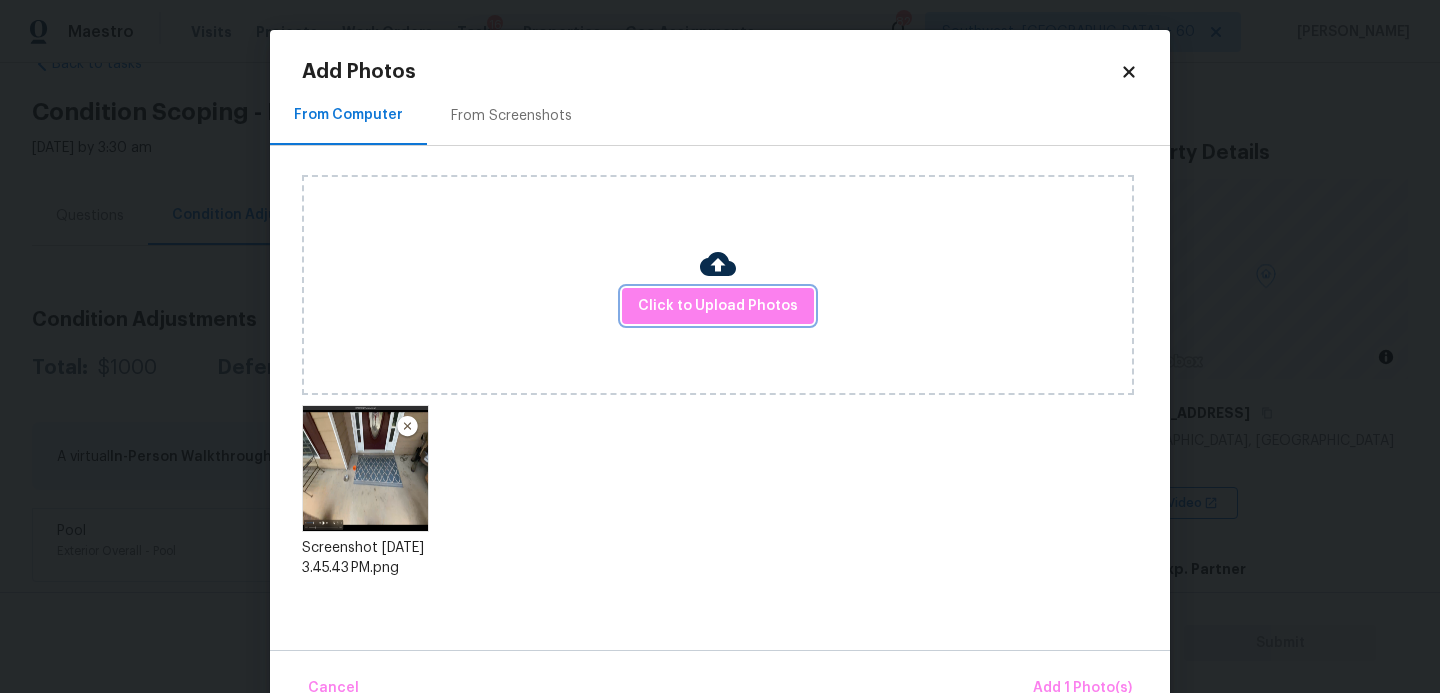scroll, scrollTop: 47, scrollLeft: 0, axis: vertical 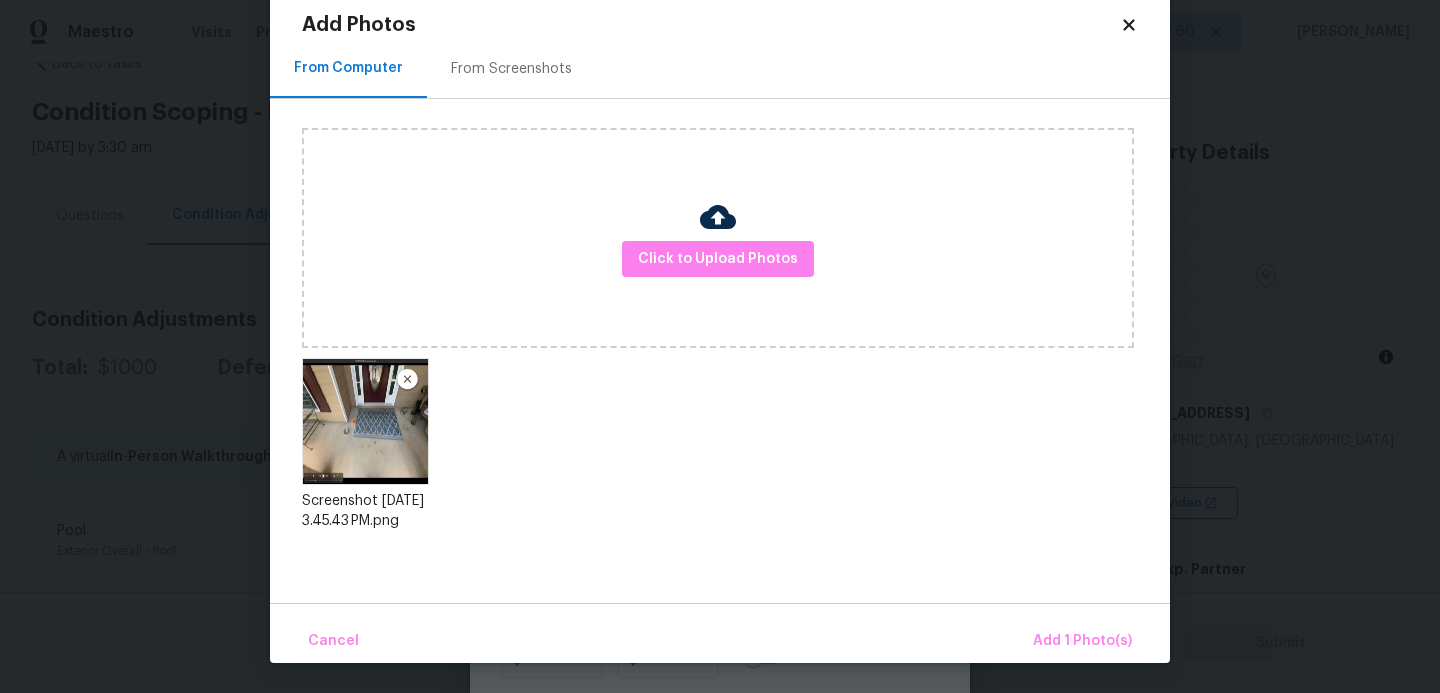 click on "Cancel Add 1 Photo(s)" at bounding box center [720, 633] 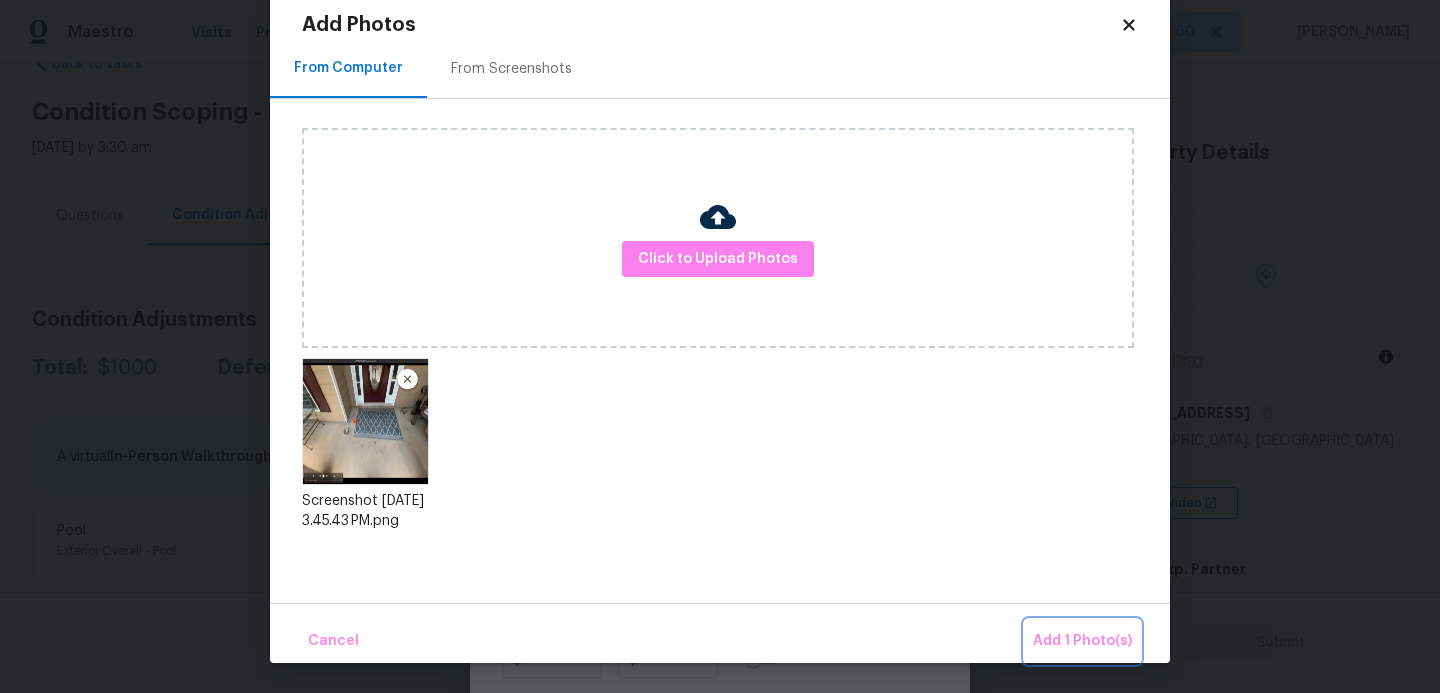 click on "Add 1 Photo(s)" at bounding box center [1082, 641] 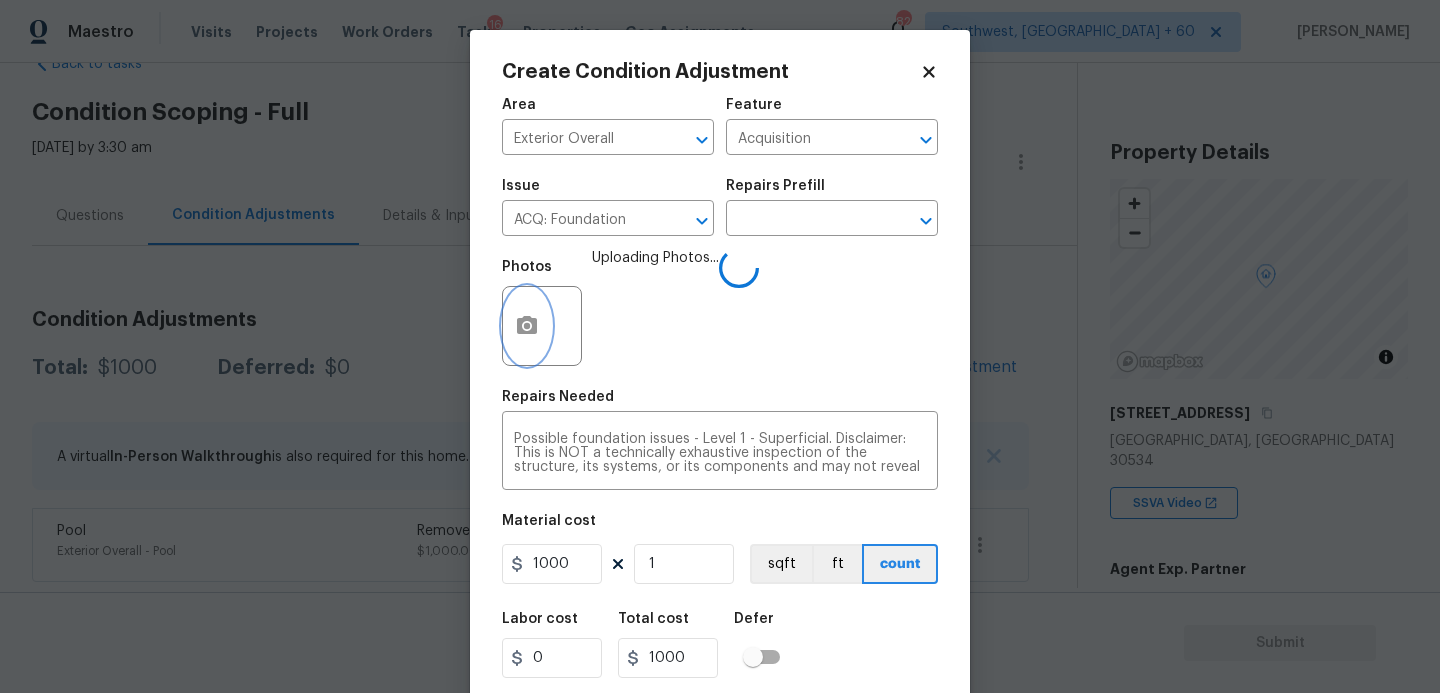 scroll, scrollTop: 0, scrollLeft: 0, axis: both 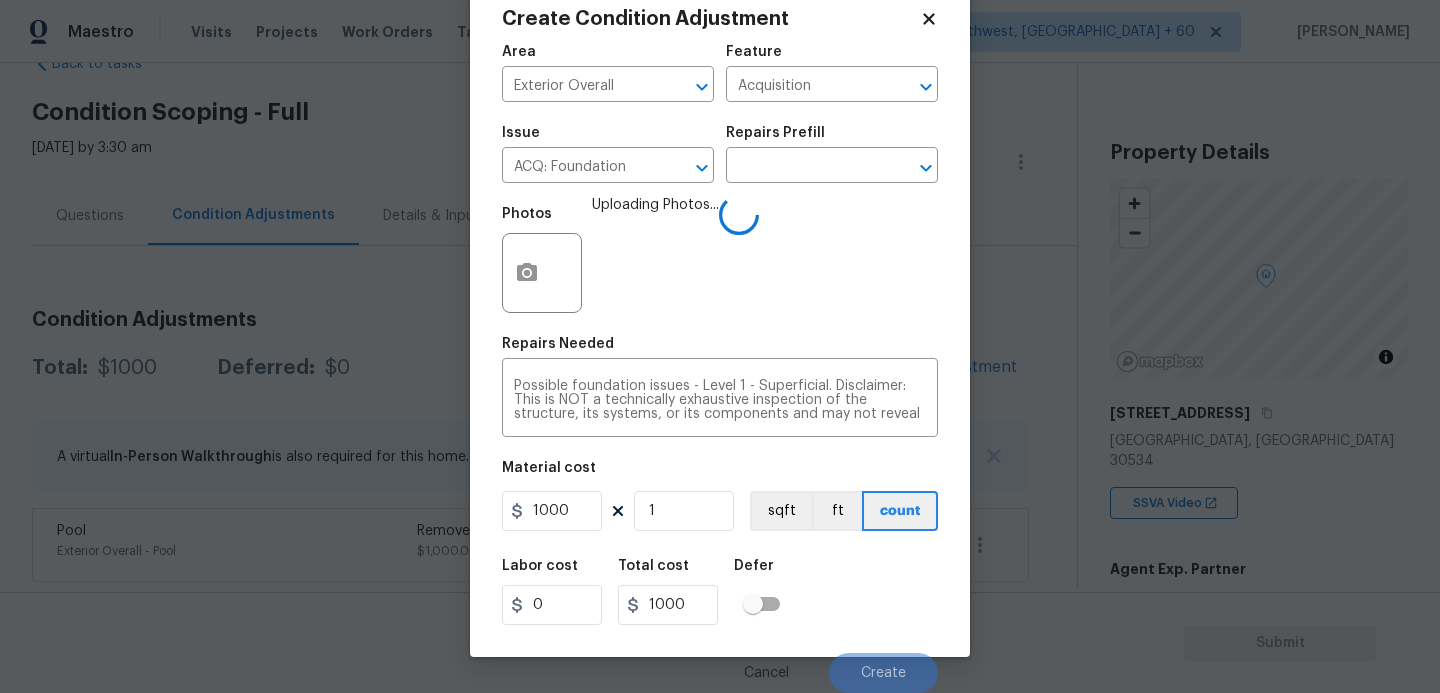click on "Labor cost 0 Total cost 1000 Defer" at bounding box center [720, 592] 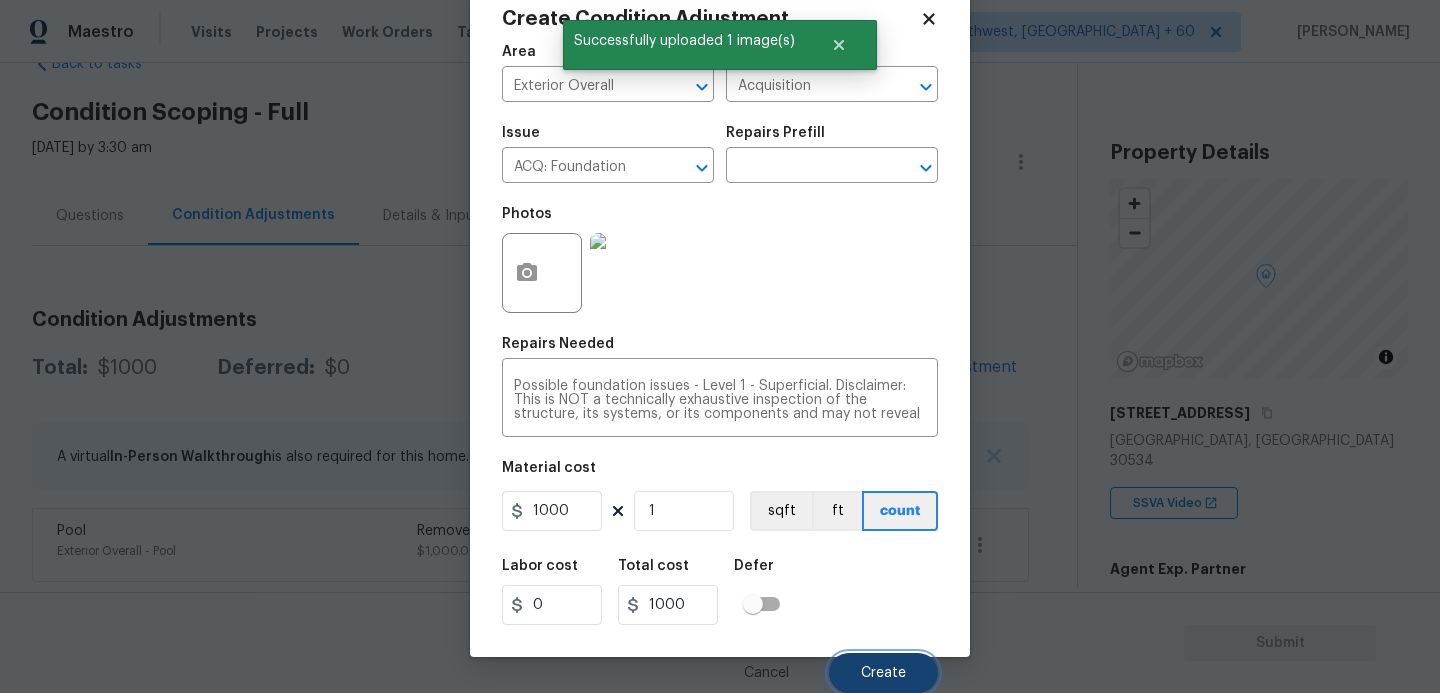 click on "Create" at bounding box center [883, 673] 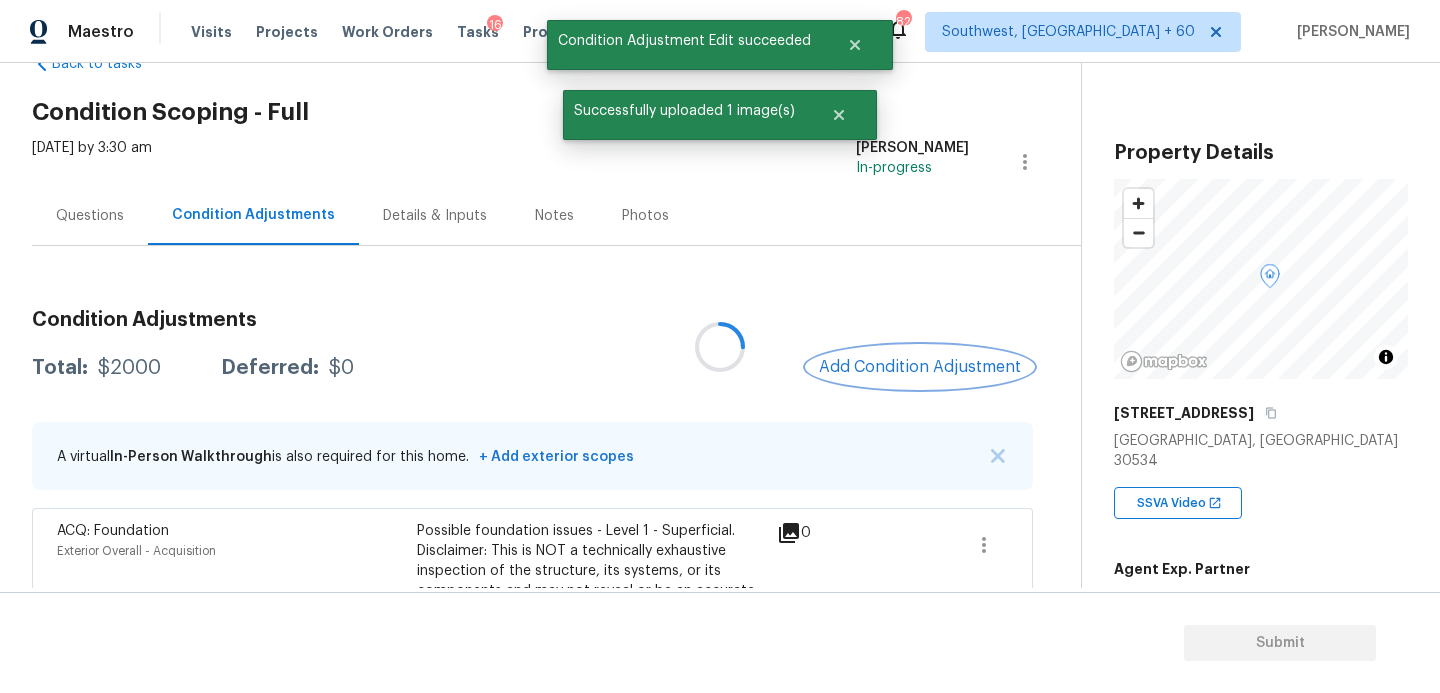 scroll, scrollTop: 0, scrollLeft: 0, axis: both 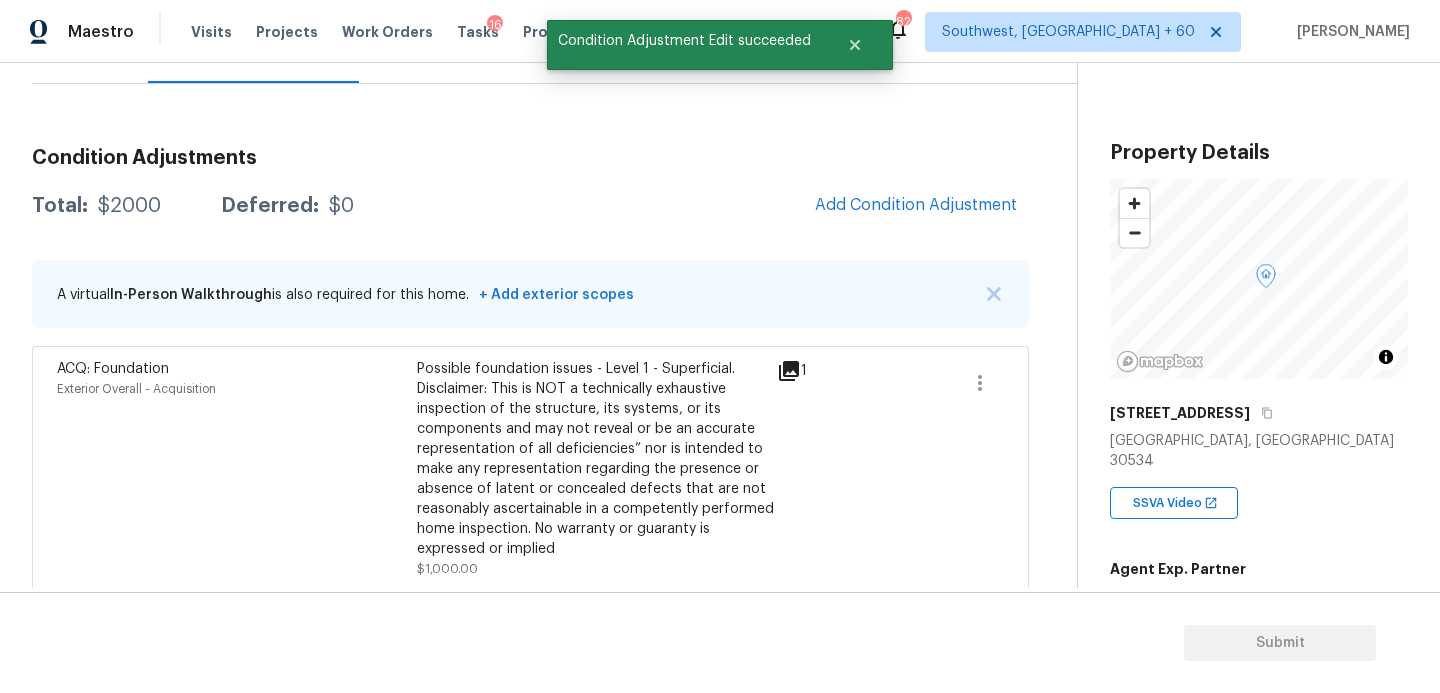 click on "Condition Adjustments Total:  $2000 Deferred:  $0 Add Condition Adjustment A virtual  In-Person Walkthrough  is also required for this home.   + Add exterior scopes ACQ: Foundation Exterior Overall - Acquisition Possible foundation issues - Level 1 - Superficial. Disclaimer: This is NOT a technically exhaustive inspection of the structure, its systems, or its components and may not reveal or be an accurate representation of all deficiencies” nor is intended to make any representation regarding the presence or absence of latent or concealed defects that are not reasonably ascertainable in a competently performed home inspection. No warranty or guaranty is expressed or implied $1,000.00   1 Pool Exterior Overall - Pool Remove above ground pool $1,000.00   1" at bounding box center (530, 398) 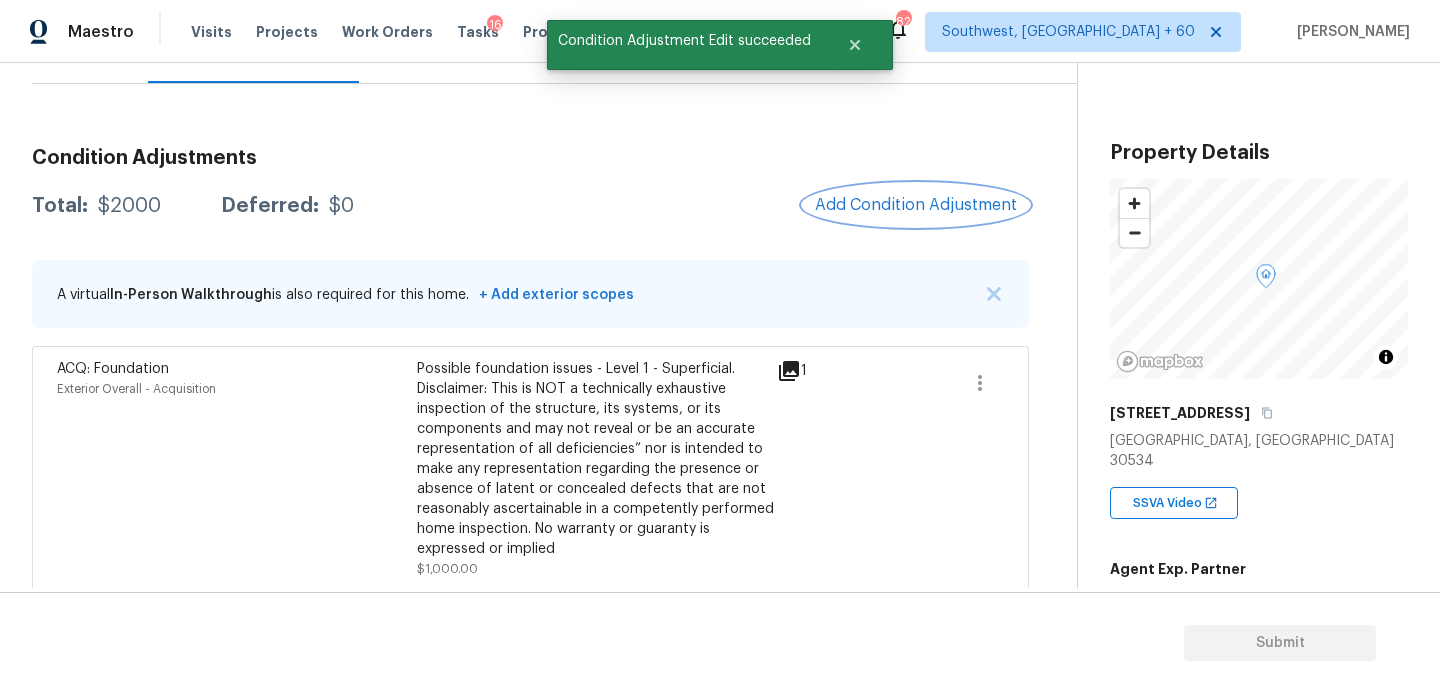 click on "Add Condition Adjustment" at bounding box center [916, 205] 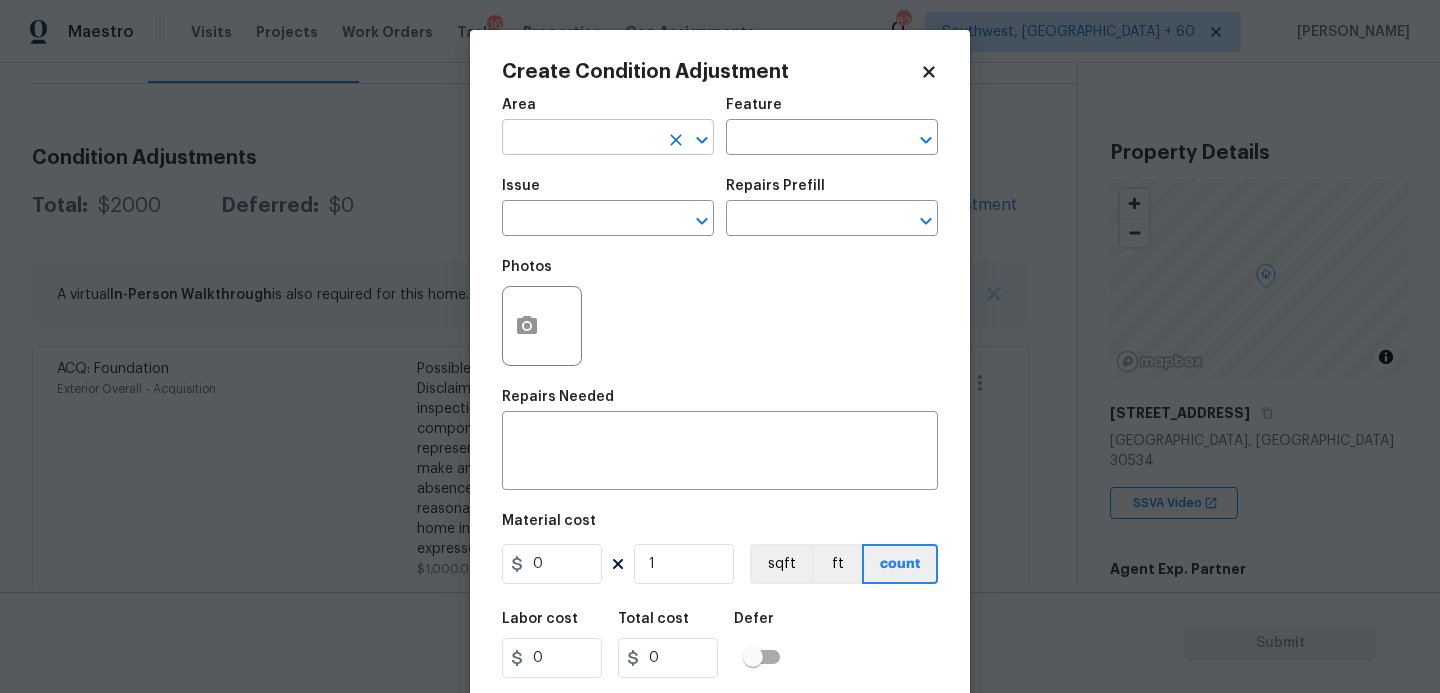 click at bounding box center (580, 139) 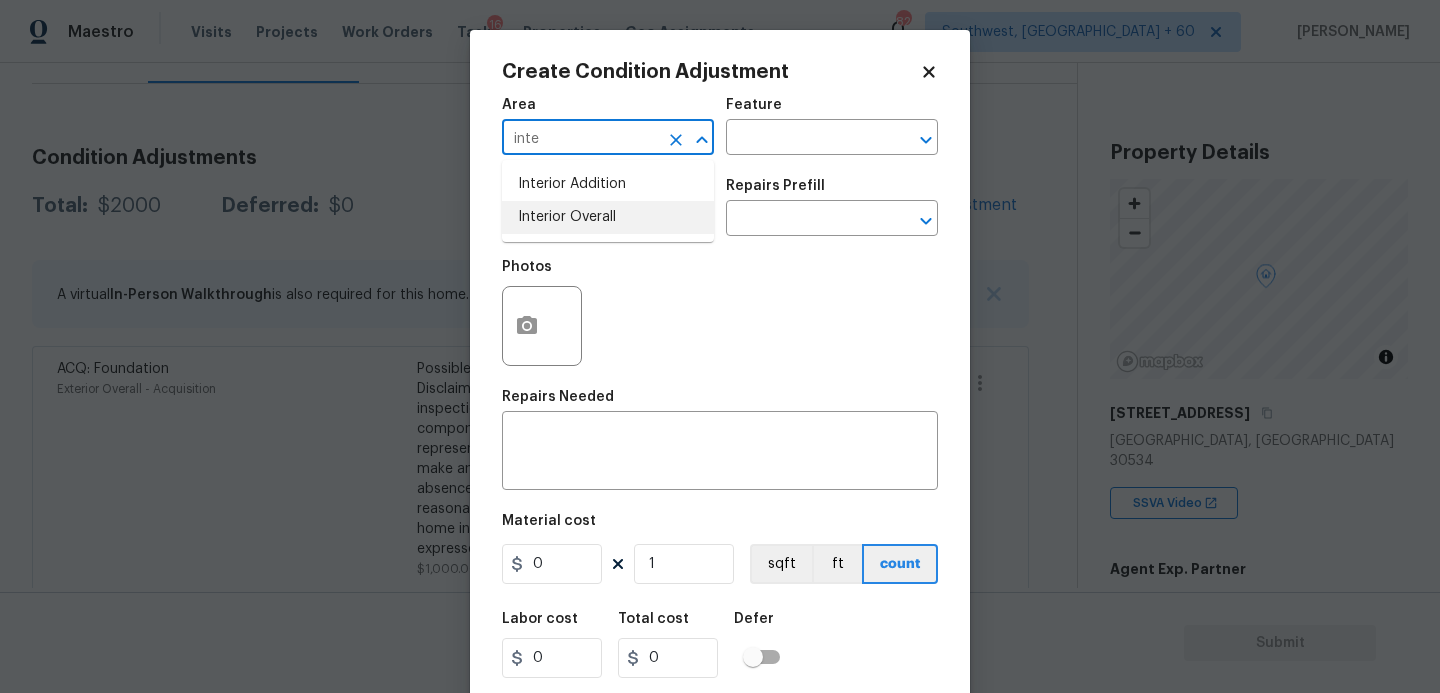 click on "Interior Overall" at bounding box center (608, 217) 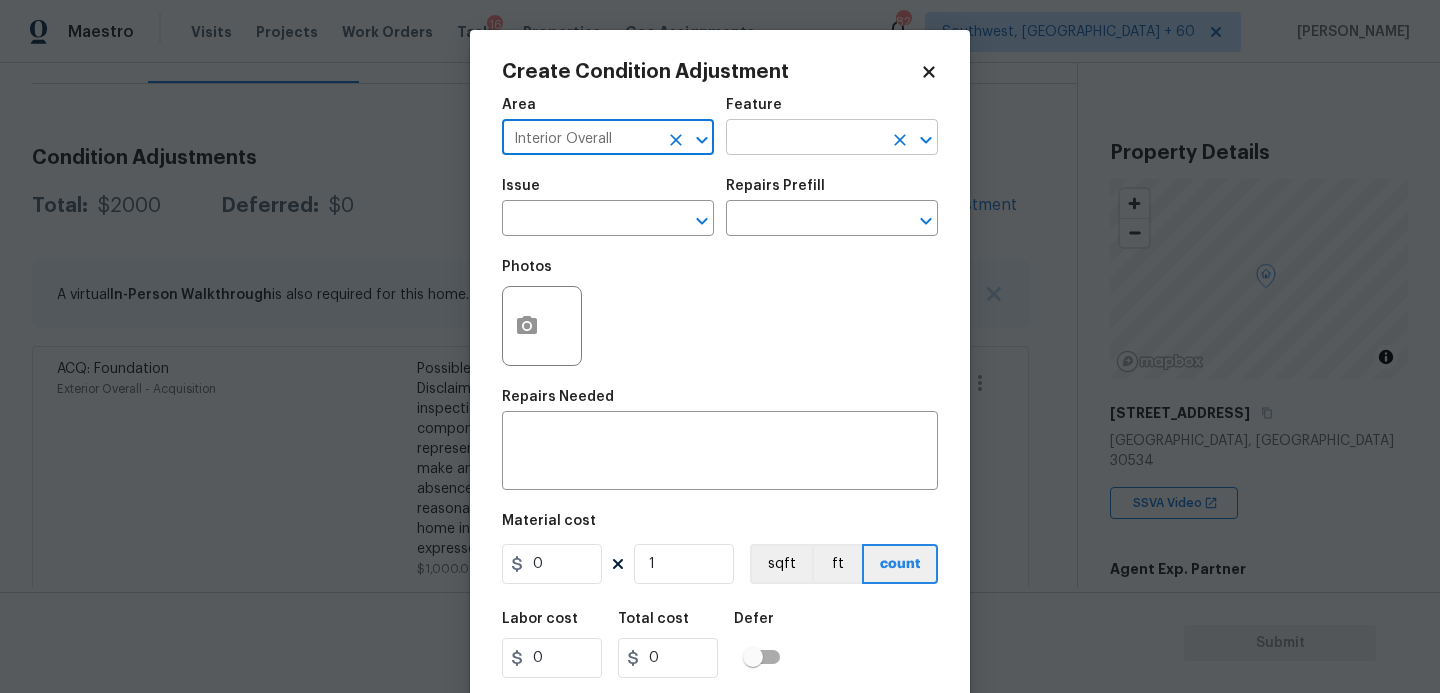 type on "Interior Overall" 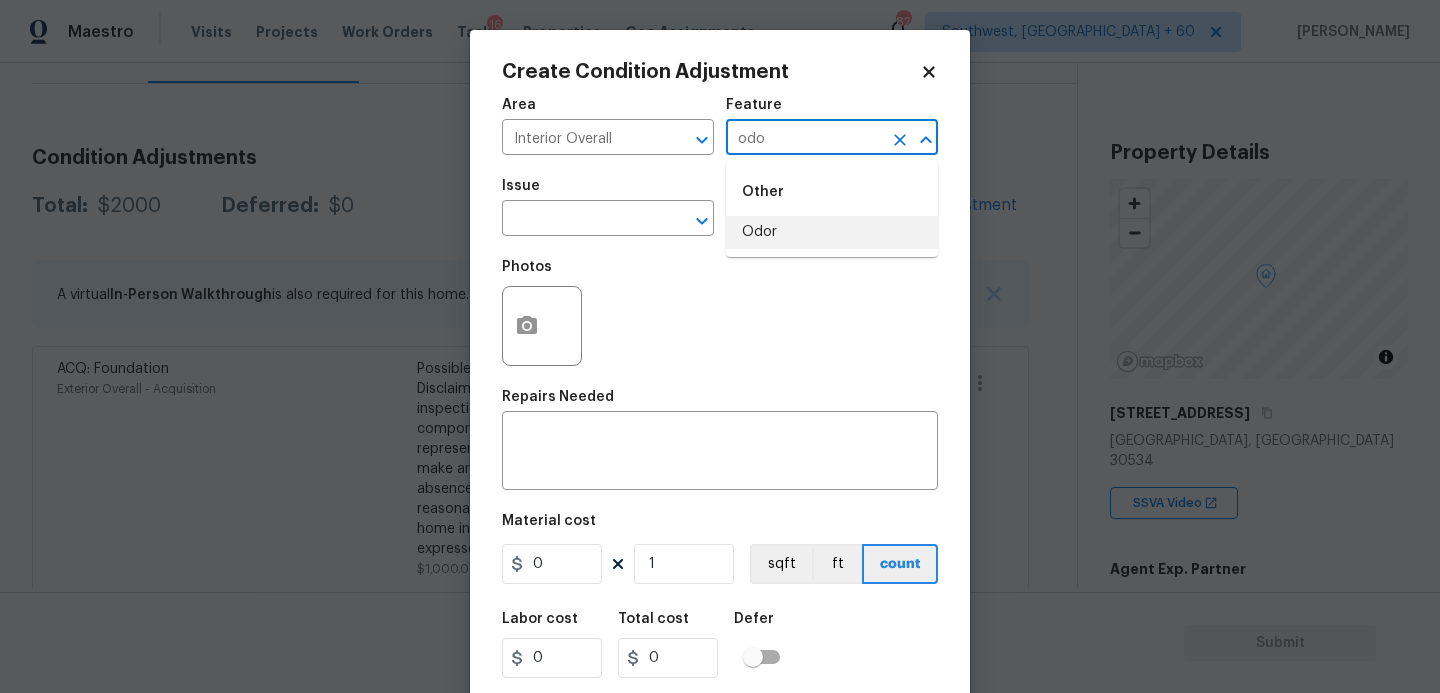 click on "Odor" at bounding box center [832, 232] 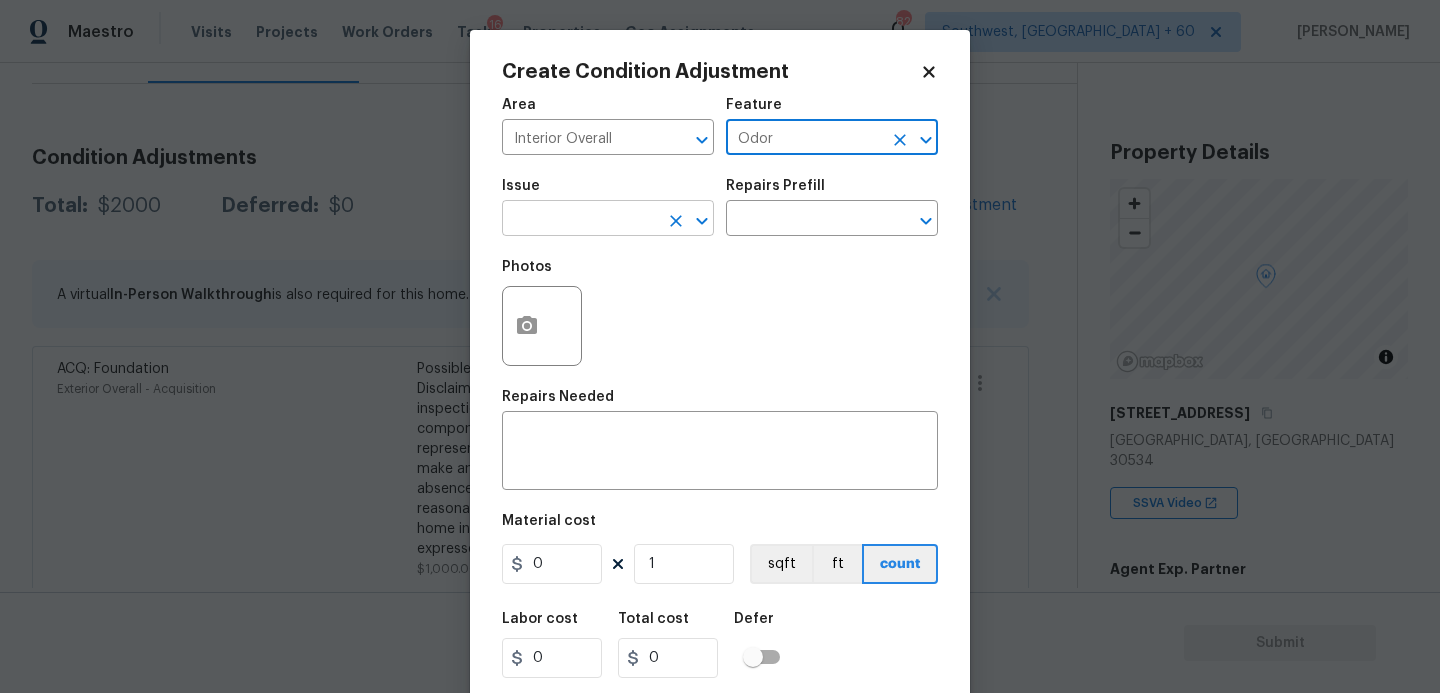 click on "​" at bounding box center [608, 220] 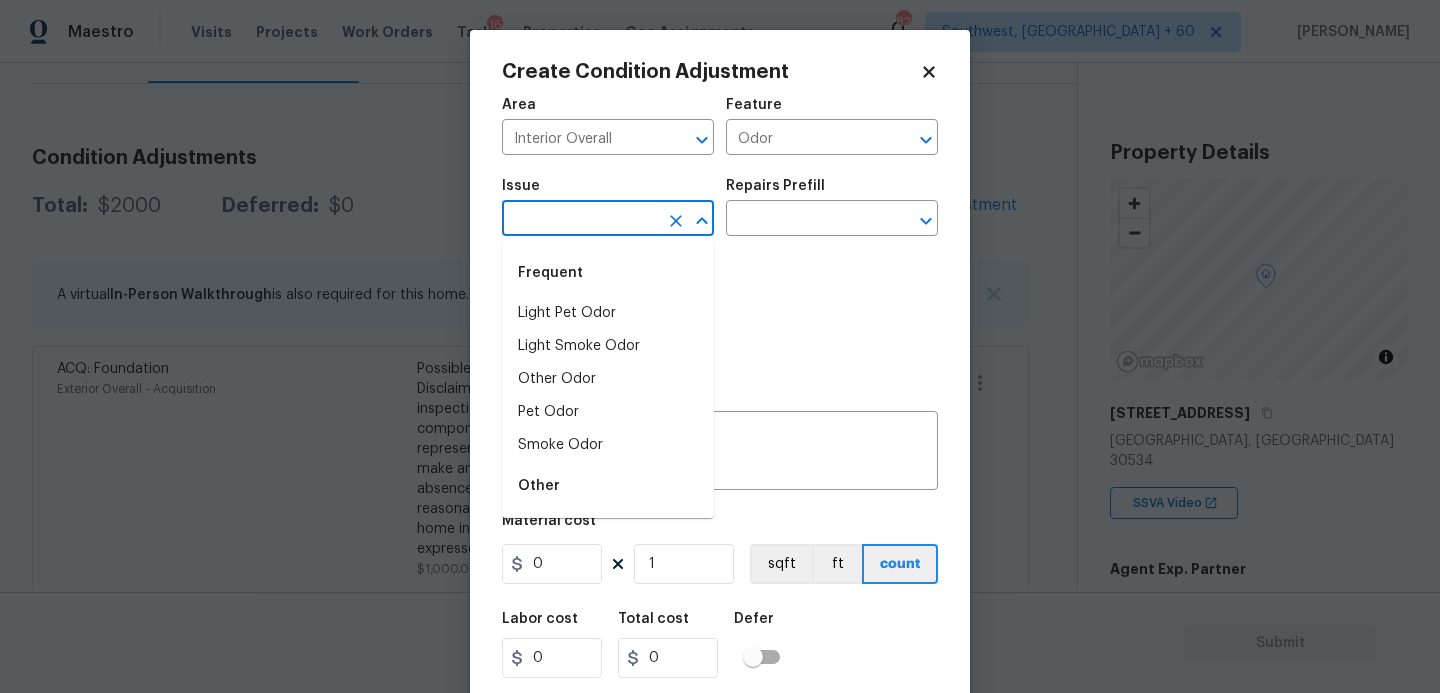 click on "Frequent" at bounding box center [608, 273] 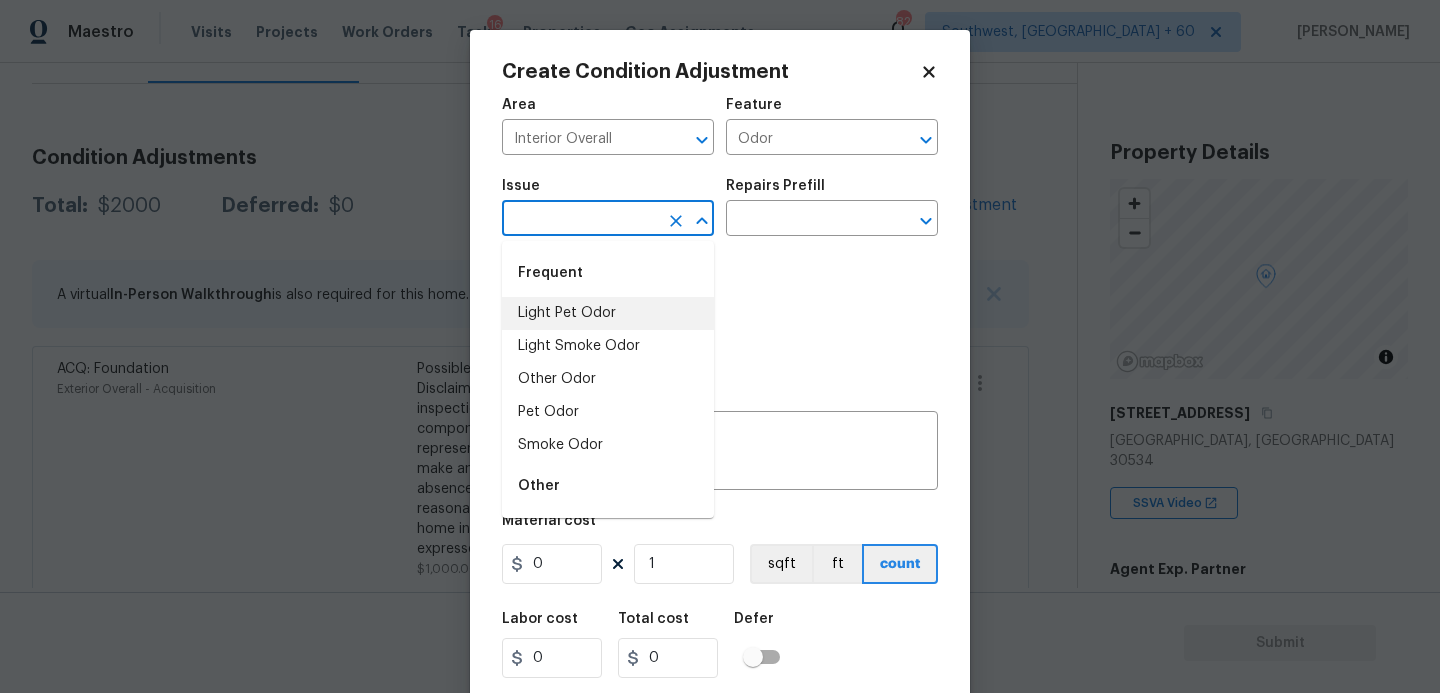 click on "Light Pet Odor" at bounding box center (608, 313) 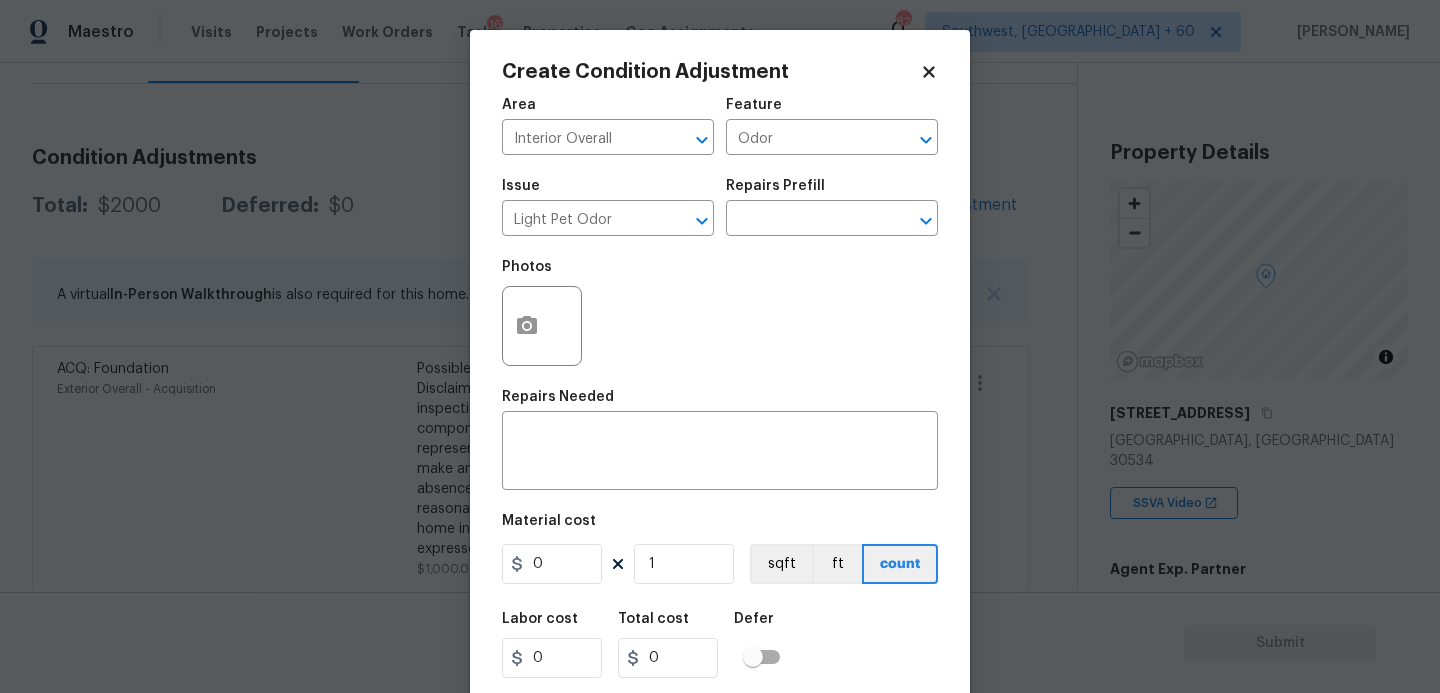 click on "Issue Light Pet Odor ​ Repairs Prefill ​" at bounding box center (720, 207) 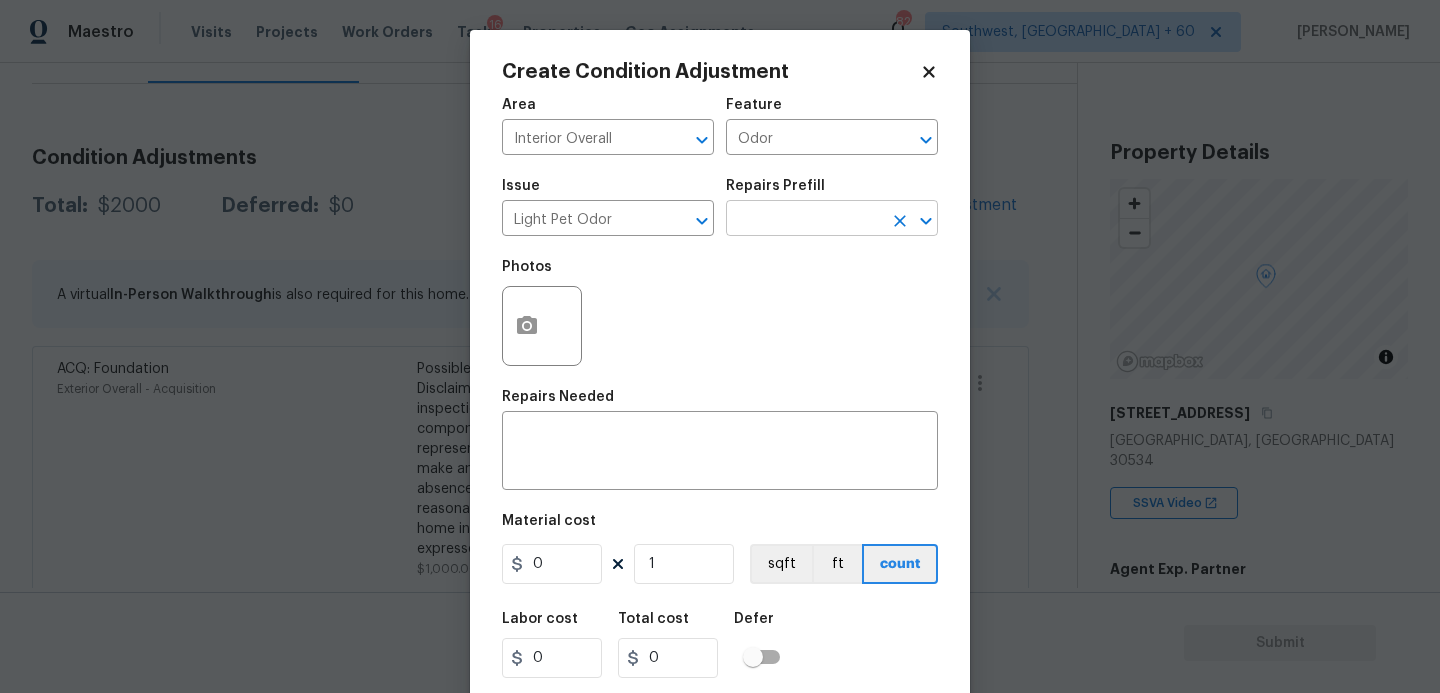 click at bounding box center (804, 220) 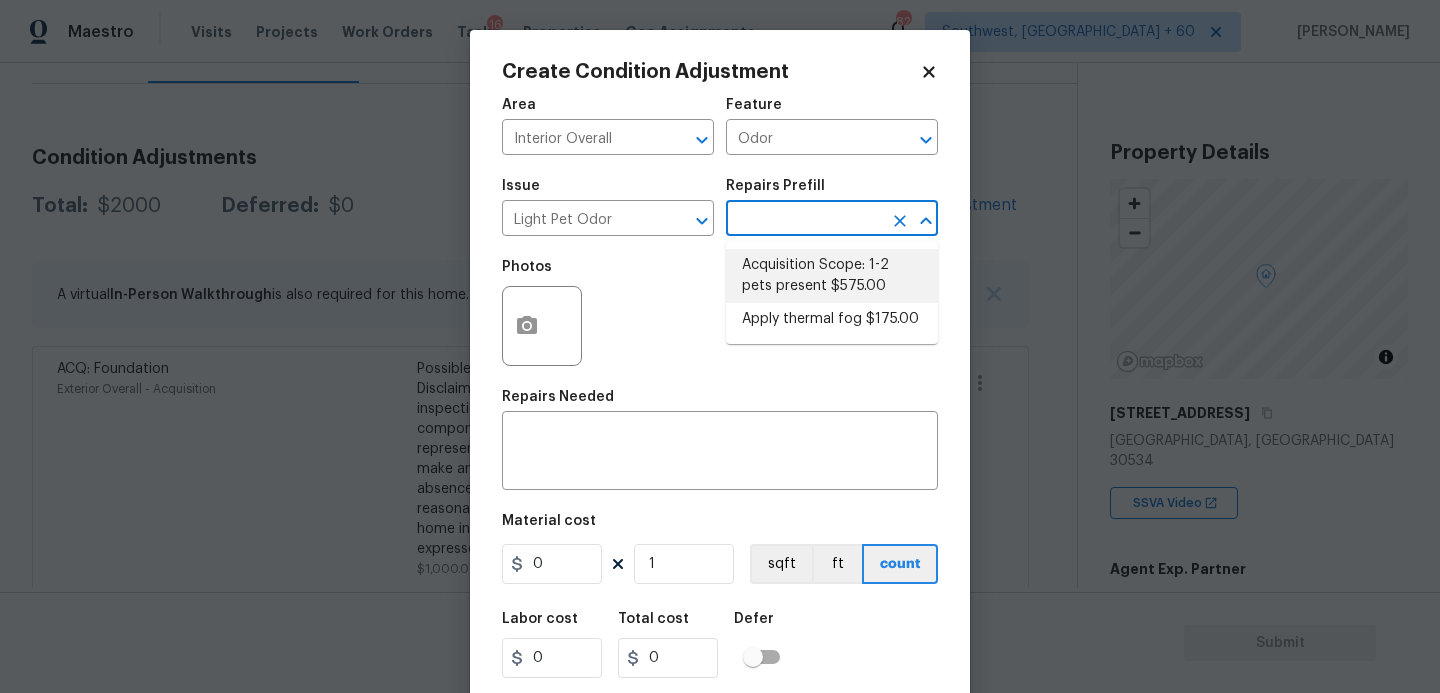 drag, startPoint x: 816, startPoint y: 273, endPoint x: 812, endPoint y: 295, distance: 22.36068 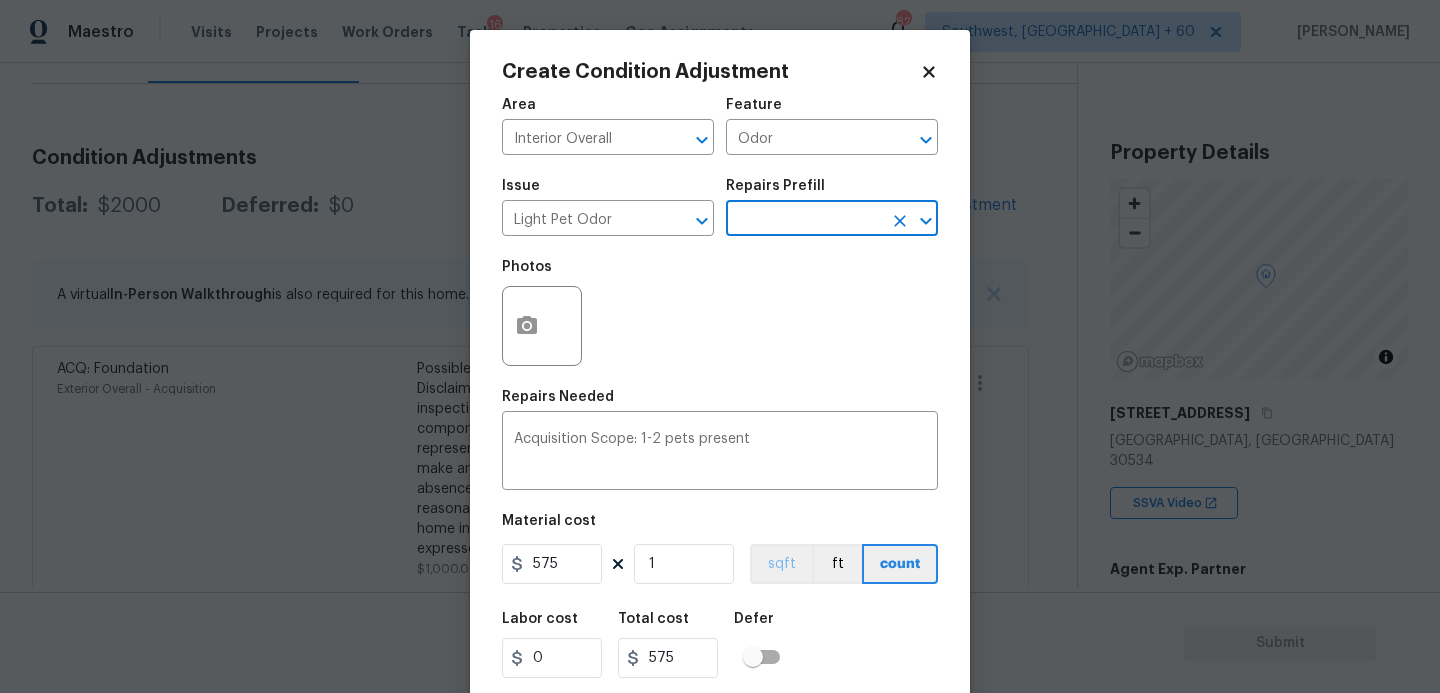 scroll, scrollTop: 54, scrollLeft: 0, axis: vertical 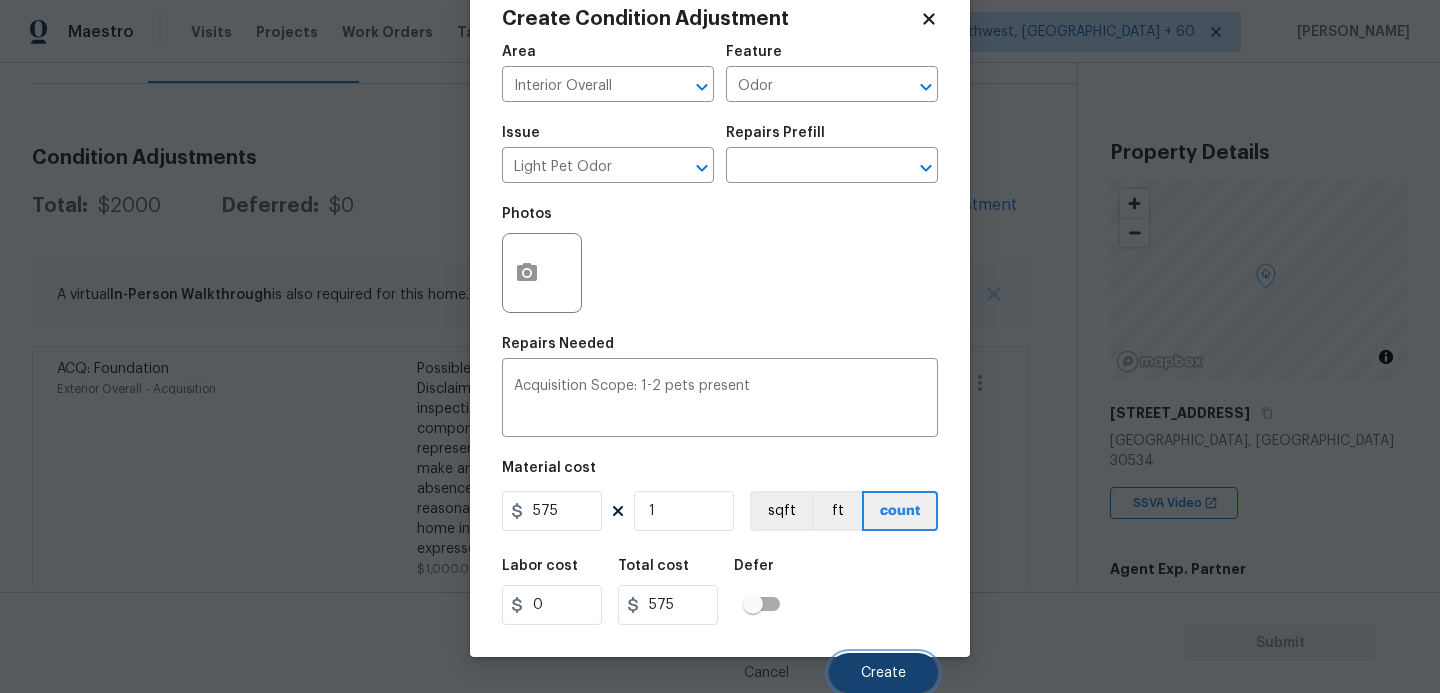 click on "Create" at bounding box center [883, 673] 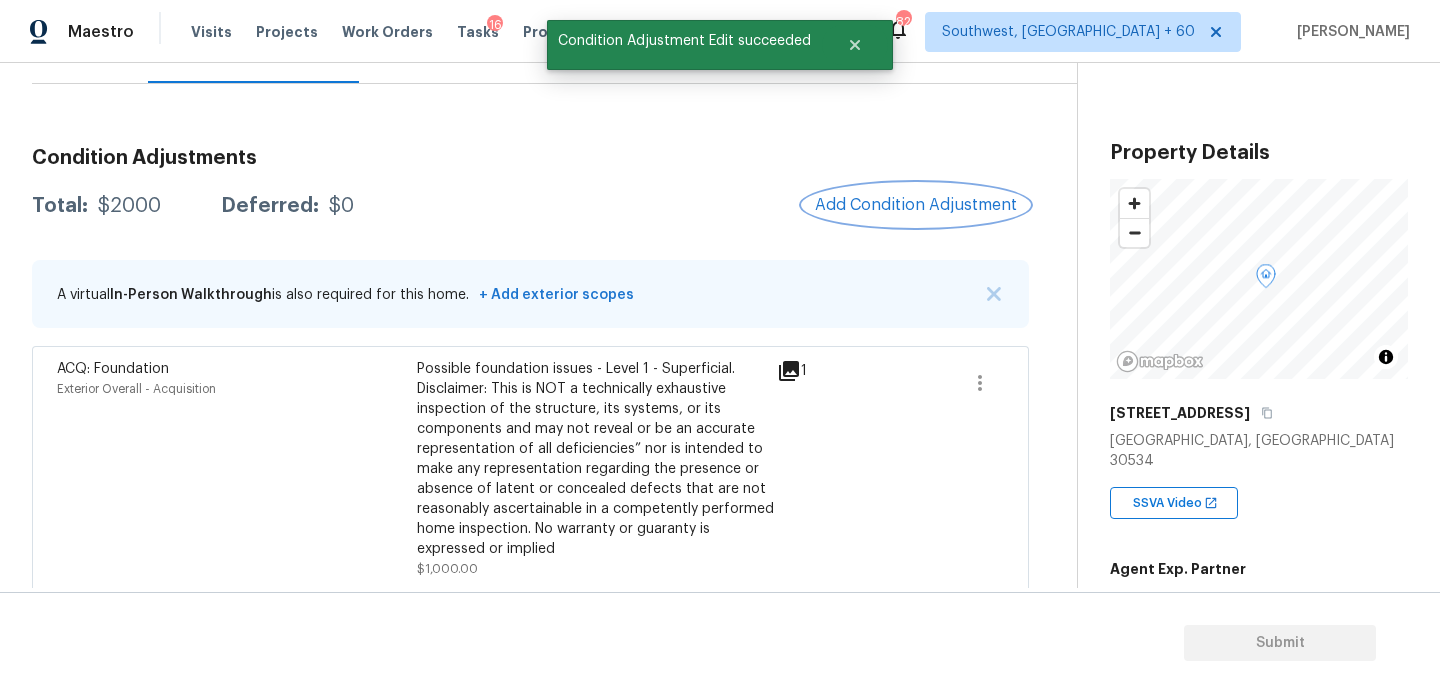 scroll, scrollTop: 0, scrollLeft: 0, axis: both 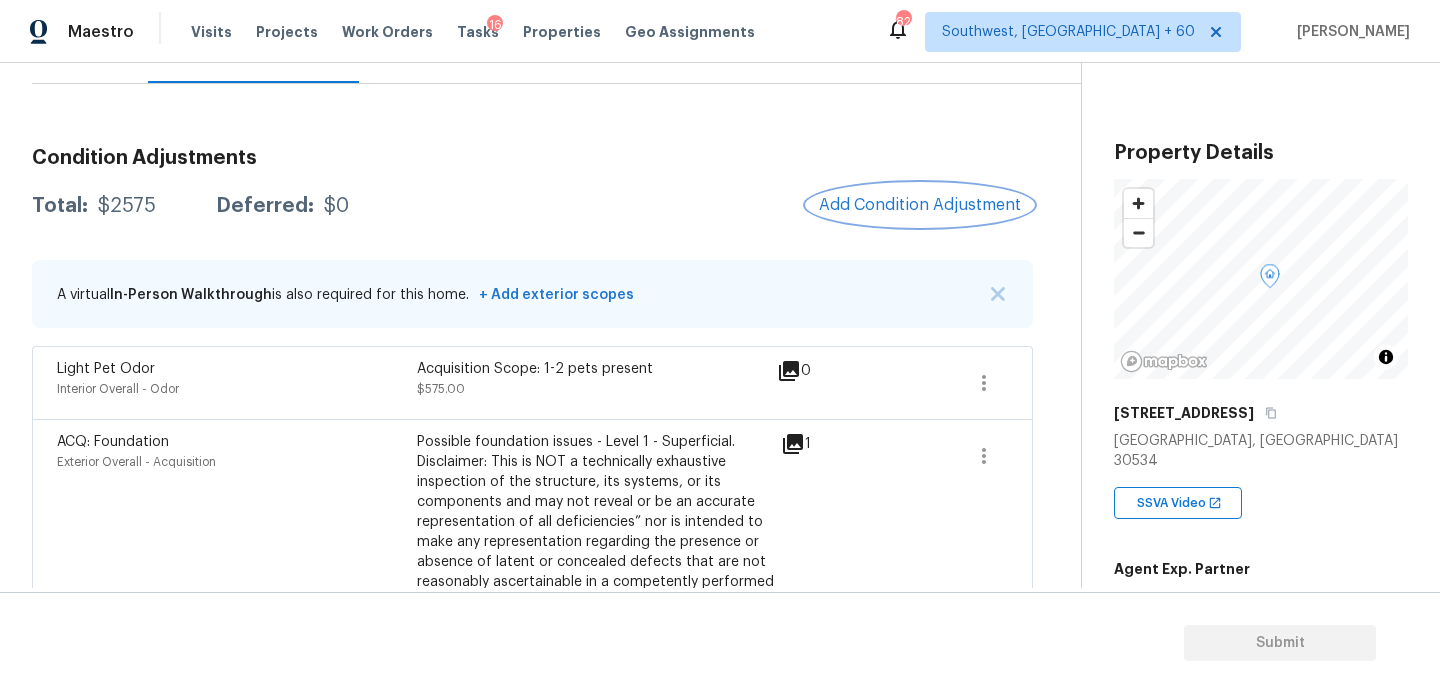 click on "Add Condition Adjustment" at bounding box center [920, 205] 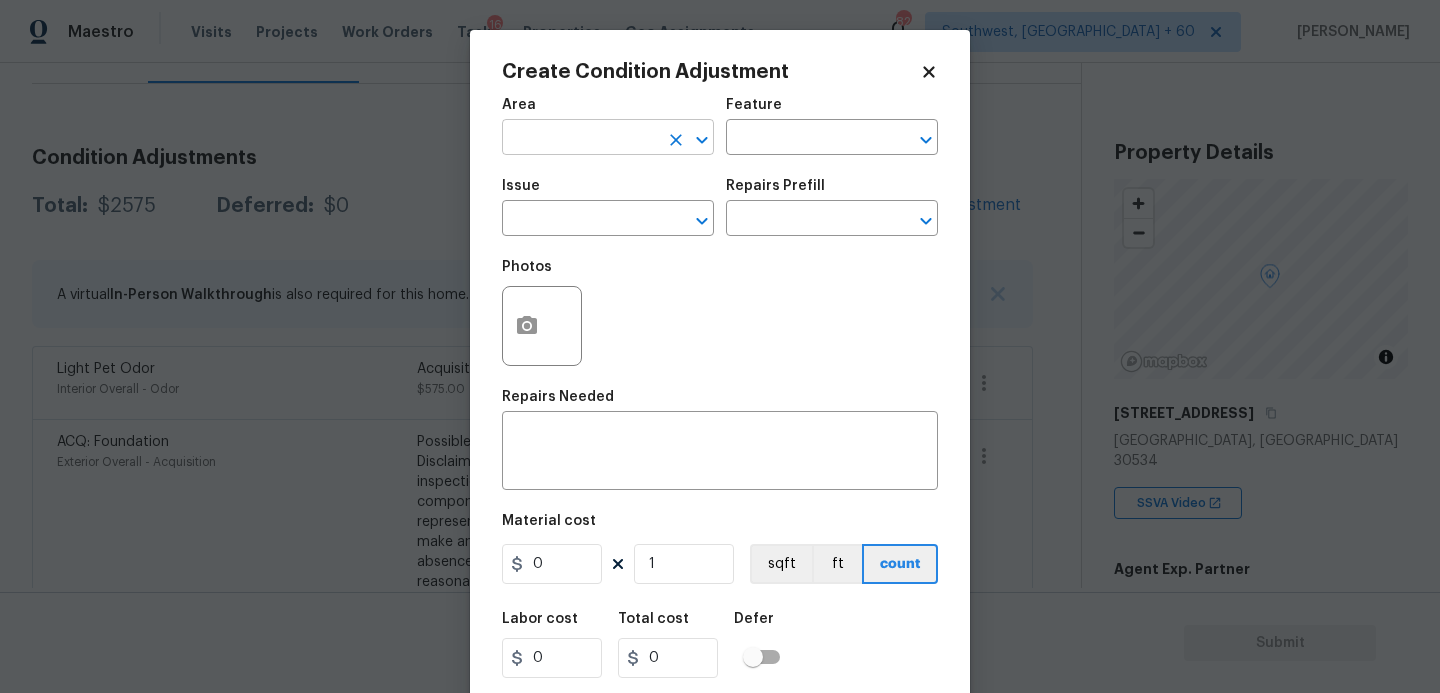 click at bounding box center [580, 139] 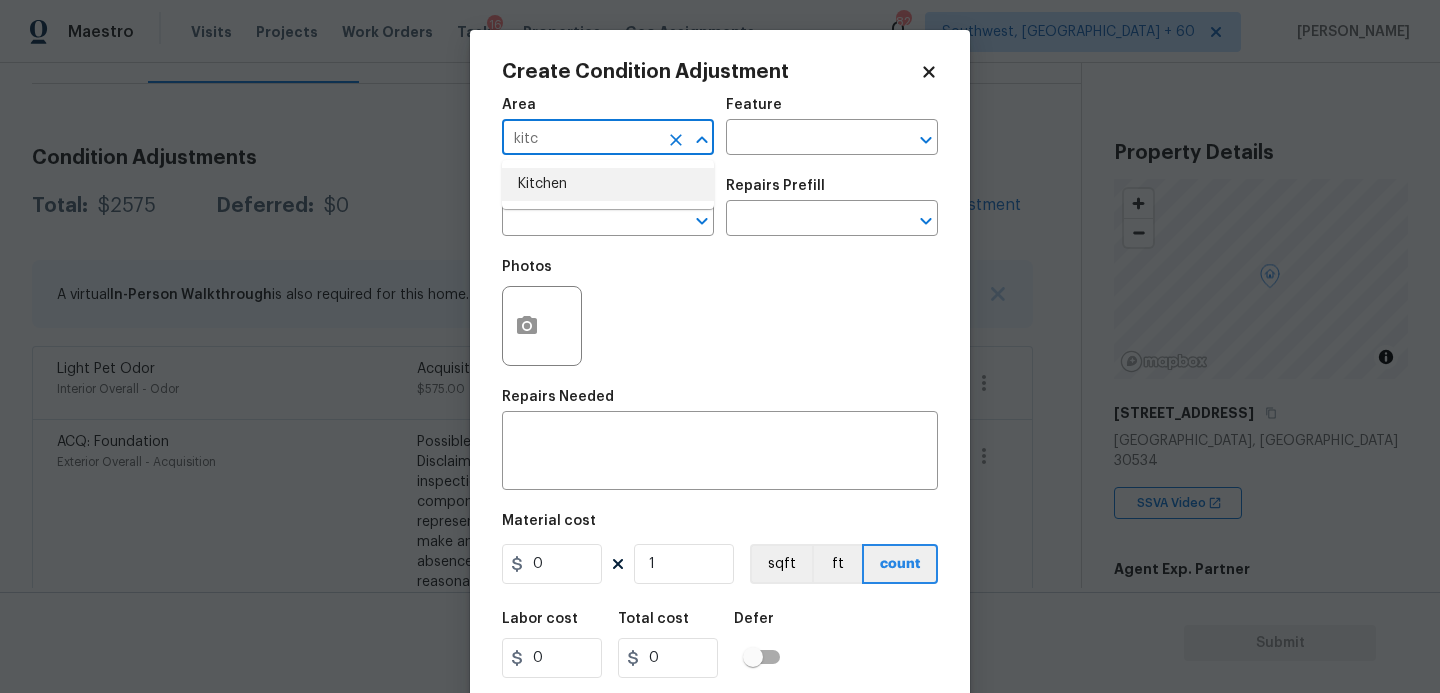 click on "Kitchen" at bounding box center [608, 184] 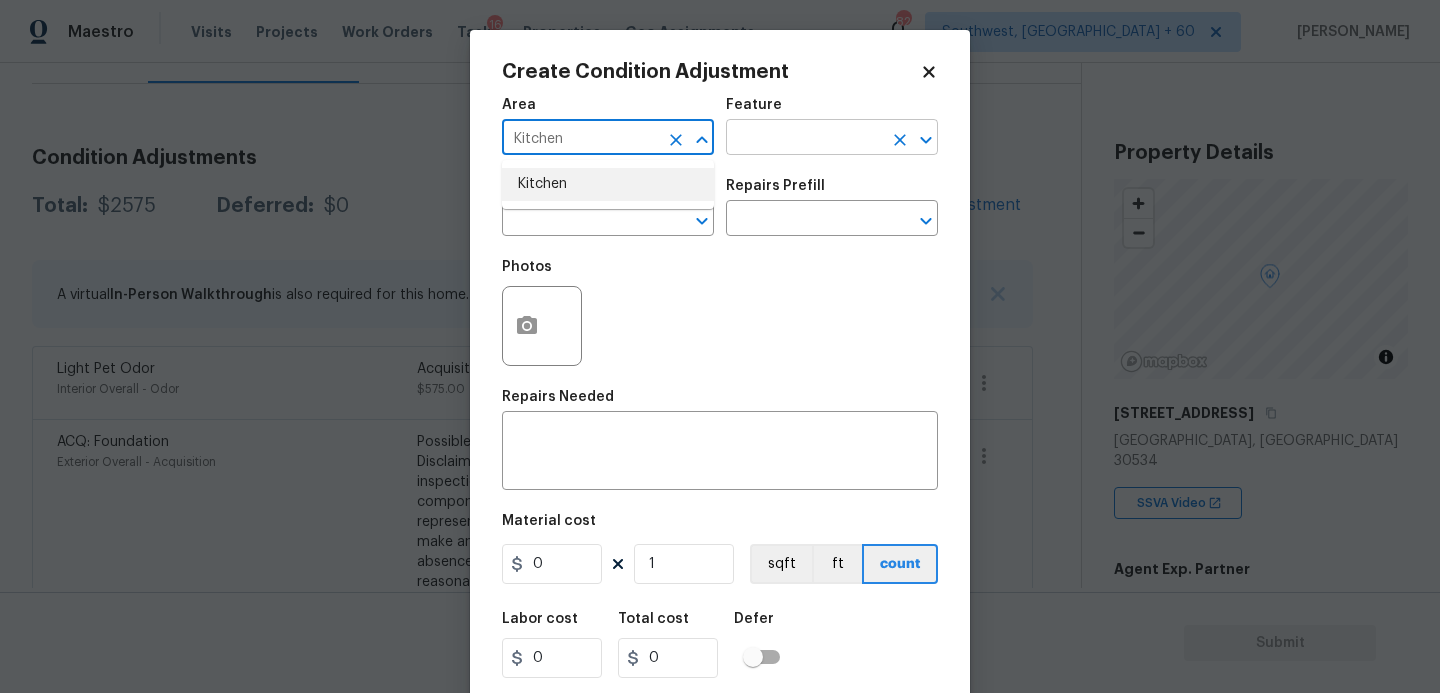 type on "Kitchen" 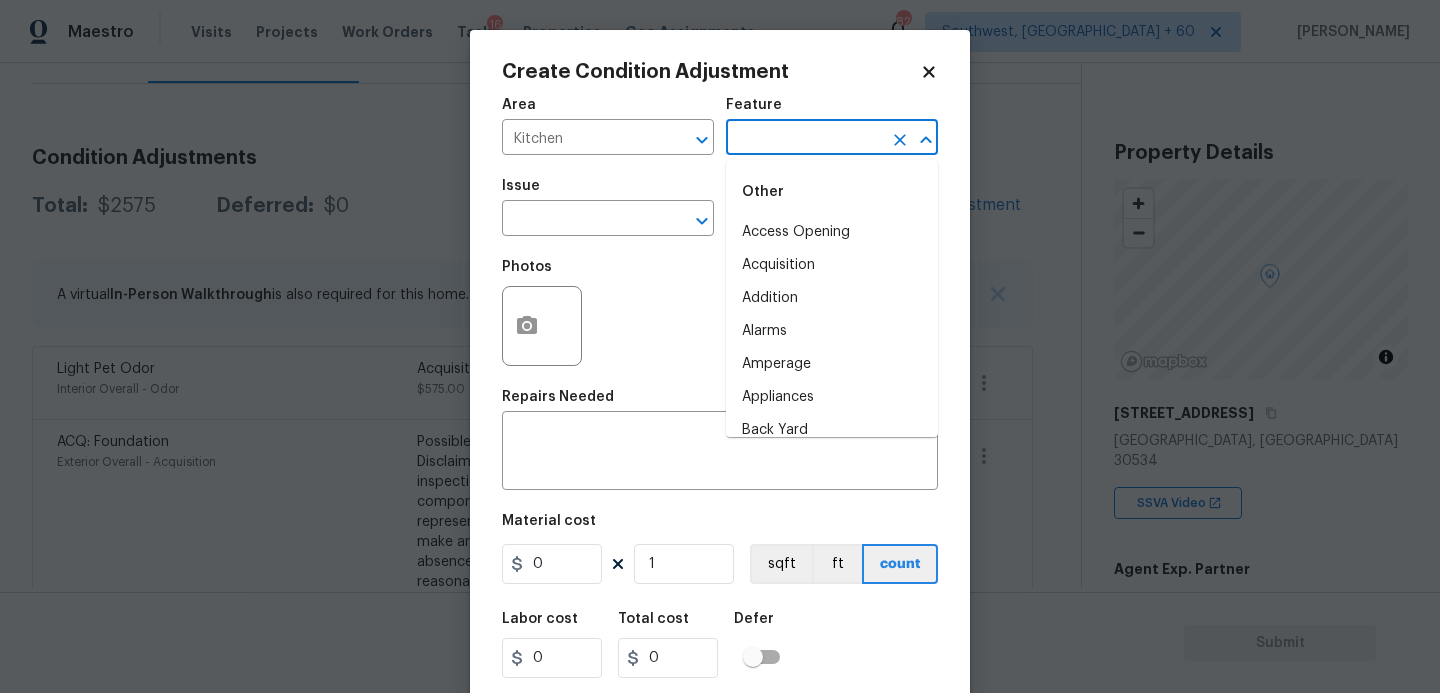 click at bounding box center (804, 139) 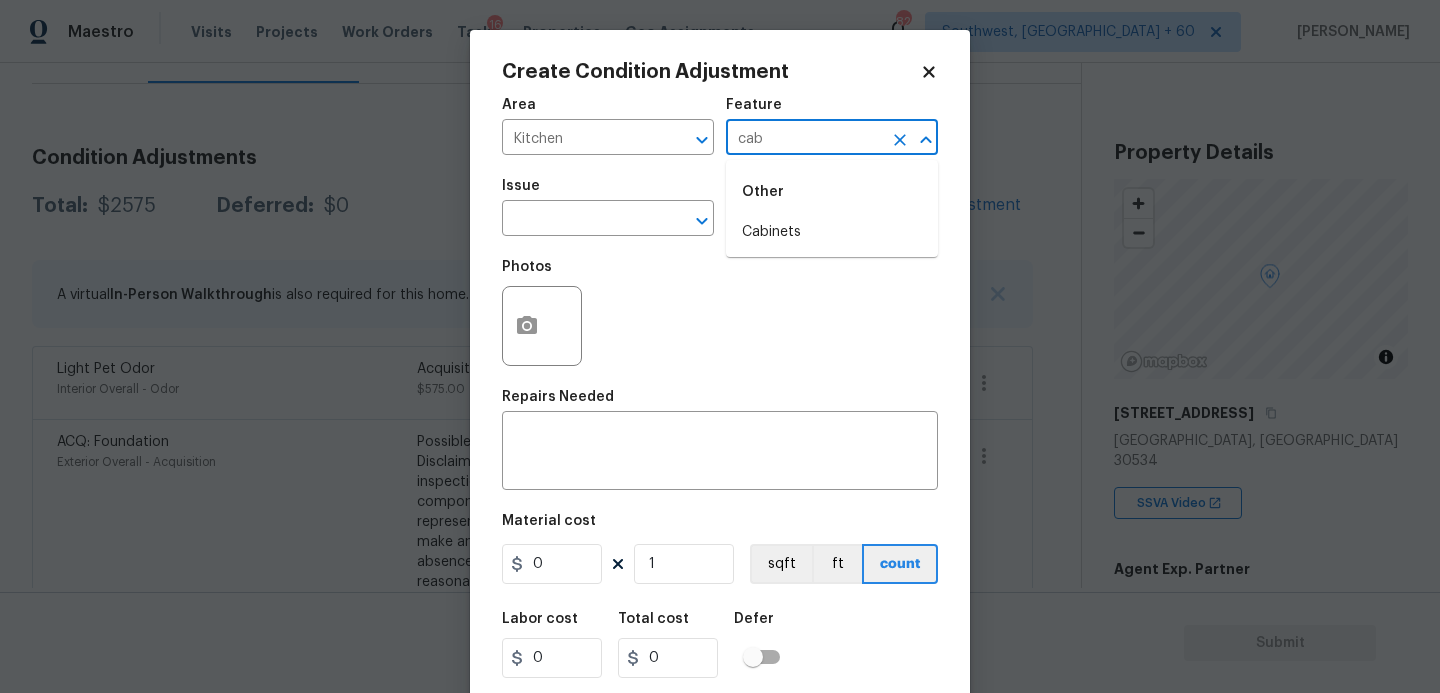 drag, startPoint x: 744, startPoint y: 140, endPoint x: 747, endPoint y: 209, distance: 69.065186 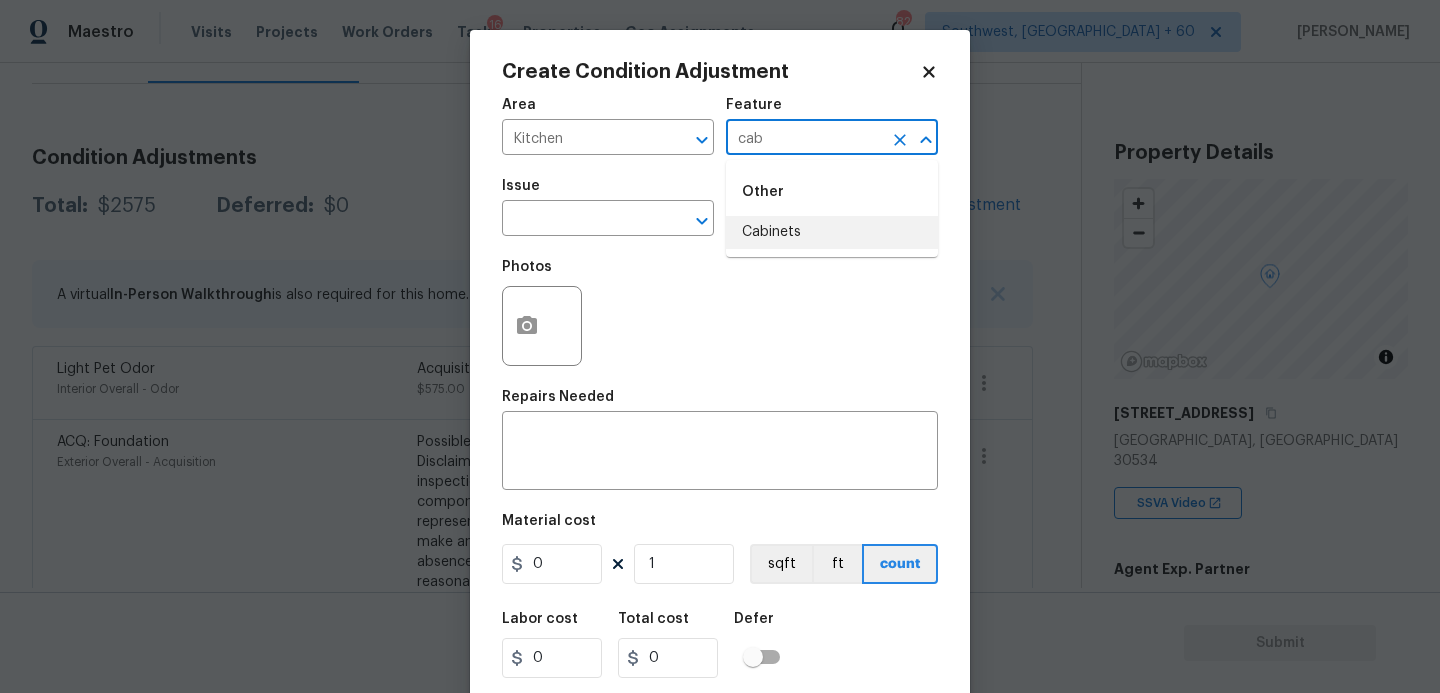 click on "Cabinets" at bounding box center (832, 232) 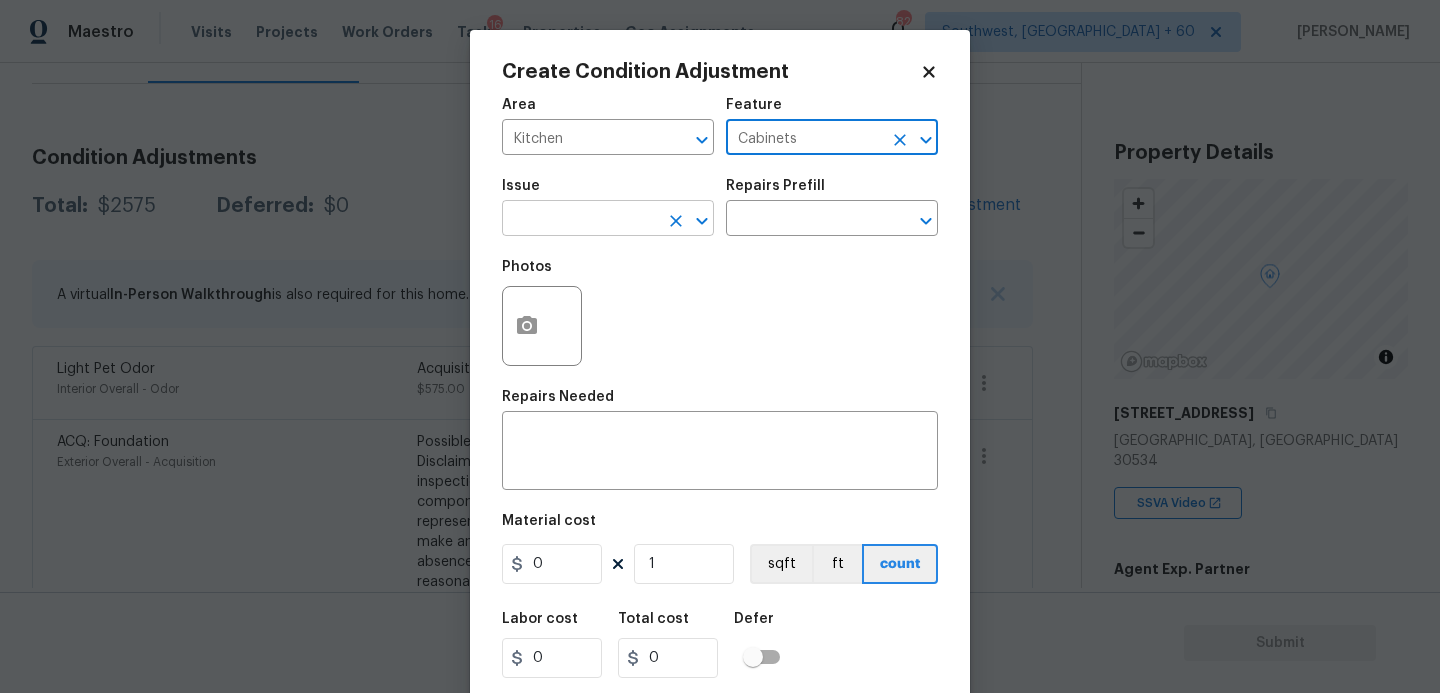 type on "Cabinets" 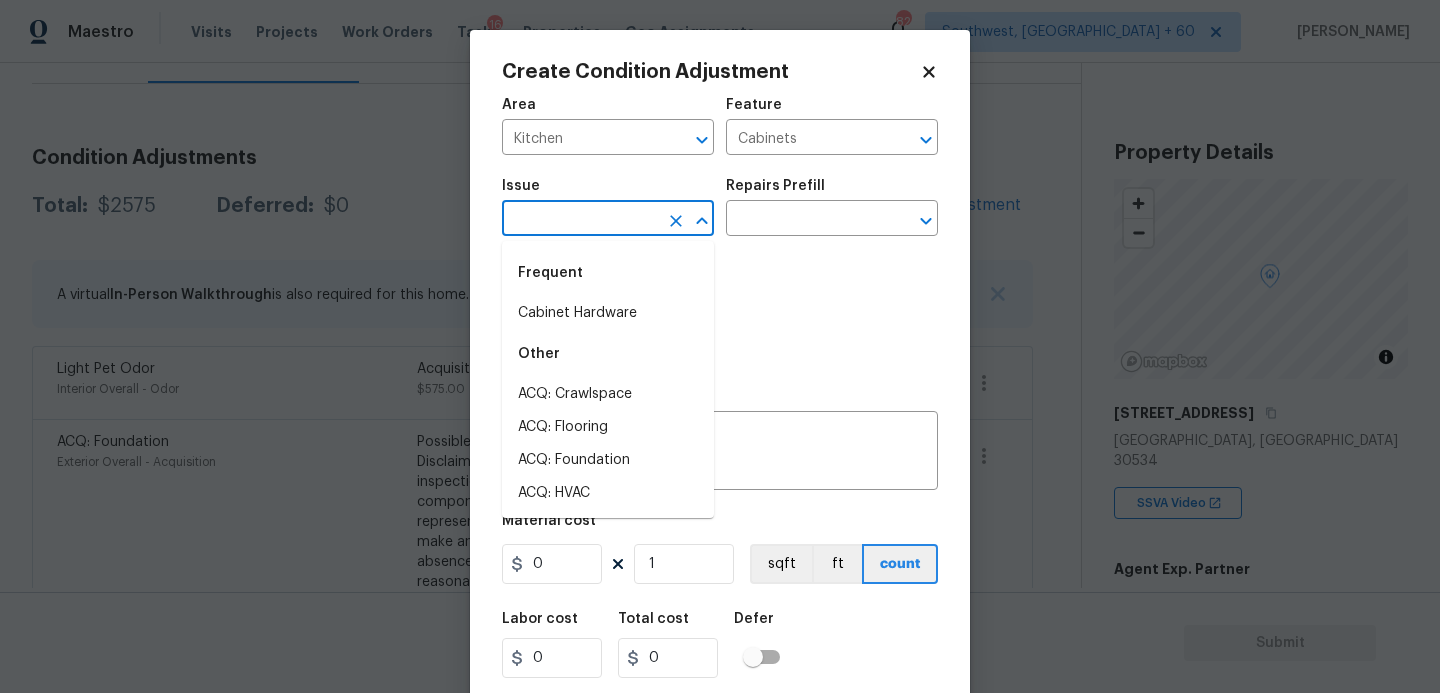 click at bounding box center [580, 220] 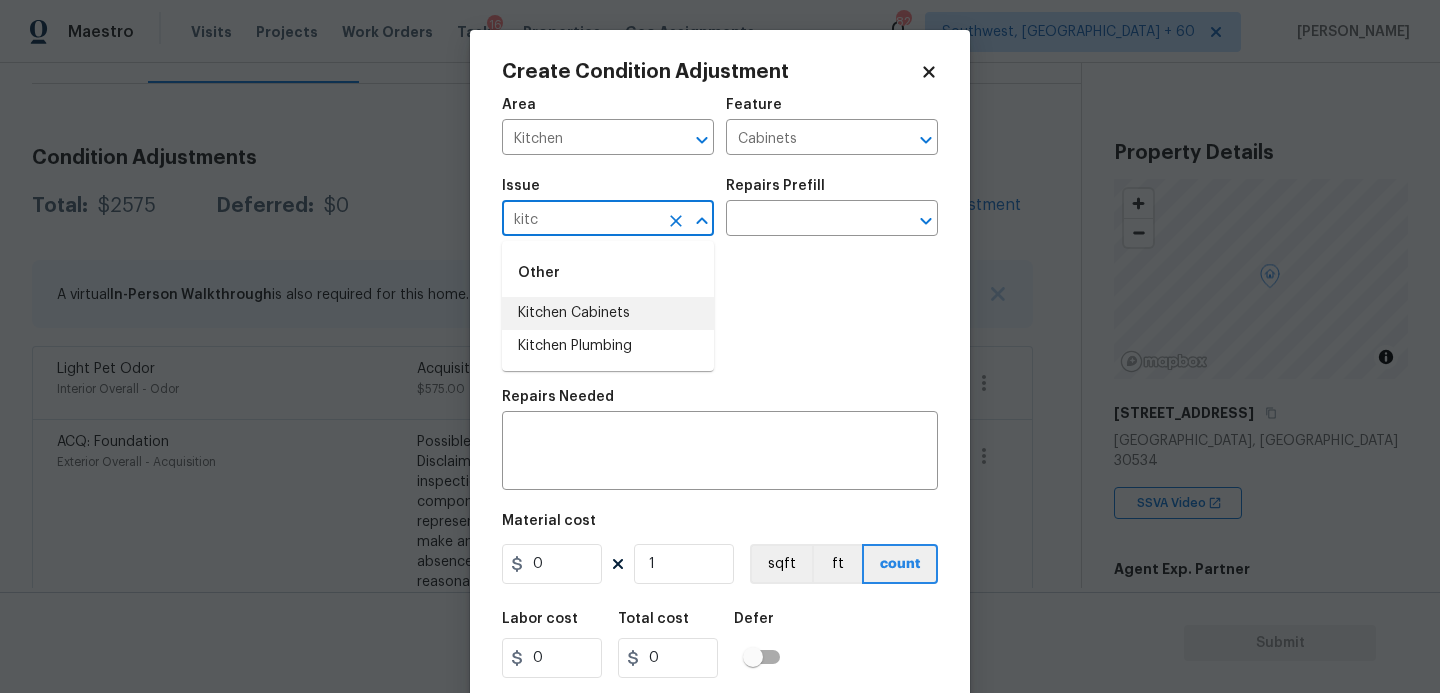 click on "Kitchen Cabinets" at bounding box center (608, 313) 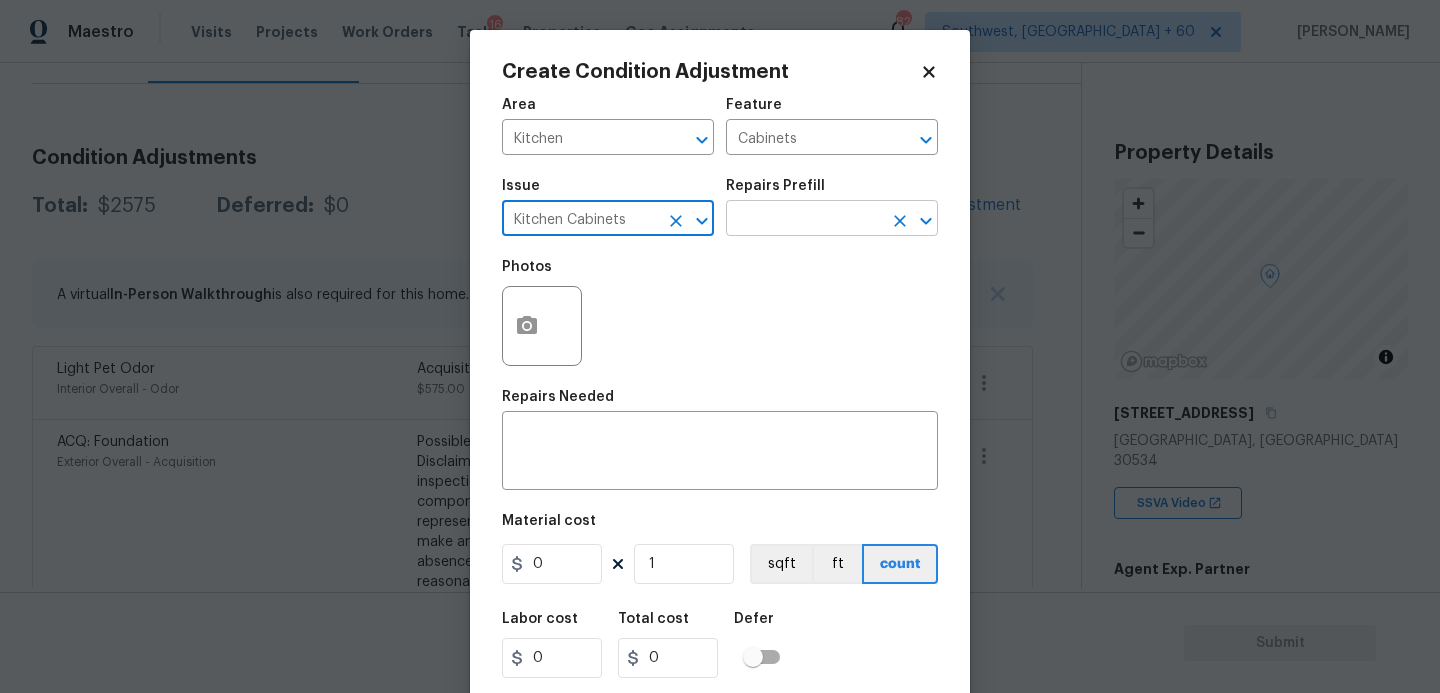 type on "Kitchen Cabinets" 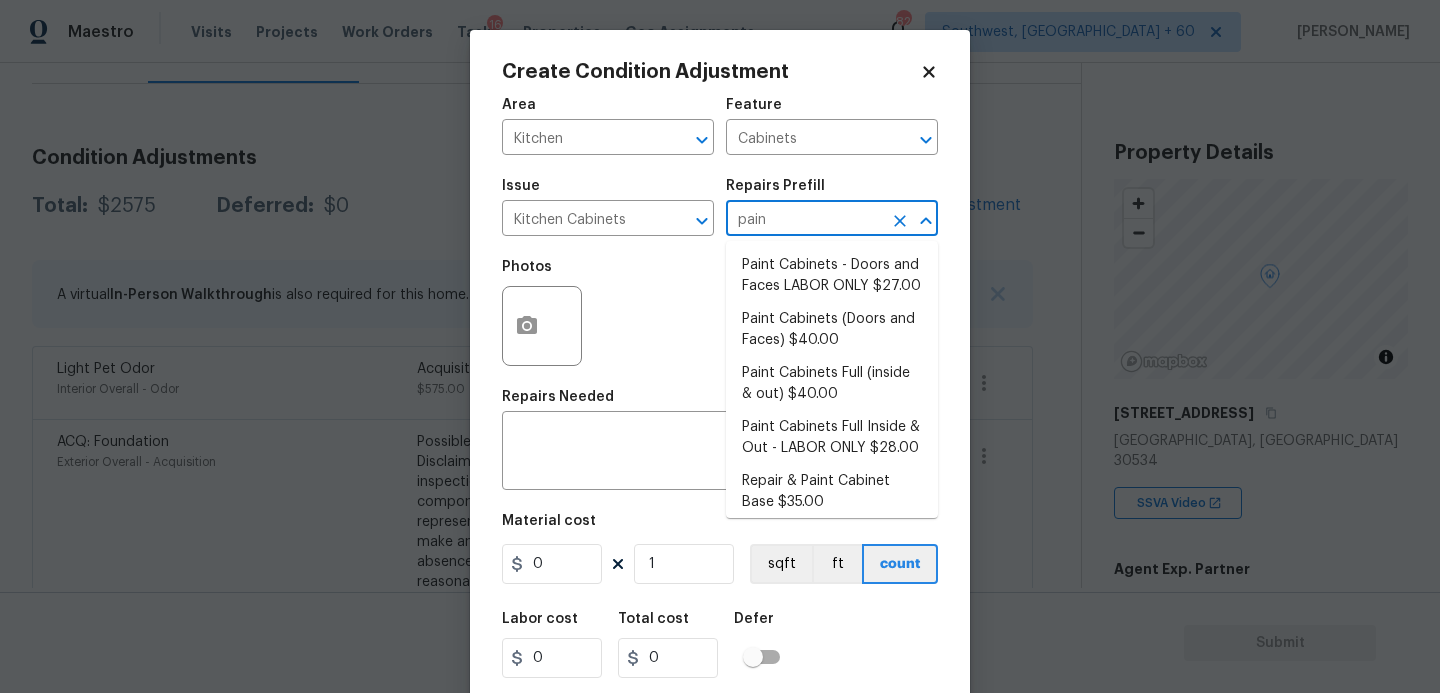 type on "paint" 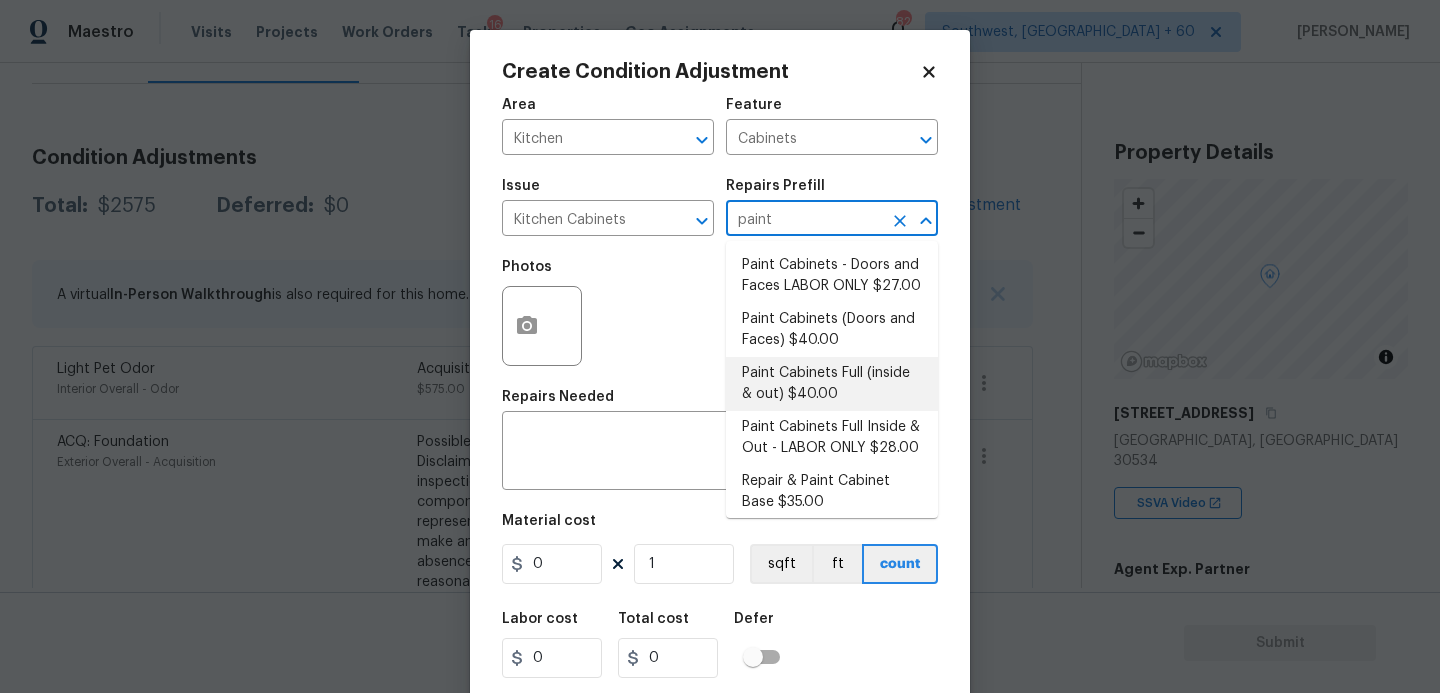 click on "Paint Cabinets Full (inside & out) $40.00" at bounding box center [832, 384] 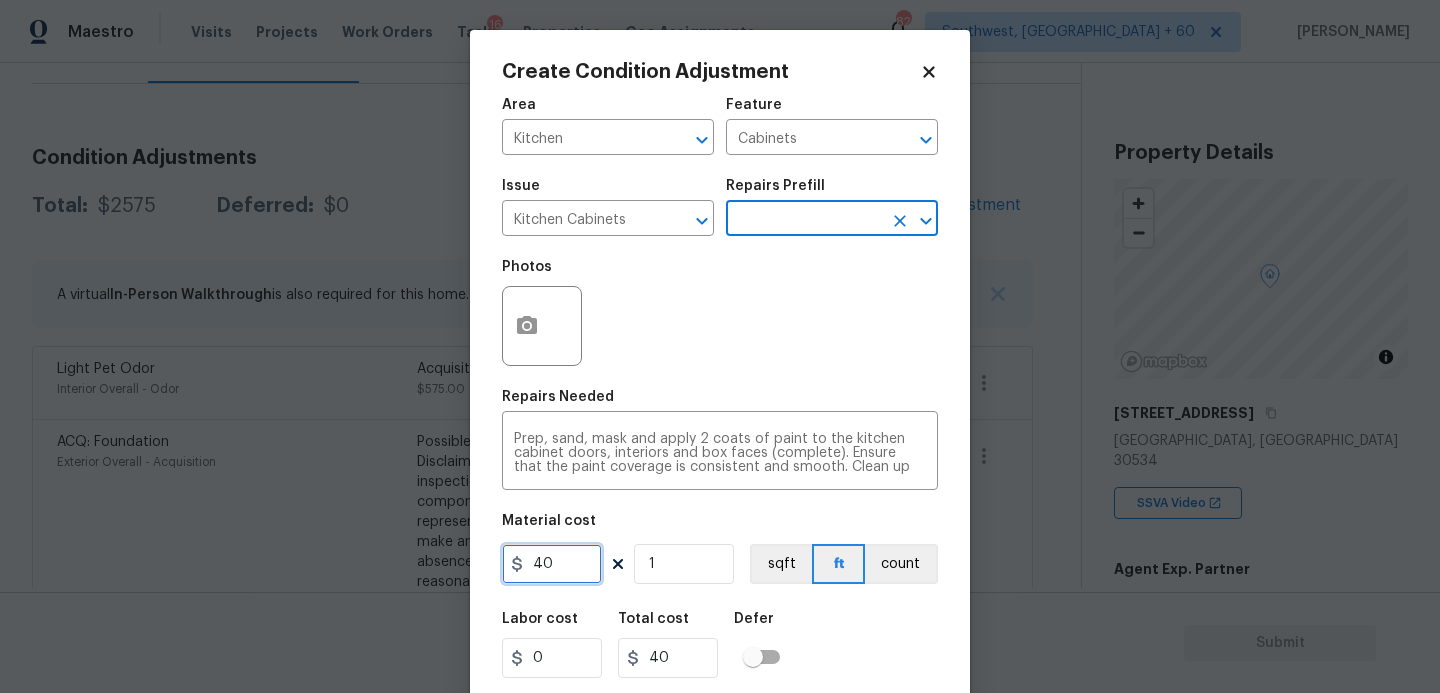 drag, startPoint x: 566, startPoint y: 562, endPoint x: 434, endPoint y: 561, distance: 132.00378 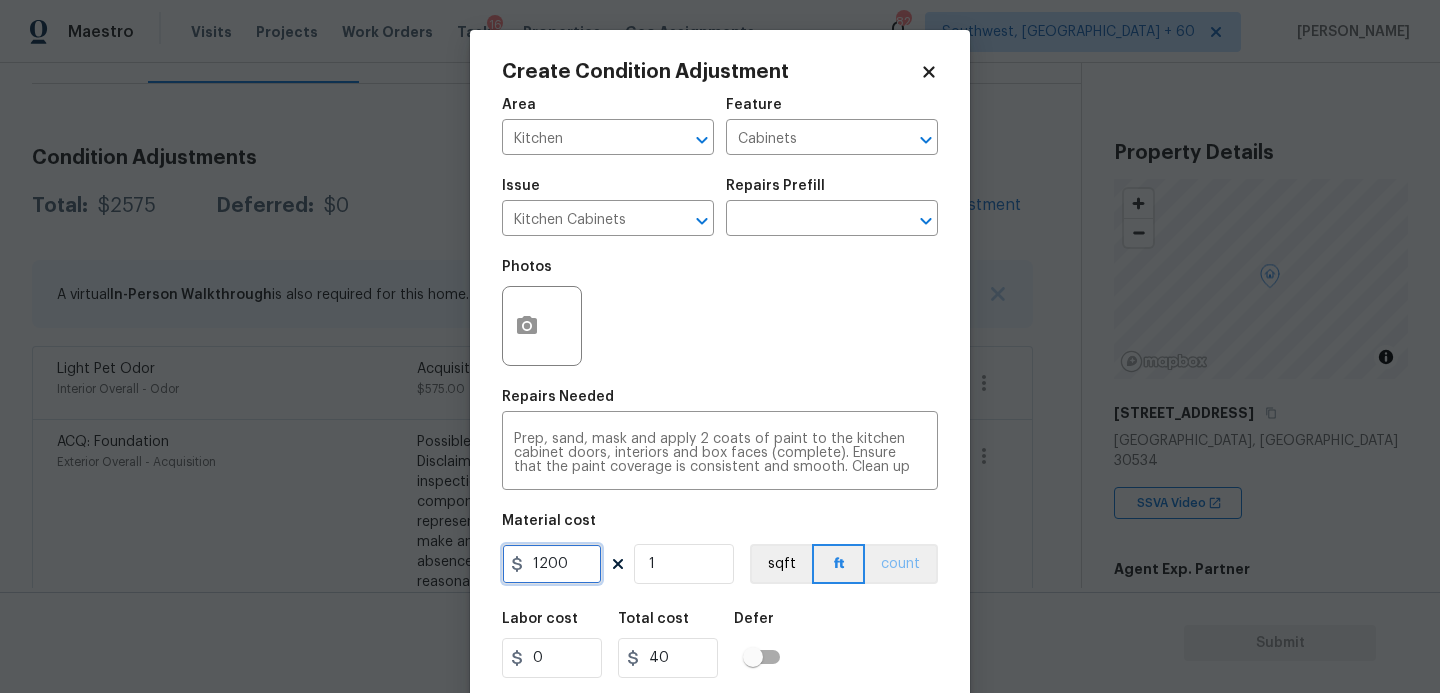type on "1200" 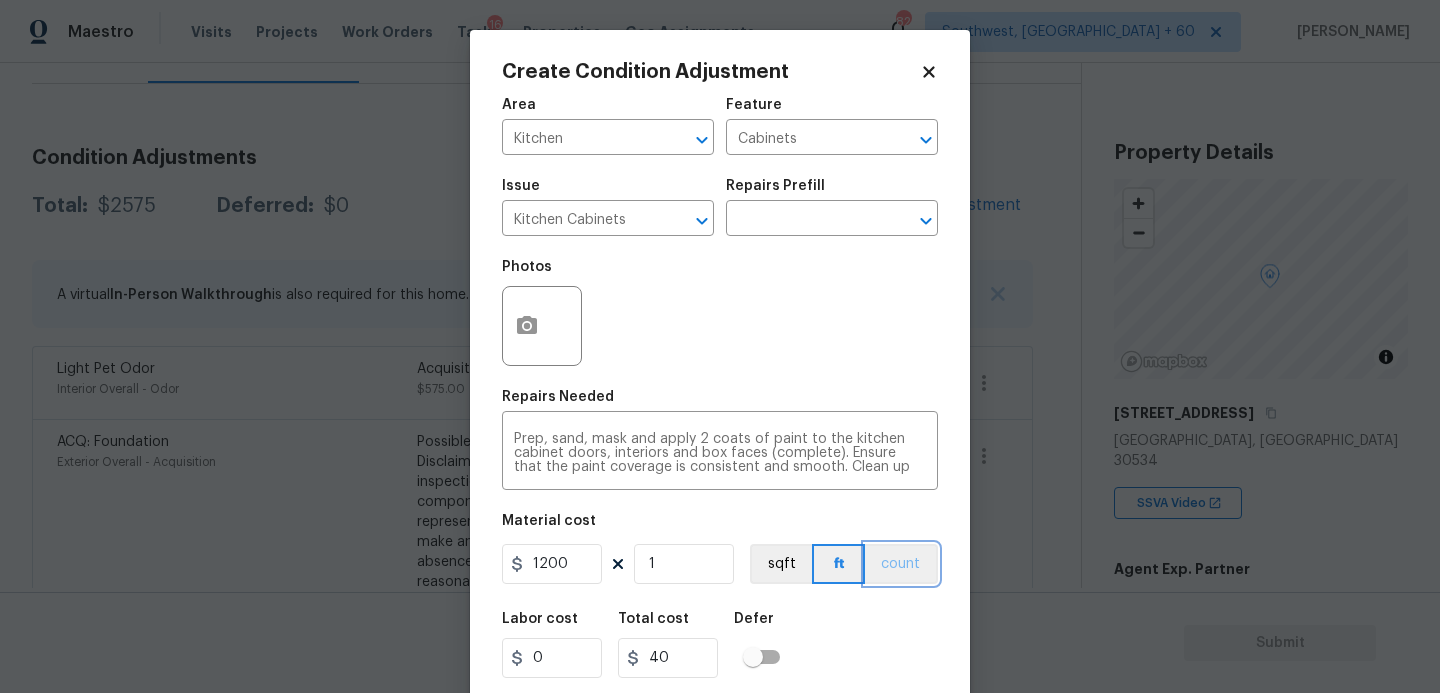 type on "1200" 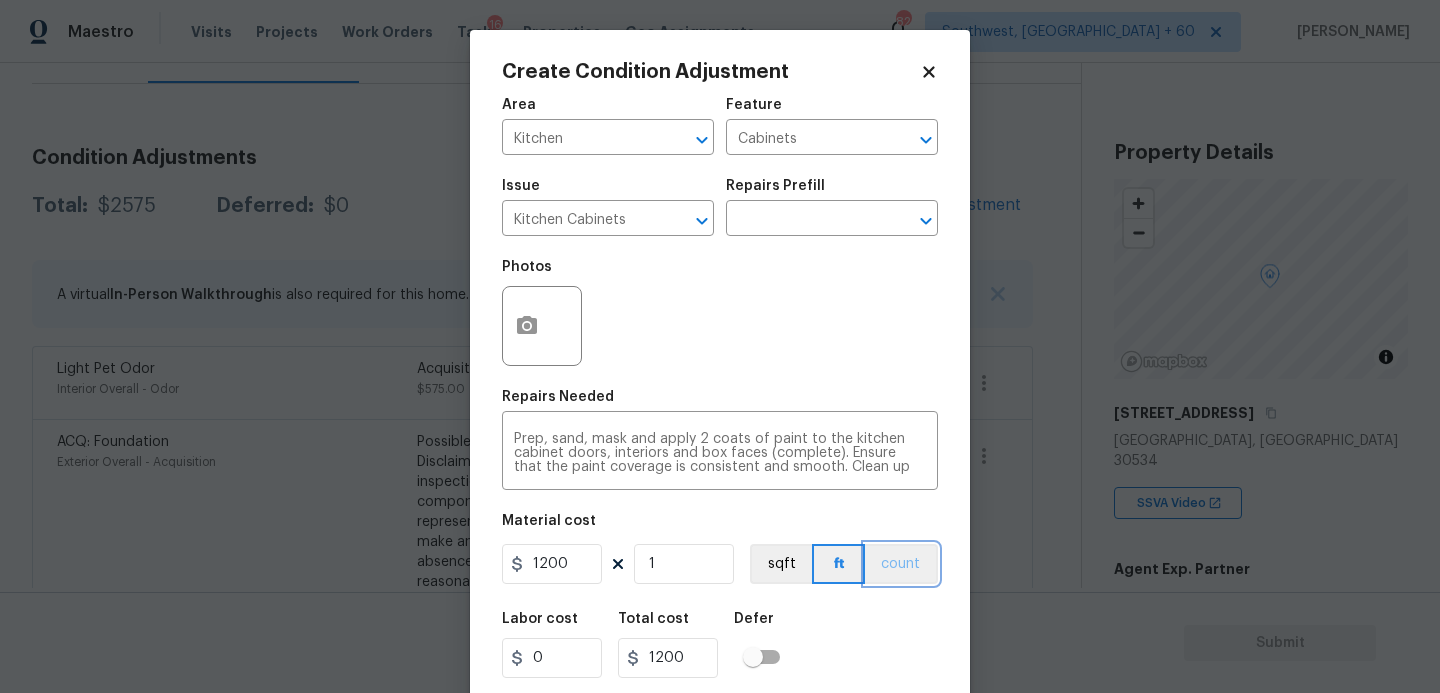 click on "count" at bounding box center [901, 564] 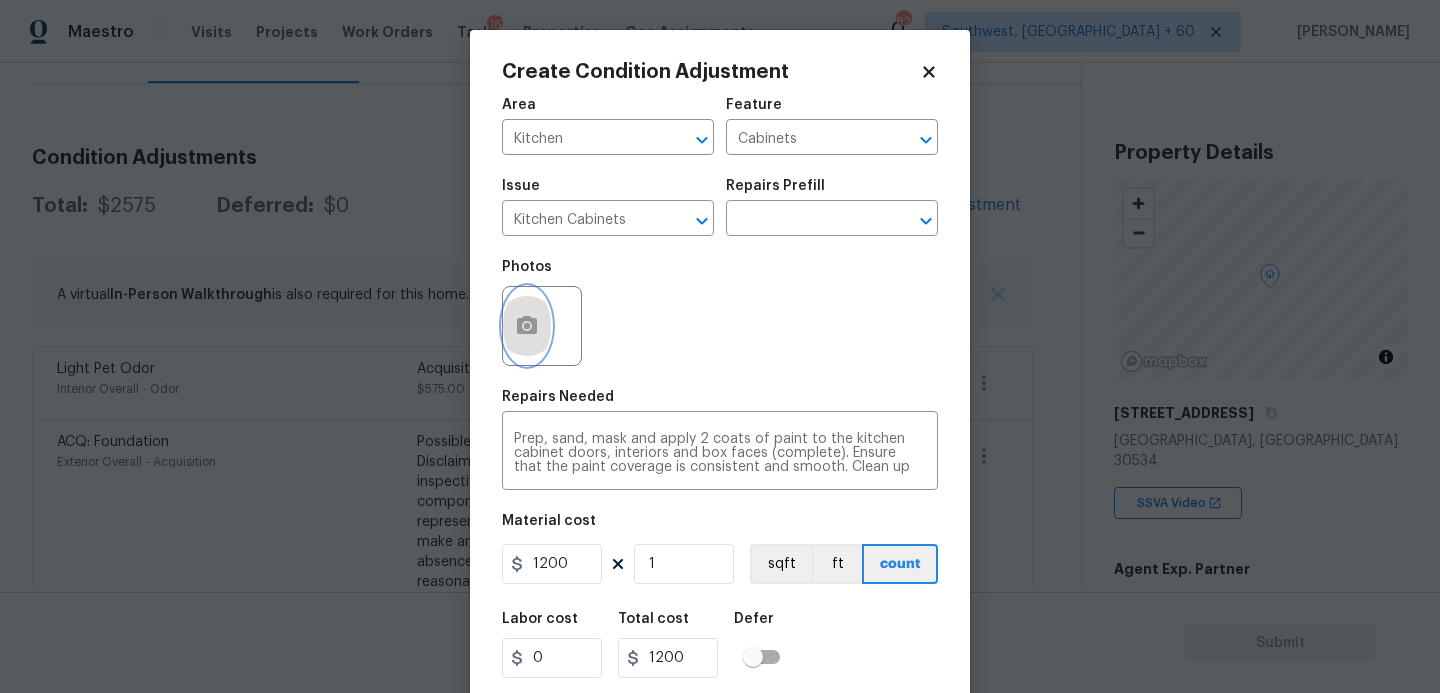 click at bounding box center [527, 326] 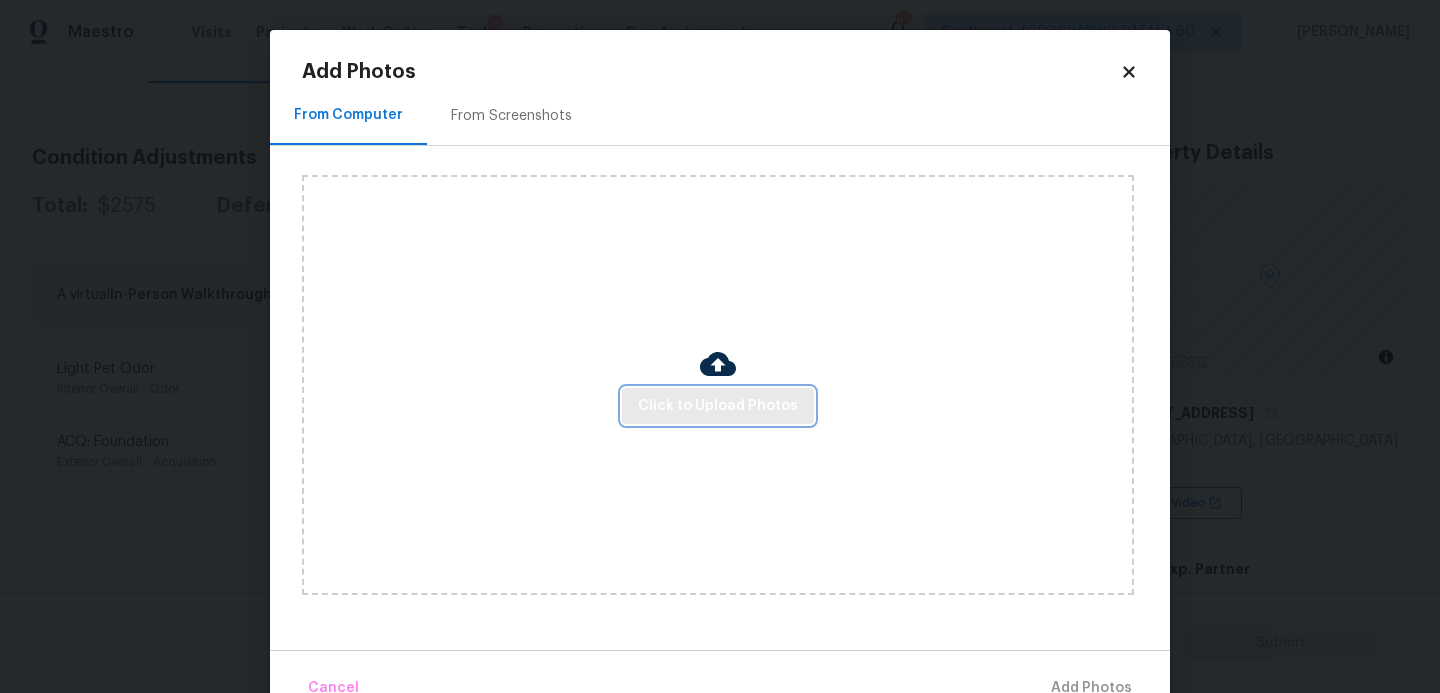 click on "Click to Upload Photos" at bounding box center (718, 406) 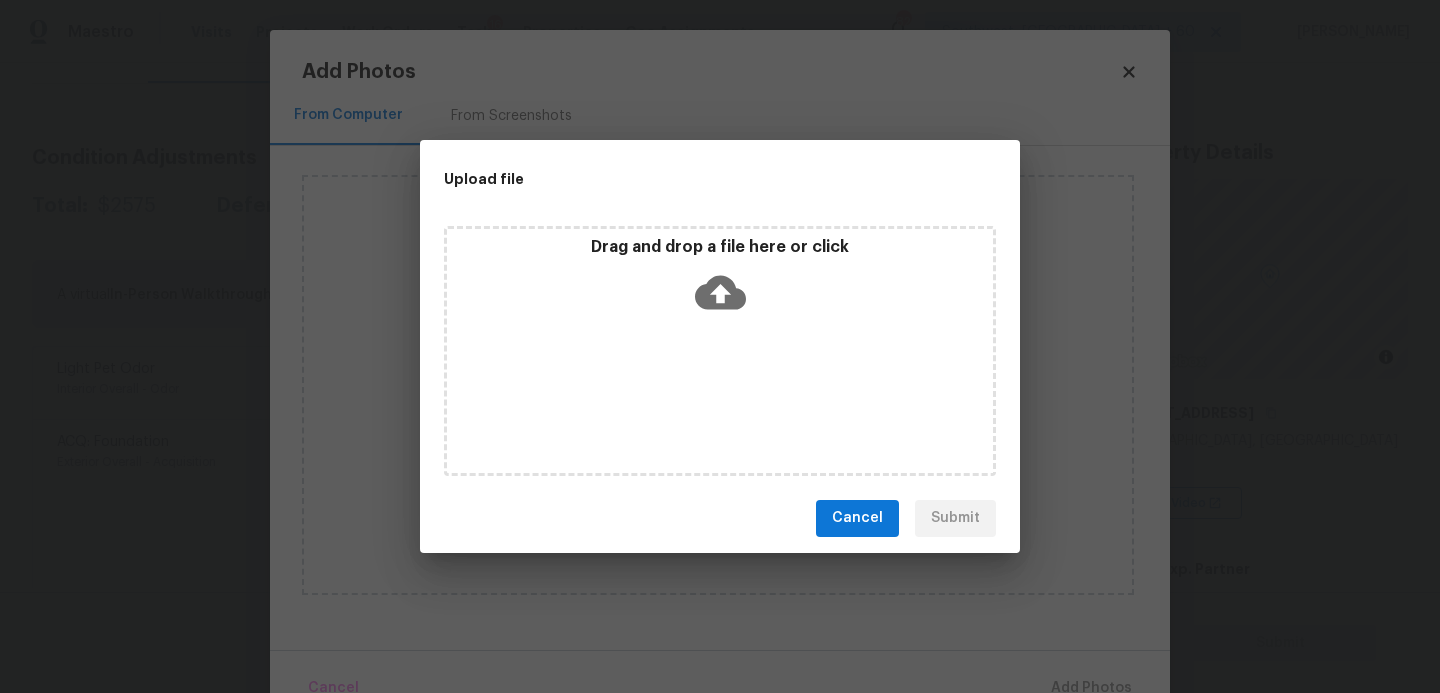 click on "Drag and drop a file here or click" at bounding box center (720, 351) 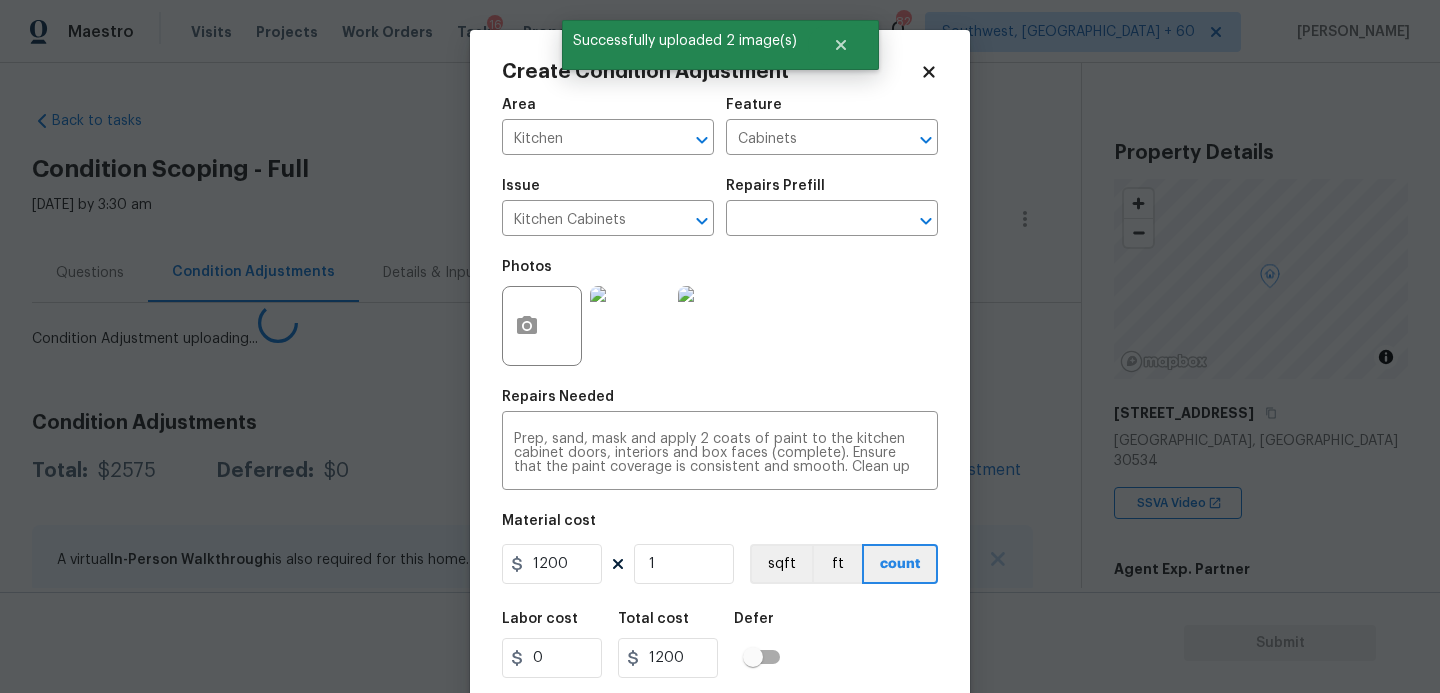 scroll, scrollTop: 0, scrollLeft: 0, axis: both 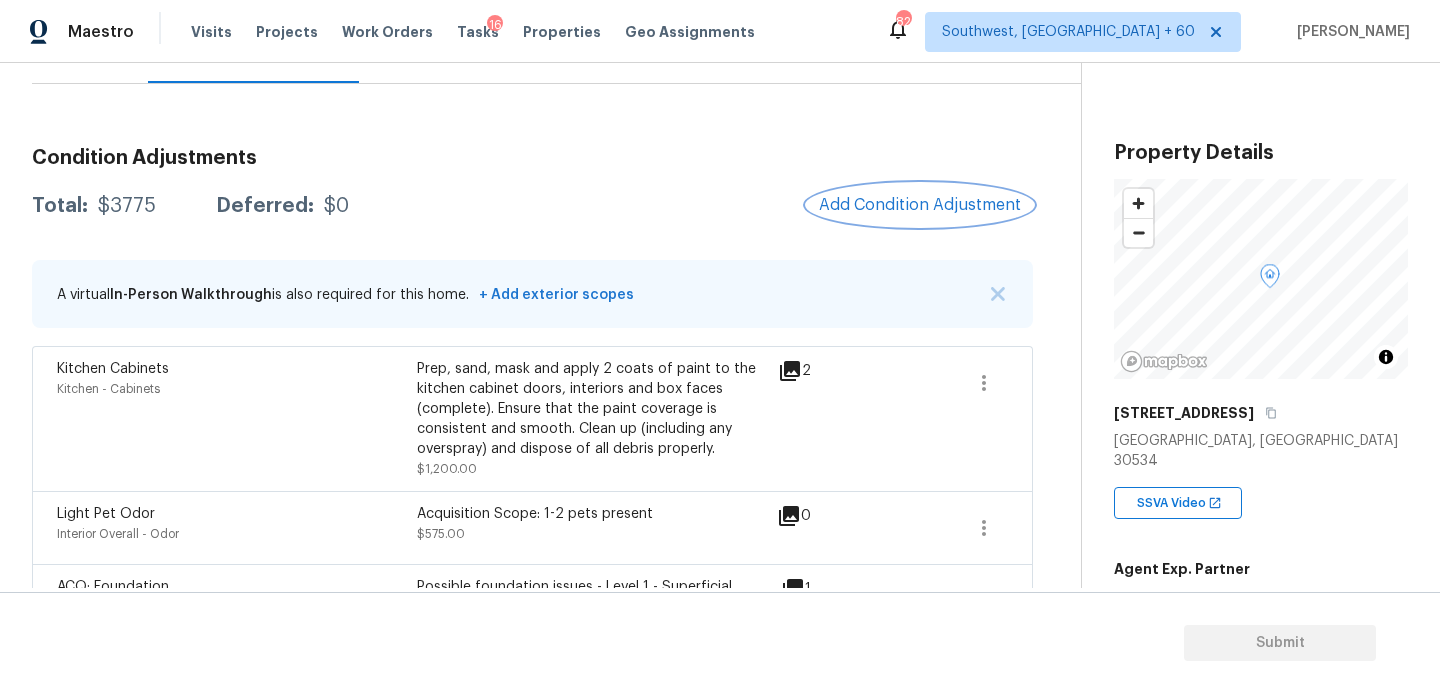 click on "Add Condition Adjustment" at bounding box center (920, 205) 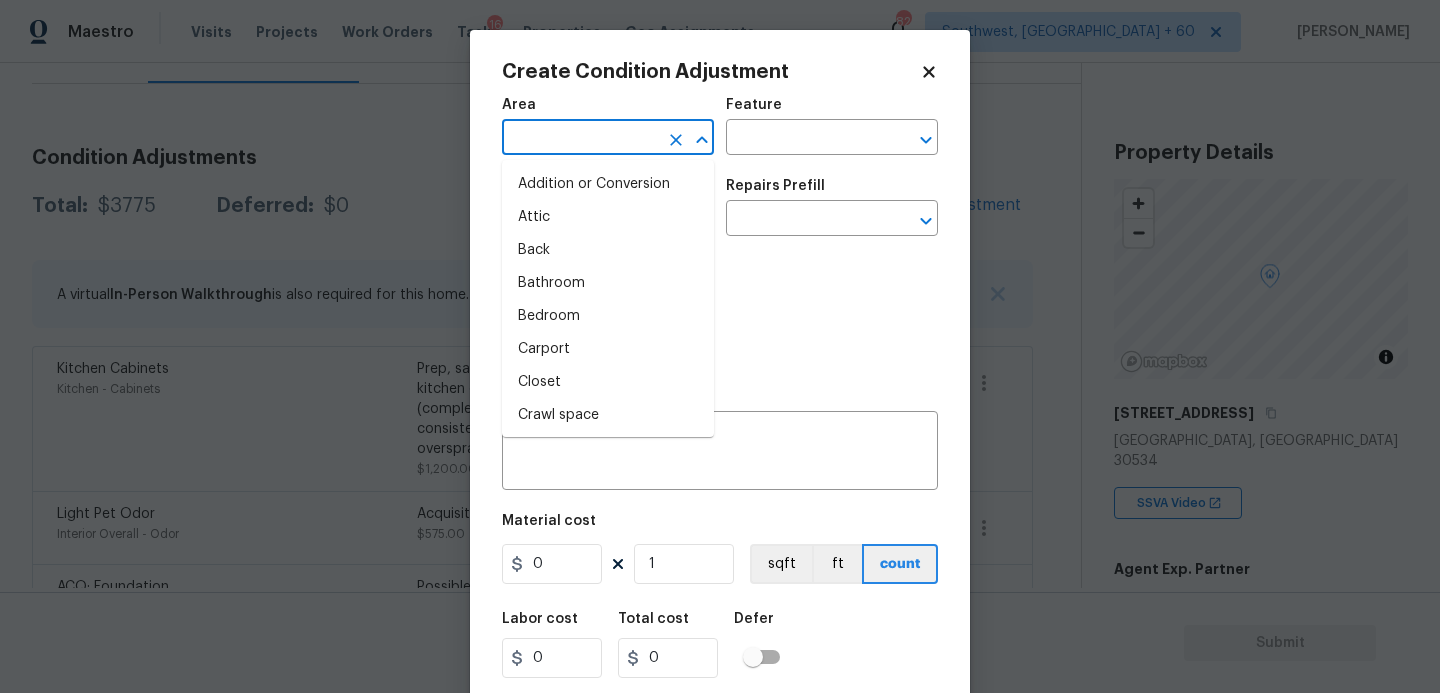 click at bounding box center (580, 139) 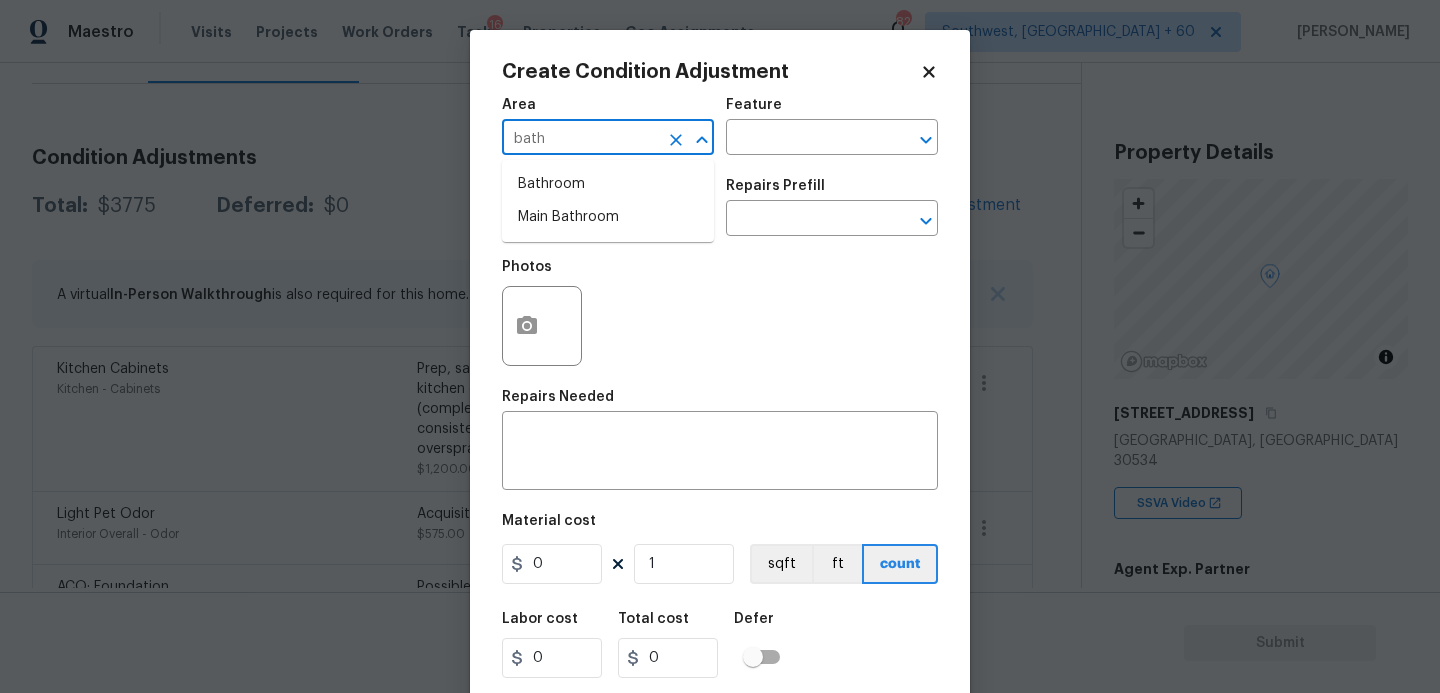 click on "bath" at bounding box center [580, 139] 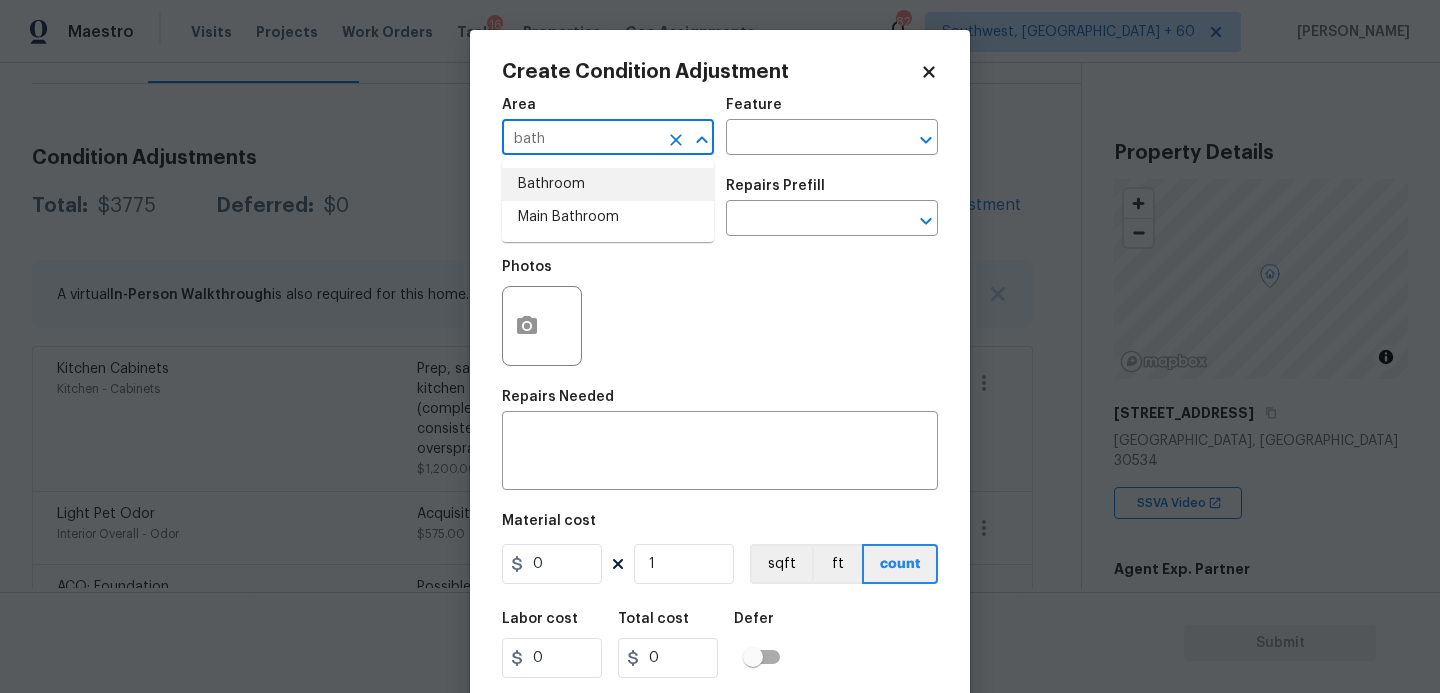 click on "Bathroom" at bounding box center (608, 184) 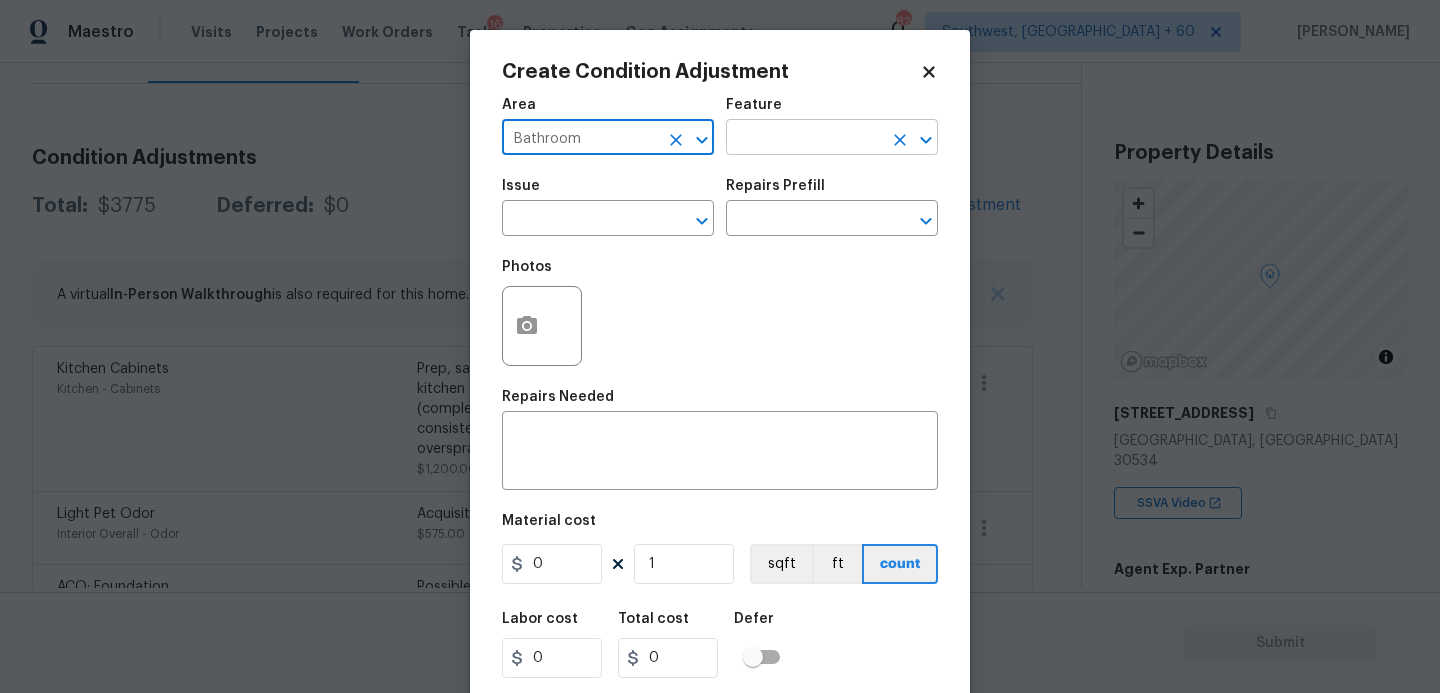 type on "Bathroom" 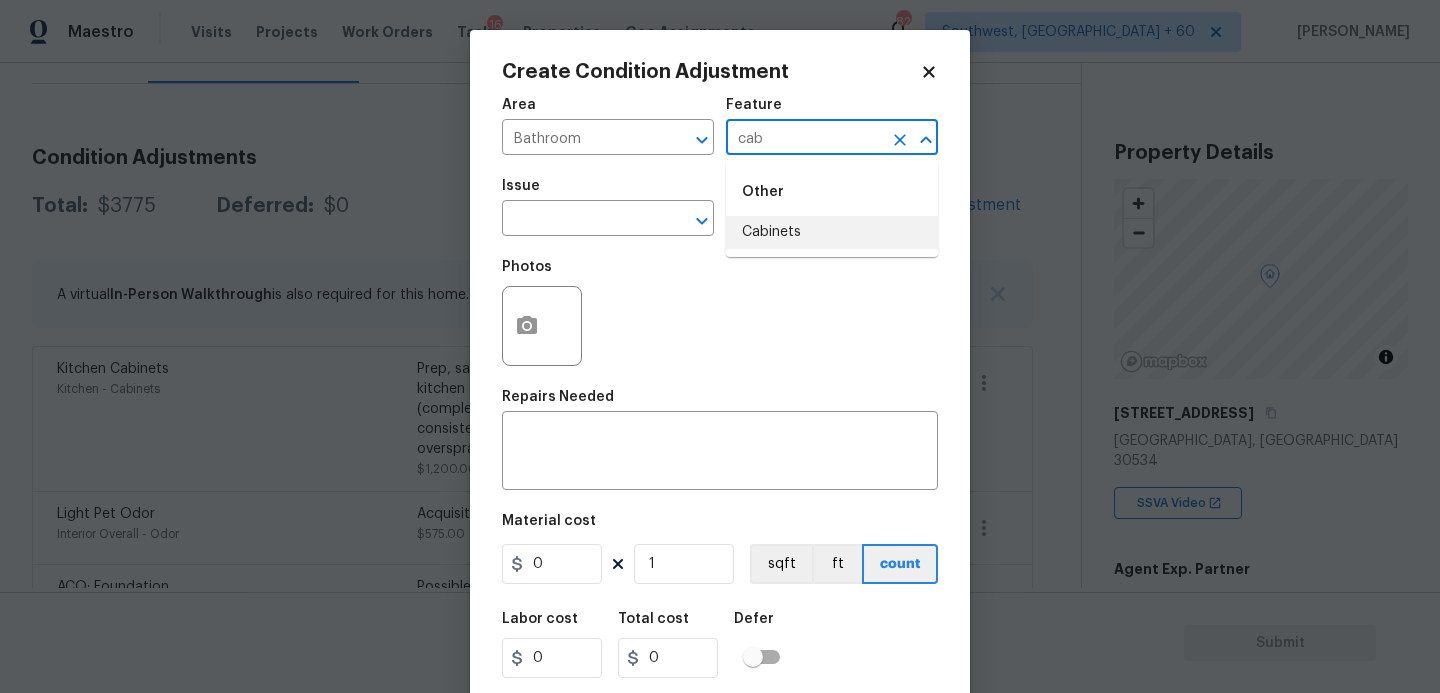 click on "Cabinets" at bounding box center [832, 232] 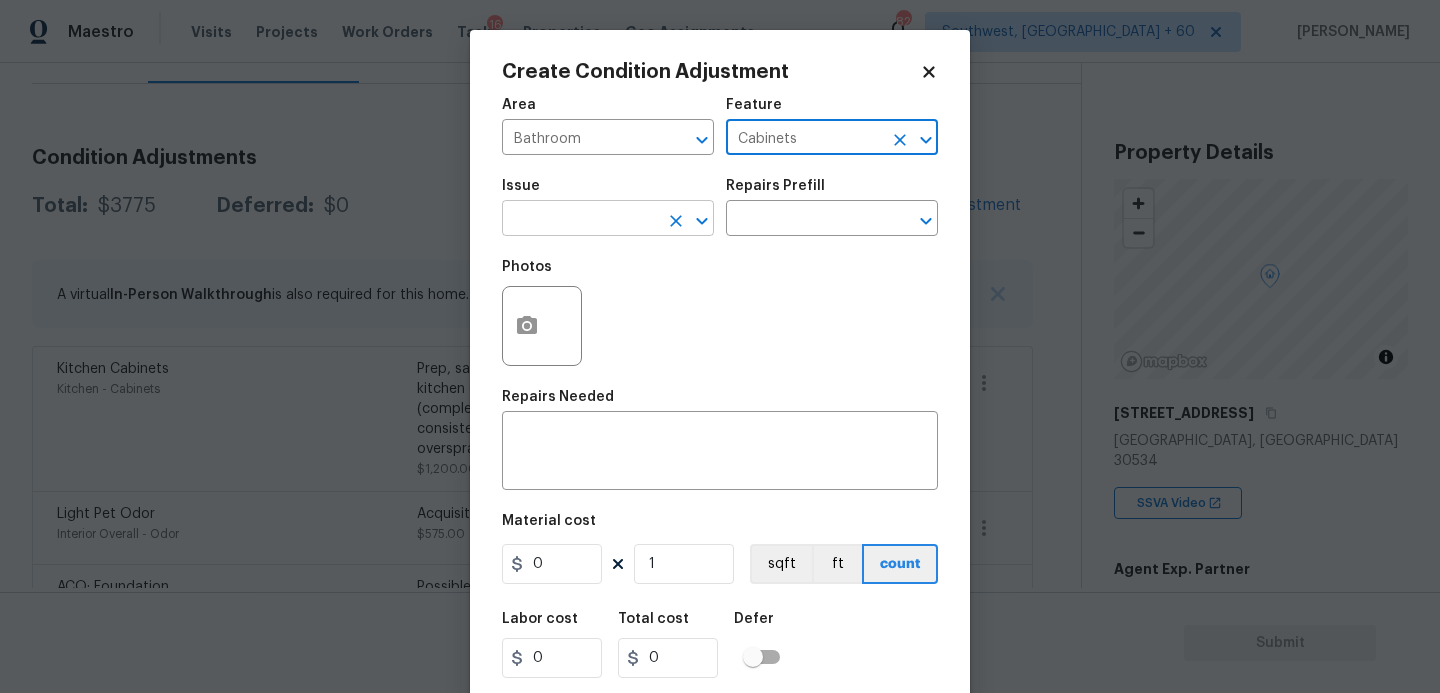 type on "Cabinets" 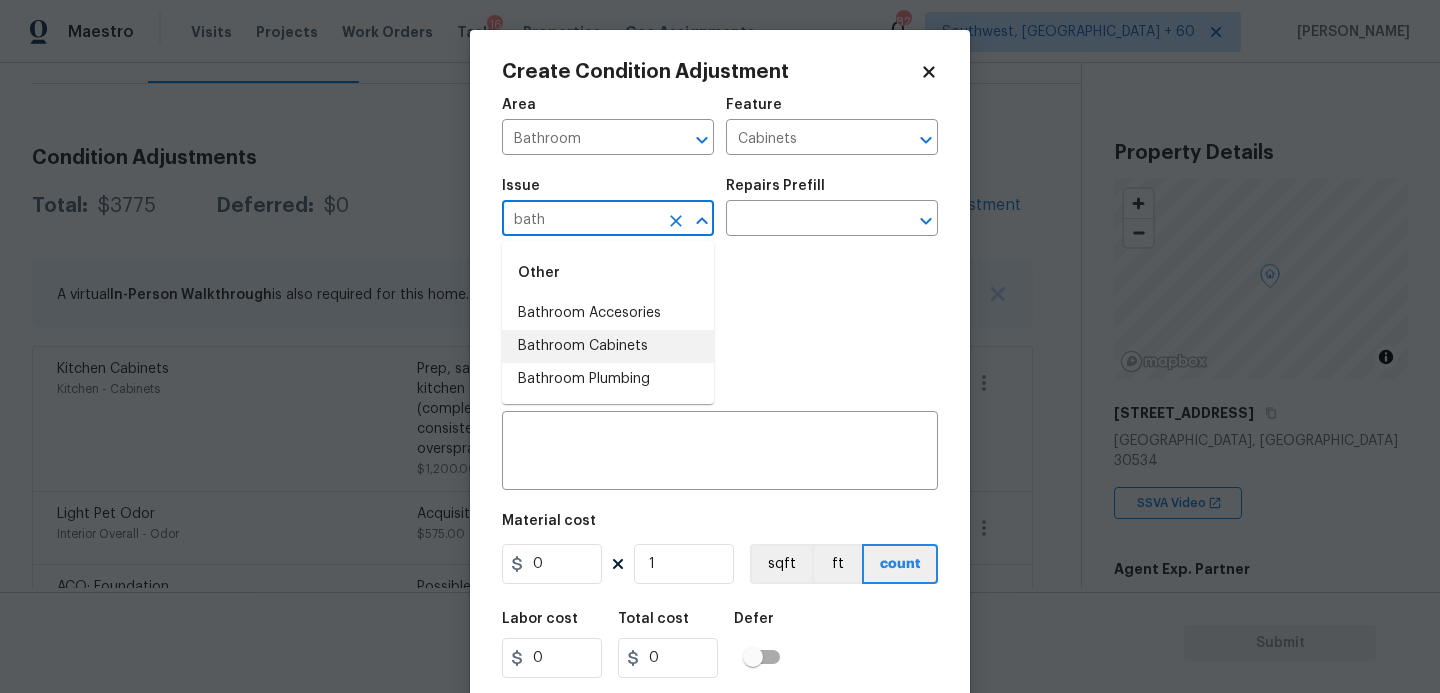 click on "Bathroom Cabinets" at bounding box center (608, 346) 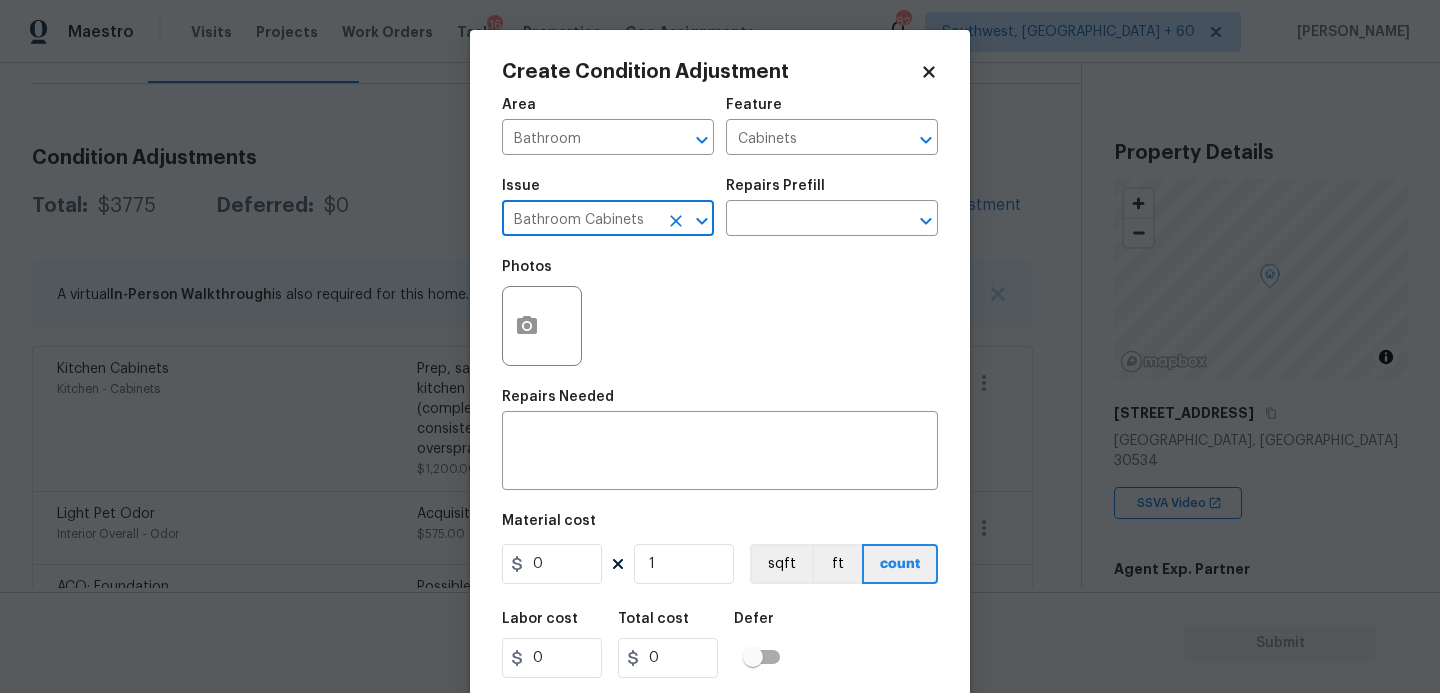type on "Bathroom Cabinets" 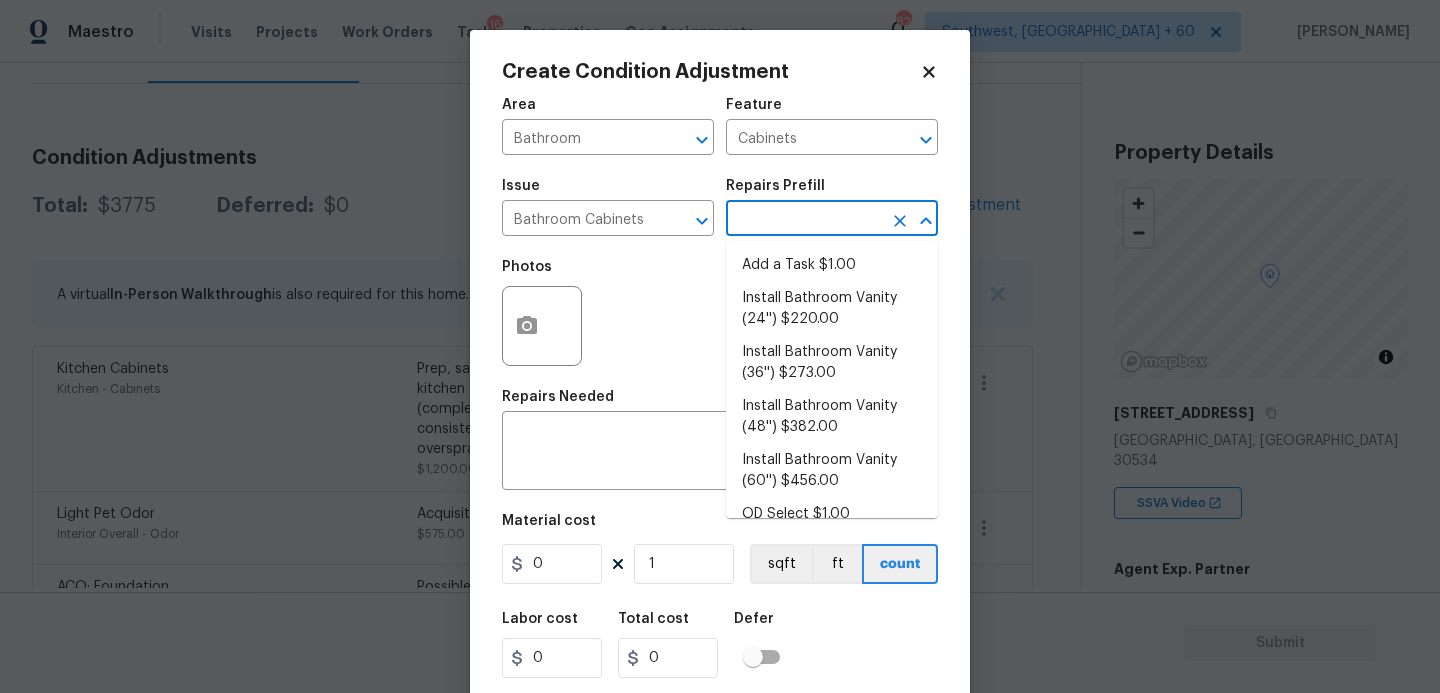 click at bounding box center [804, 220] 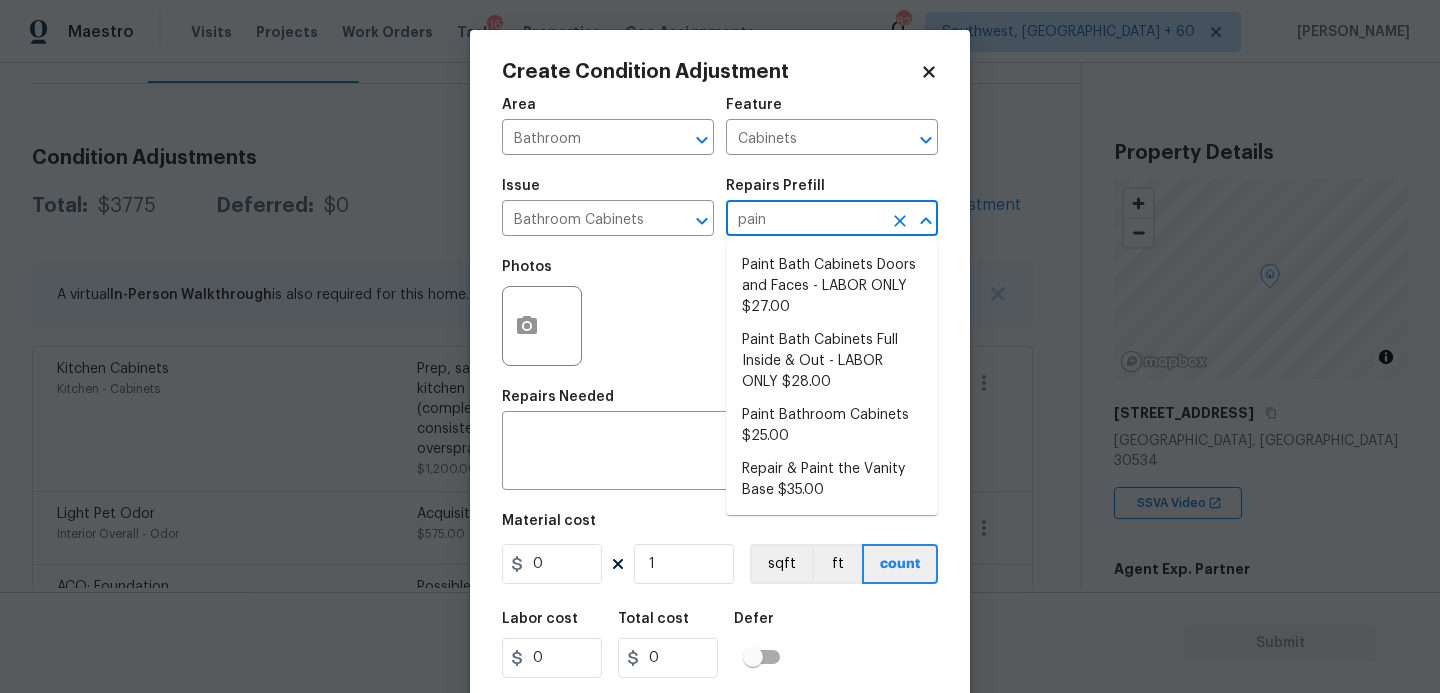 type on "paint" 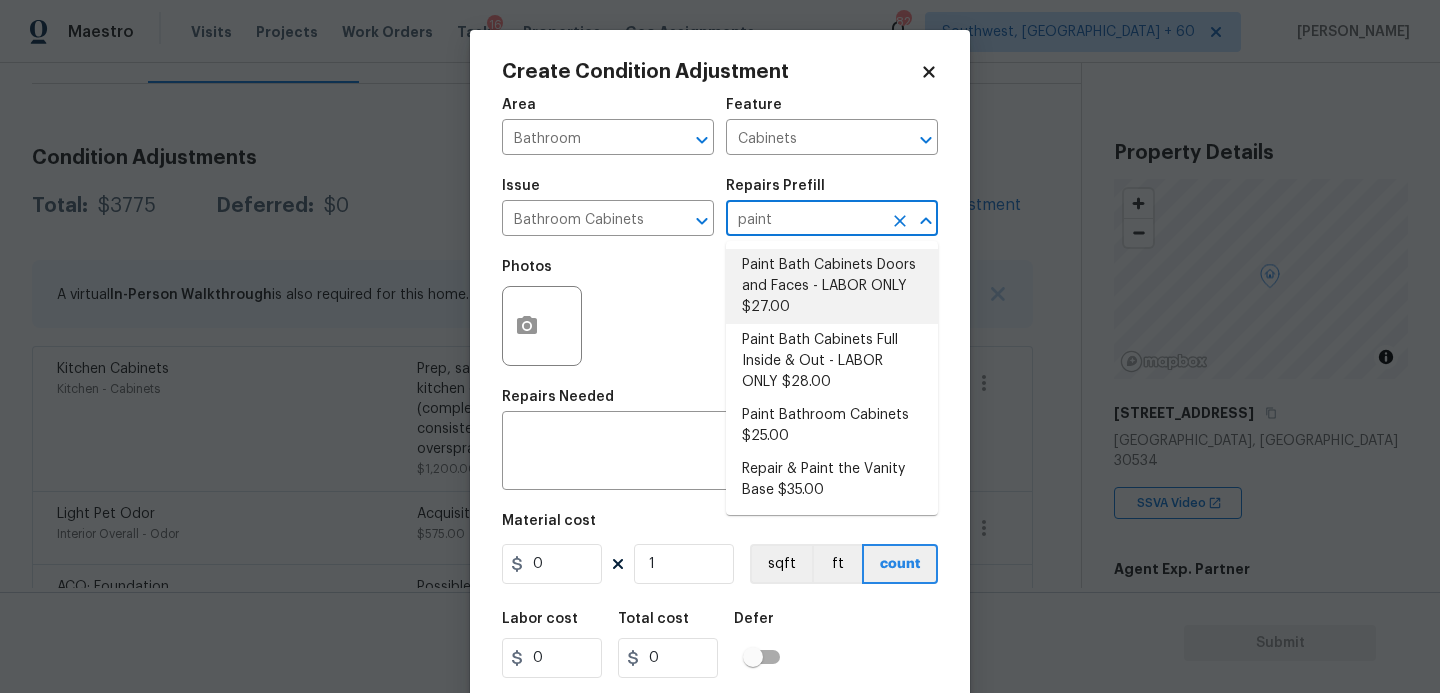 click on "Paint Bath Cabinets Doors and Faces - LABOR ONLY $27.00" at bounding box center [832, 286] 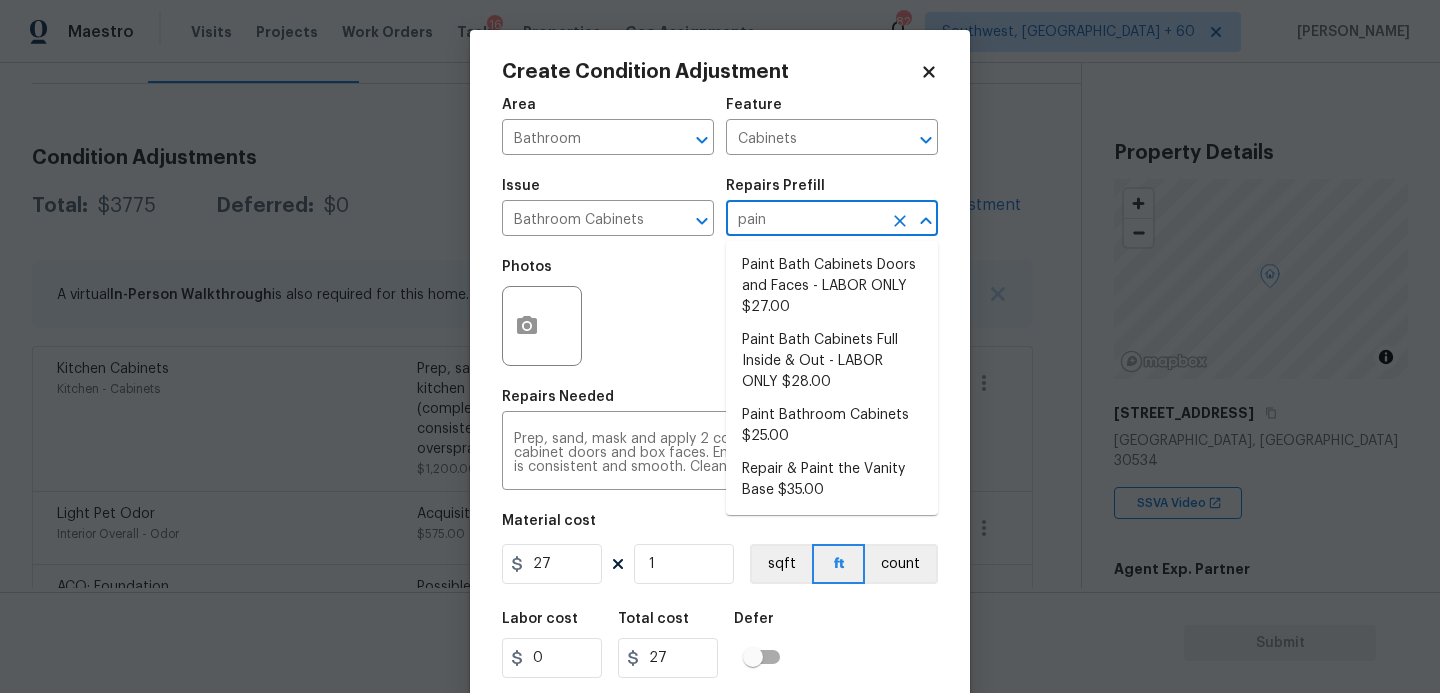 type on "paint" 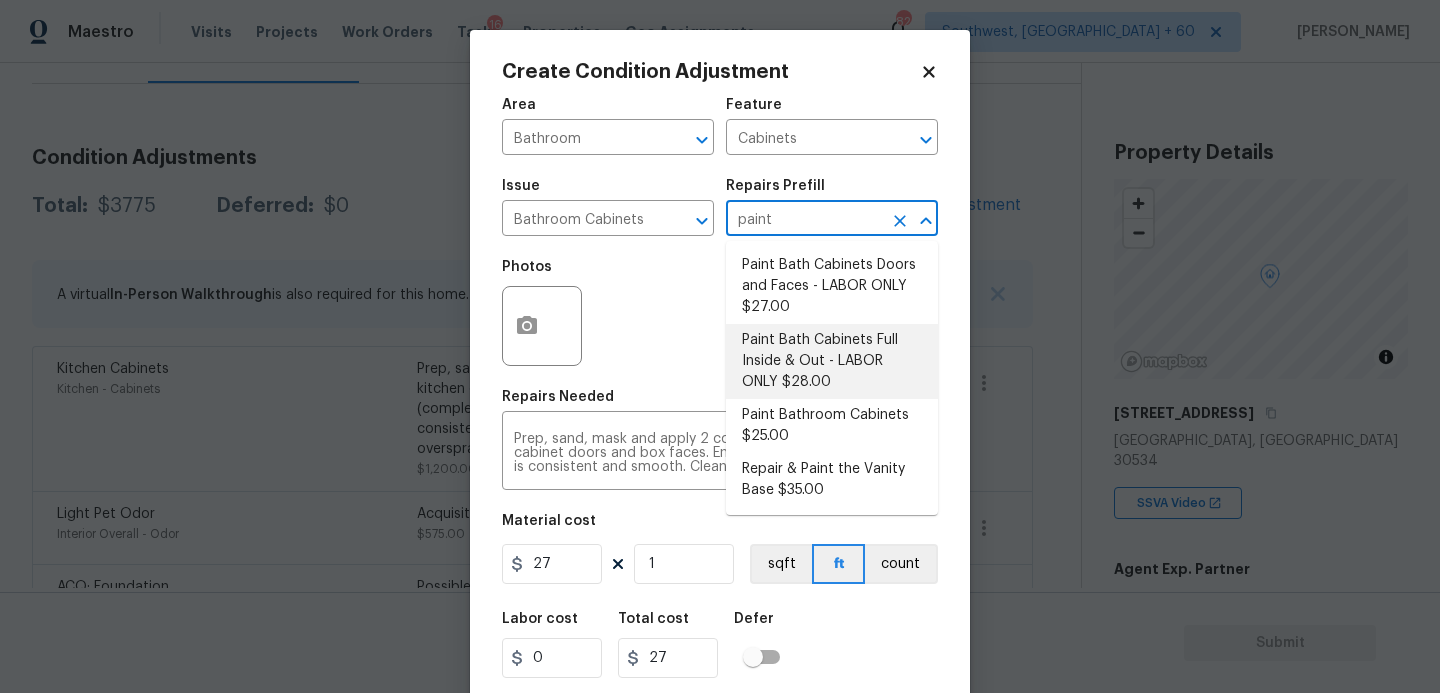 click on "Paint Bathroom Cabinets $25.00" at bounding box center [832, 426] 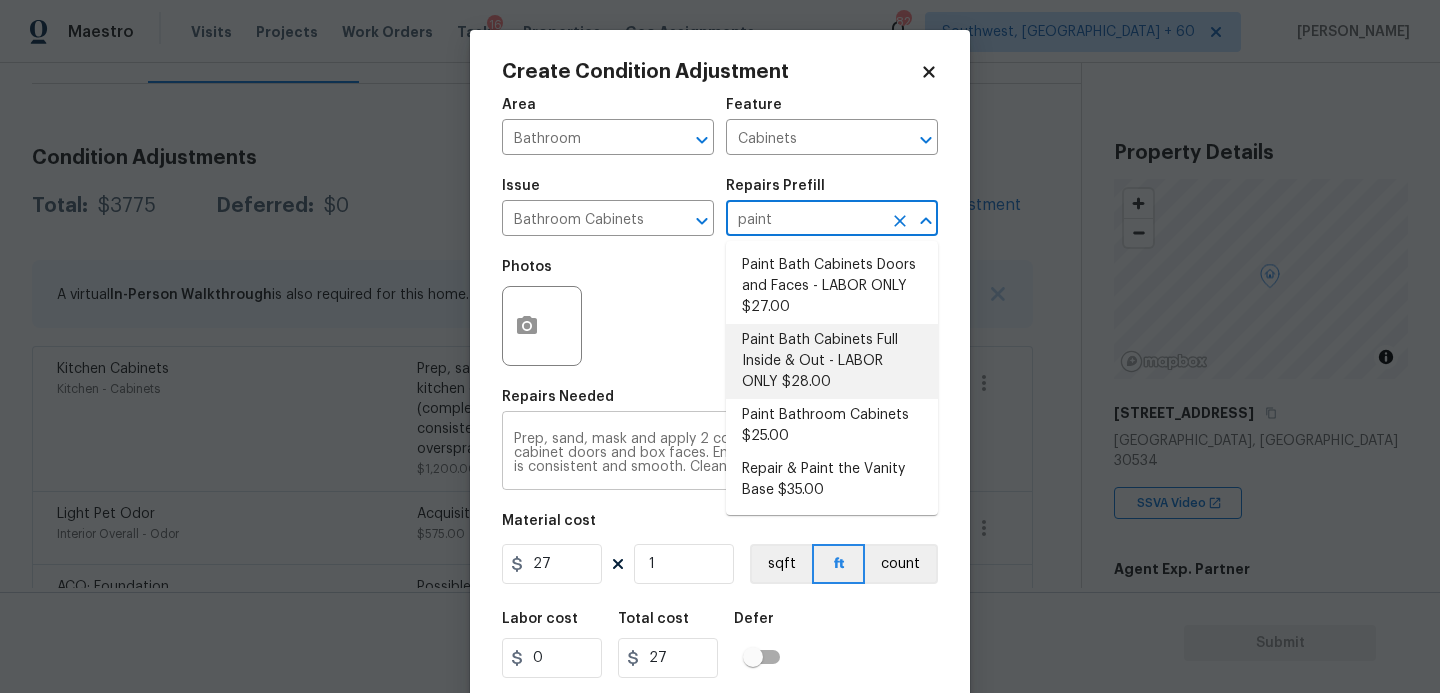type 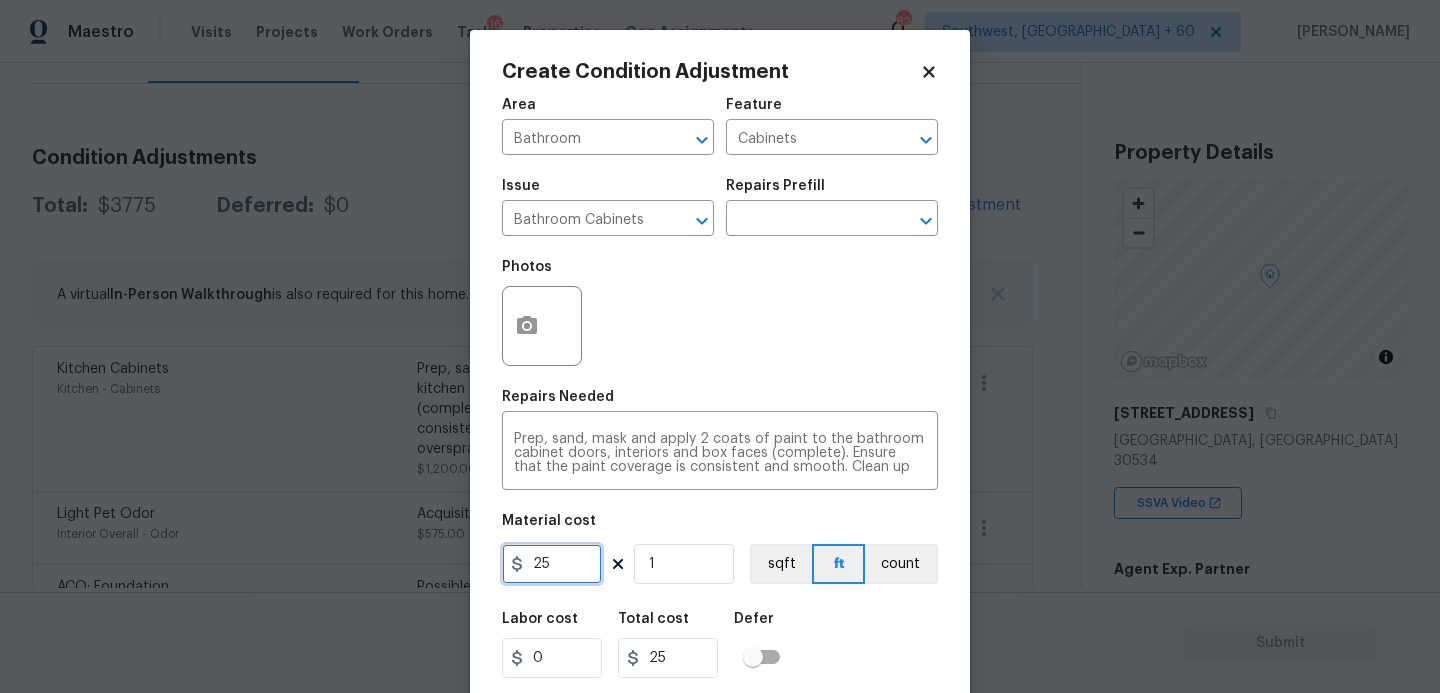 drag, startPoint x: 581, startPoint y: 564, endPoint x: 437, endPoint y: 563, distance: 144.00348 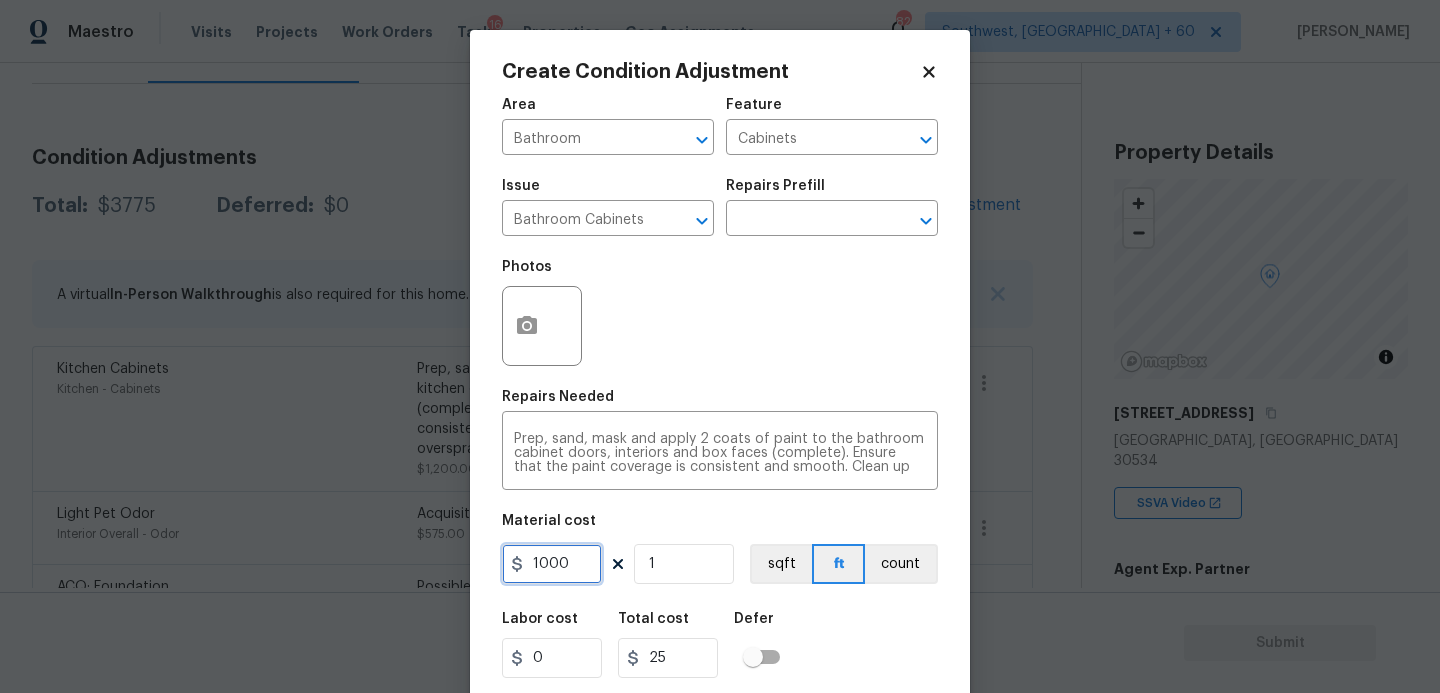 type on "1000" 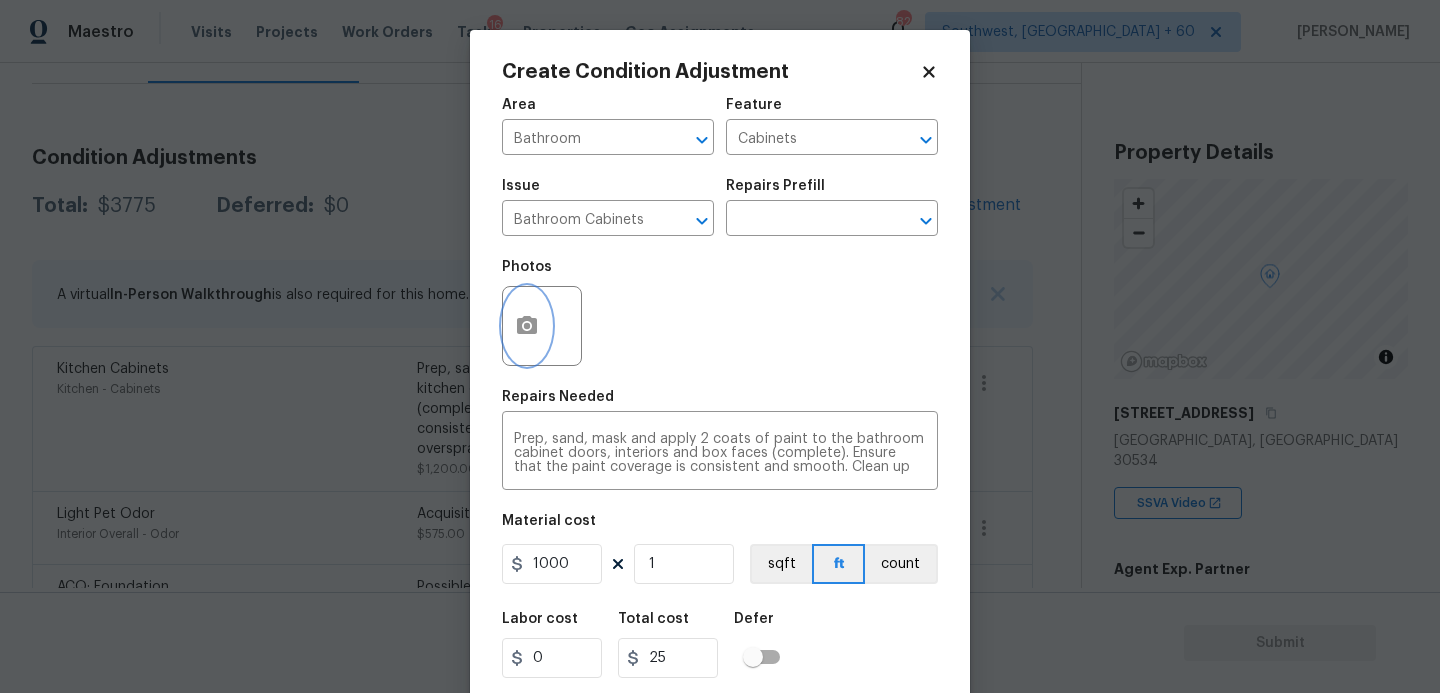 type on "1000" 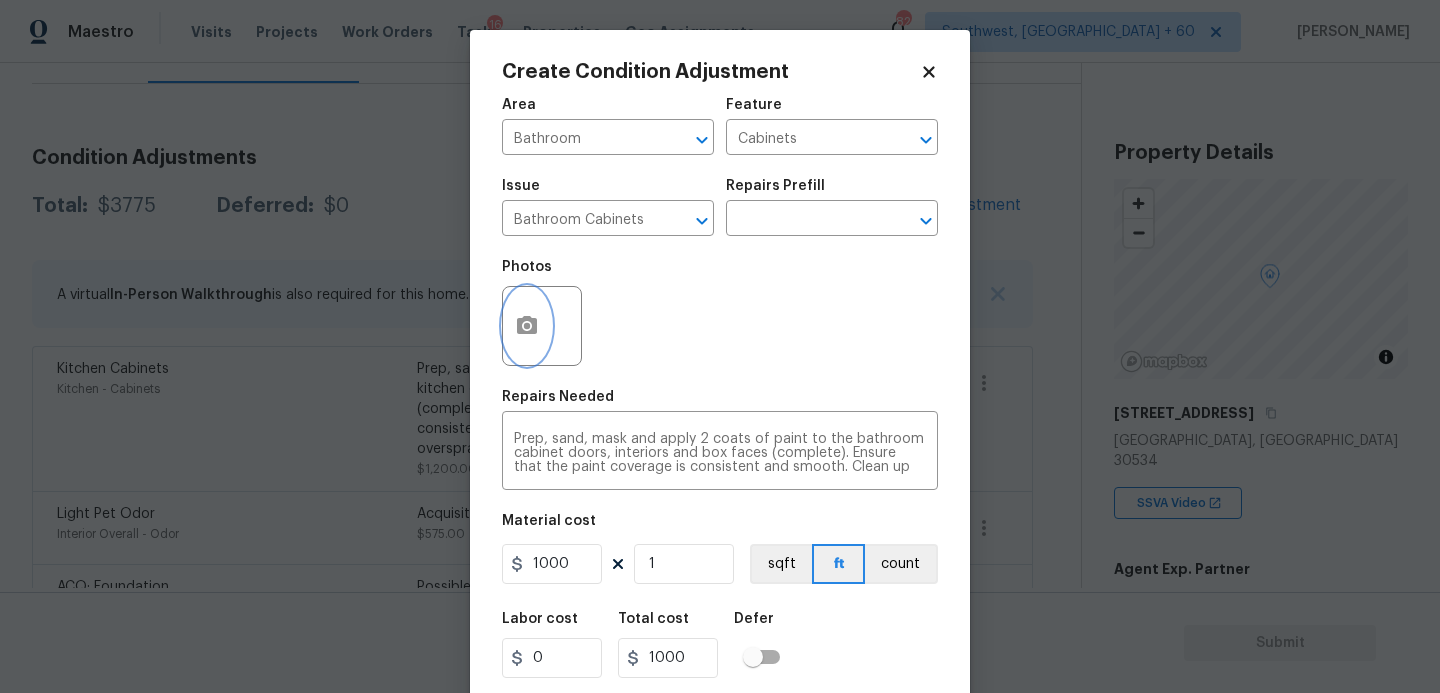click 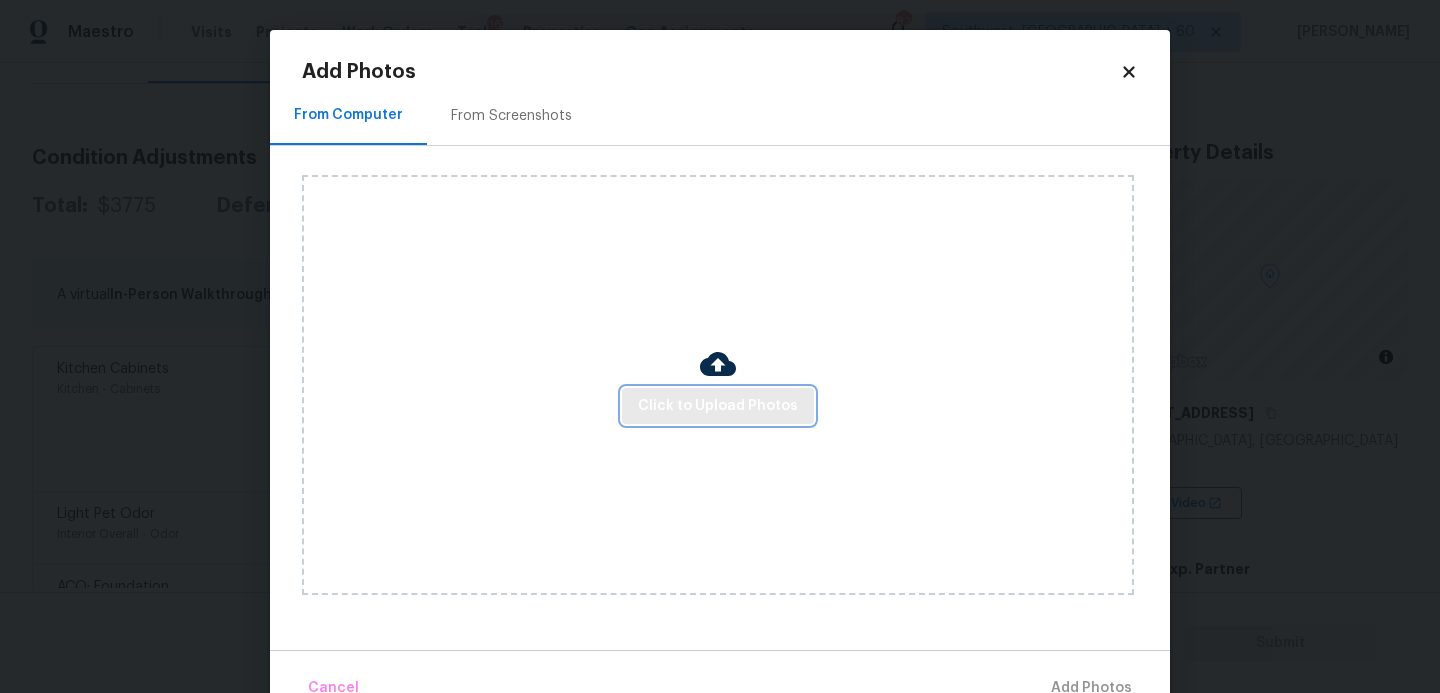 click on "Click to Upload Photos" at bounding box center (718, 406) 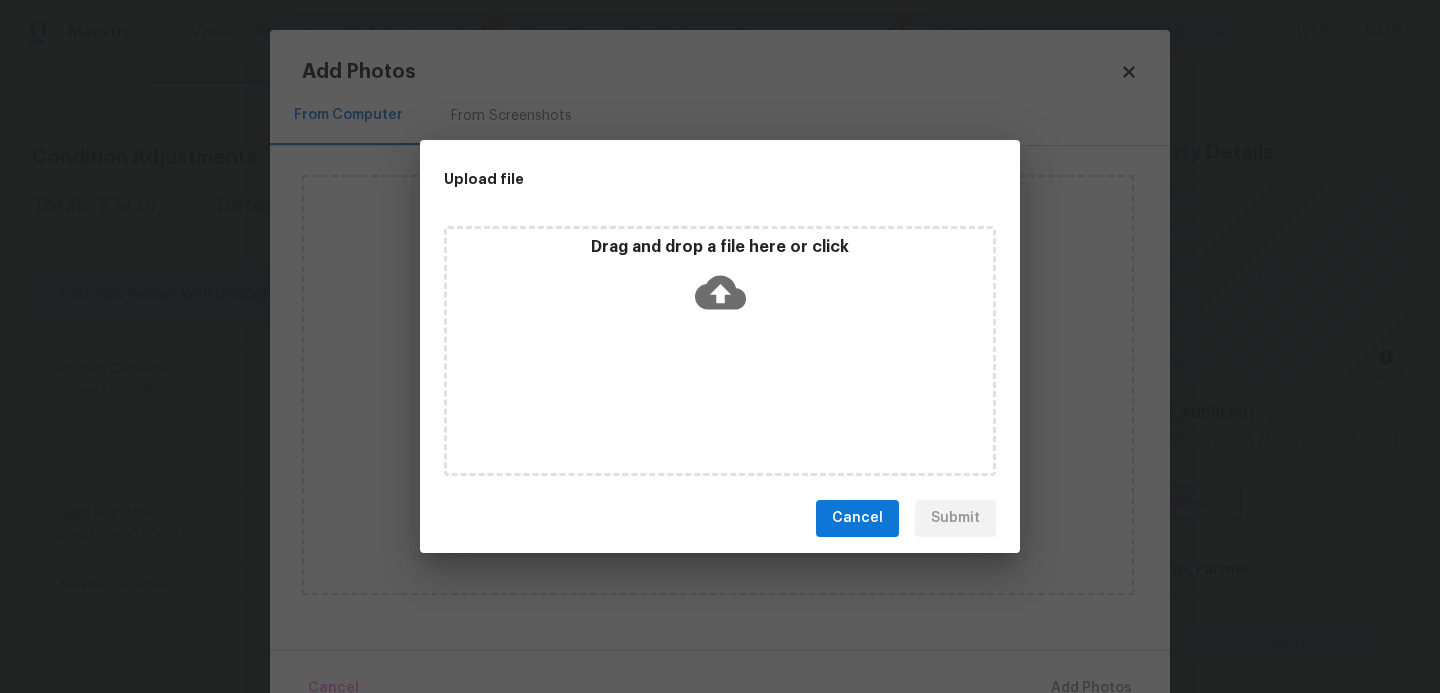 click on "Drag and drop a file here or click" at bounding box center (720, 351) 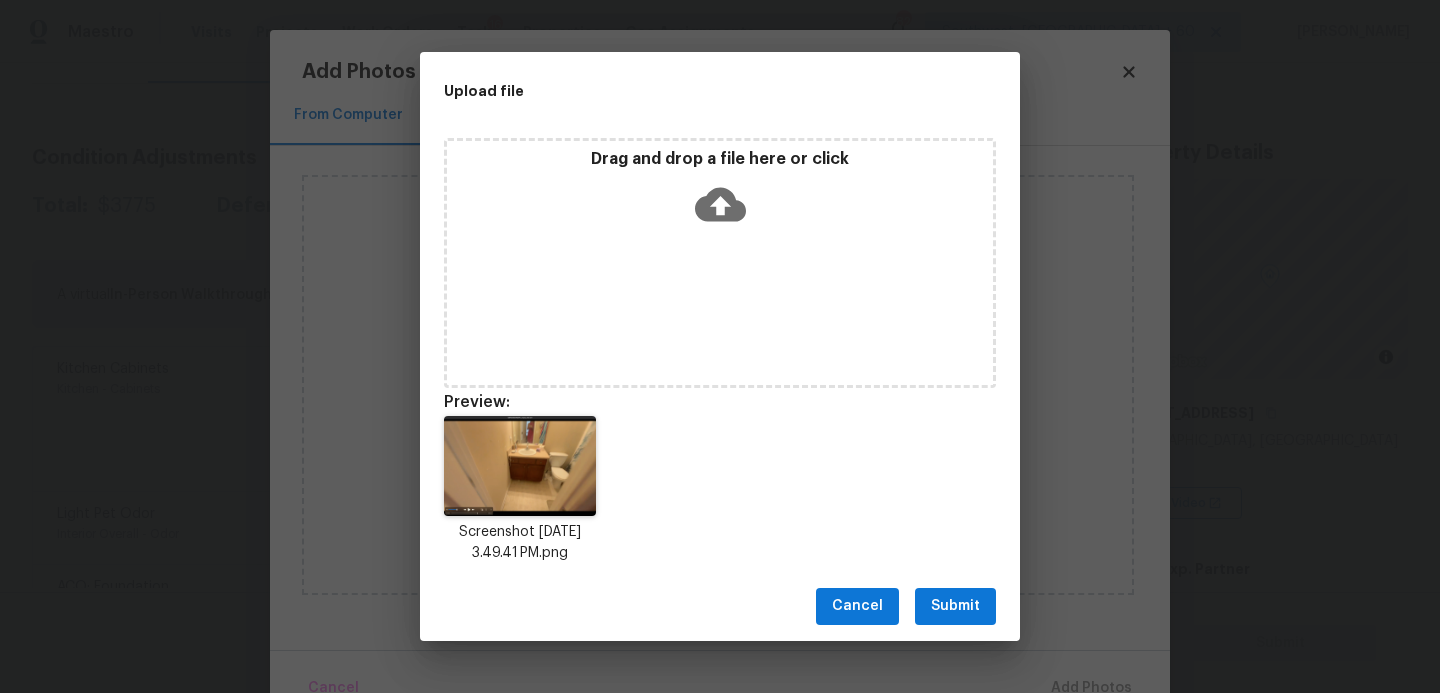 click on "Submit" at bounding box center (955, 606) 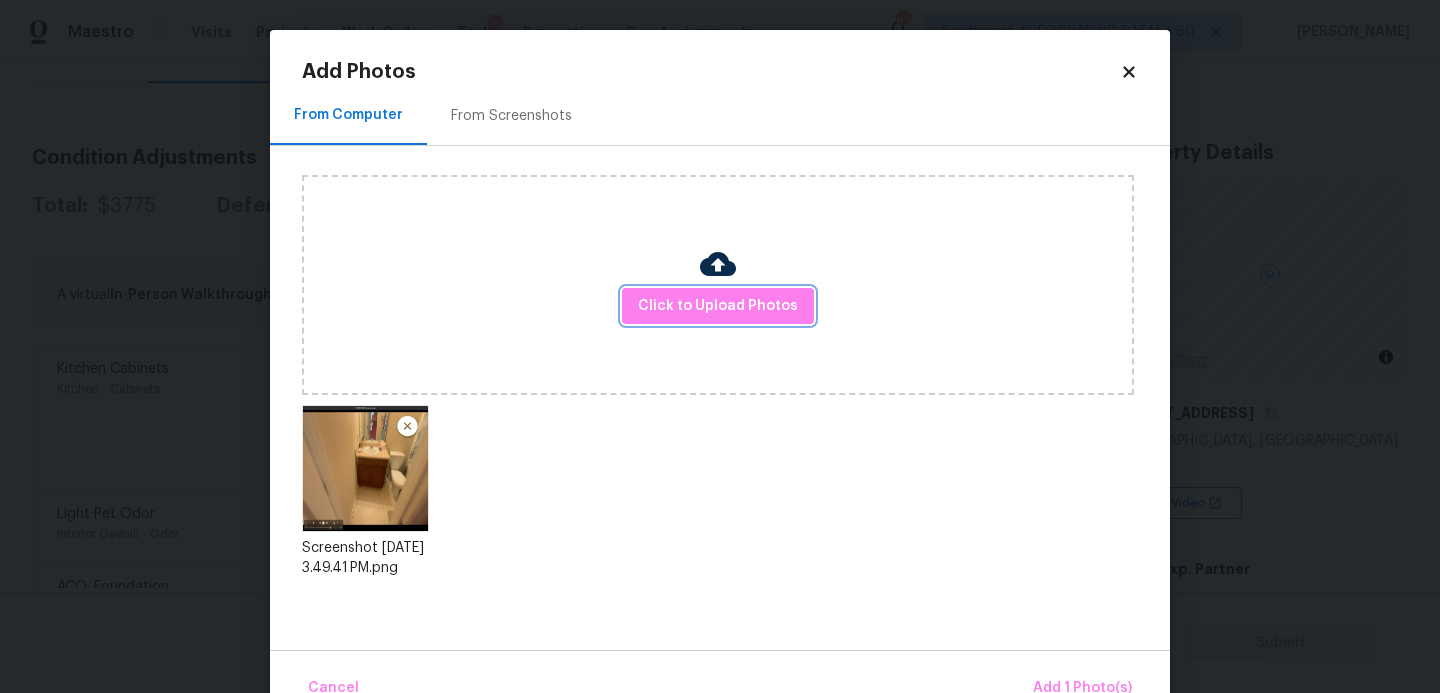 scroll, scrollTop: 47, scrollLeft: 0, axis: vertical 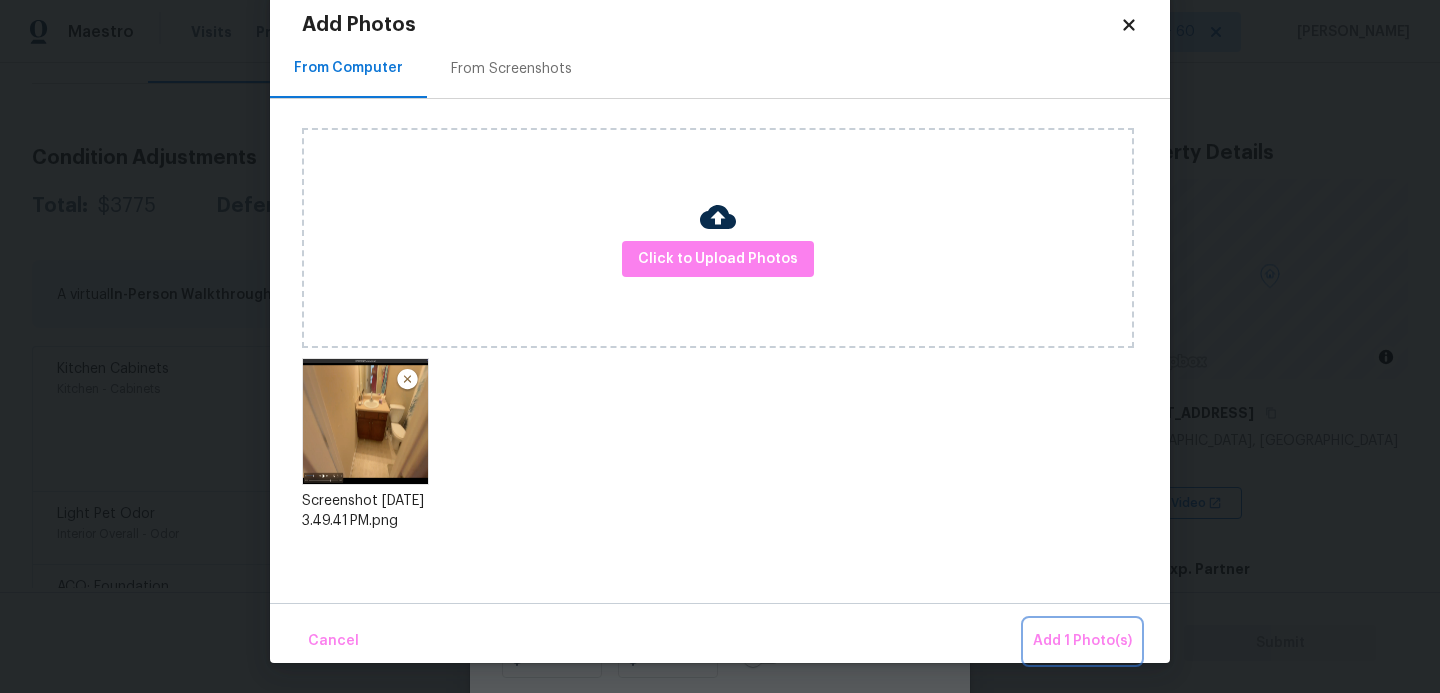 click on "Add 1 Photo(s)" at bounding box center [1082, 641] 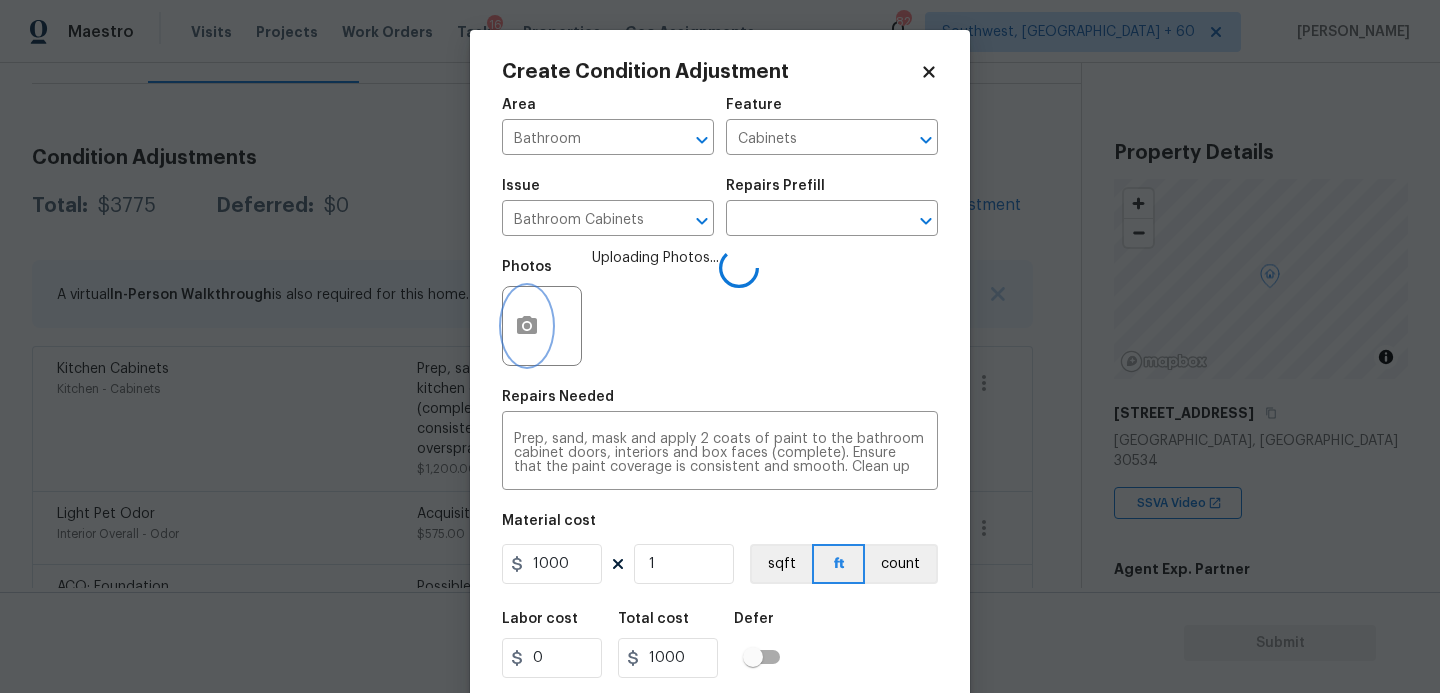 scroll, scrollTop: 0, scrollLeft: 0, axis: both 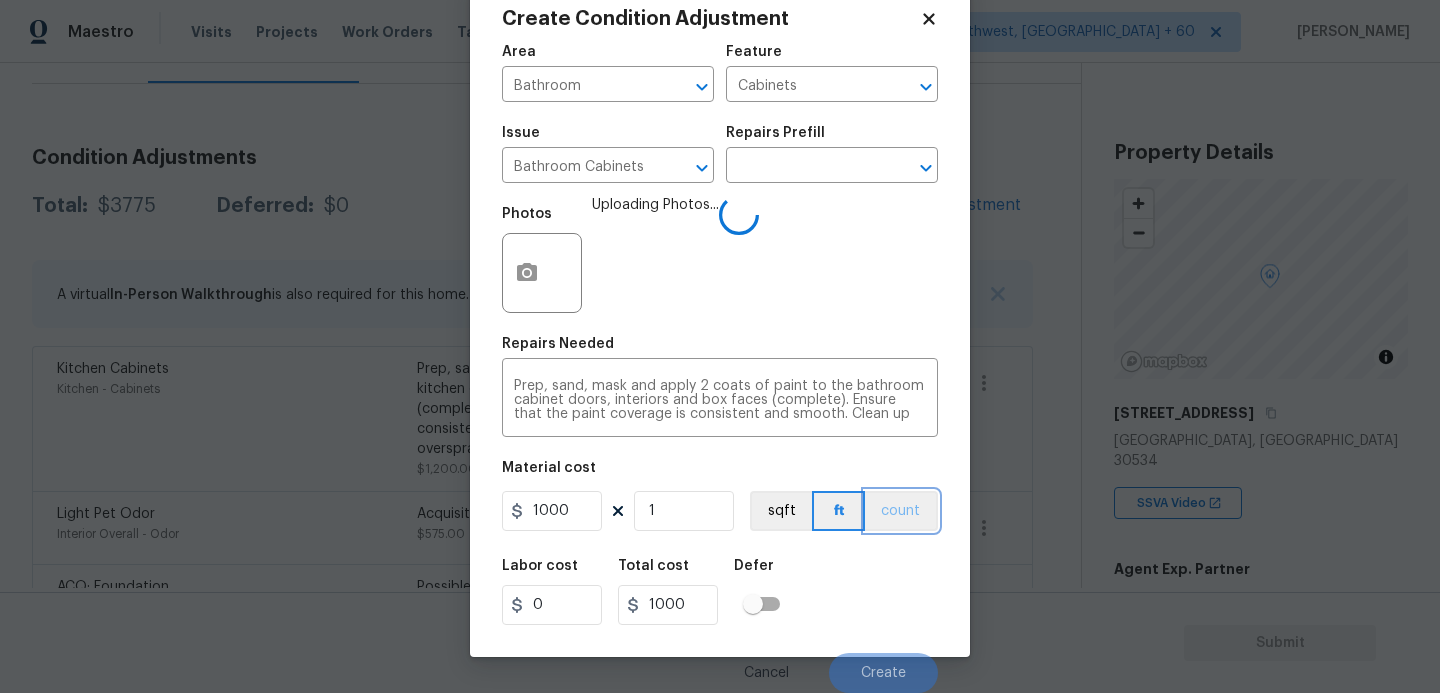 click on "count" at bounding box center (901, 511) 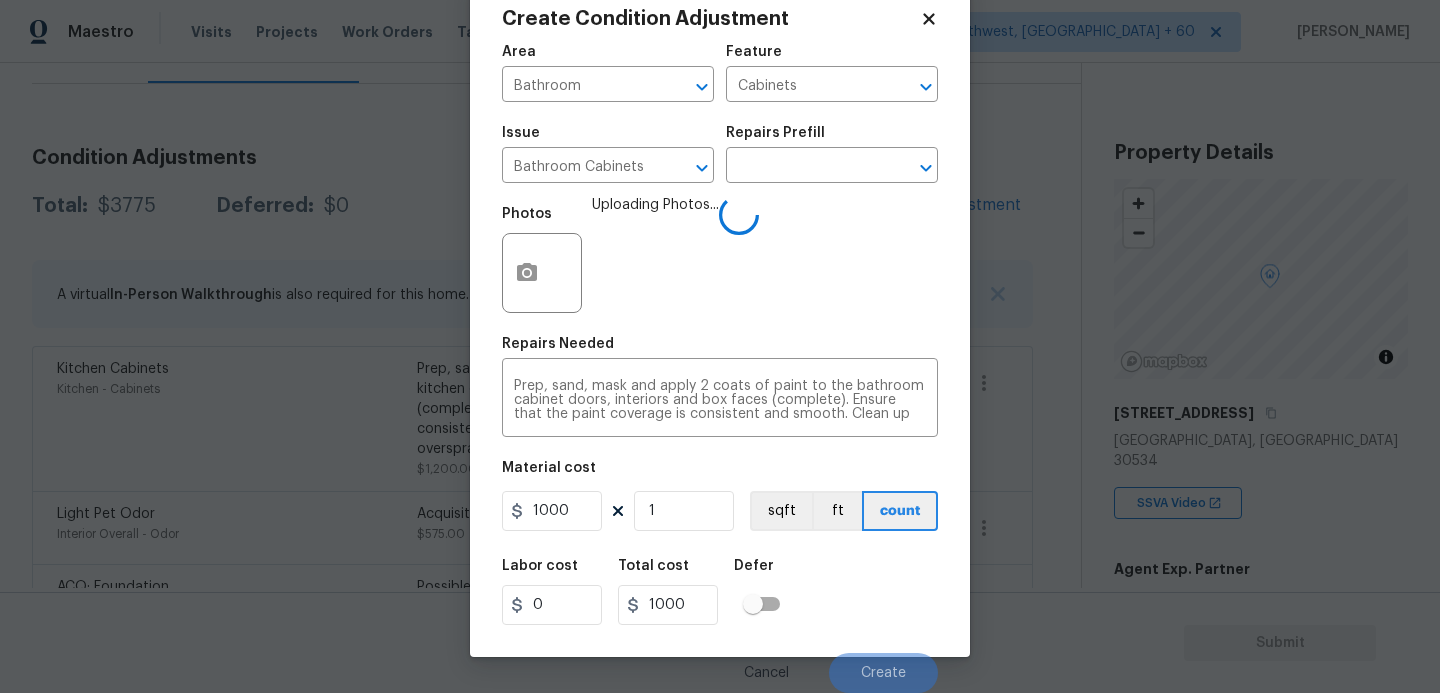 click on "Labor cost 0 Total cost 1000 Defer" at bounding box center (720, 592) 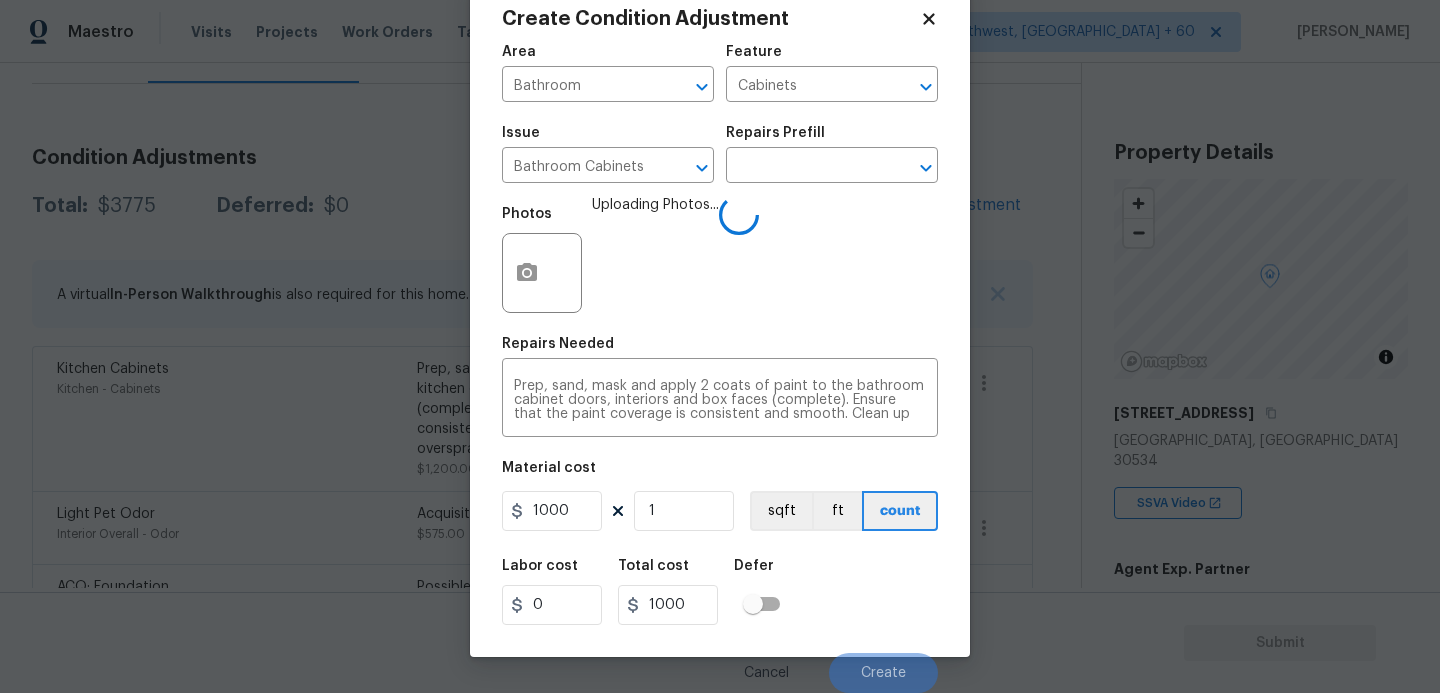 click on "Labor cost 0 Total cost 1000 Defer" at bounding box center (720, 592) 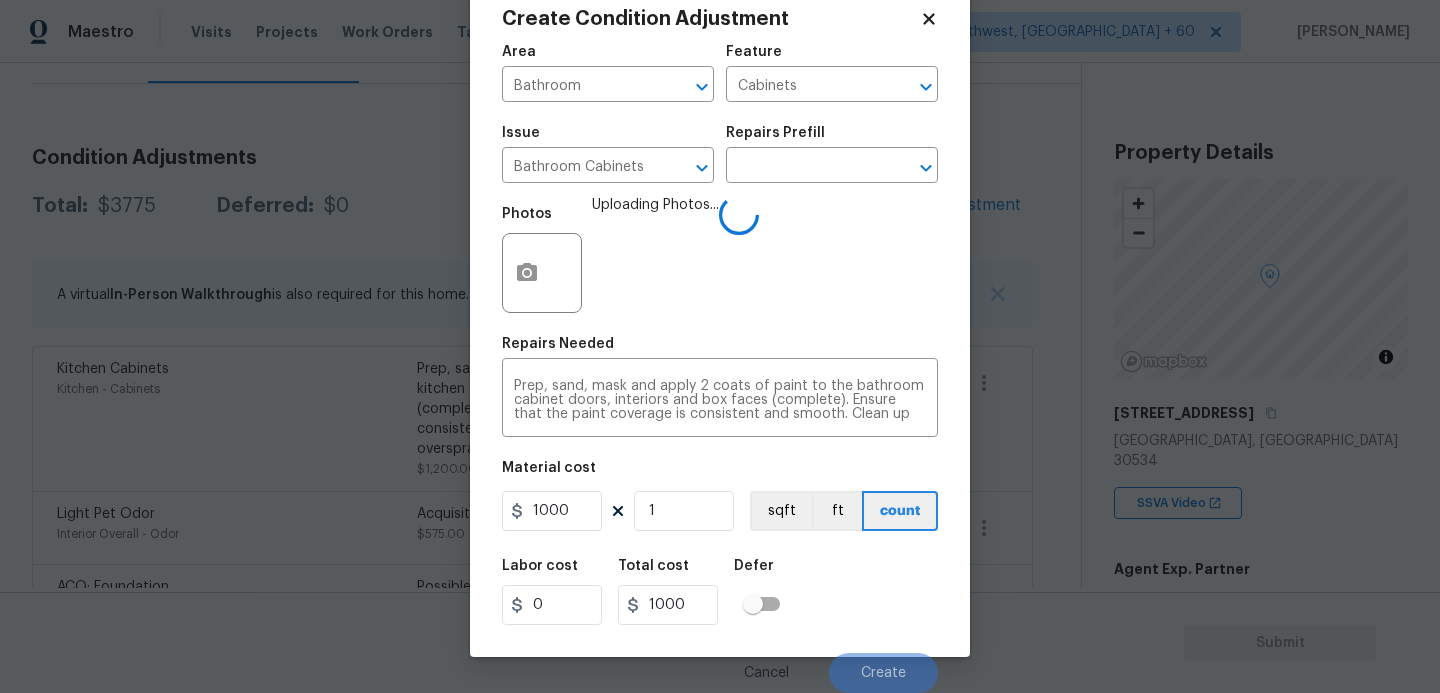 click on "Labor cost 0 Total cost 1000 Defer" at bounding box center [720, 592] 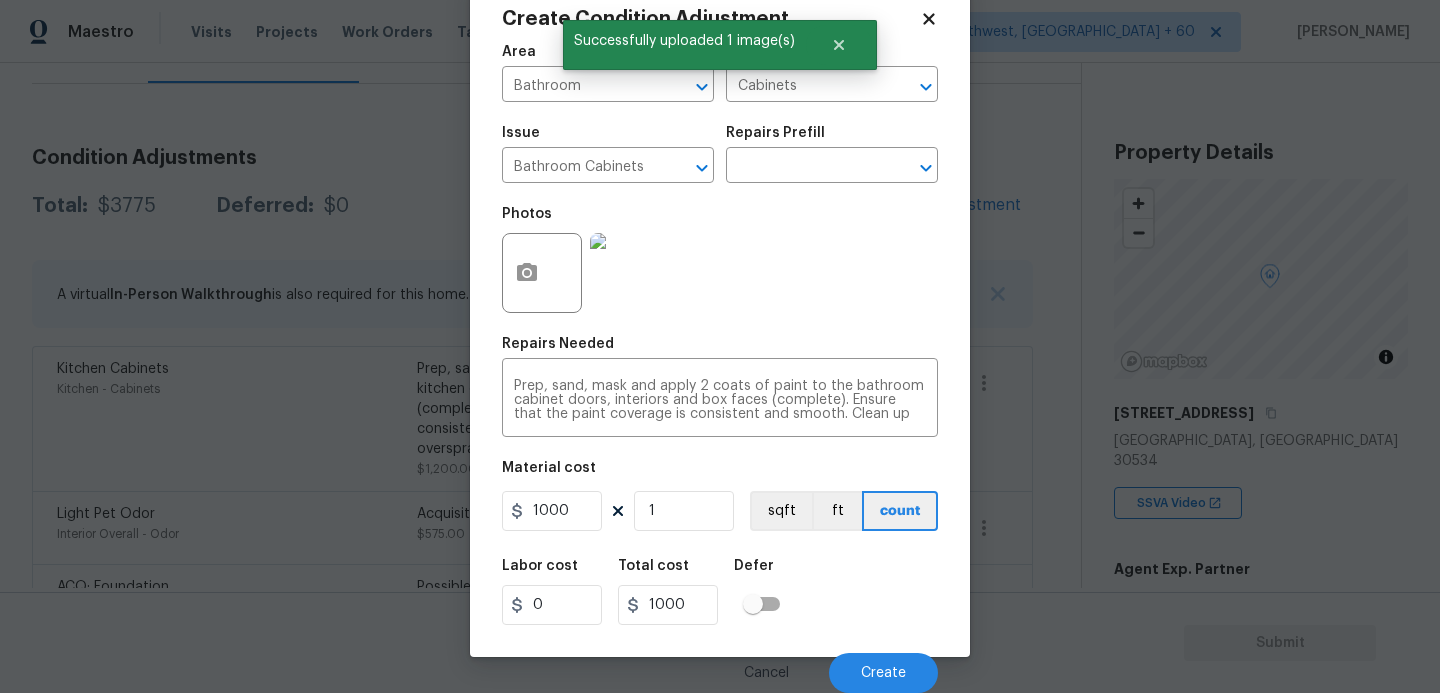 click on "Labor cost 0 Total cost 1000 Defer" at bounding box center (720, 592) 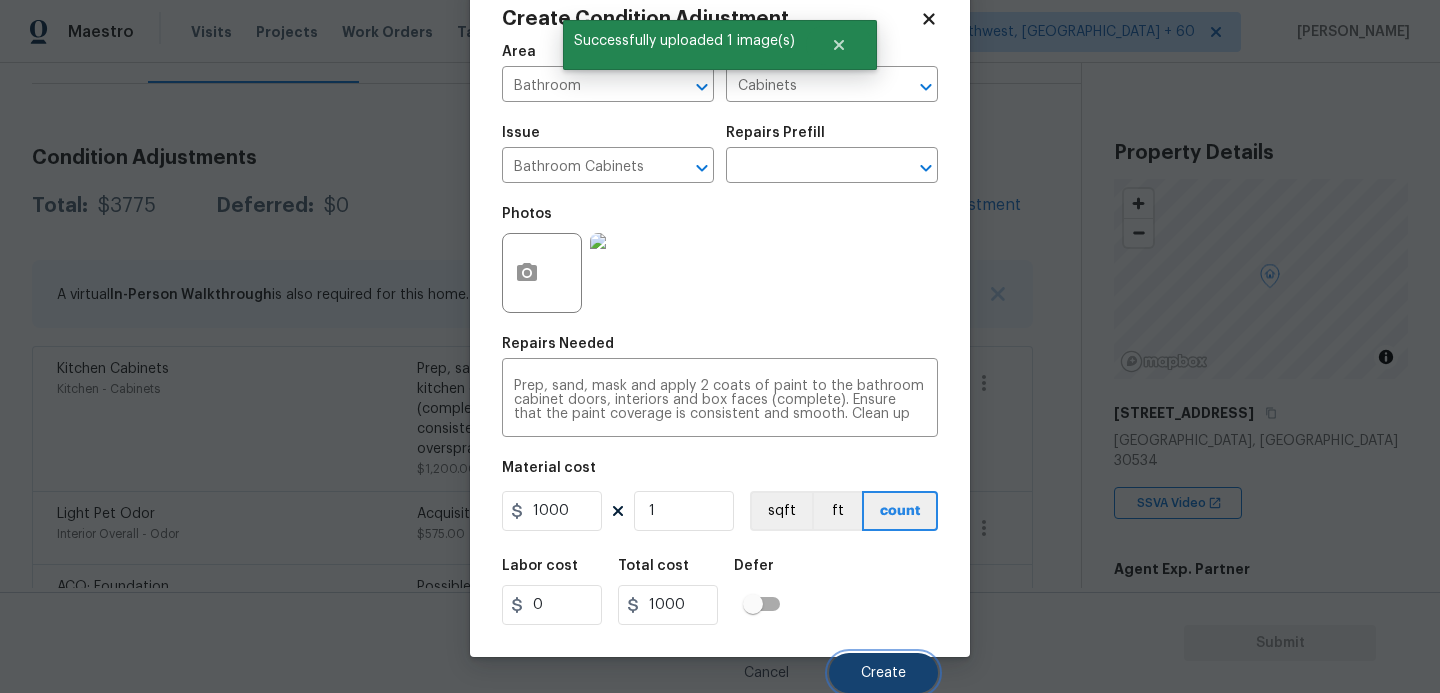 click on "Create" at bounding box center [883, 673] 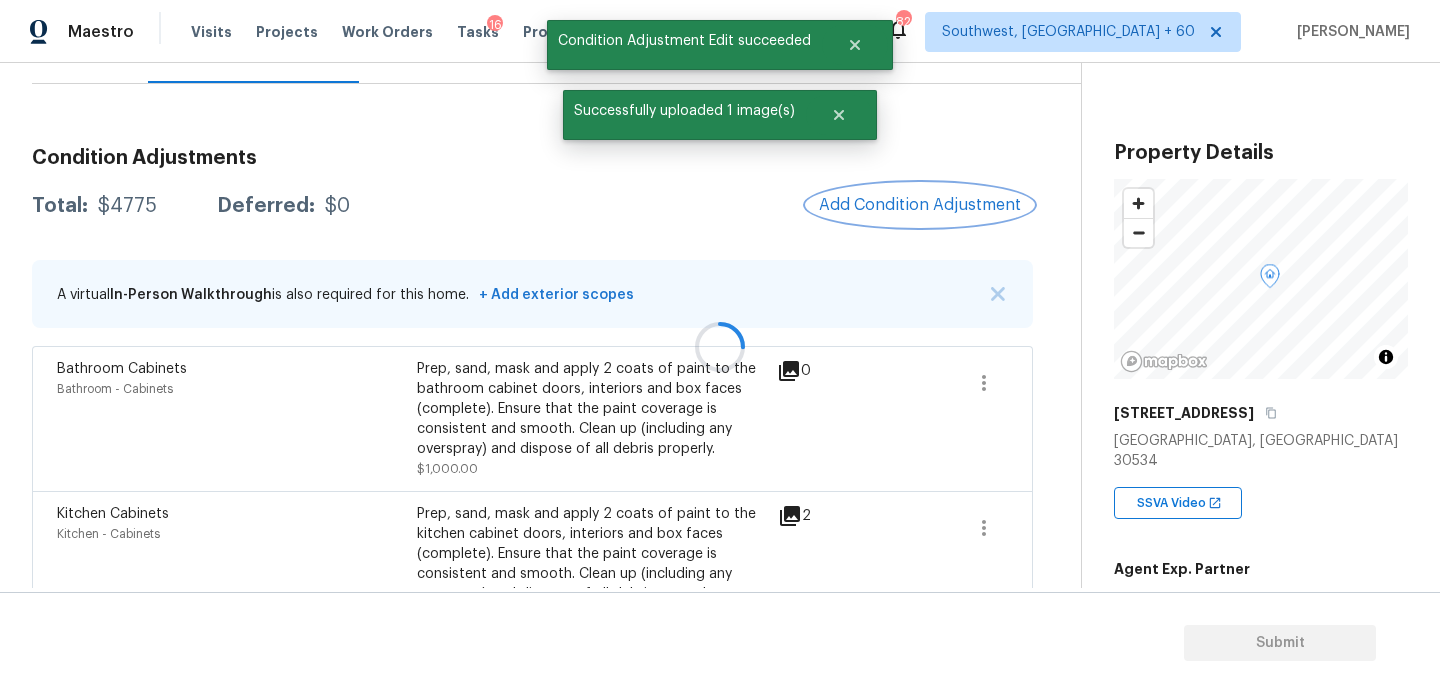 scroll, scrollTop: 0, scrollLeft: 0, axis: both 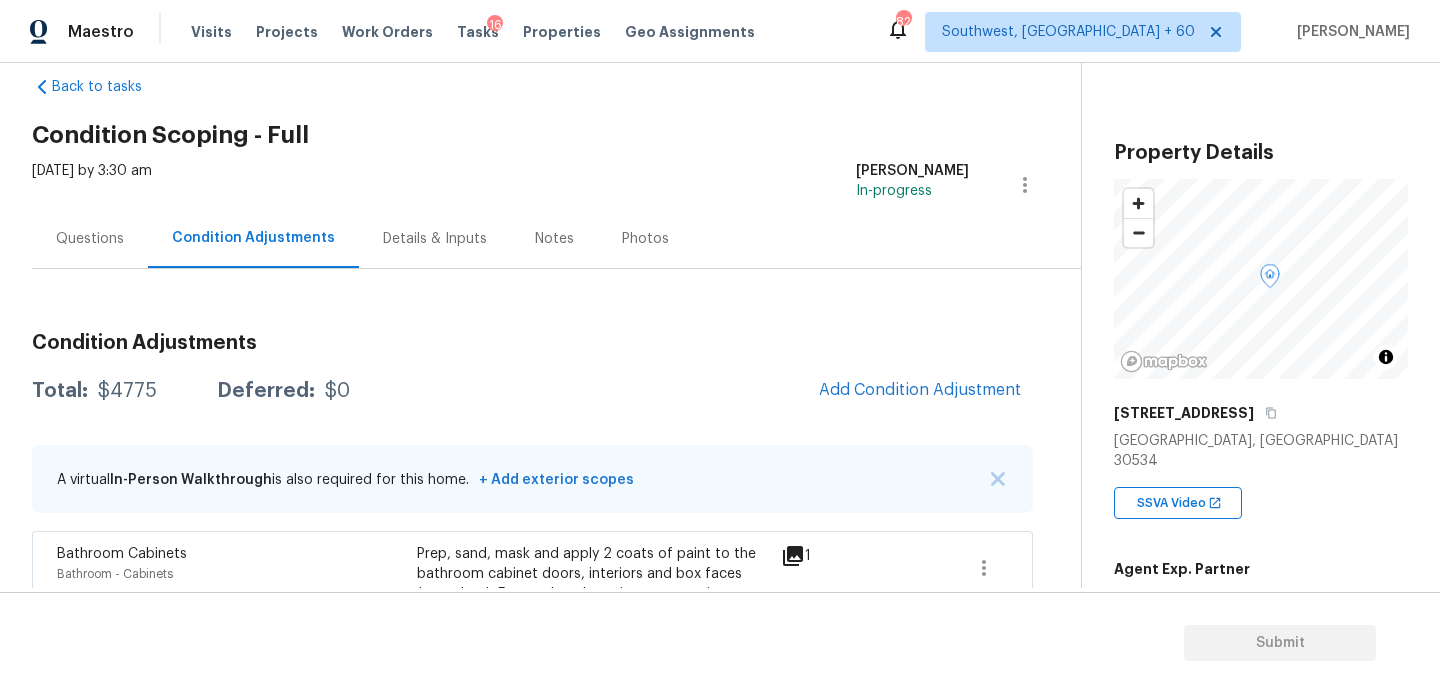 click on "Questions" at bounding box center (90, 238) 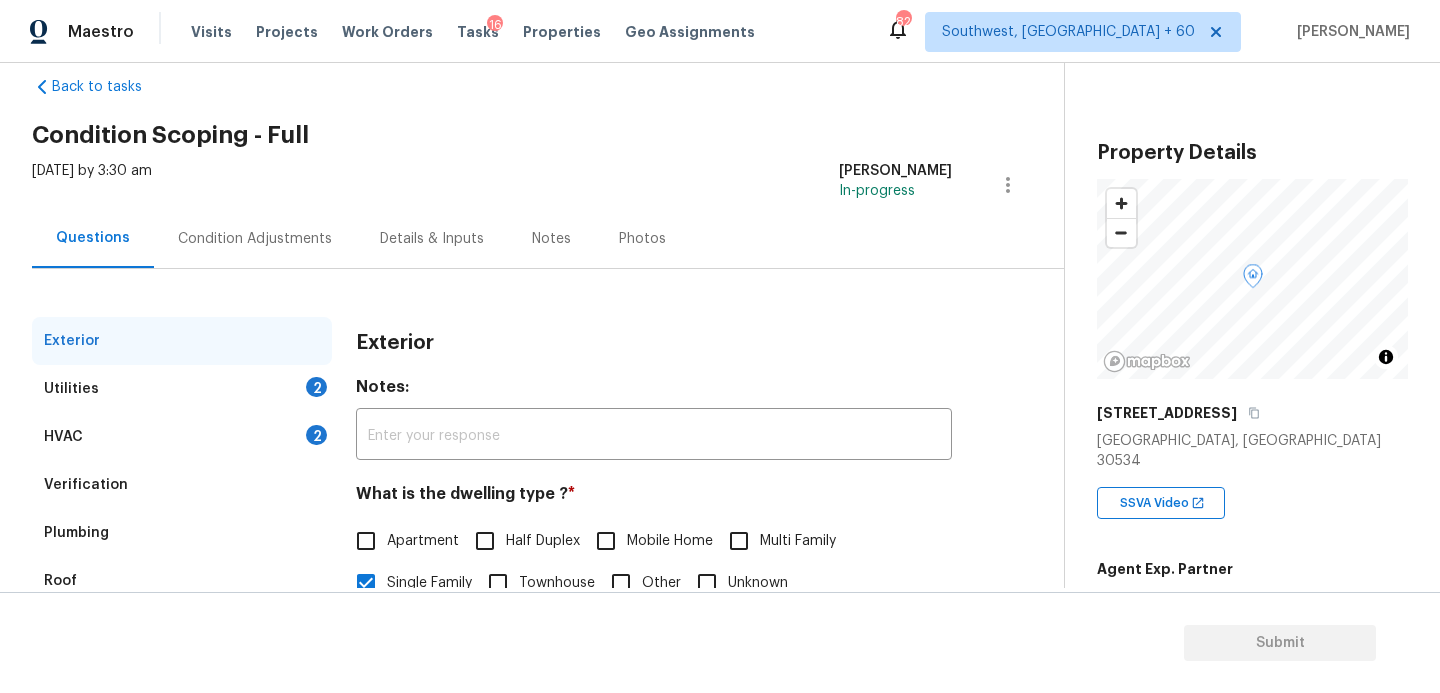 click on "Plumbing" at bounding box center [182, 533] 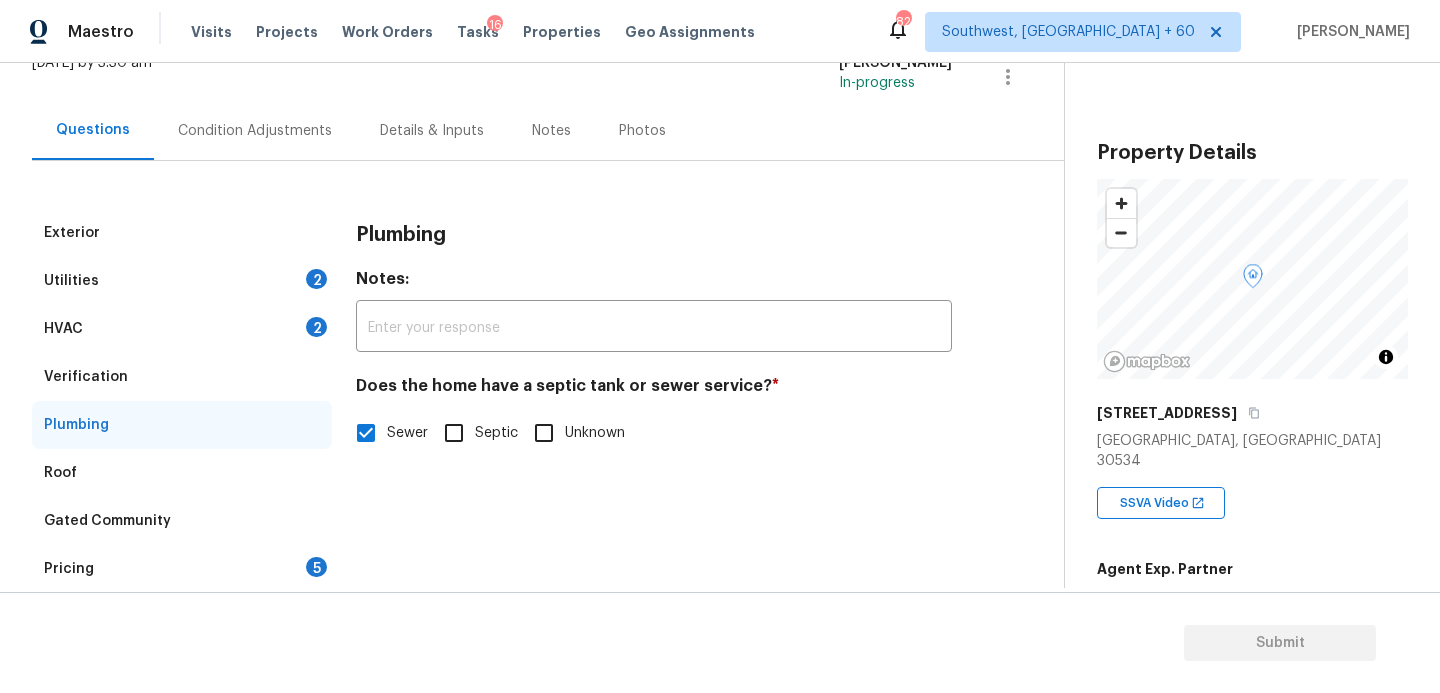 scroll, scrollTop: 201, scrollLeft: 0, axis: vertical 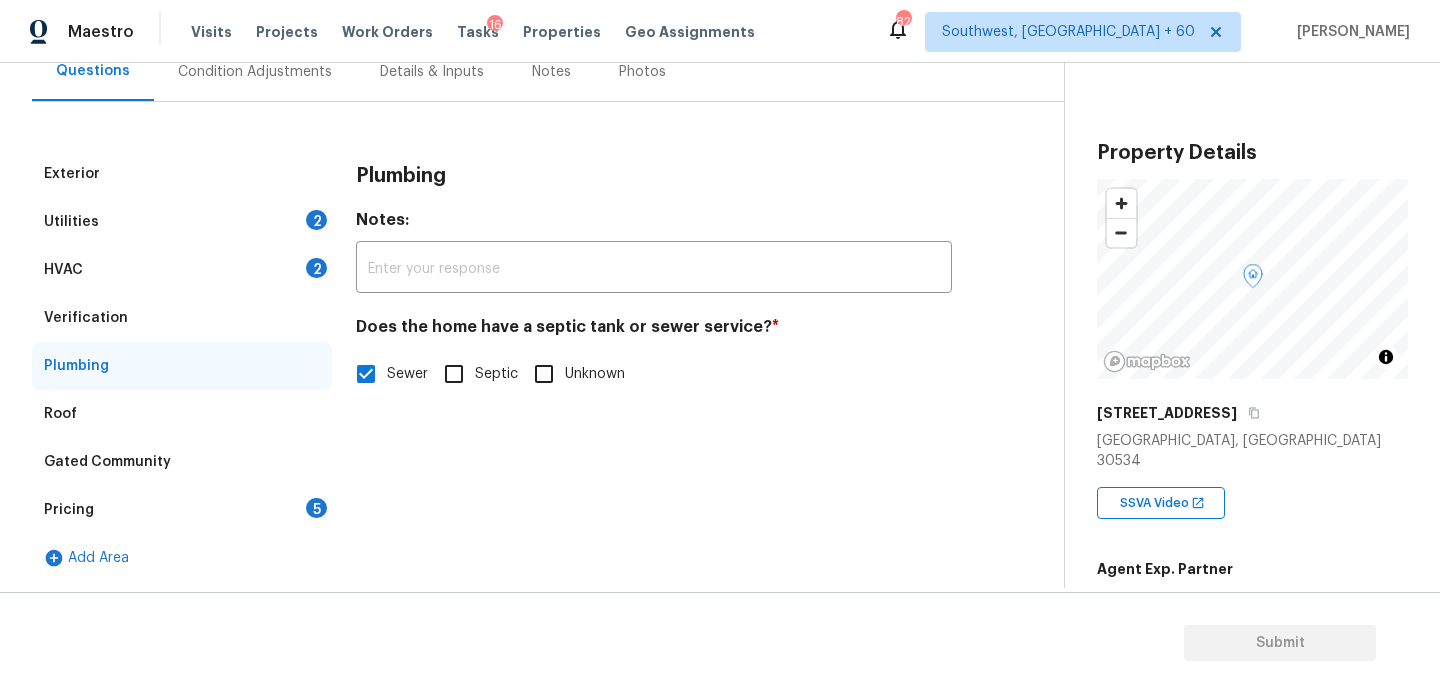 click on "Pricing 5" at bounding box center [182, 510] 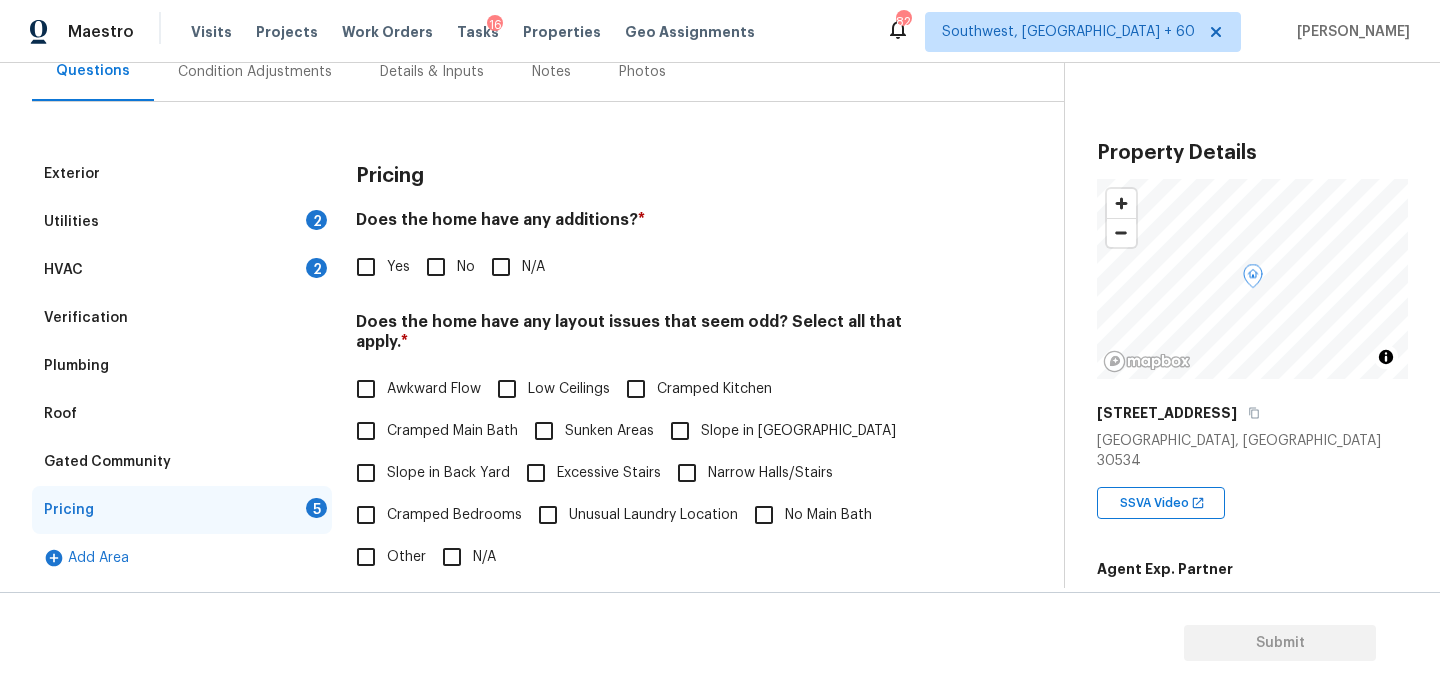 click on "Yes" at bounding box center [366, 267] 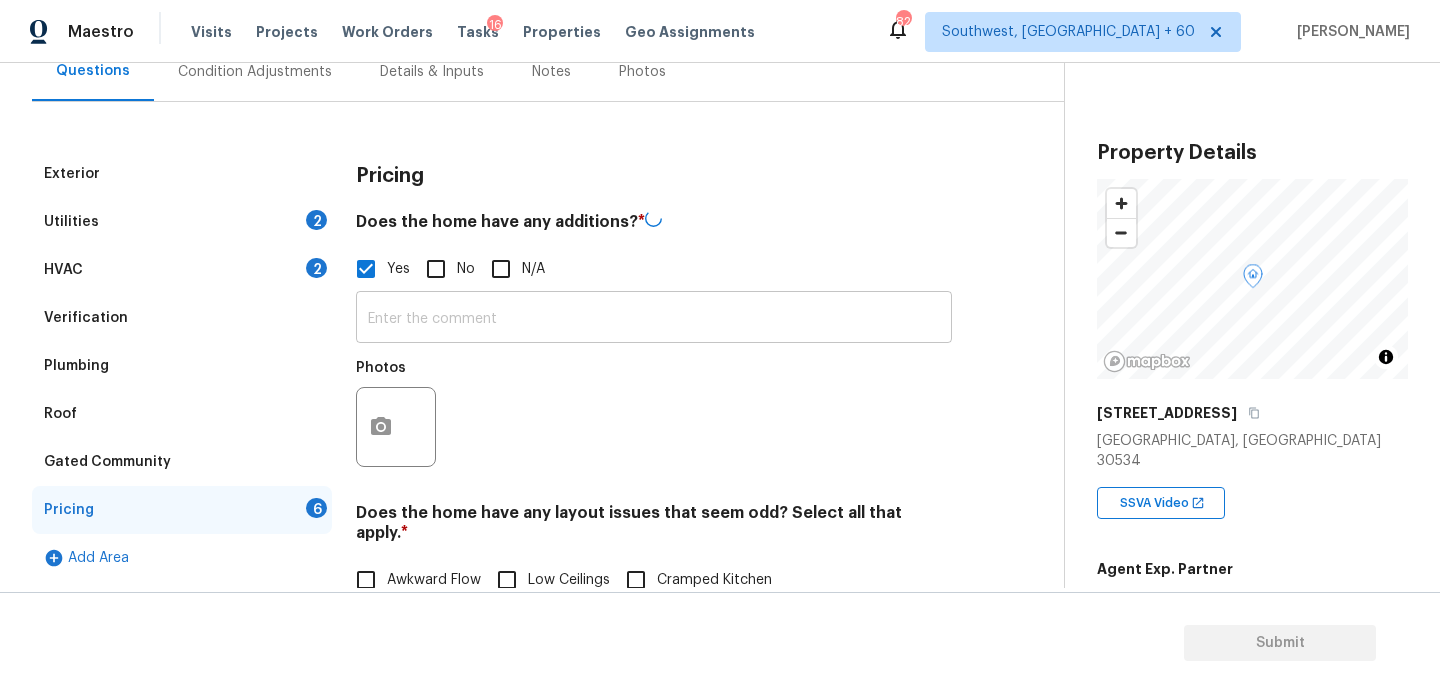 click at bounding box center (654, 319) 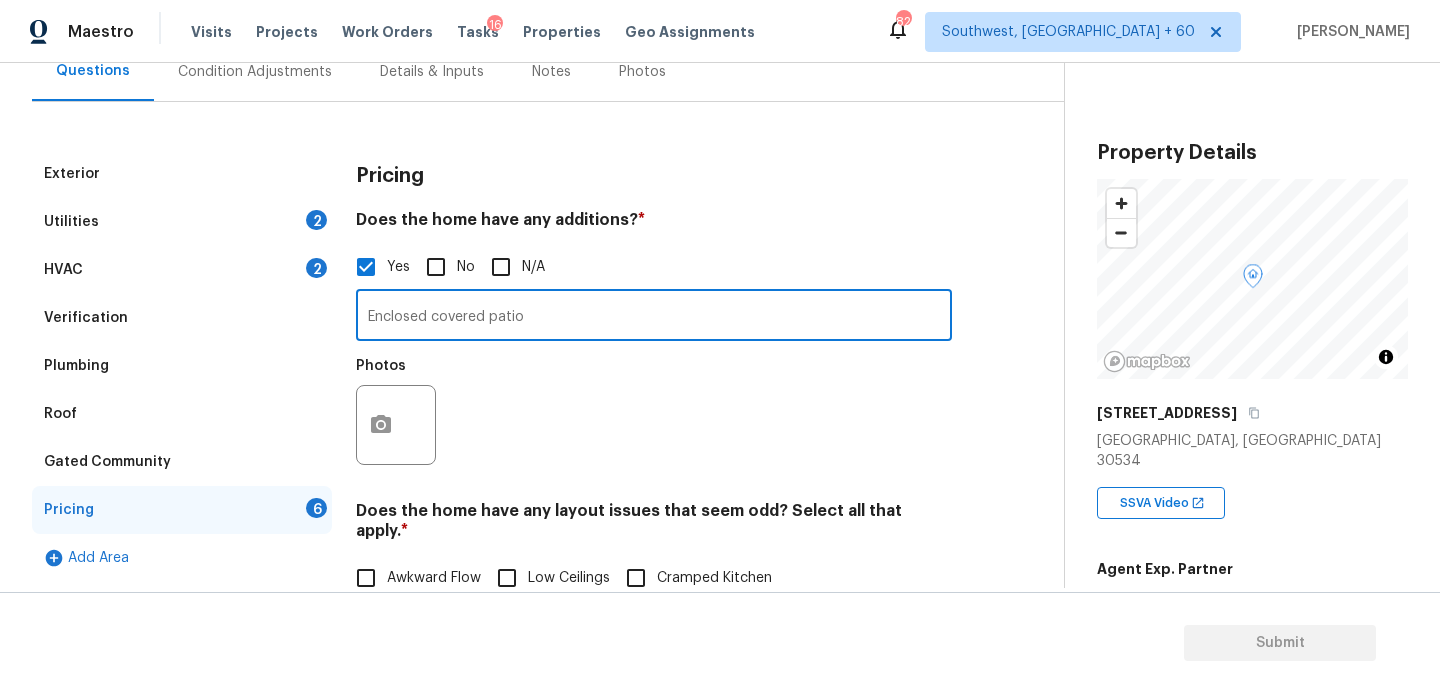 type on "Enclosed covered patio" 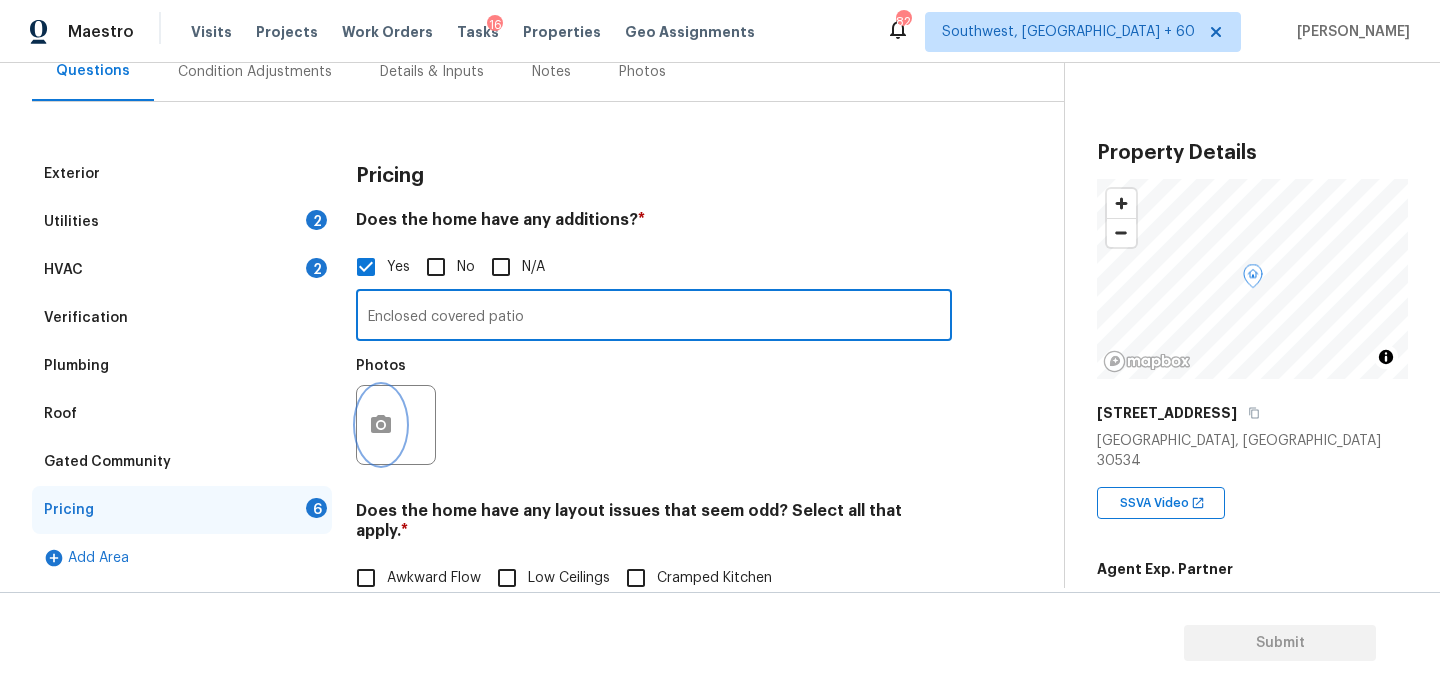click at bounding box center [381, 425] 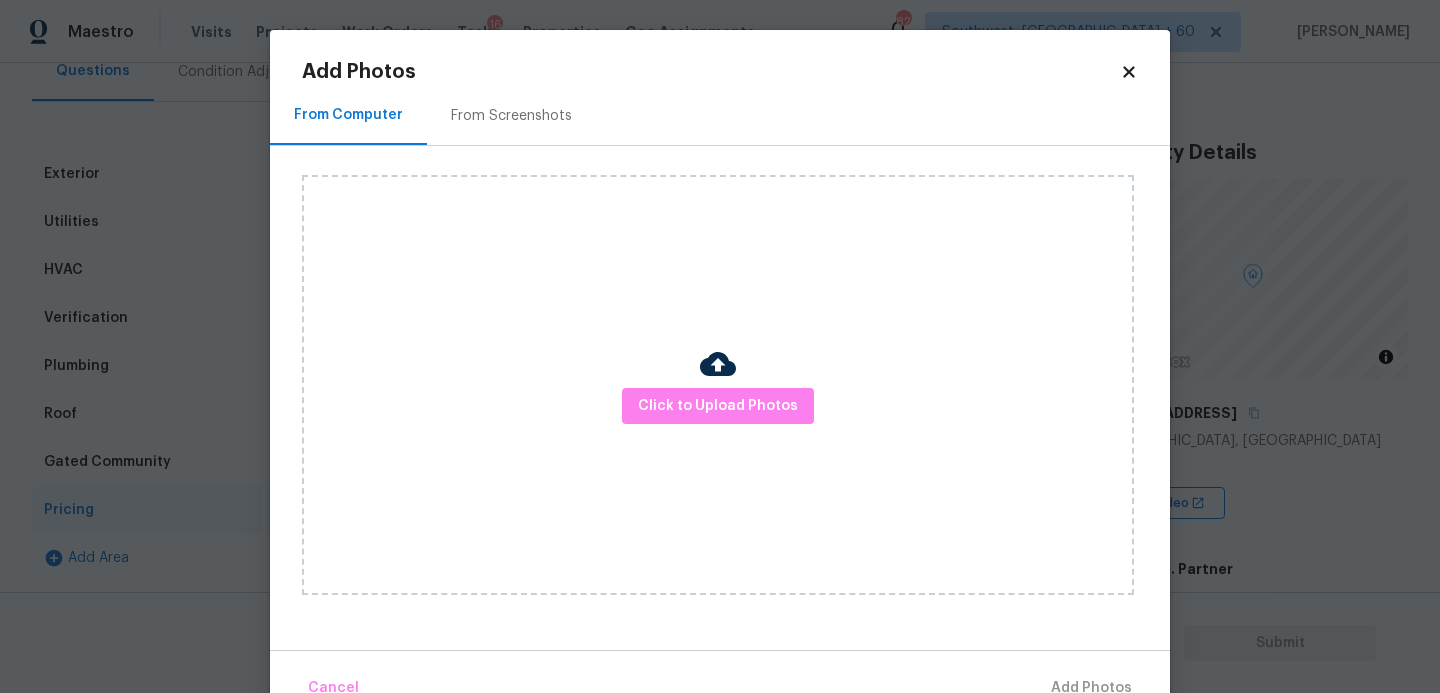 click on "Click to Upload Photos" at bounding box center [718, 385] 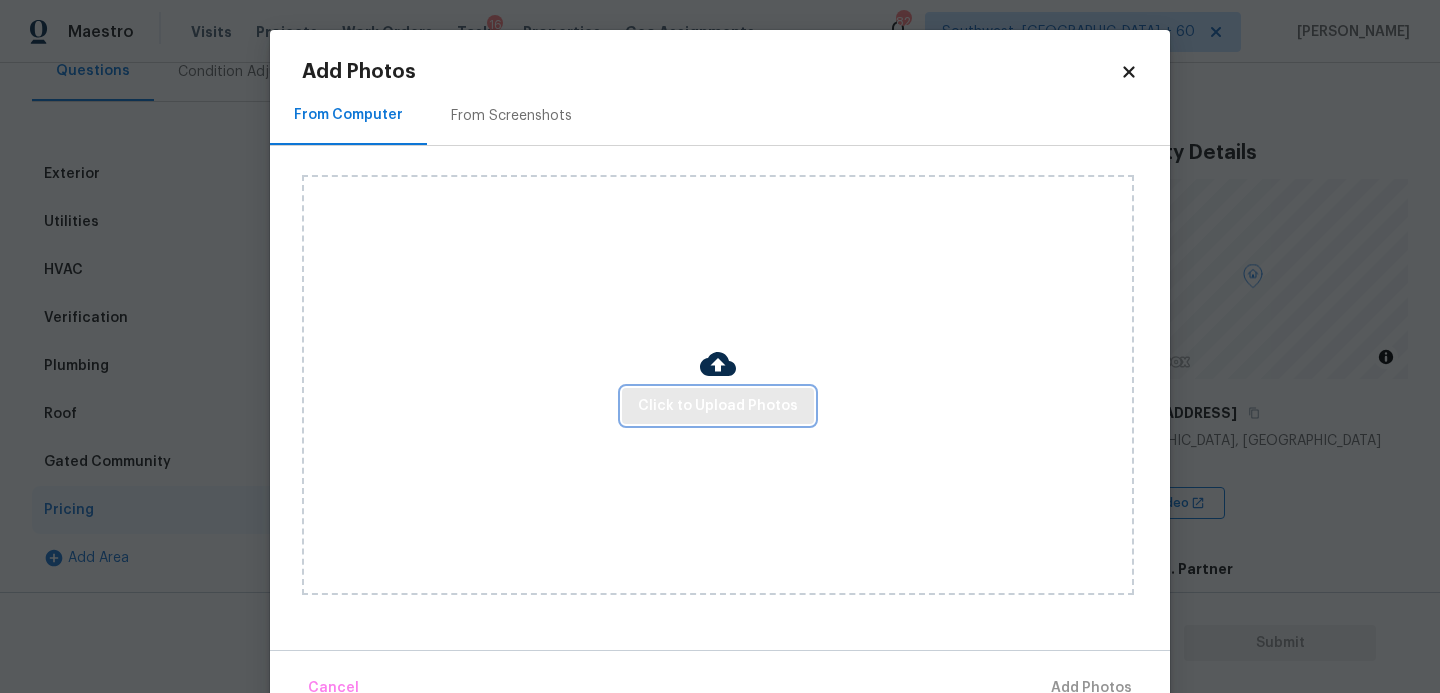 click on "Click to Upload Photos" at bounding box center (718, 406) 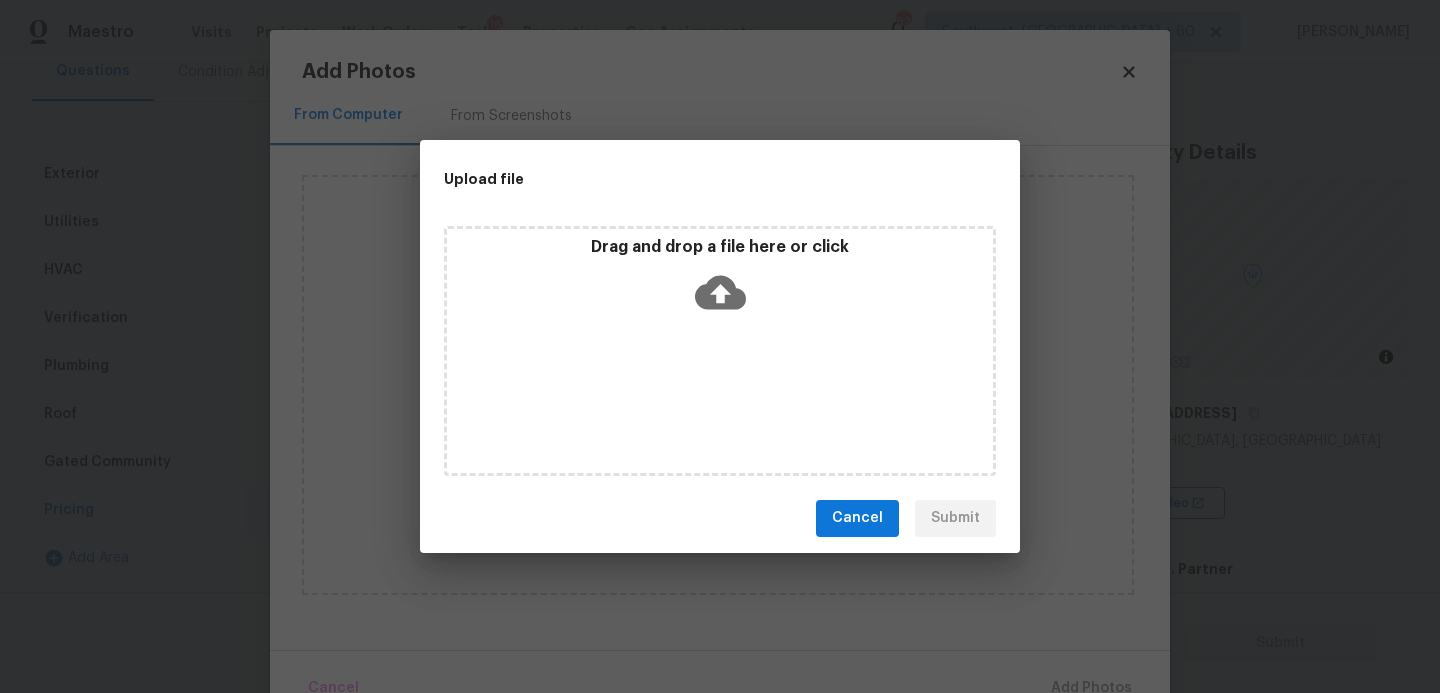 click 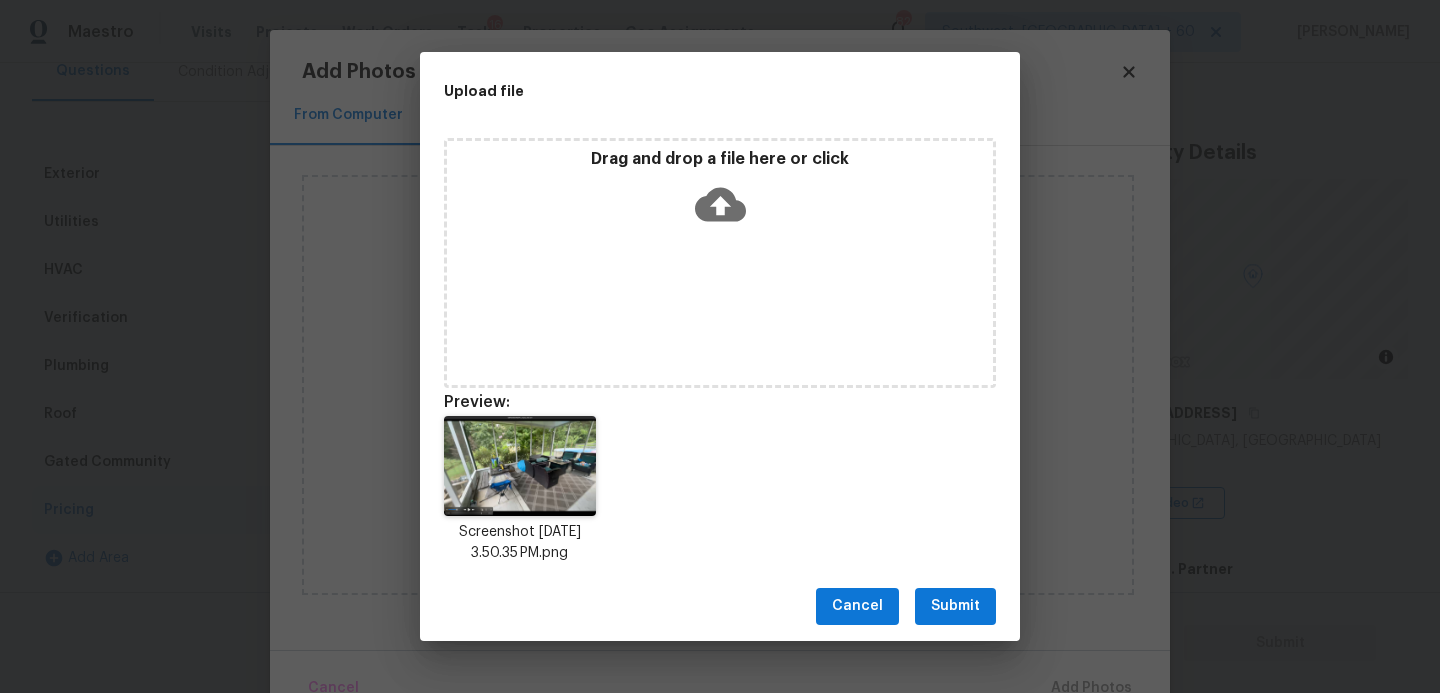 click on "Cancel Submit" at bounding box center [720, 606] 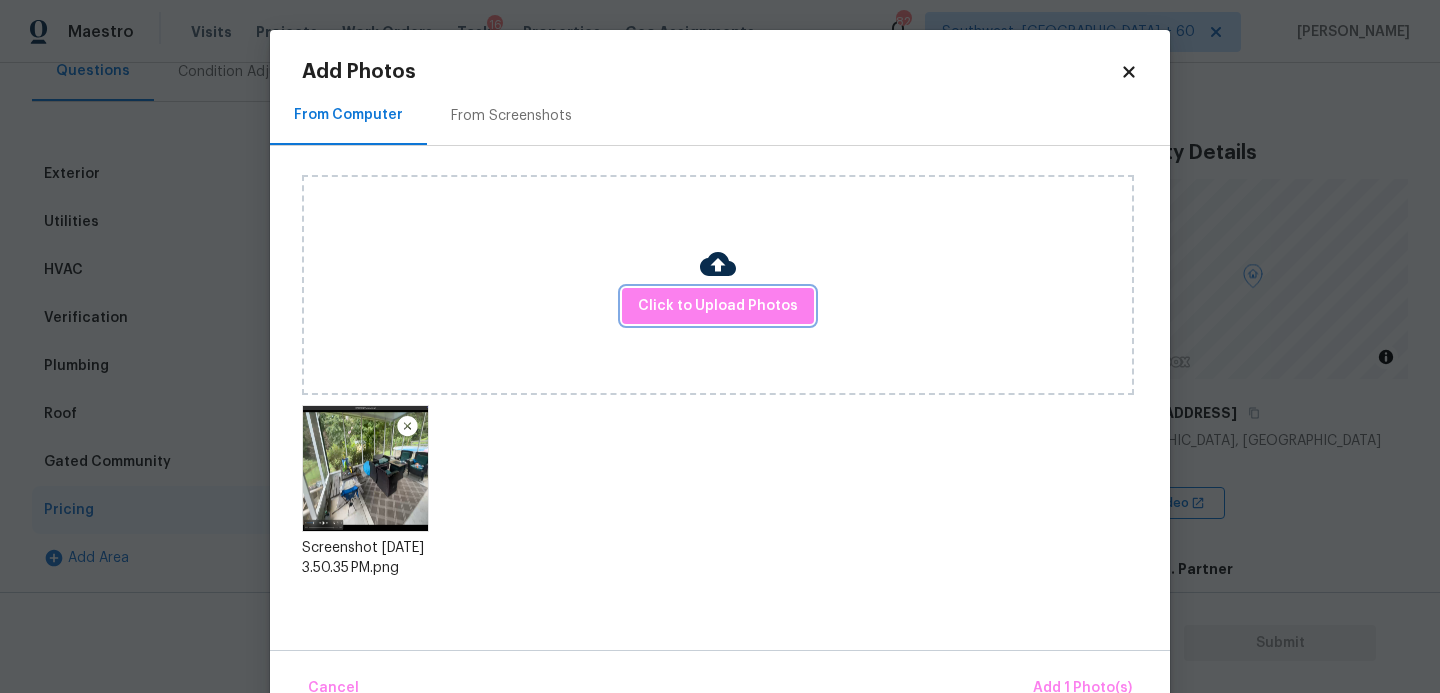 scroll, scrollTop: 47, scrollLeft: 0, axis: vertical 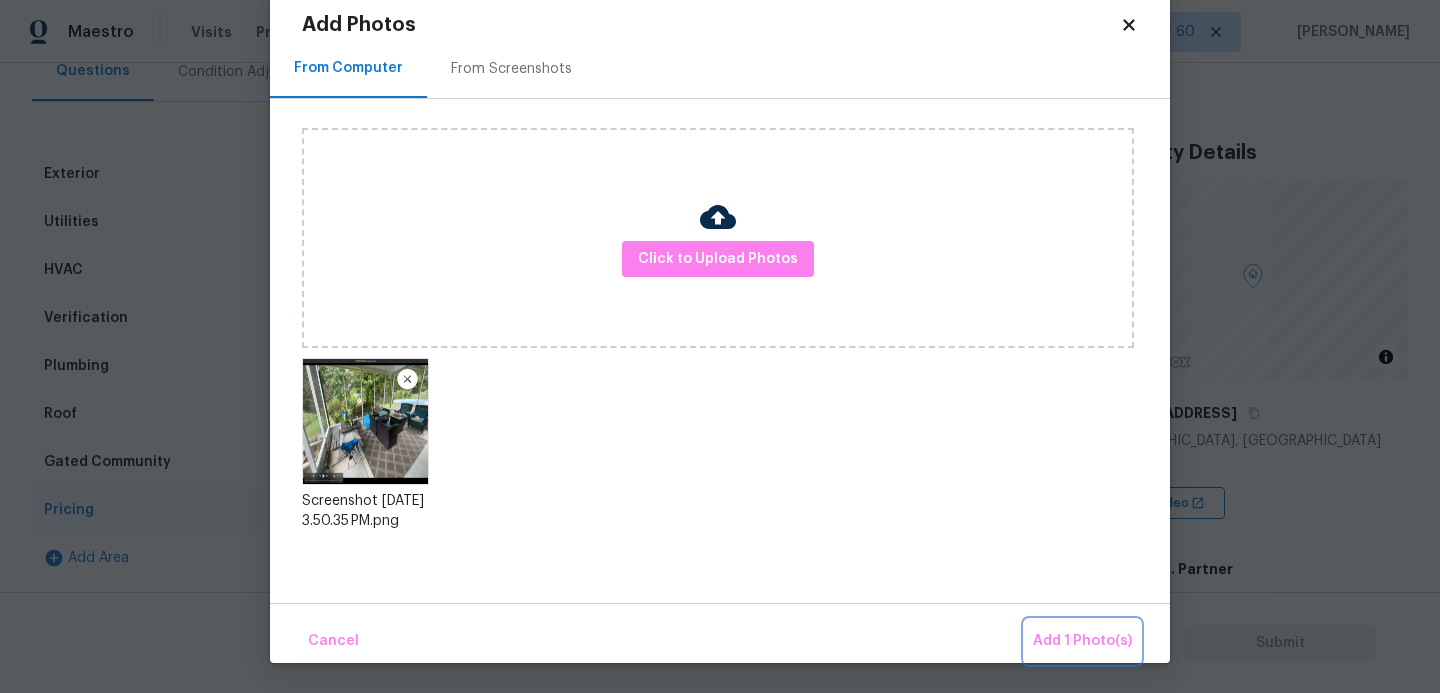 click on "Add 1 Photo(s)" at bounding box center [1082, 641] 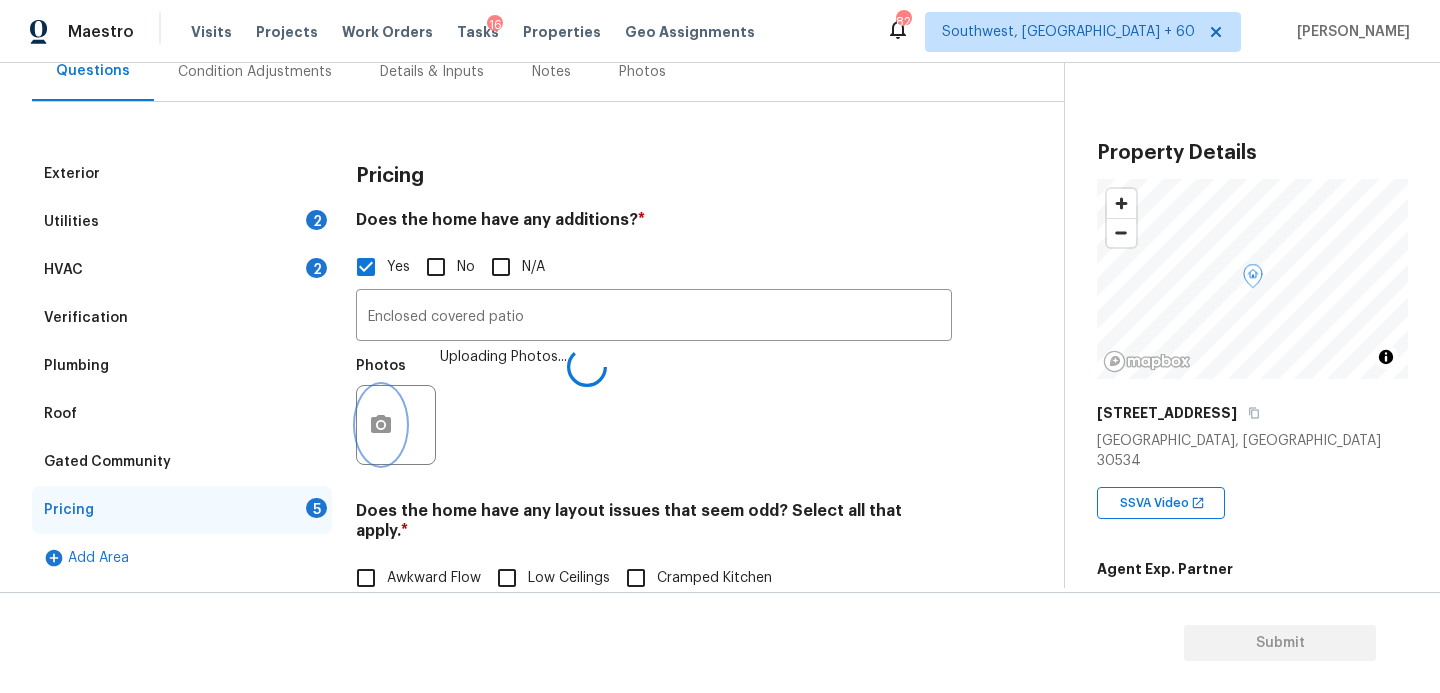 scroll, scrollTop: 0, scrollLeft: 0, axis: both 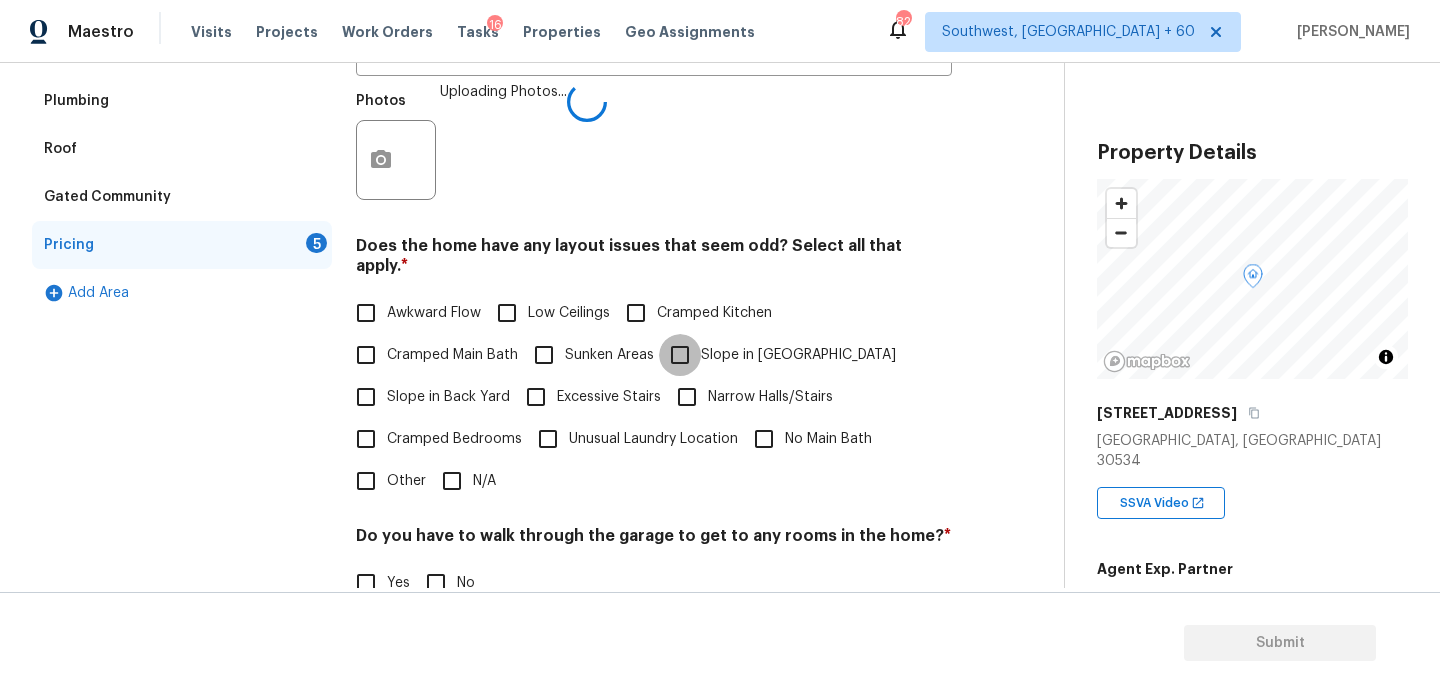 click on "Slope in Front Yard" at bounding box center (680, 355) 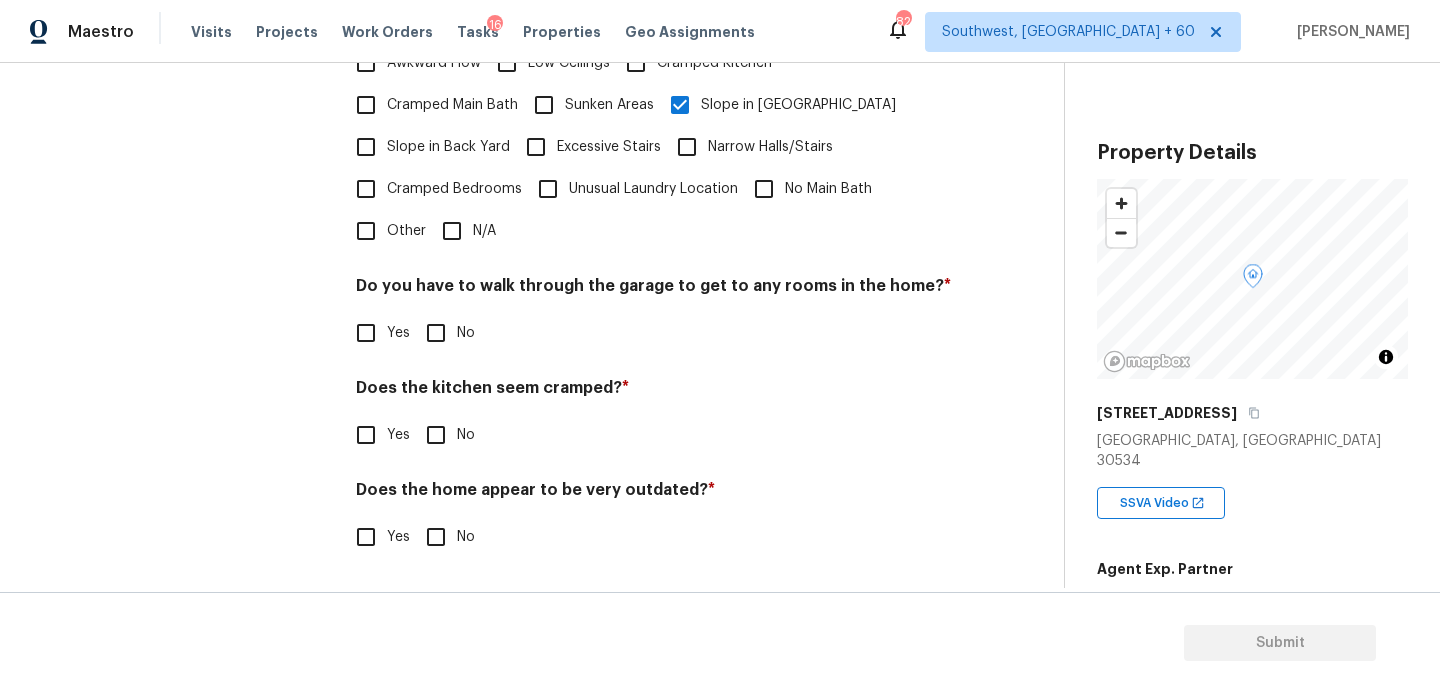 scroll, scrollTop: 696, scrollLeft: 0, axis: vertical 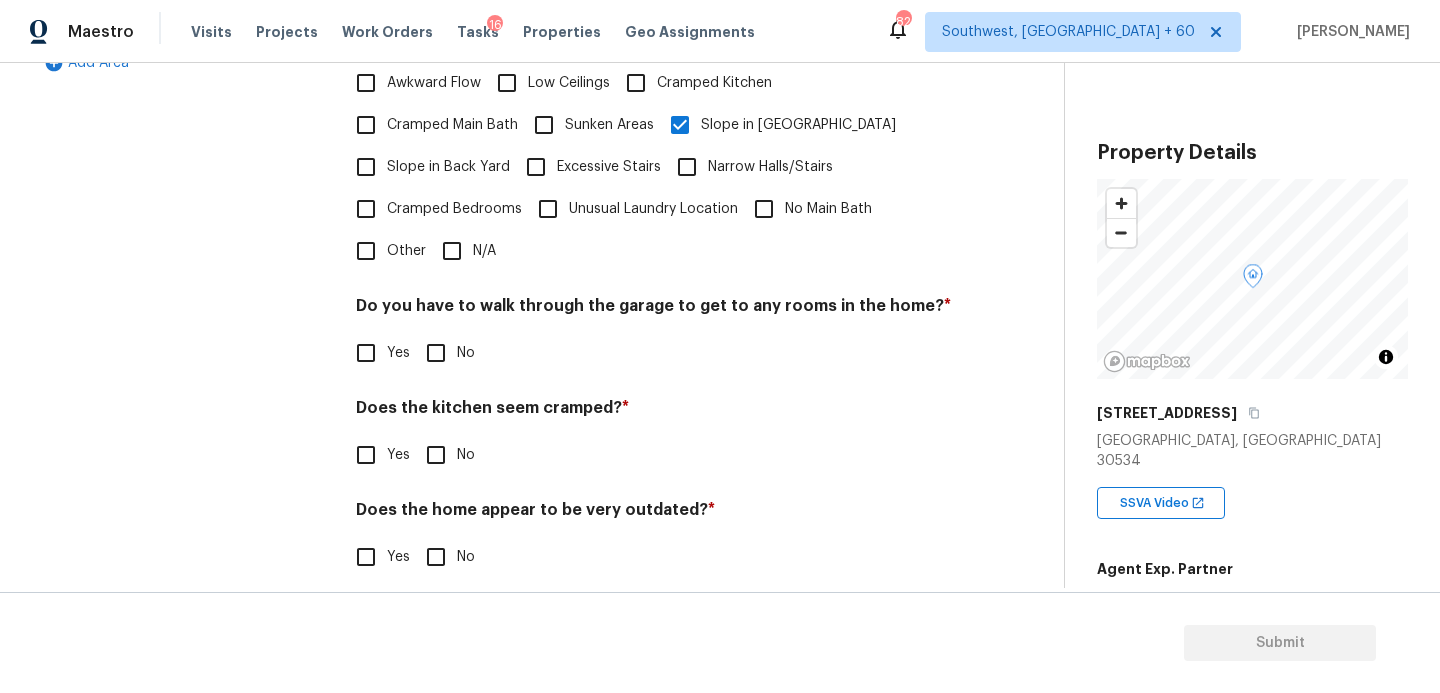 click on "No" at bounding box center (436, 353) 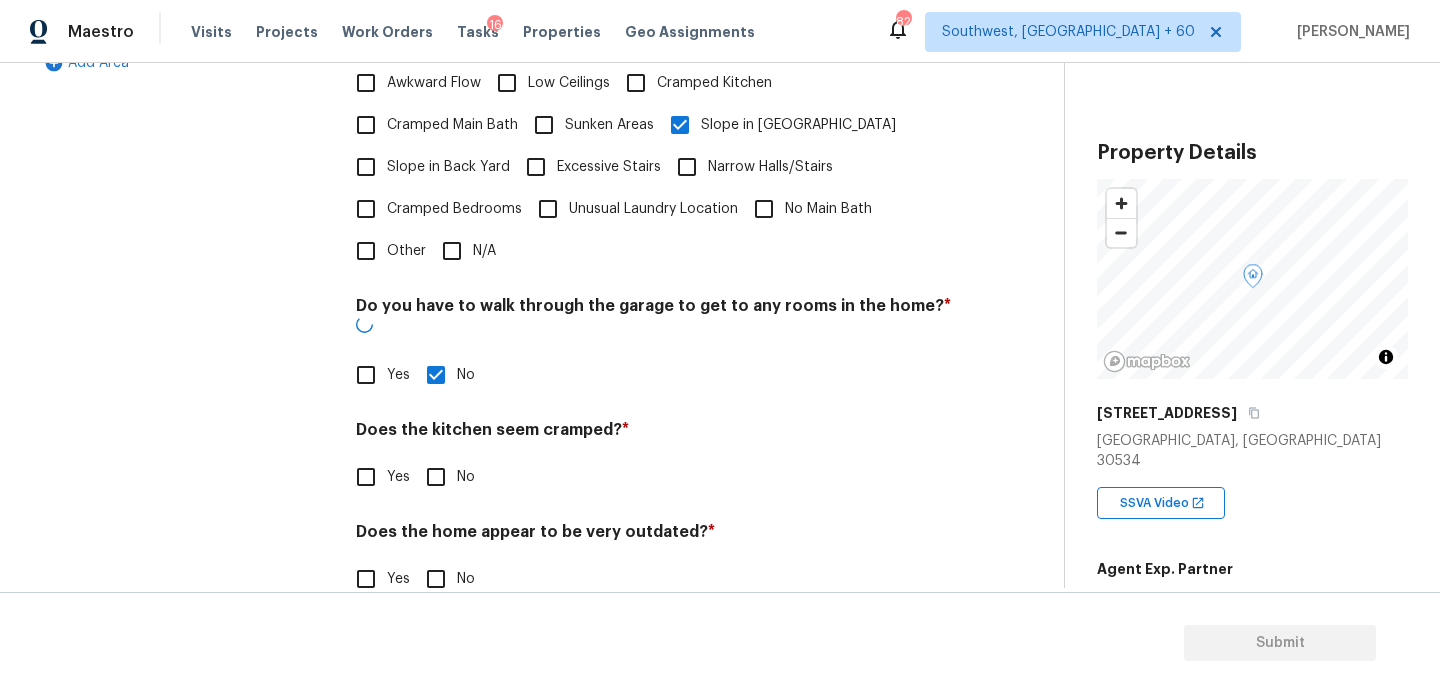 click on "Does the kitchen seem cramped?  *" at bounding box center [654, 434] 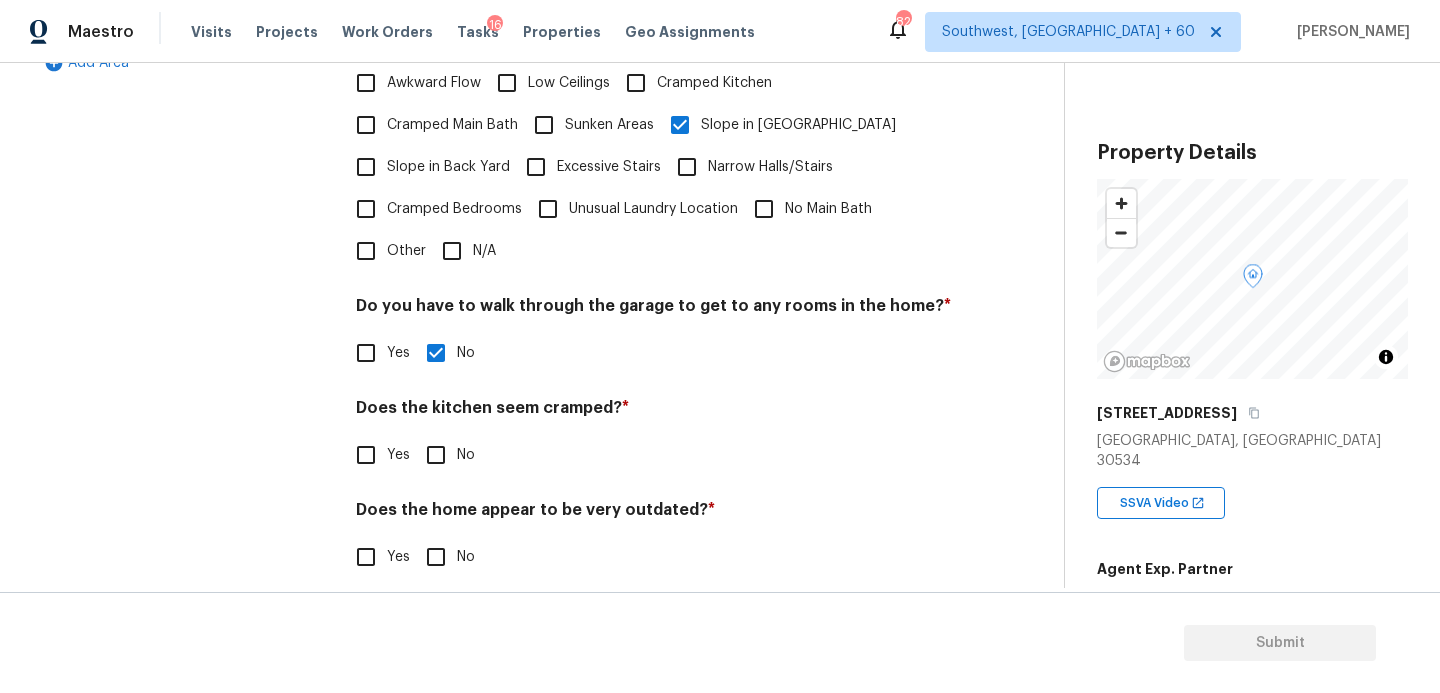 click on "No" at bounding box center (436, 455) 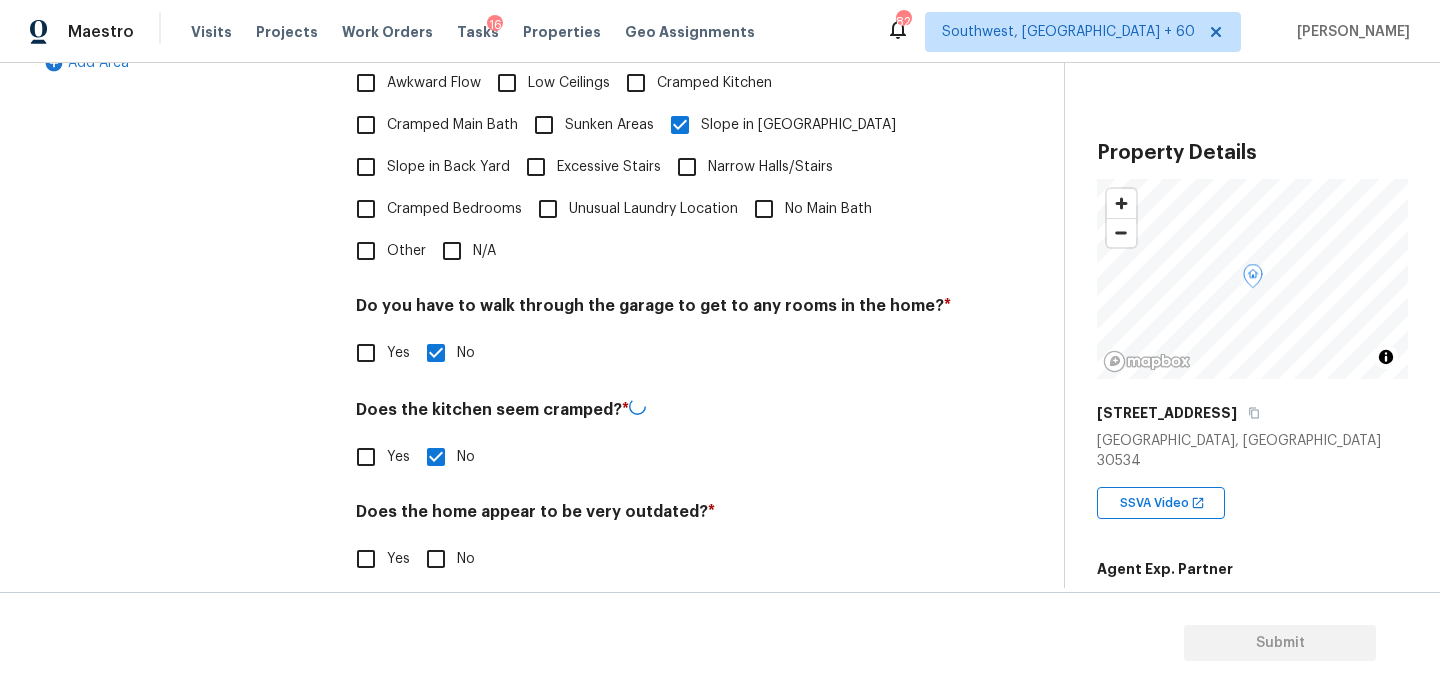 click on "Does the home appear to be very outdated?  * Yes No" at bounding box center [654, 541] 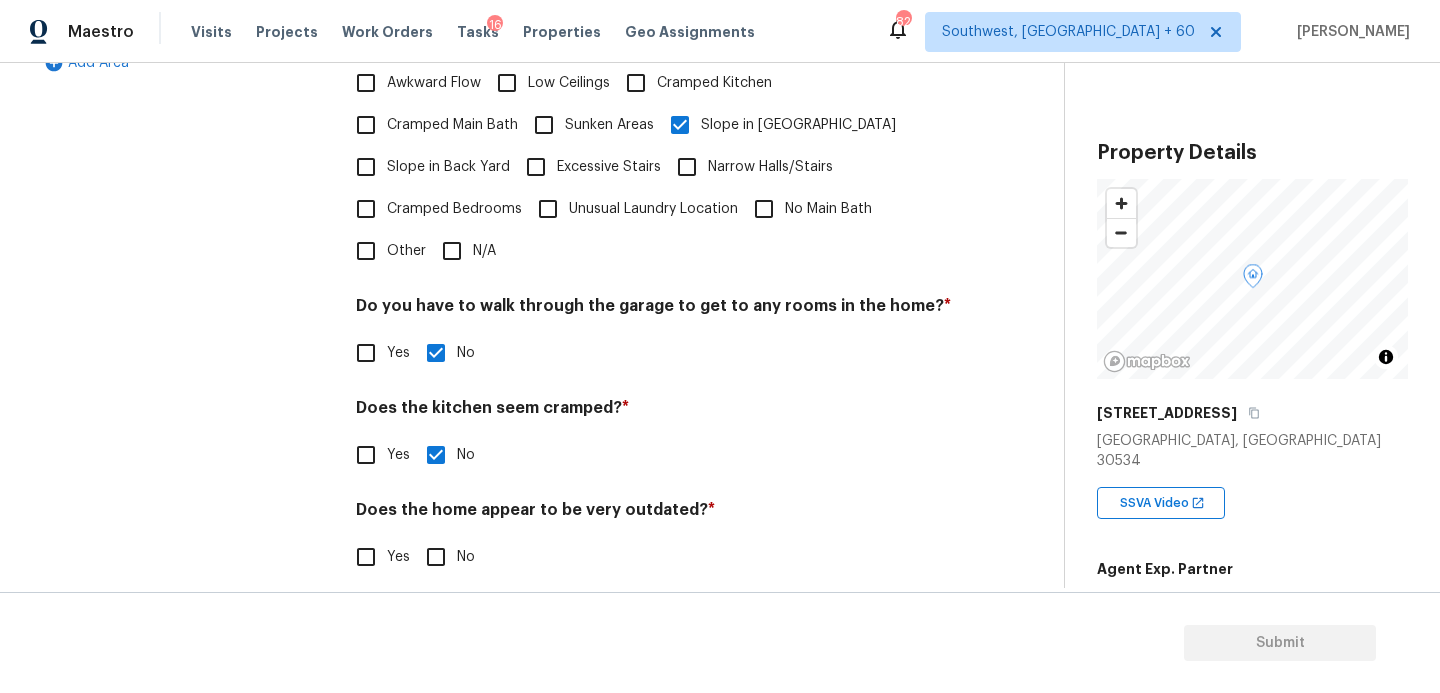 click on "No" at bounding box center [436, 557] 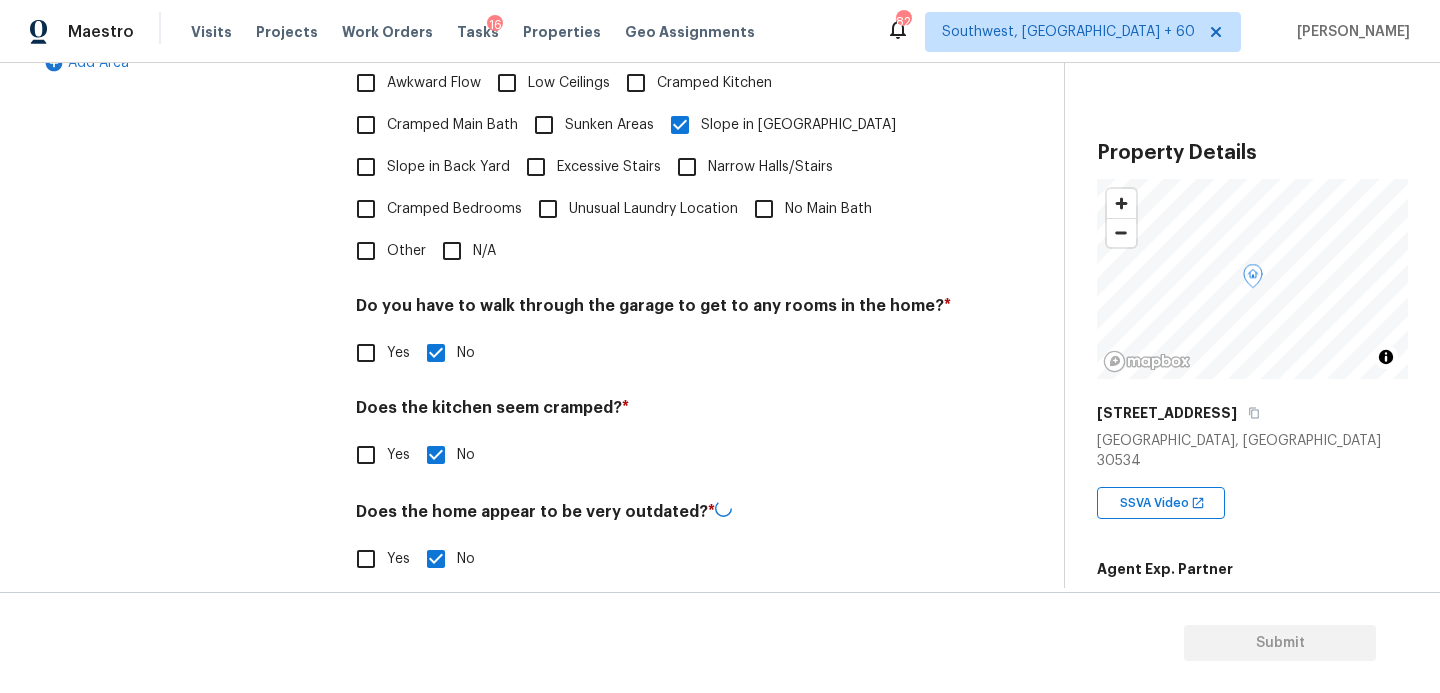 click on "Yes No" at bounding box center (654, 455) 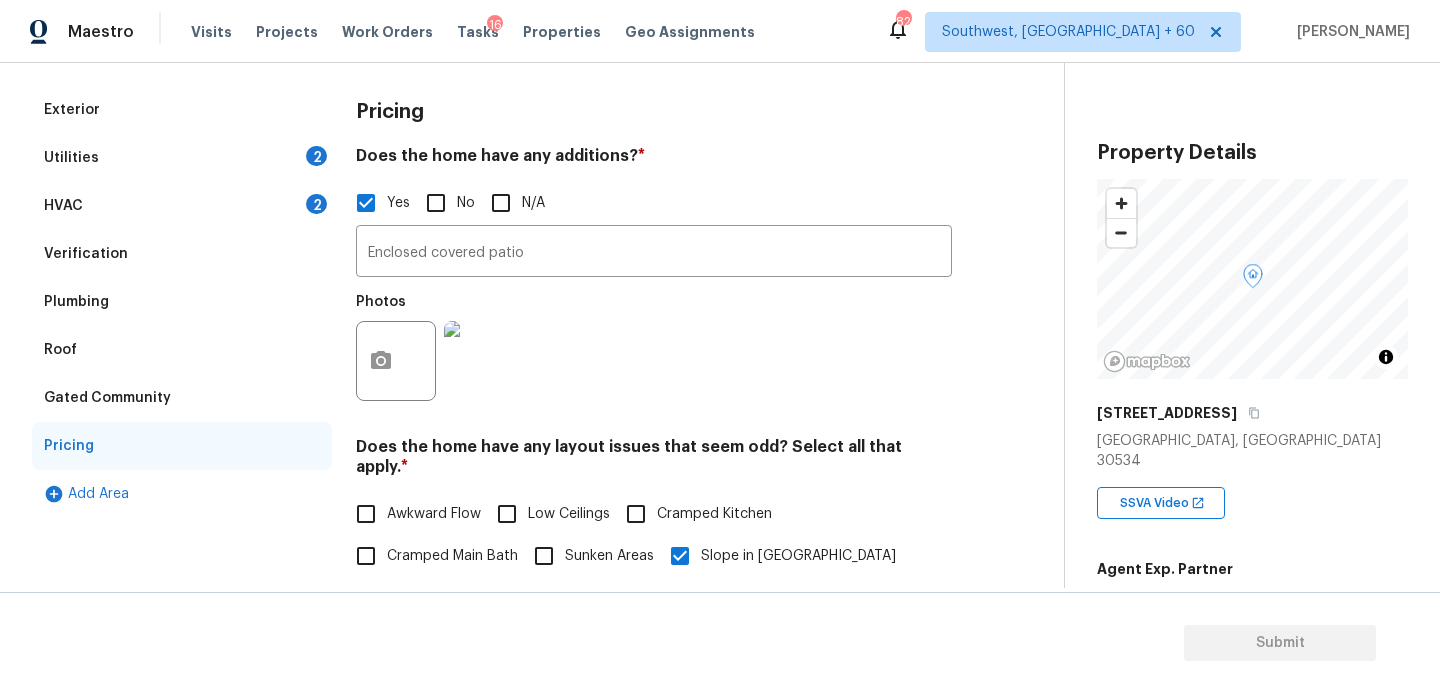 scroll, scrollTop: 220, scrollLeft: 0, axis: vertical 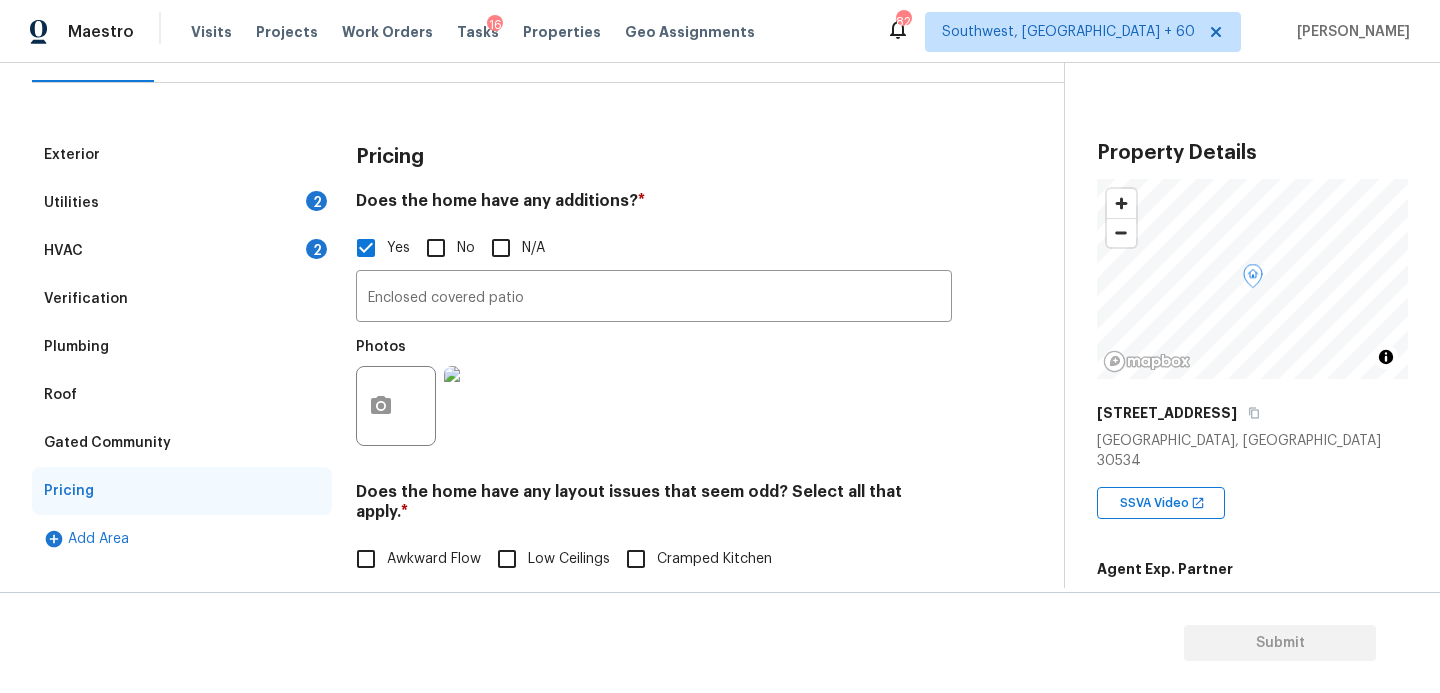 click on "HVAC 2" at bounding box center (182, 251) 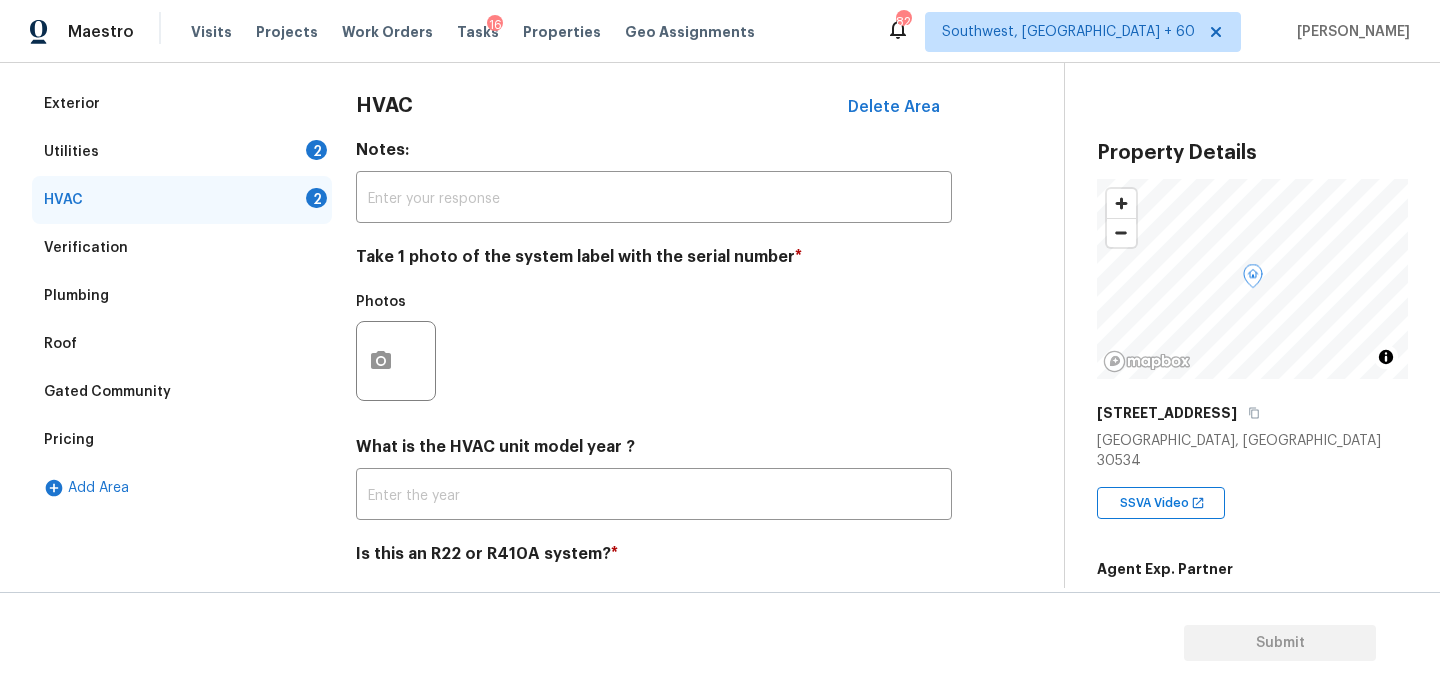 click on "Utilities 2" at bounding box center (182, 152) 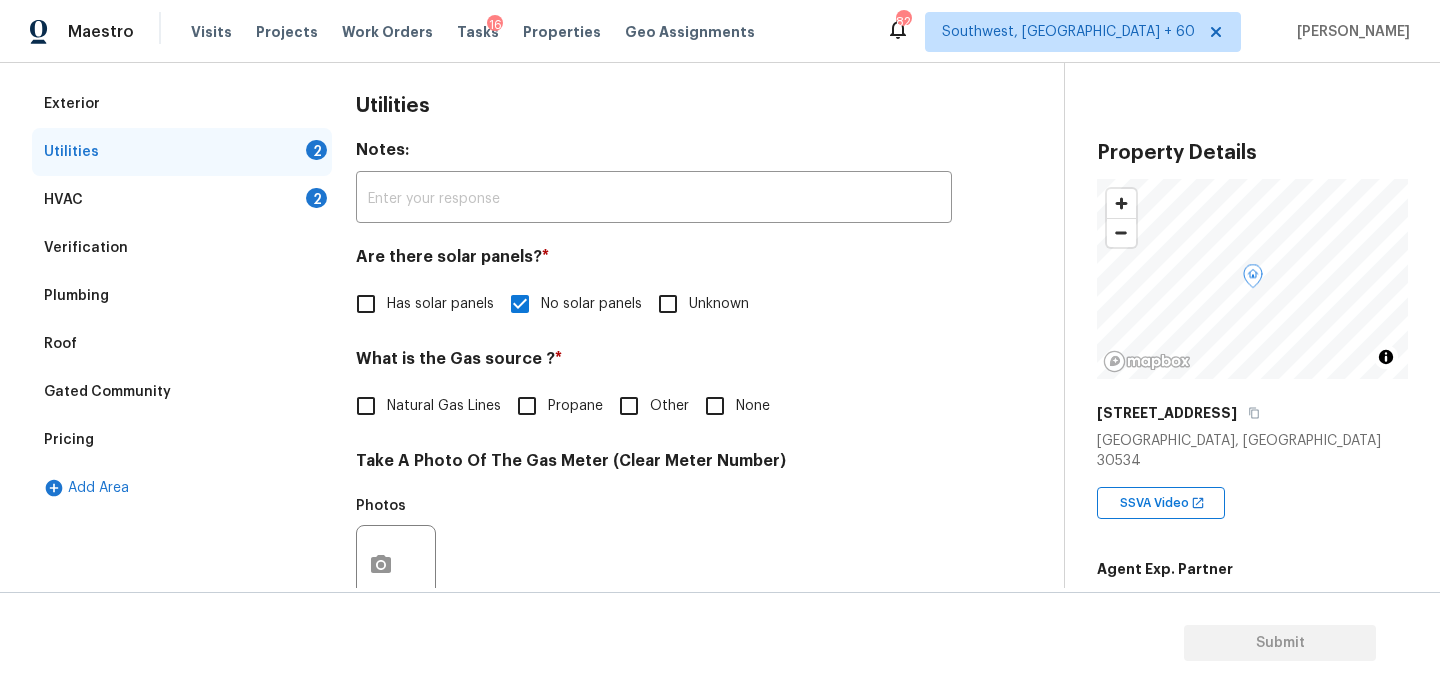 scroll, scrollTop: 359, scrollLeft: 0, axis: vertical 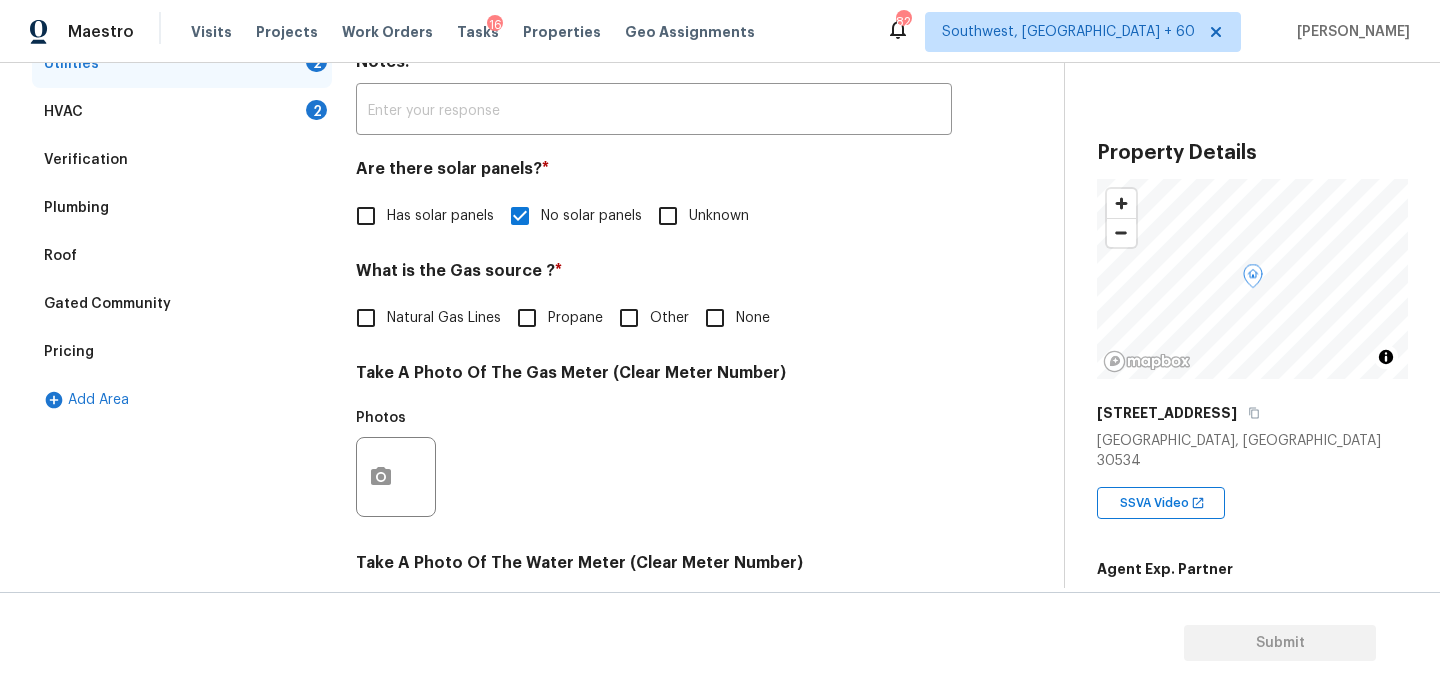 click on "Natural Gas Lines" at bounding box center [444, 318] 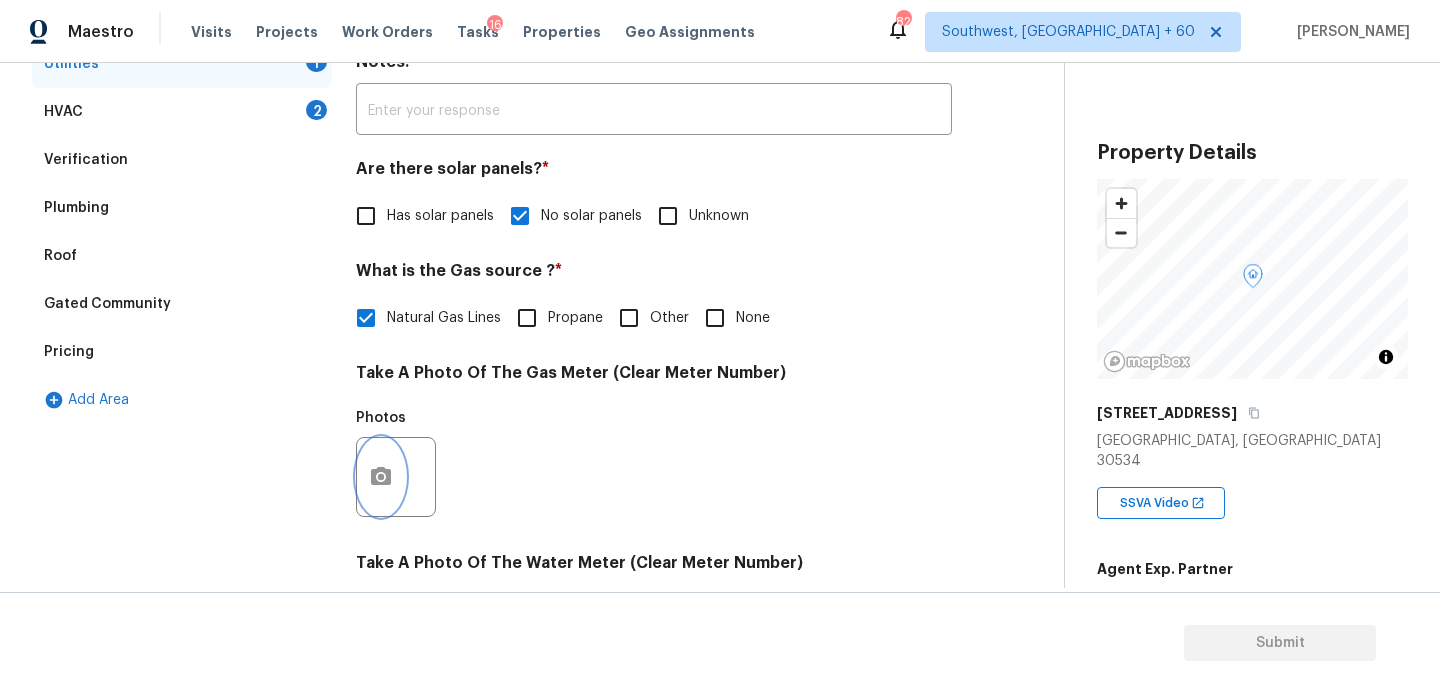 click at bounding box center (381, 477) 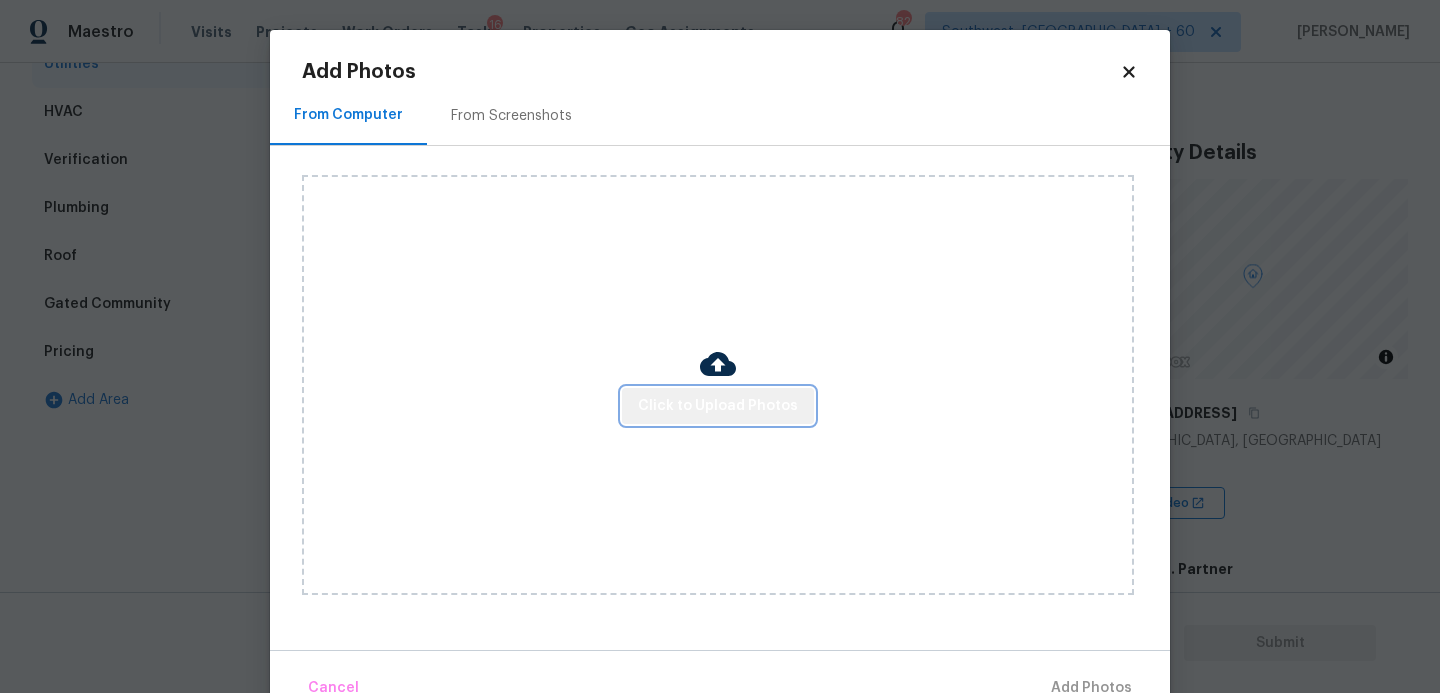 click on "Click to Upload Photos" at bounding box center (718, 406) 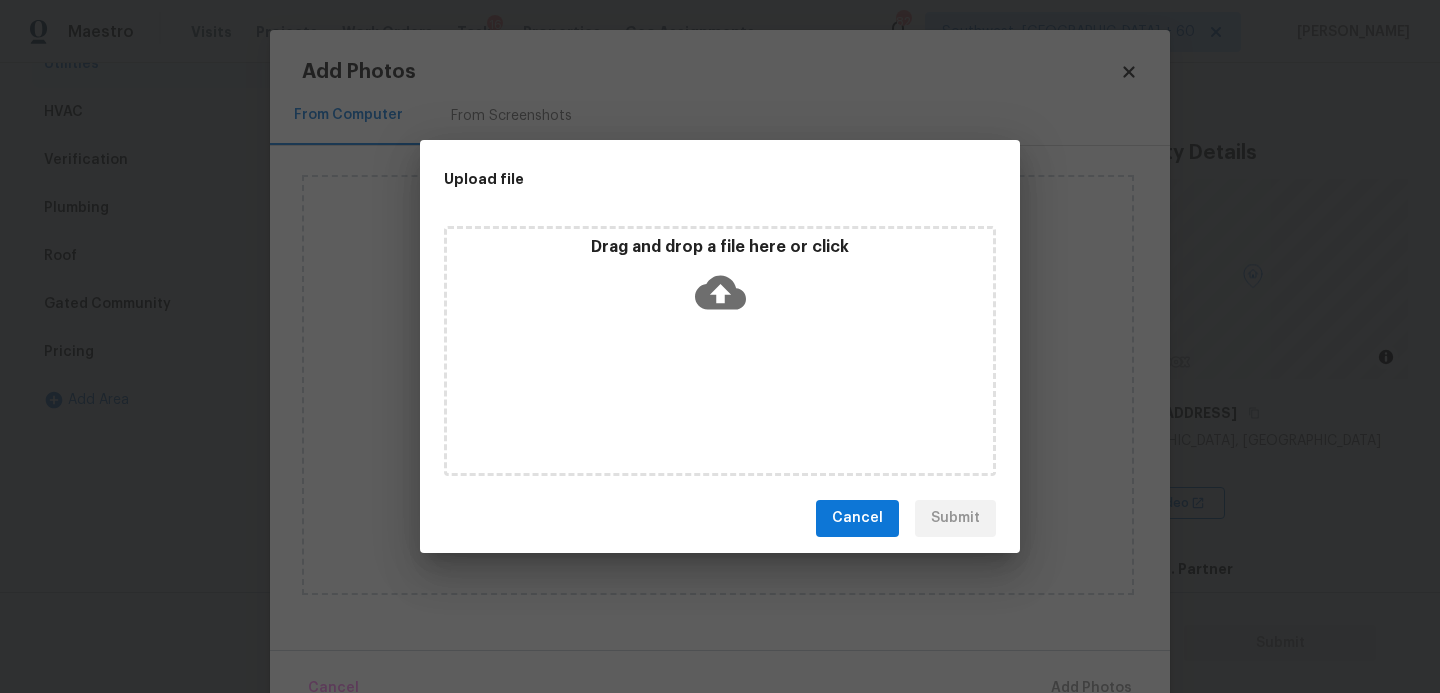 click on "Drag and drop a file here or click" at bounding box center (720, 351) 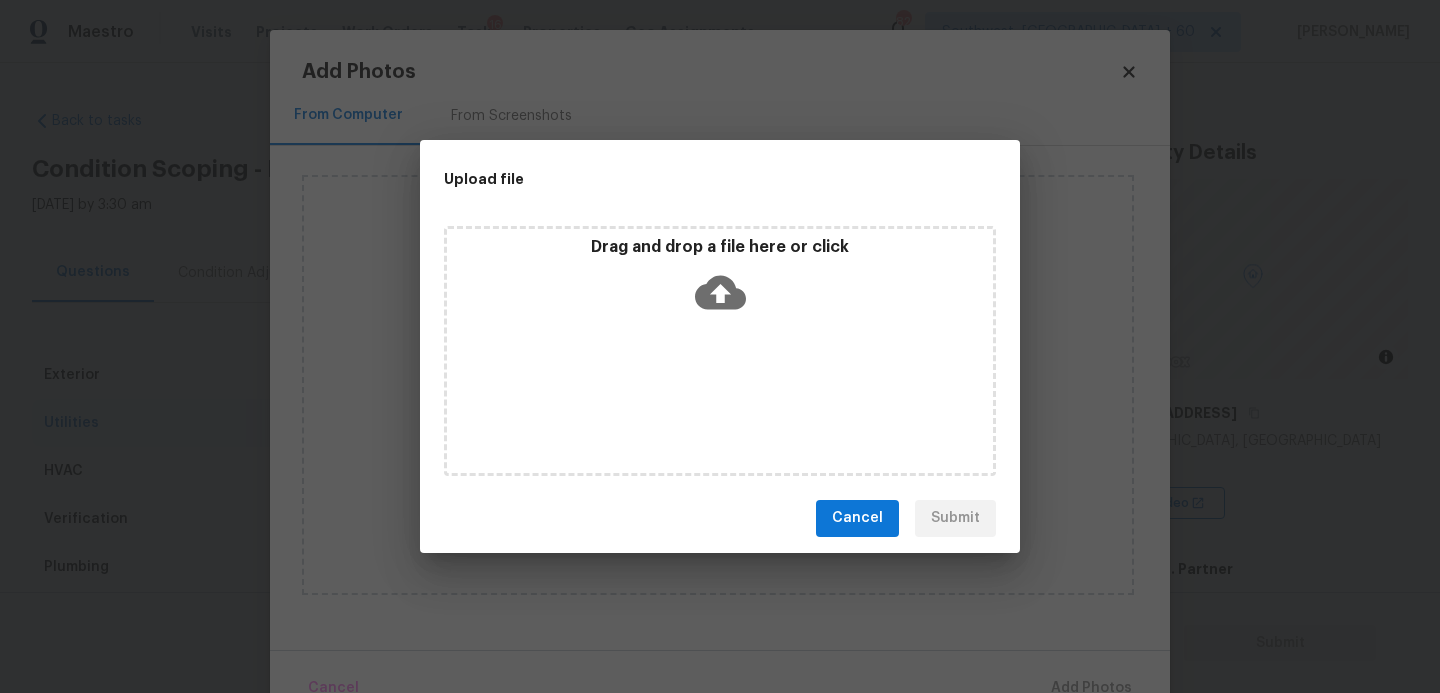 scroll, scrollTop: 0, scrollLeft: 0, axis: both 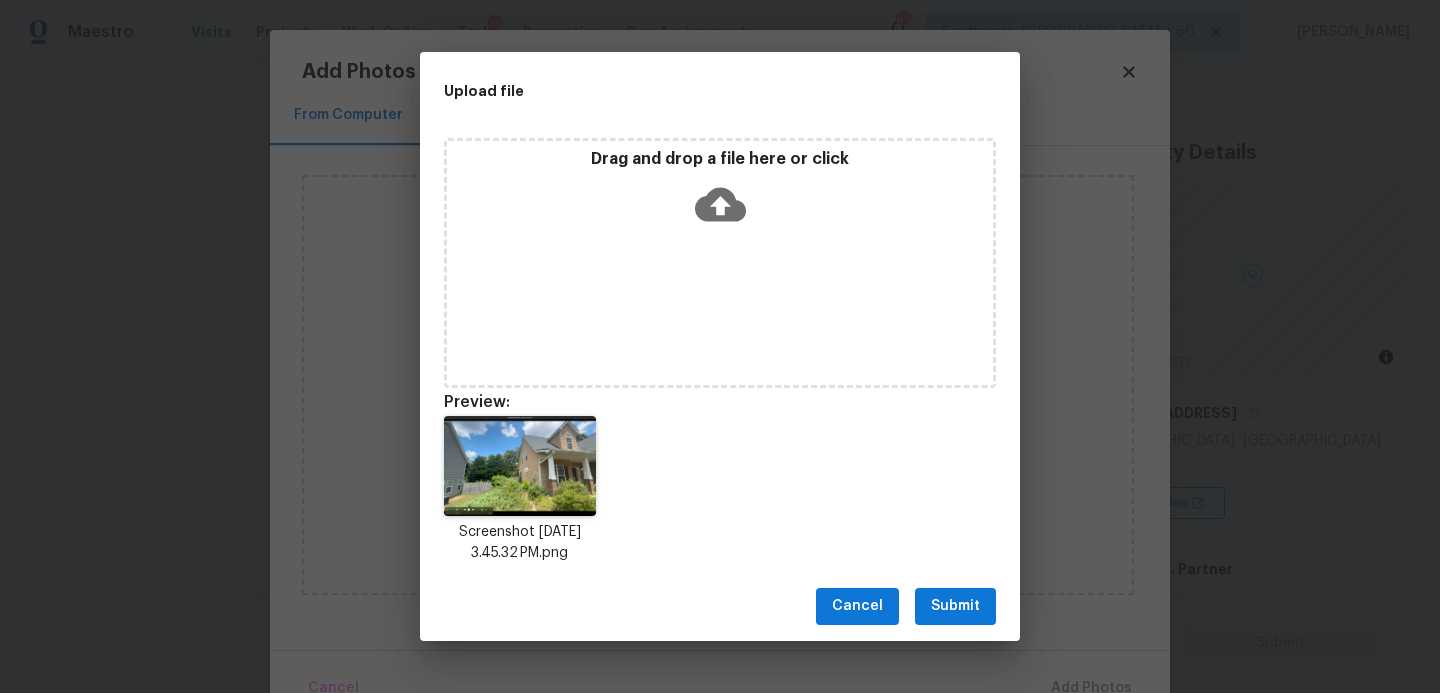 click on "Submit" at bounding box center (955, 606) 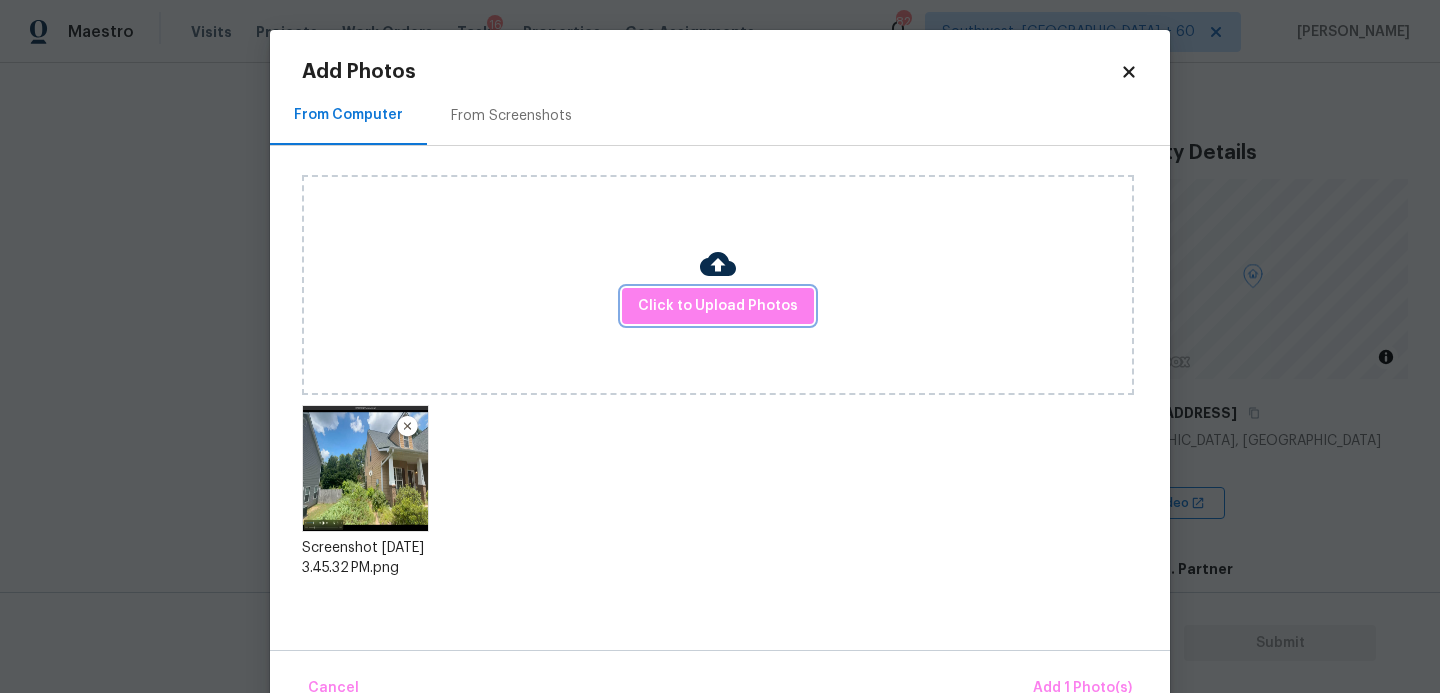 scroll, scrollTop: 47, scrollLeft: 0, axis: vertical 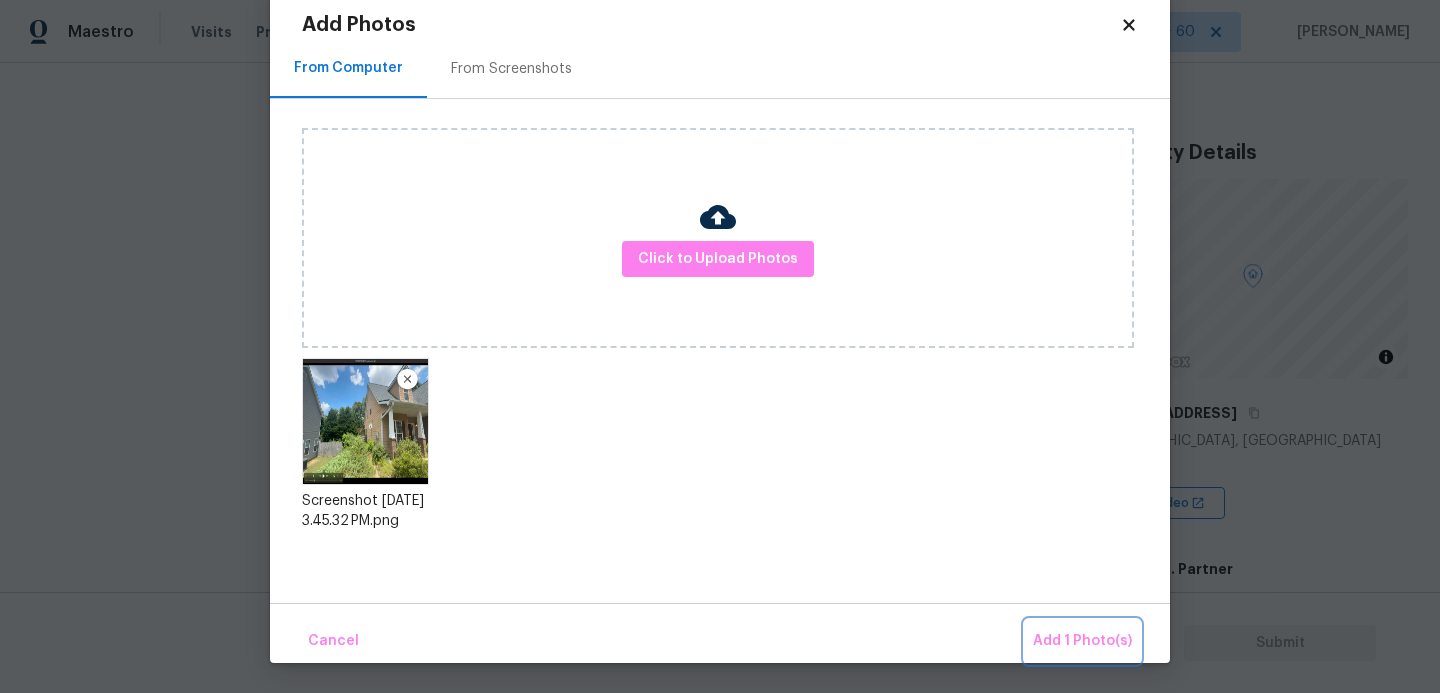 click on "Add 1 Photo(s)" at bounding box center (1082, 641) 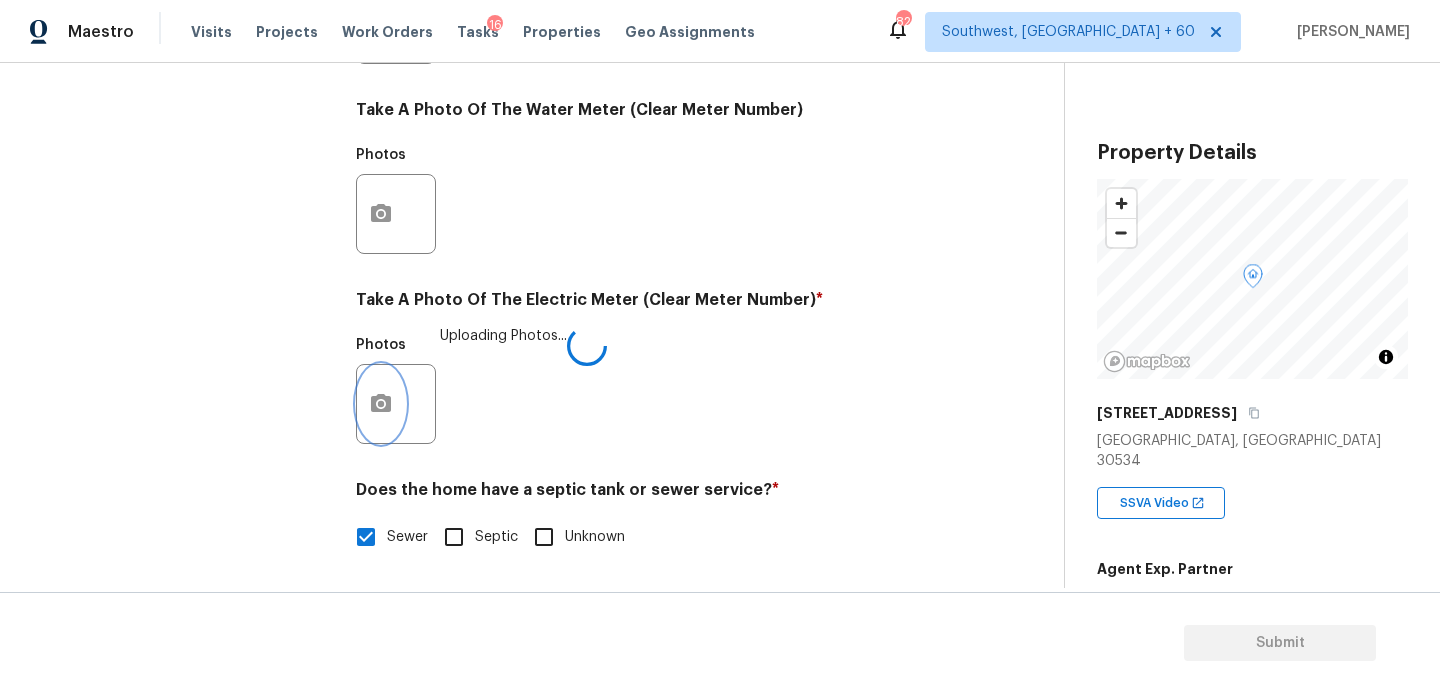 scroll, scrollTop: 0, scrollLeft: 0, axis: both 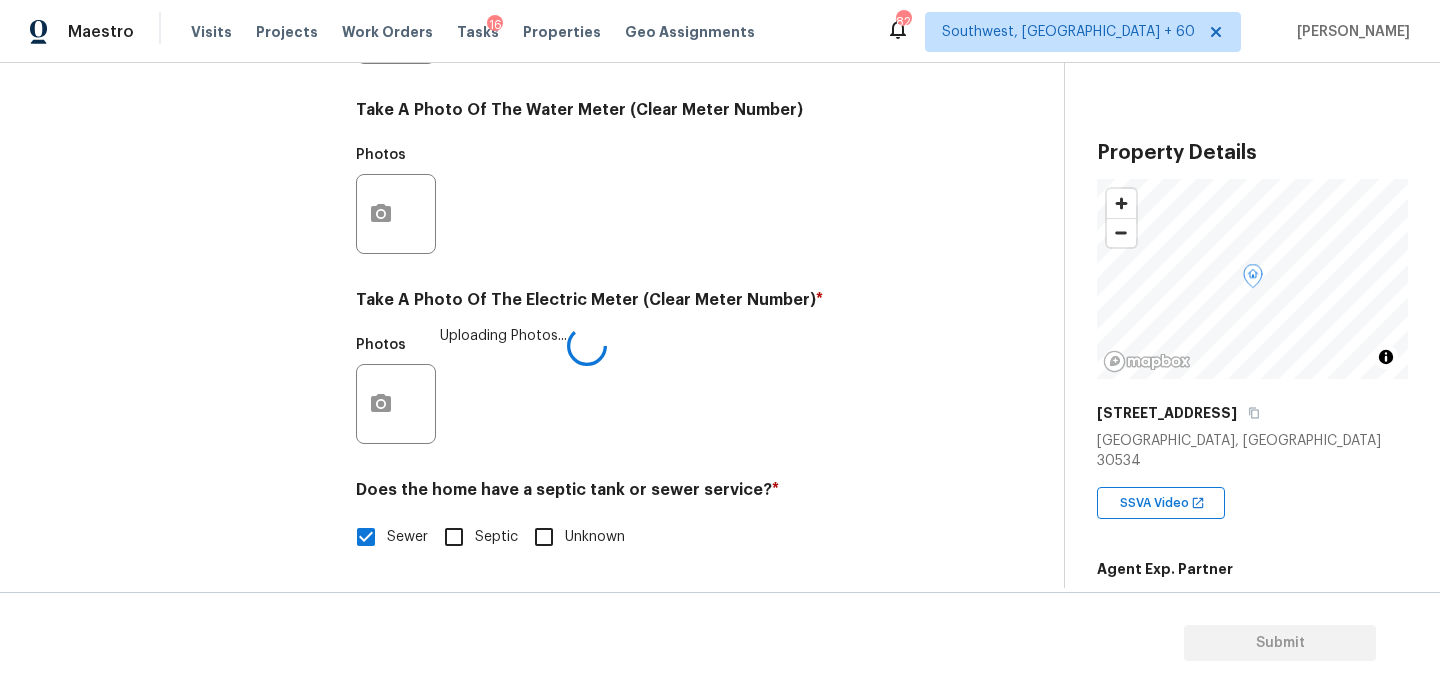 click on "Utilities Notes: ​ Are there solar panels?  * Has solar panels No solar panels Unknown What is the Gas source ?  * Natural Gas Lines Propane Other None Take A Photo Of The Gas Meter (Clear Meter Number) Photos Take A Photo Of The Water Meter (Clear Meter Number) Photos Take A Photo Of The Electric Meter (Clear Meter Number)  * Photos Uploading Photos... Does the home have a septic tank or sewer service?  * Sewer Septic Unknown" at bounding box center [654, 60] 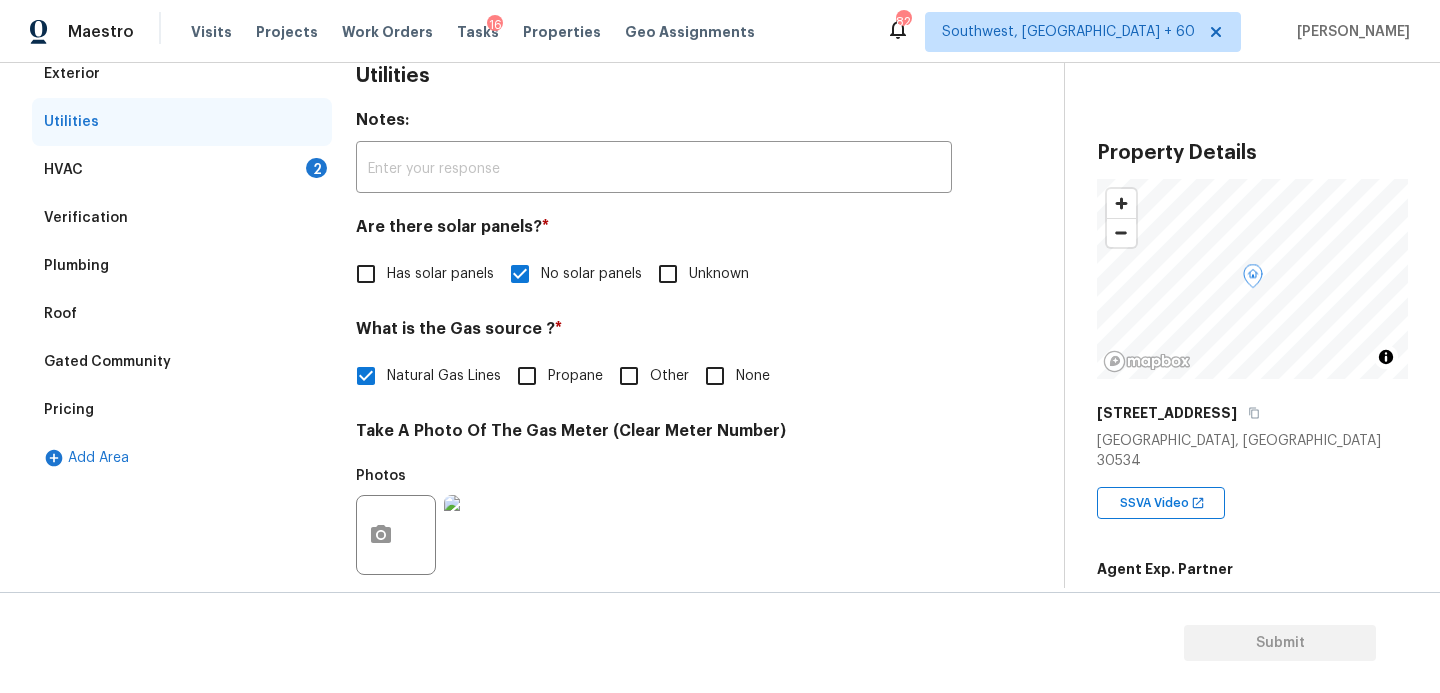 scroll, scrollTop: 252, scrollLeft: 0, axis: vertical 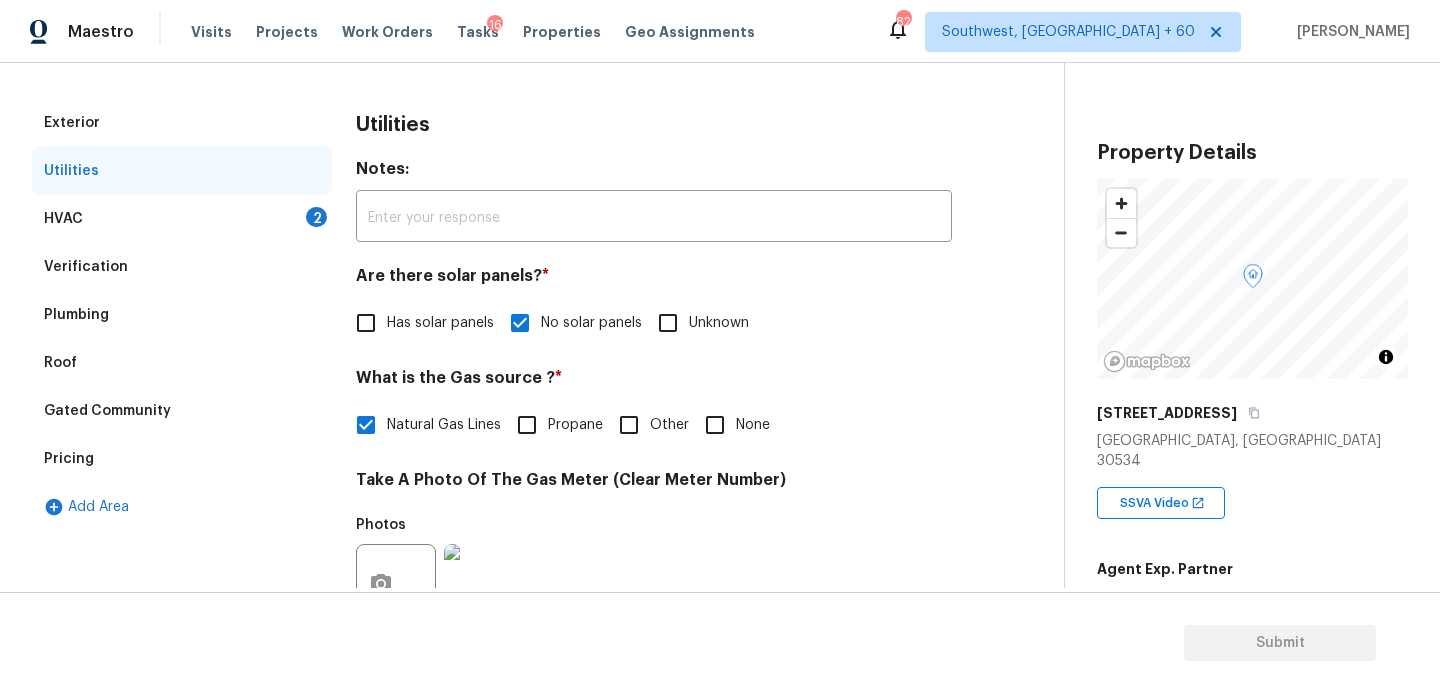 click on "HVAC 2" at bounding box center (182, 219) 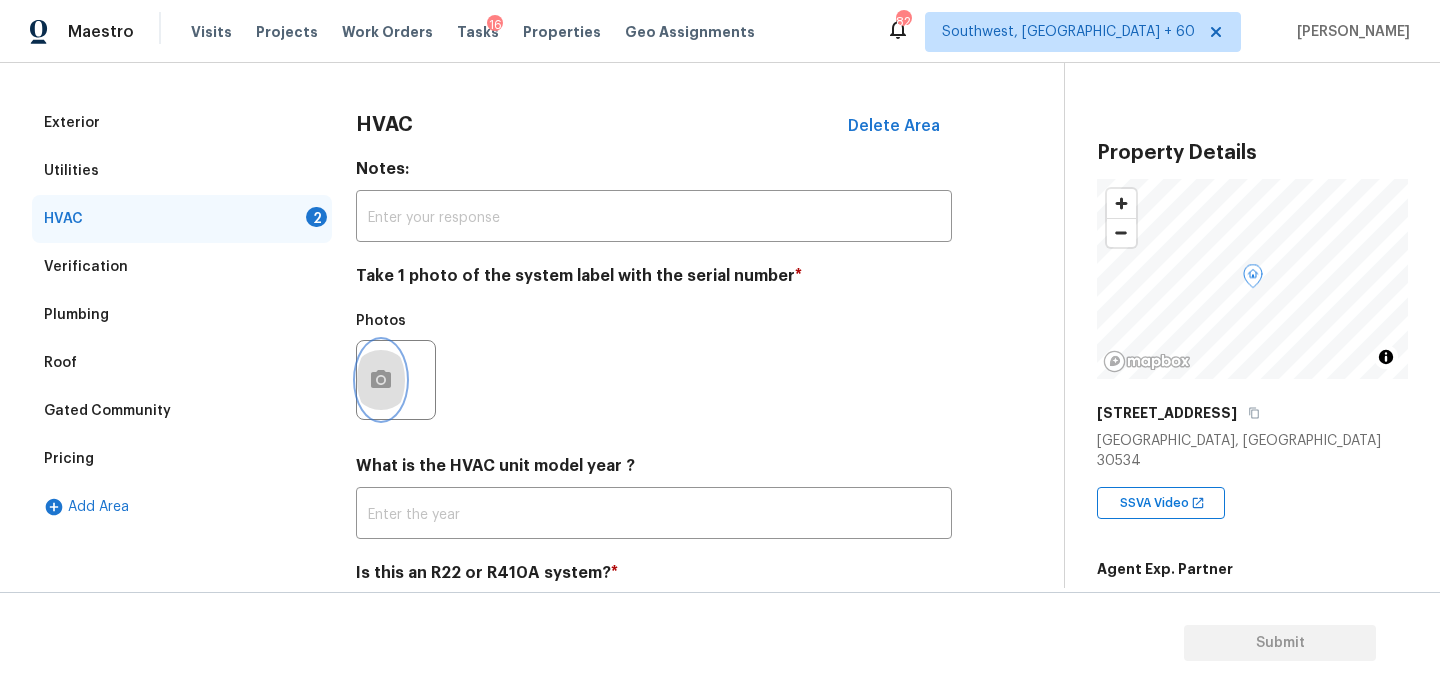 click at bounding box center [381, 380] 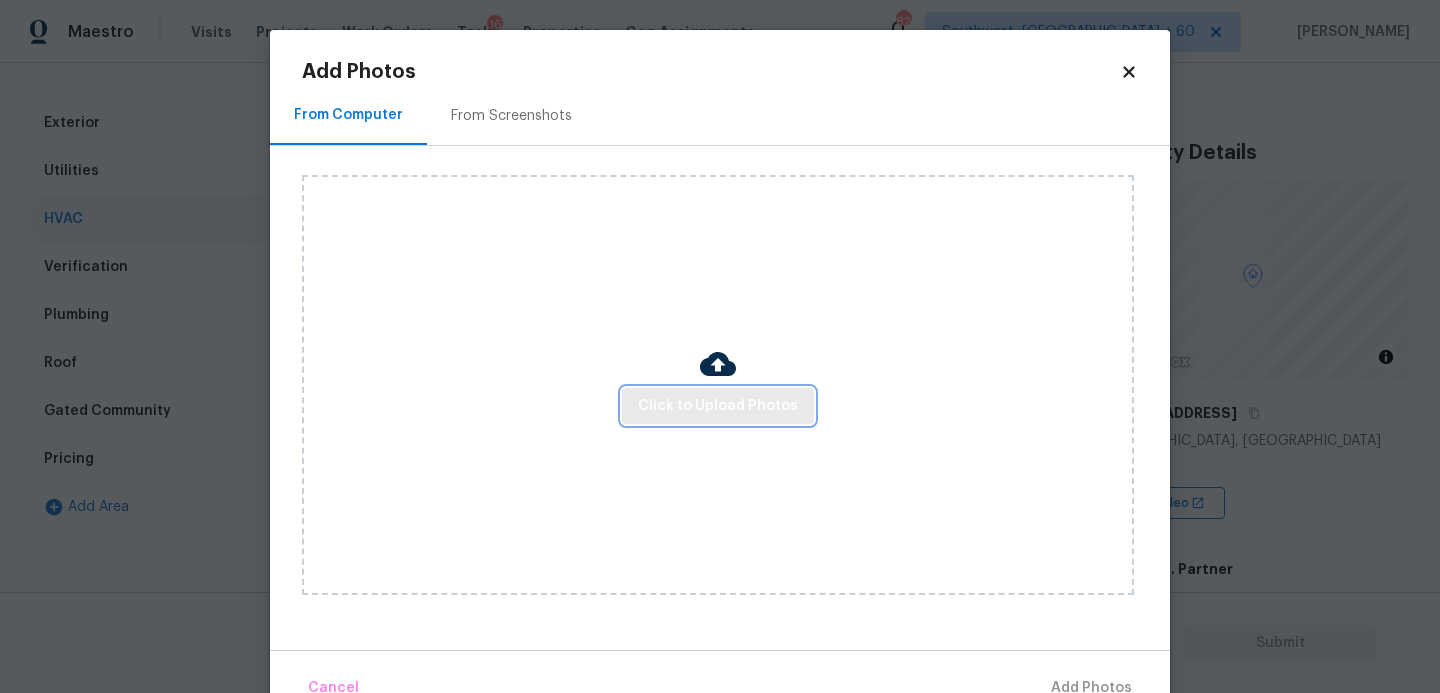 click on "Click to Upload Photos" at bounding box center [718, 406] 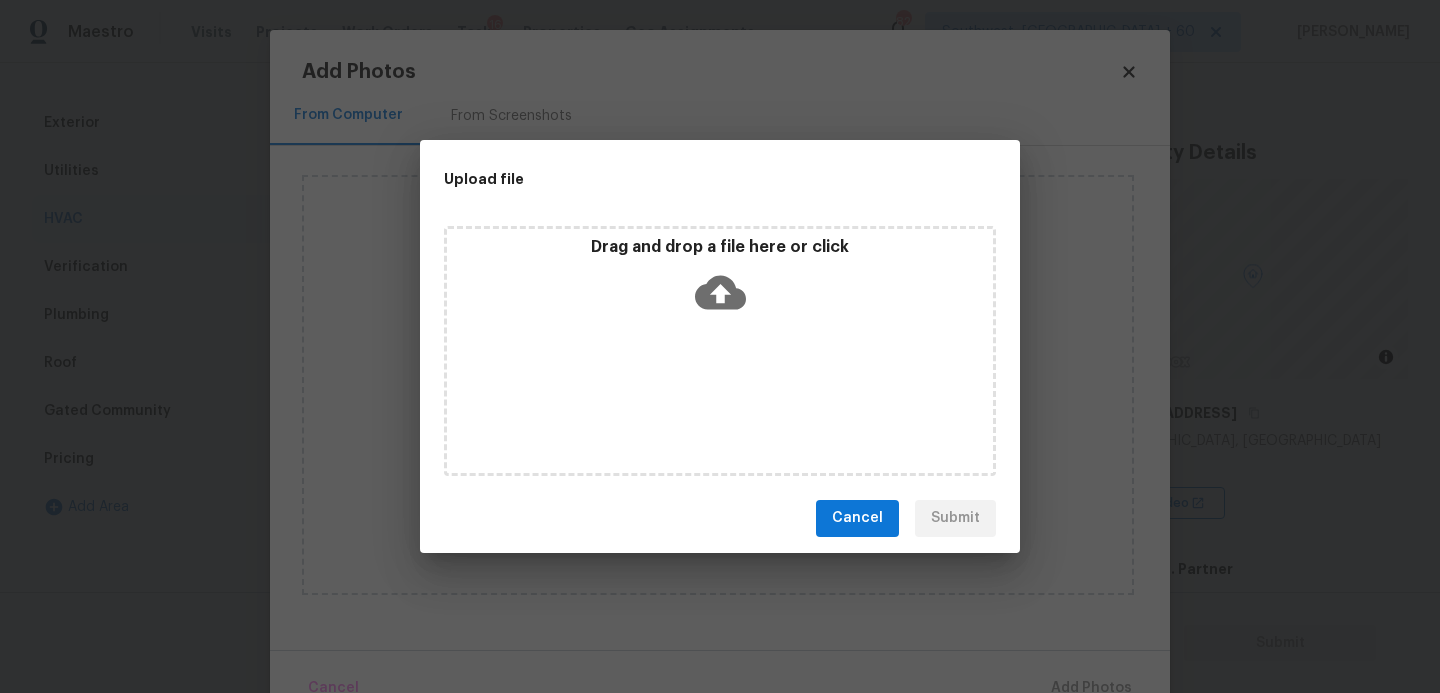 click 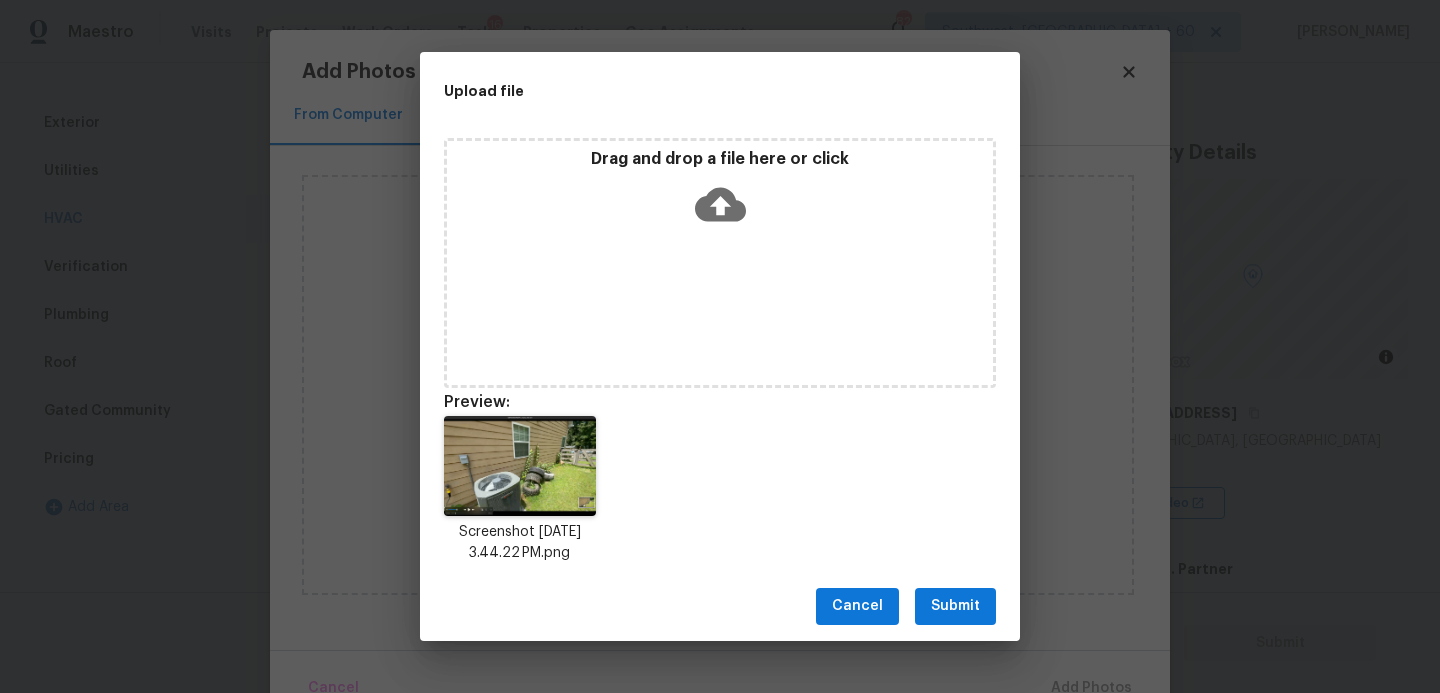 click on "Submit" at bounding box center [955, 606] 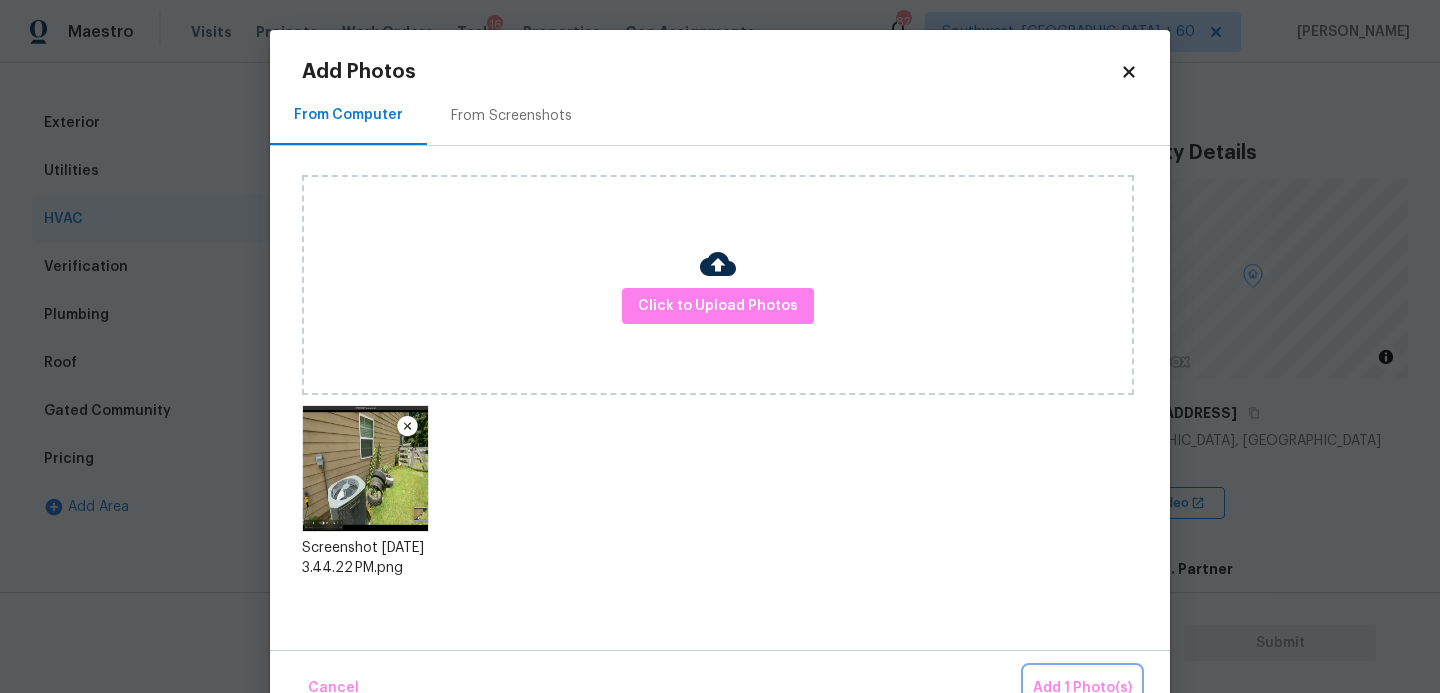 click on "Add 1 Photo(s)" at bounding box center [1082, 688] 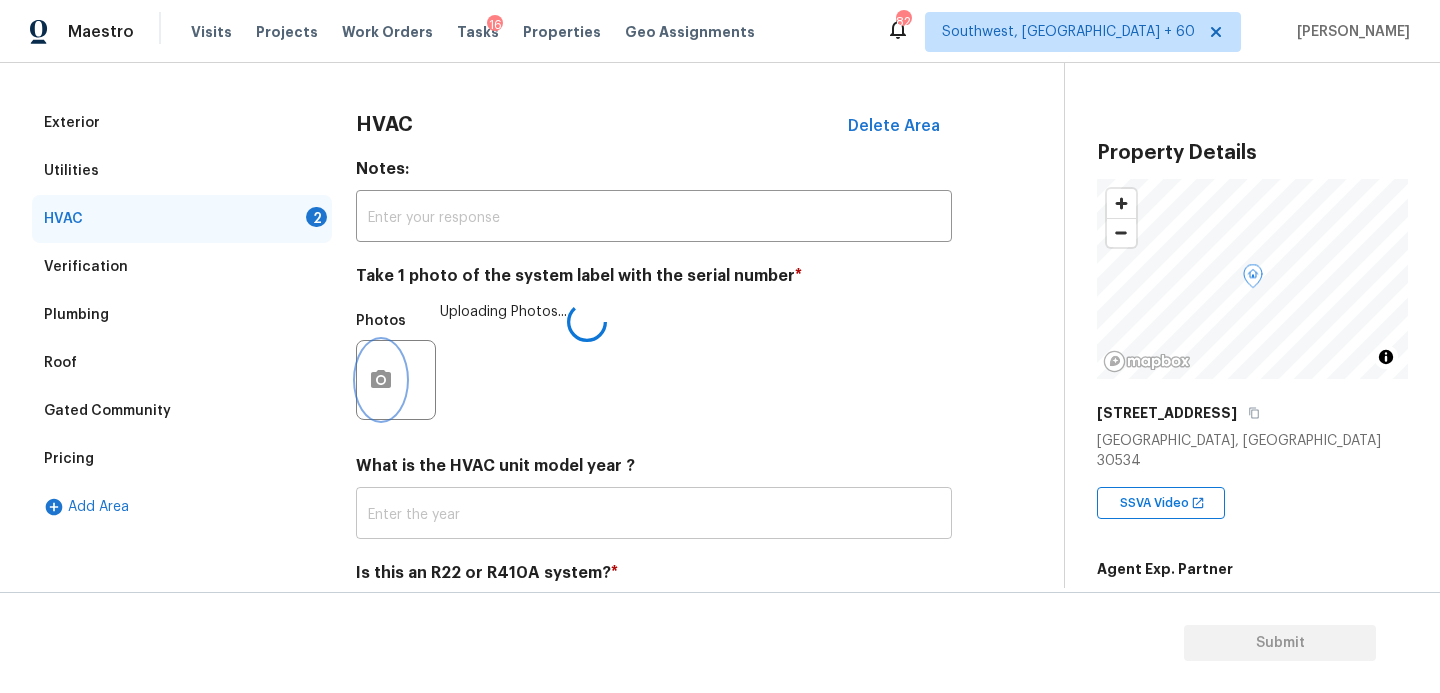 scroll, scrollTop: 336, scrollLeft: 0, axis: vertical 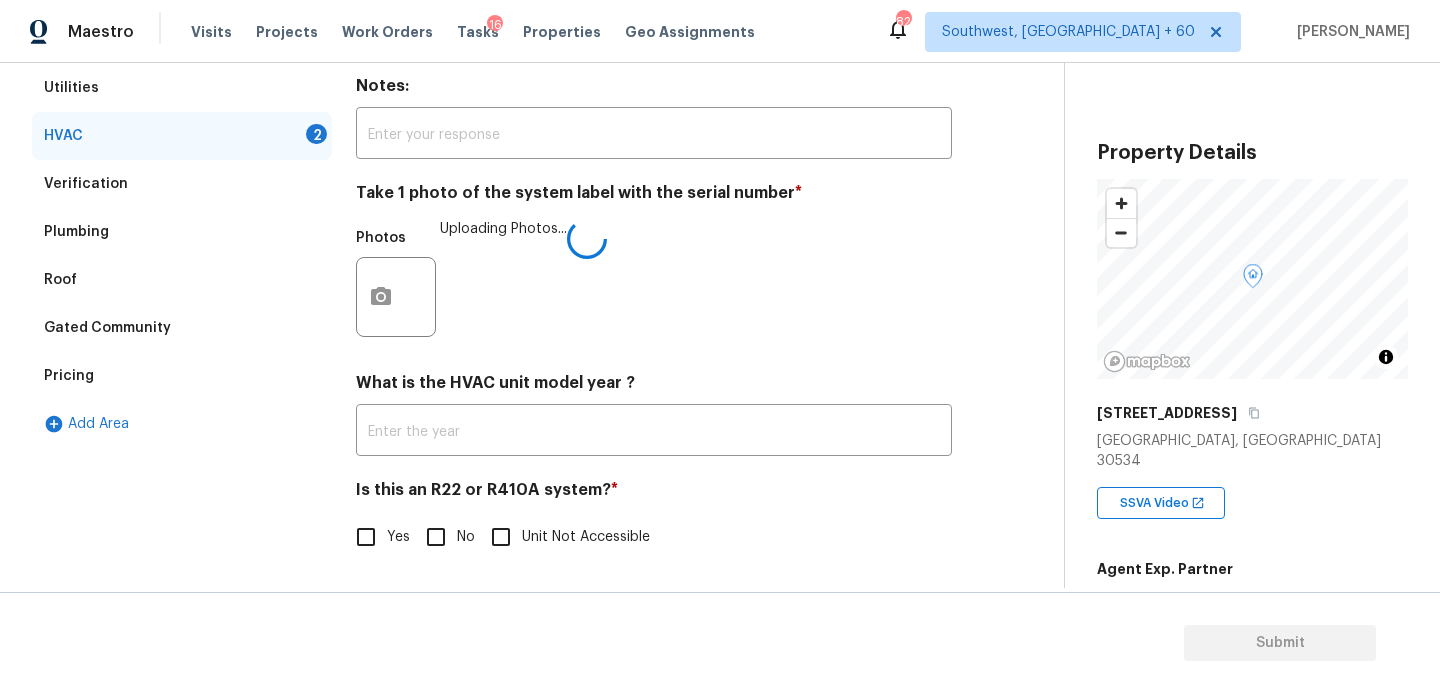 click on "No" at bounding box center [445, 537] 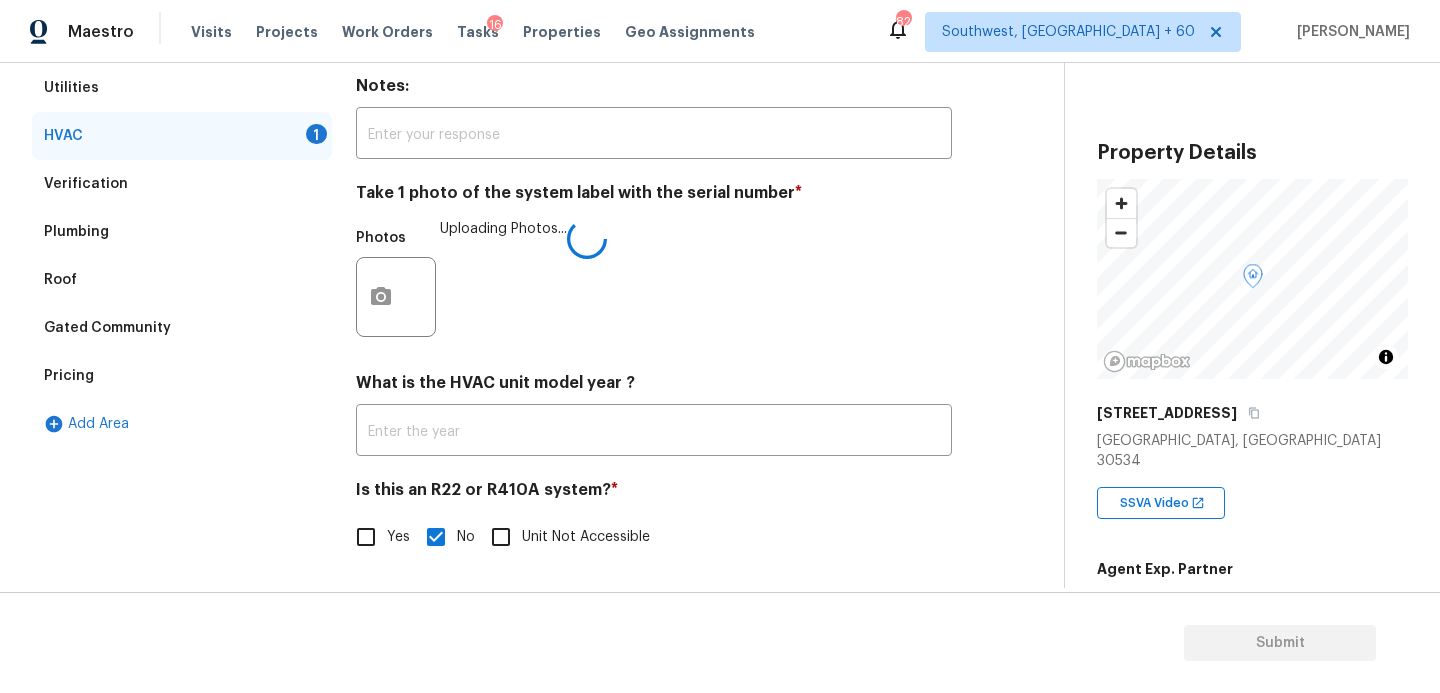 click on "Photos Uploading Photos..." at bounding box center [654, 284] 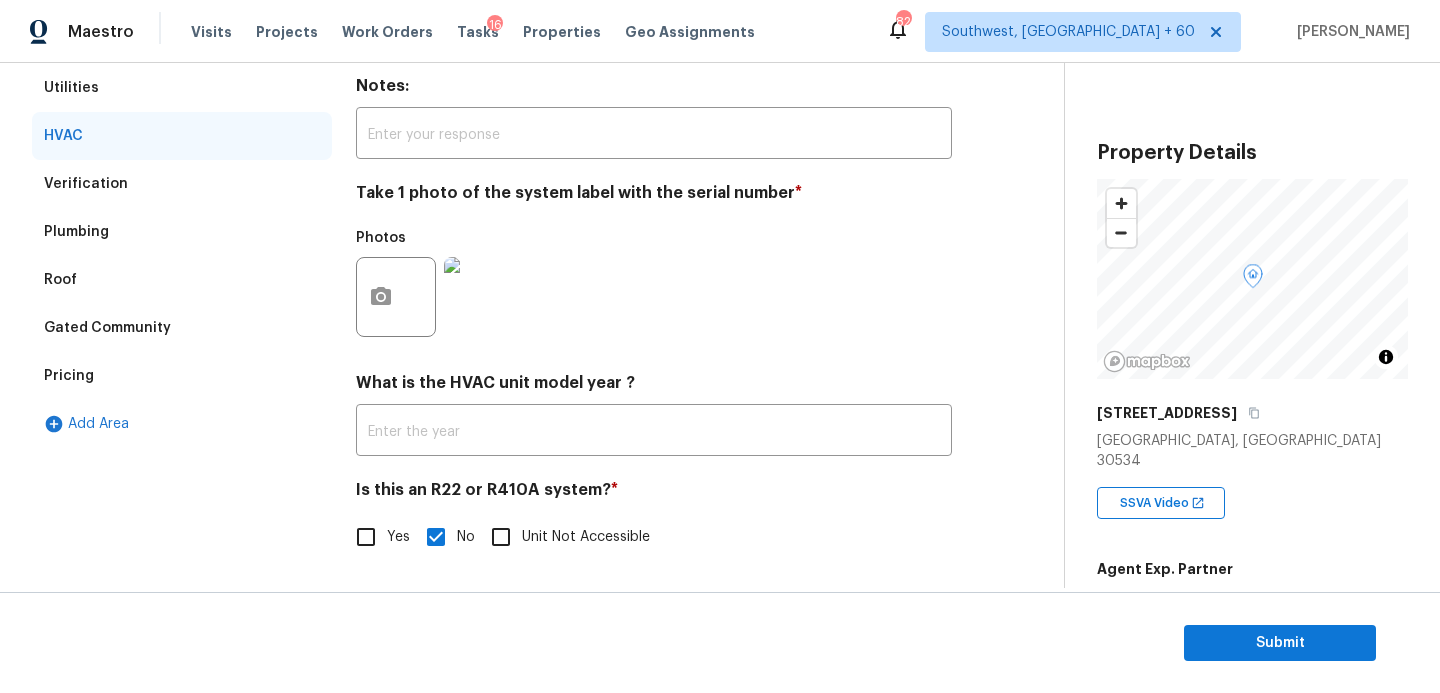 scroll, scrollTop: 124, scrollLeft: 0, axis: vertical 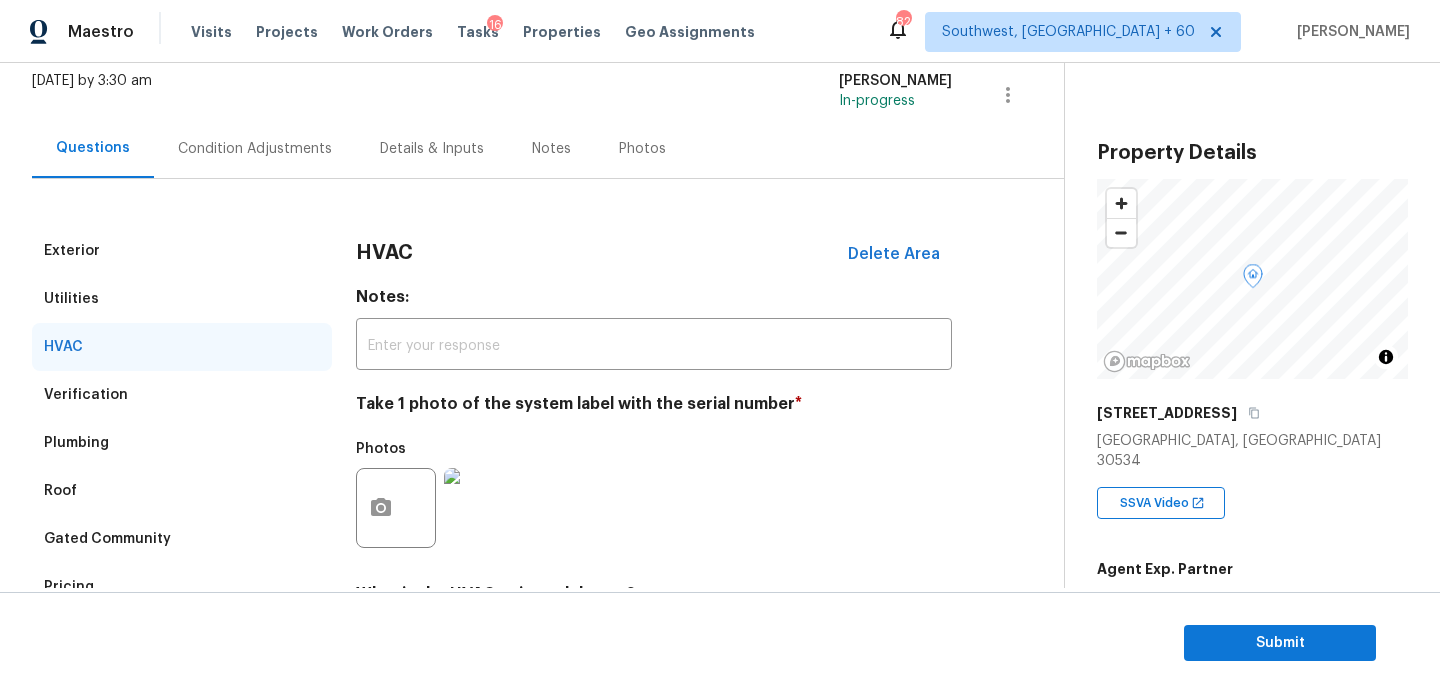 click on "Condition Adjustments" at bounding box center [255, 149] 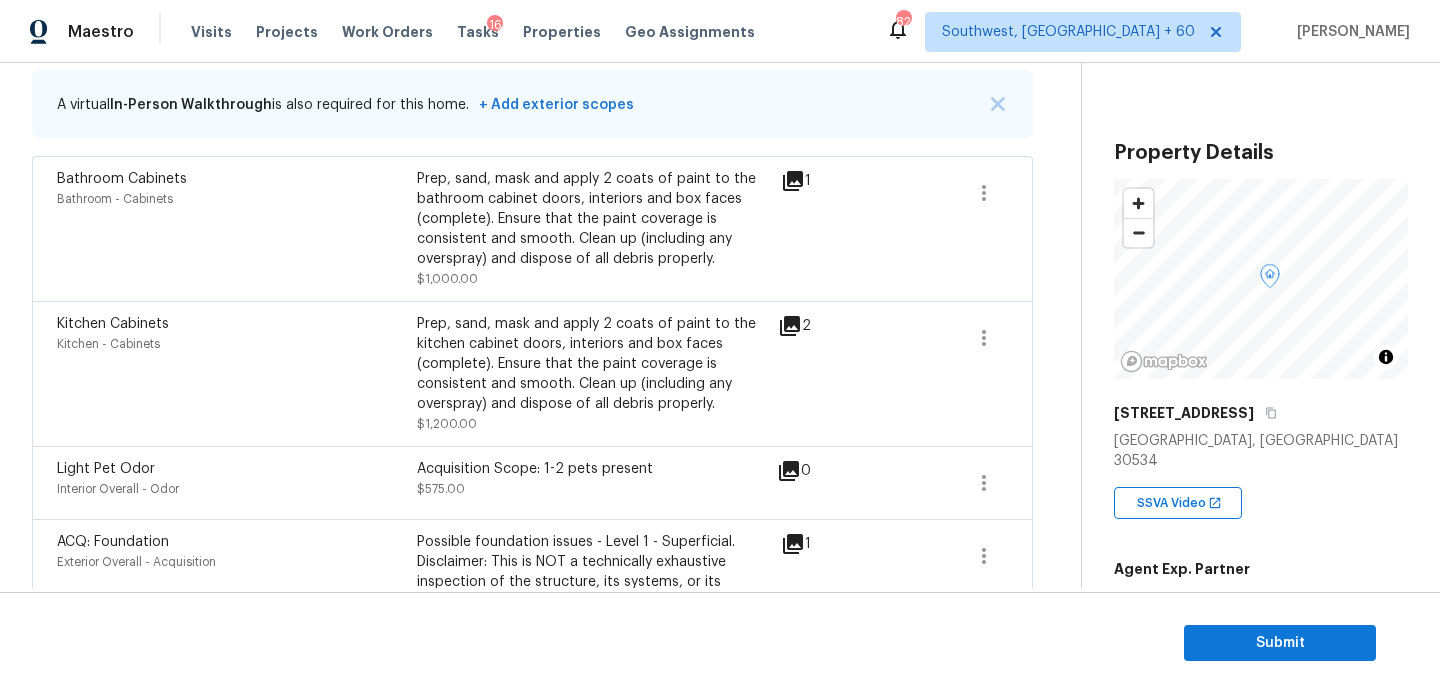 scroll, scrollTop: 316, scrollLeft: 0, axis: vertical 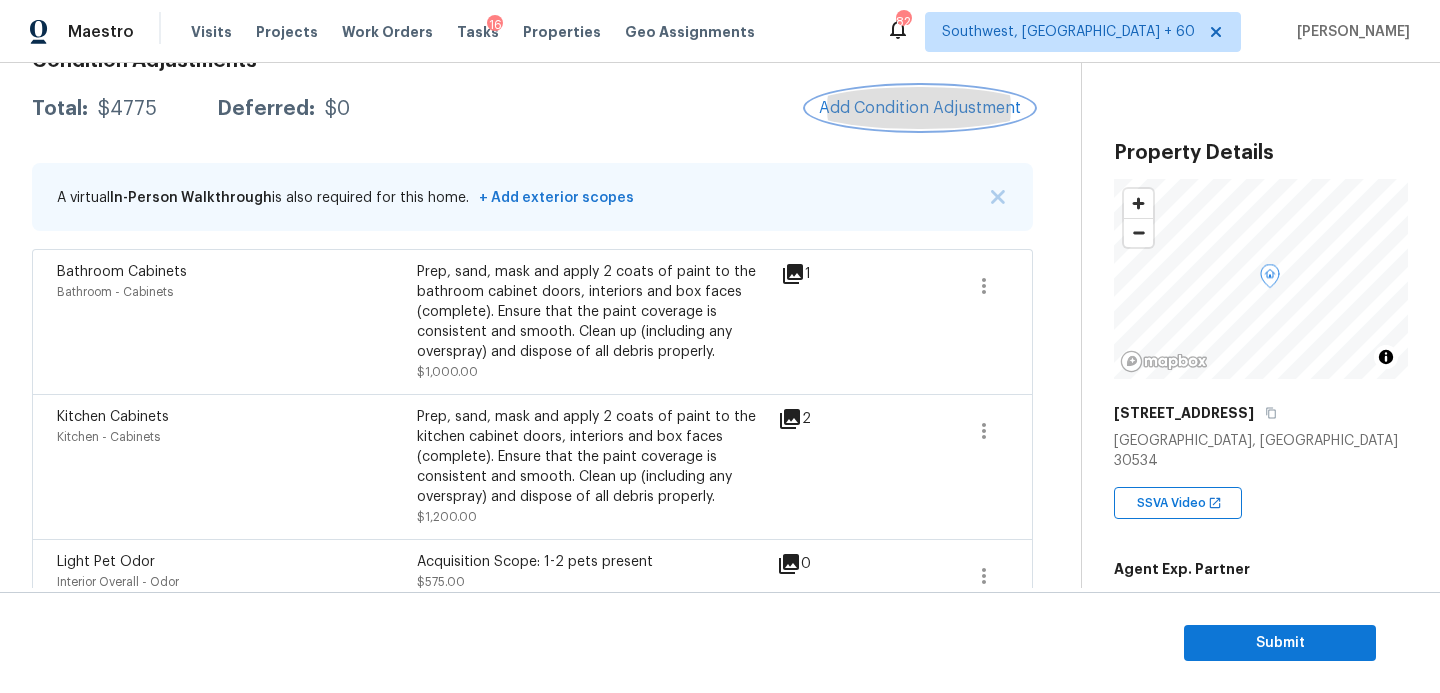 click on "Add Condition Adjustment" at bounding box center (920, 108) 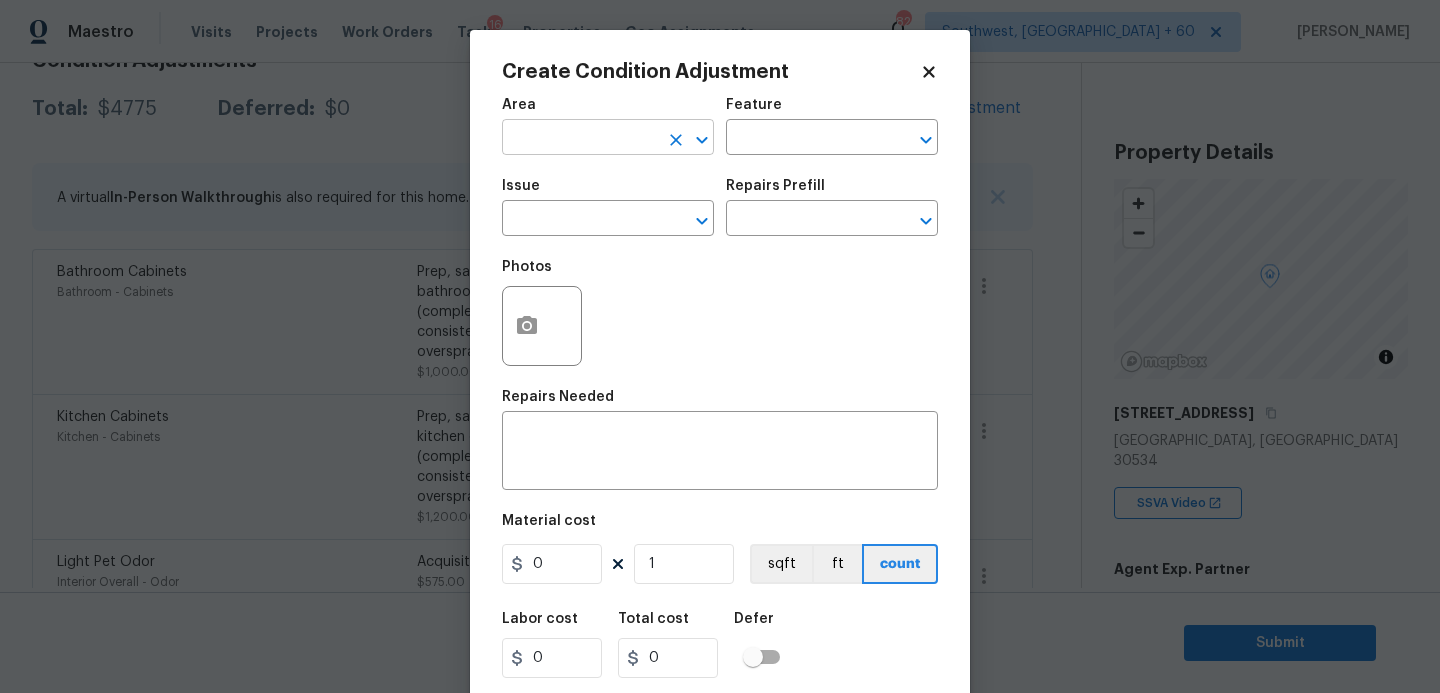 click at bounding box center [580, 139] 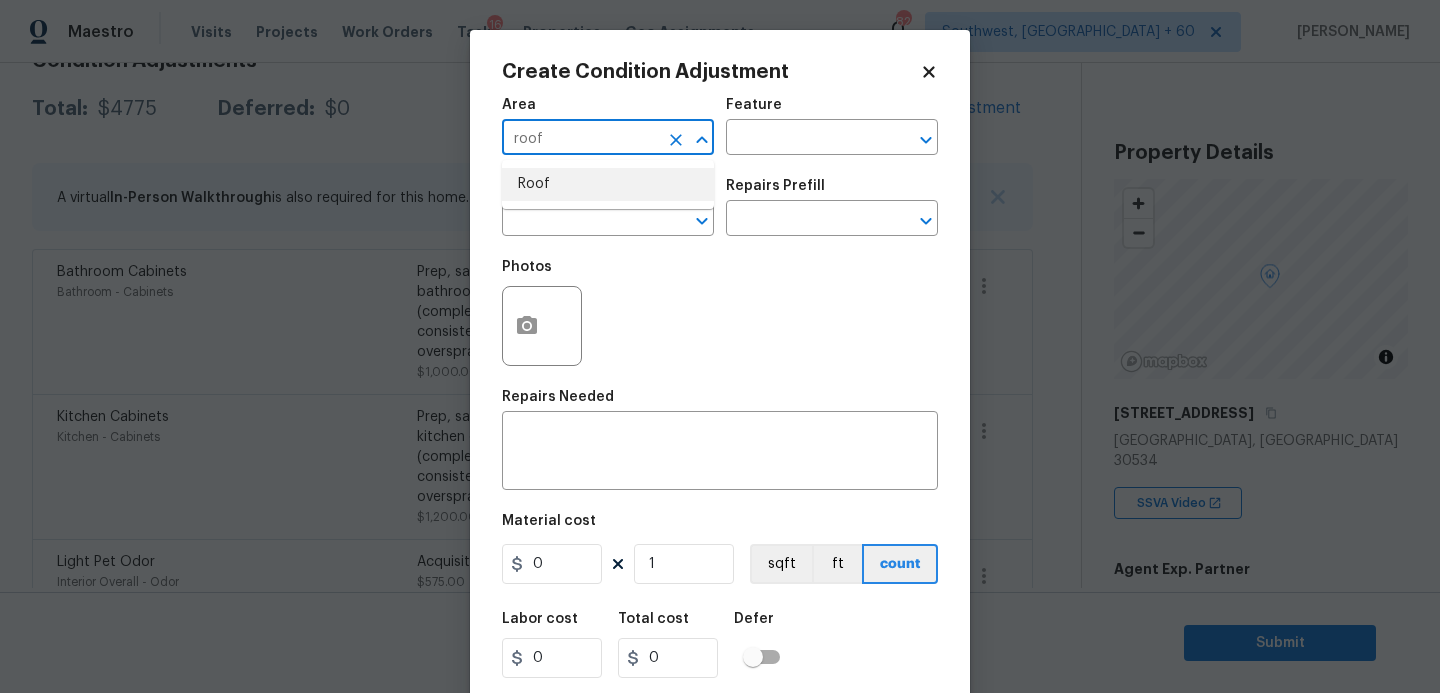 click on "Roof" at bounding box center (608, 184) 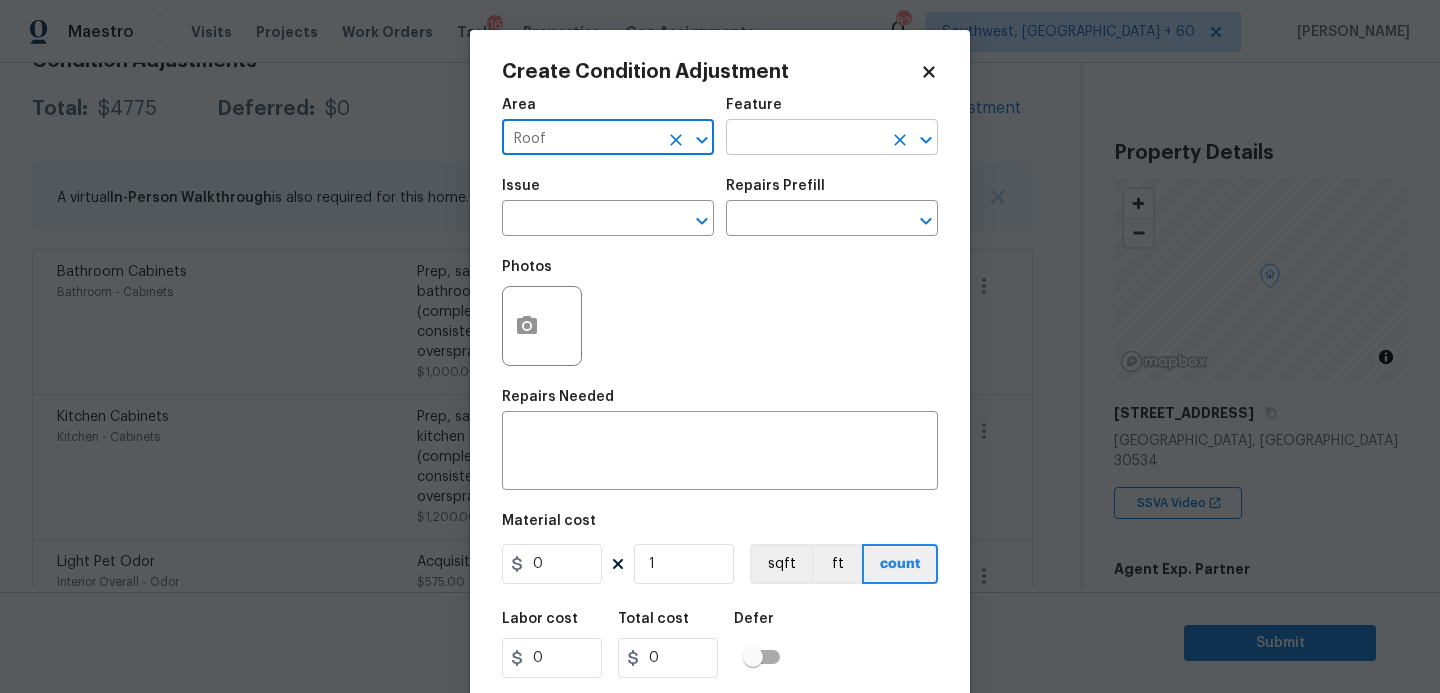 type on "Roof" 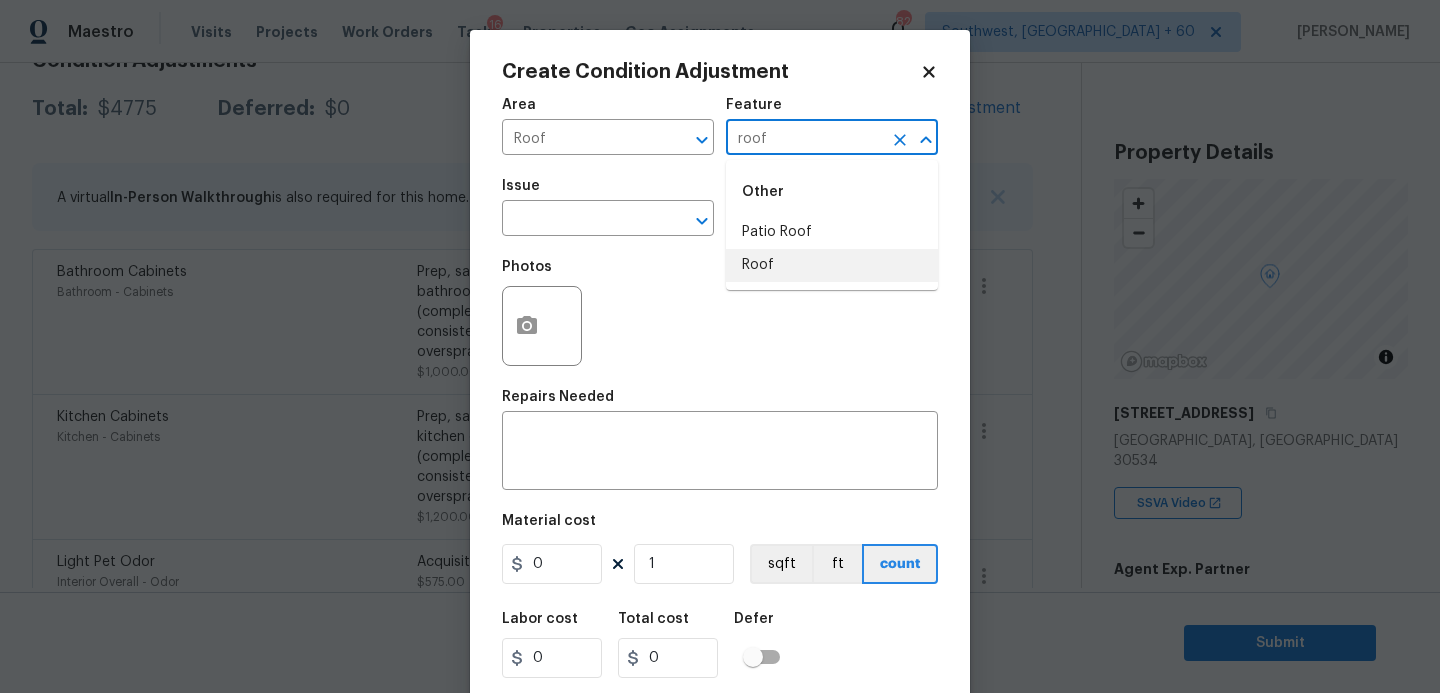 click on "Roof" at bounding box center (832, 265) 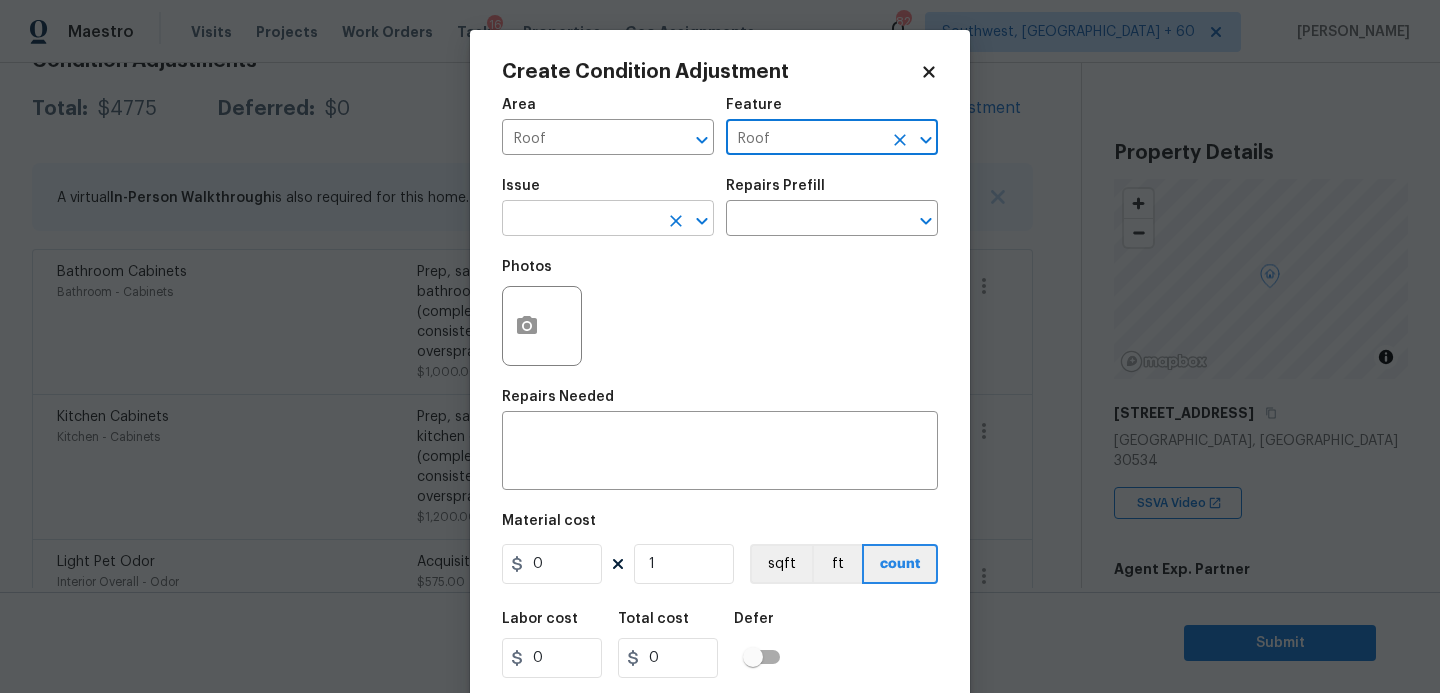 type on "Roof" 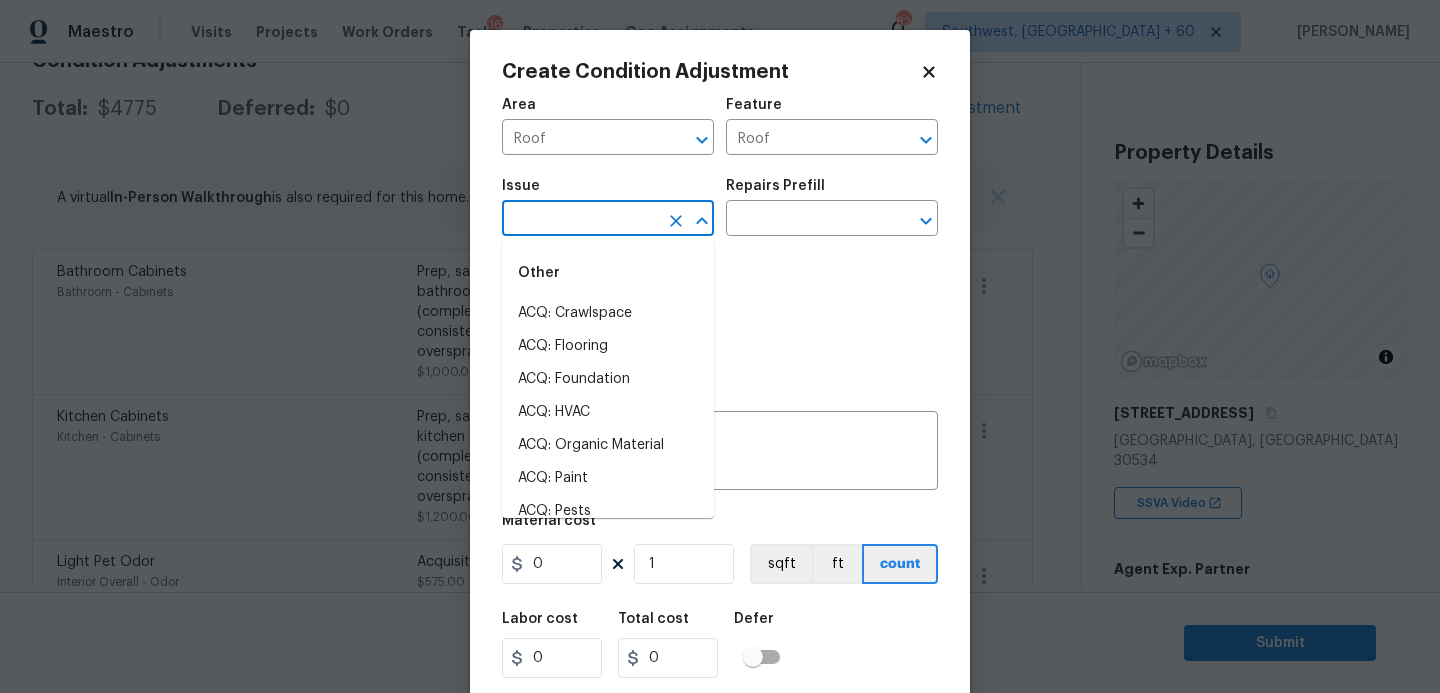 click at bounding box center (580, 220) 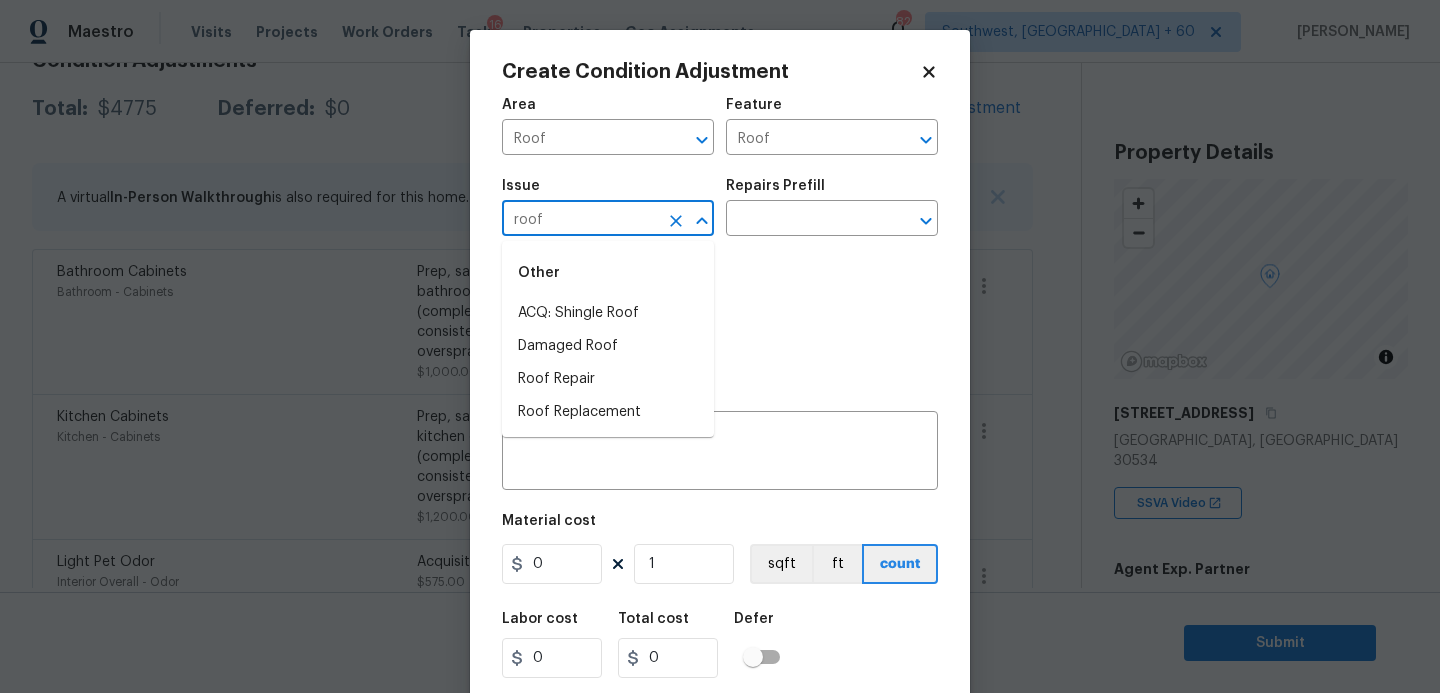click on "ACQ: Shingle Roof" at bounding box center [608, 313] 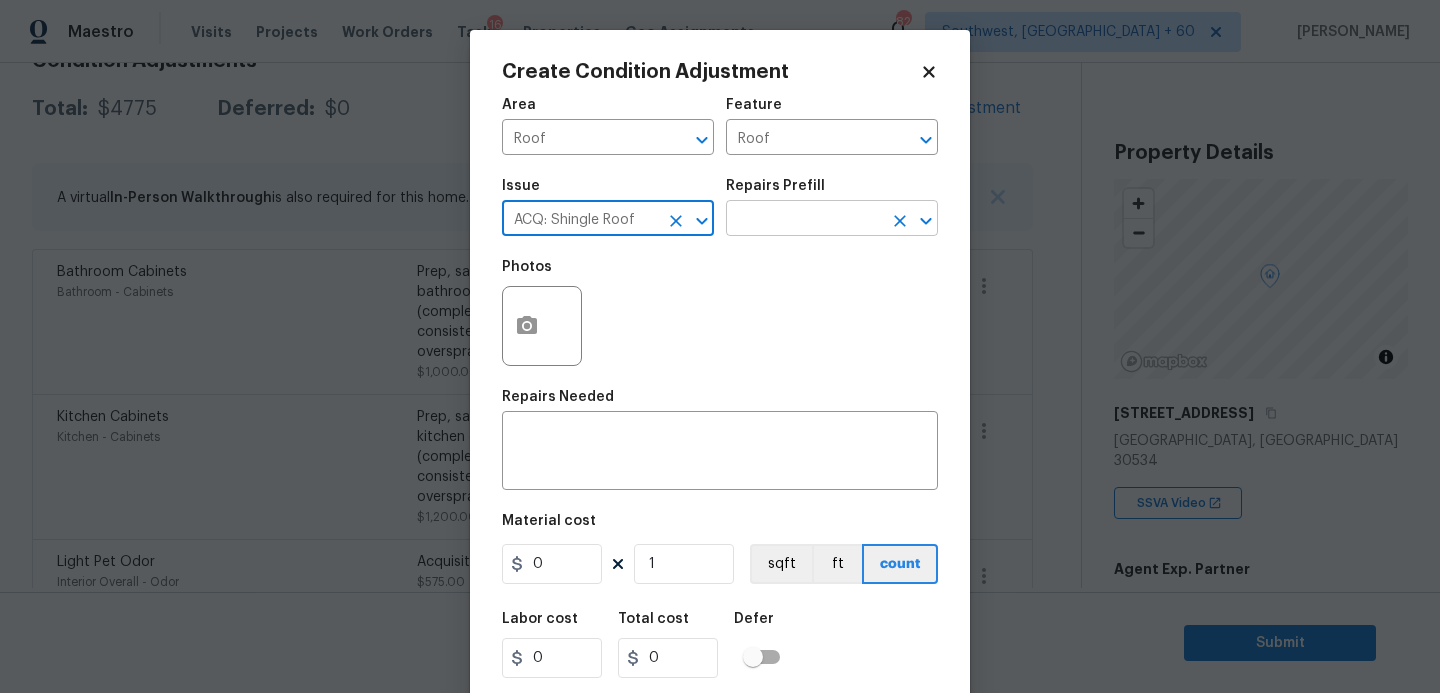 type on "ACQ: Shingle Roof" 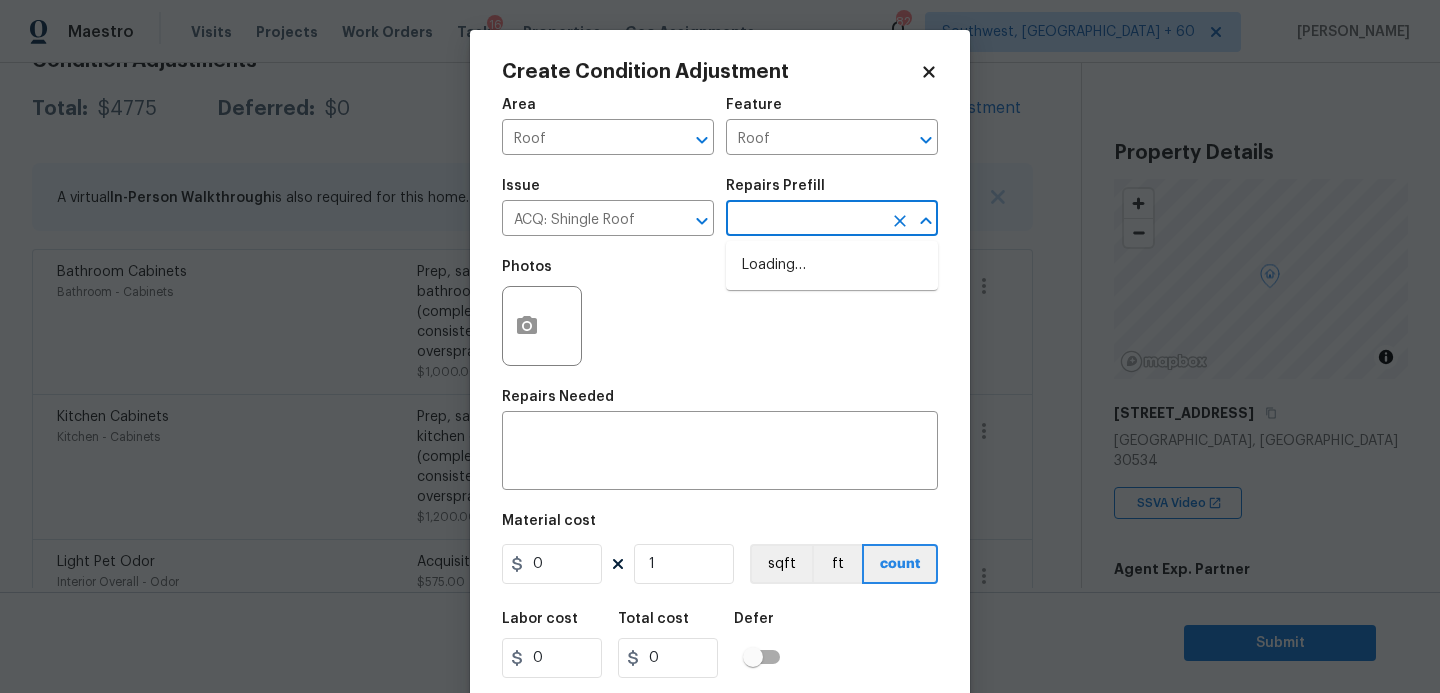 click at bounding box center (804, 220) 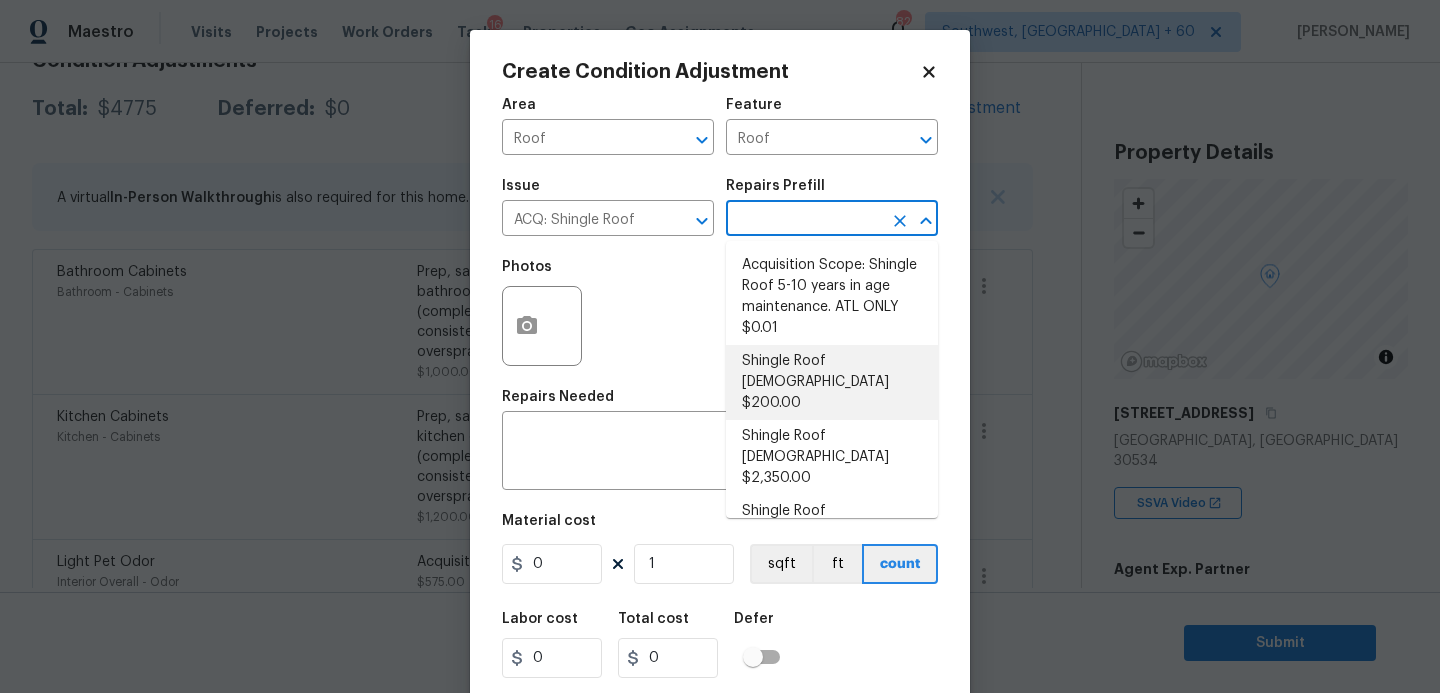 click on "Shingle Roof 0-10 Years Old $200.00" at bounding box center (832, 382) 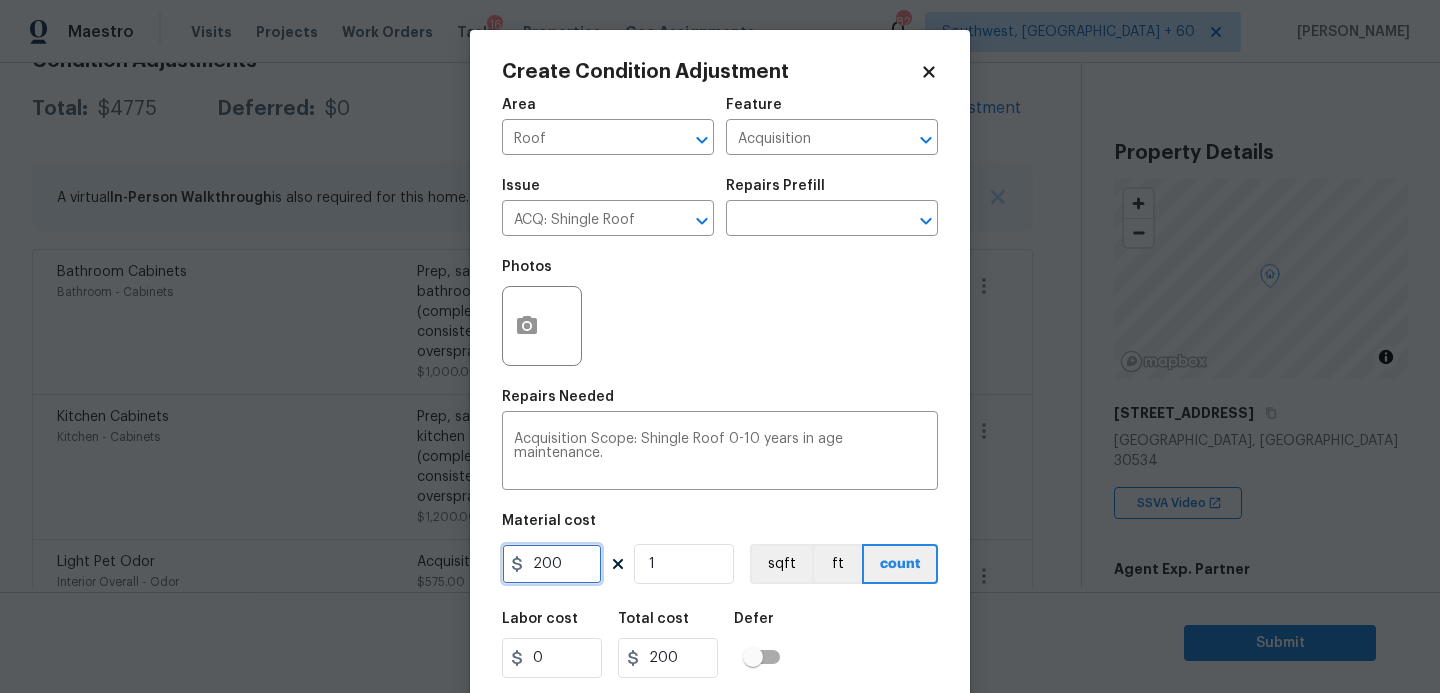 drag, startPoint x: 581, startPoint y: 551, endPoint x: 394, endPoint y: 558, distance: 187.13097 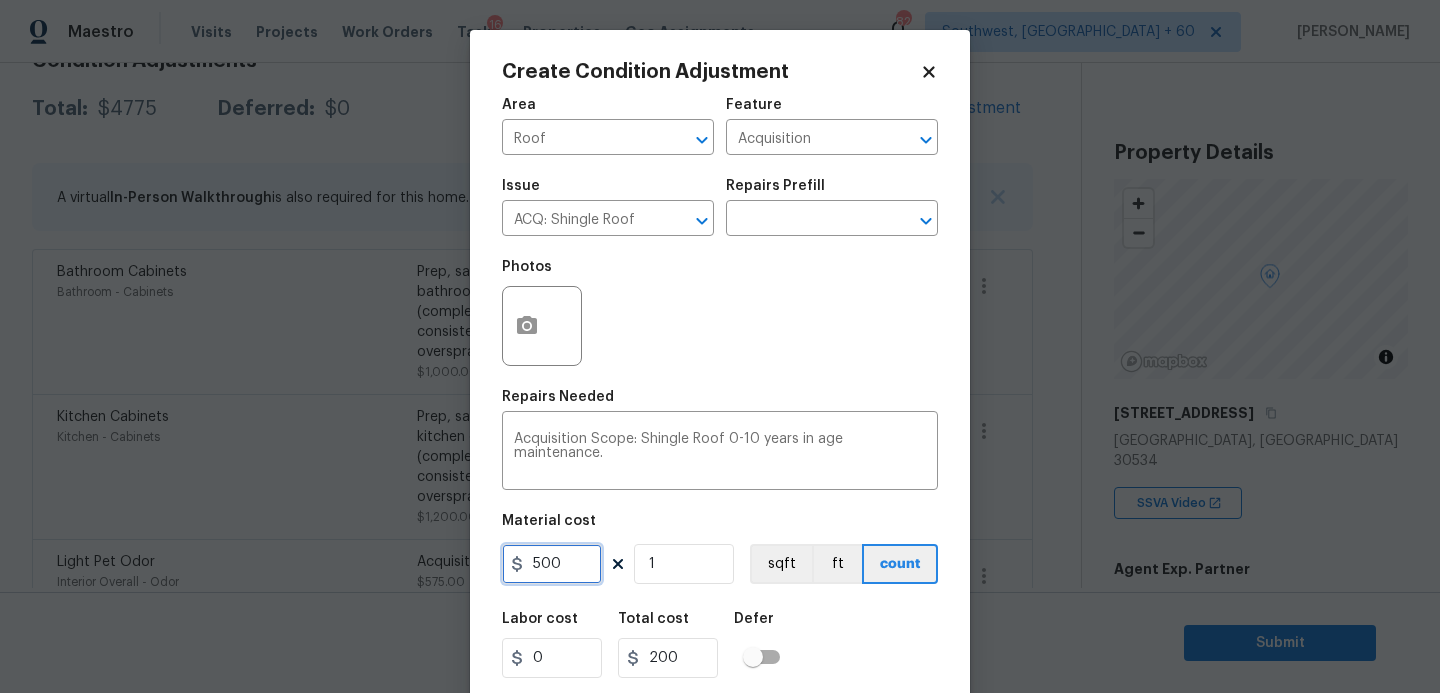 type on "500" 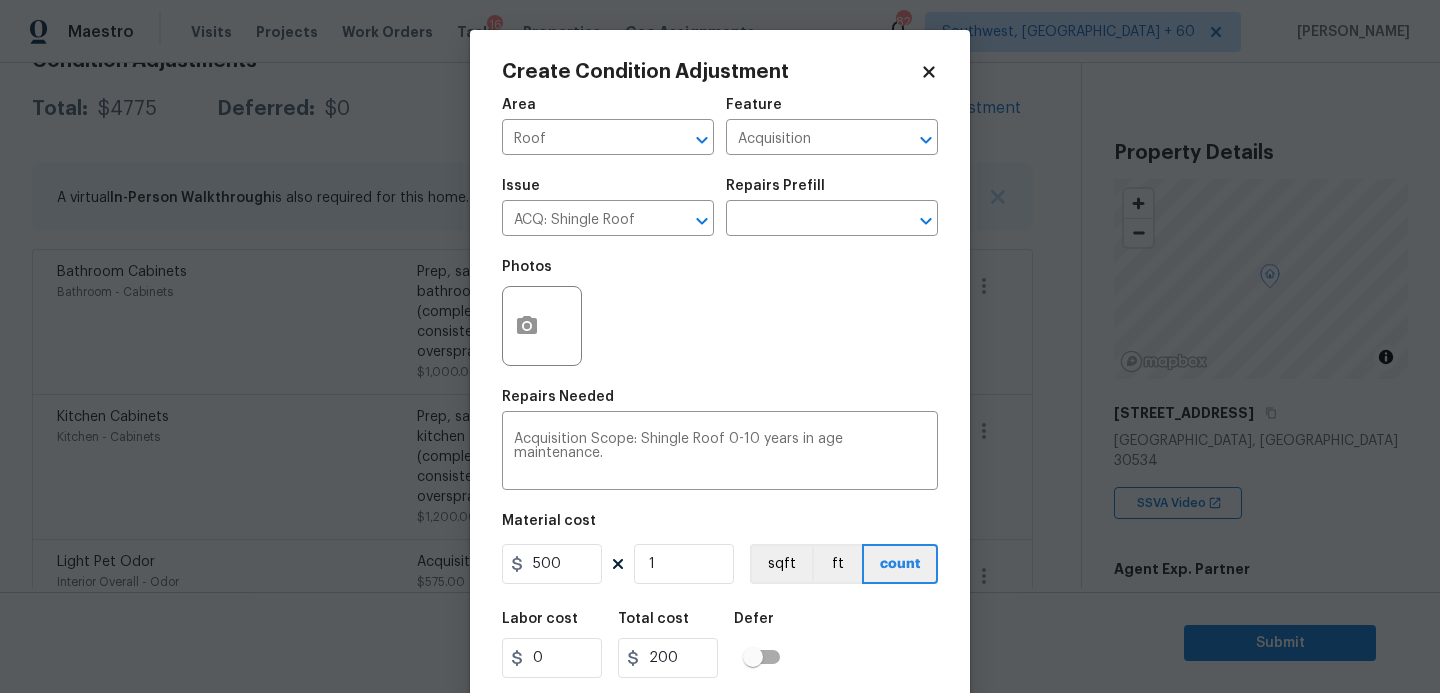 type on "500" 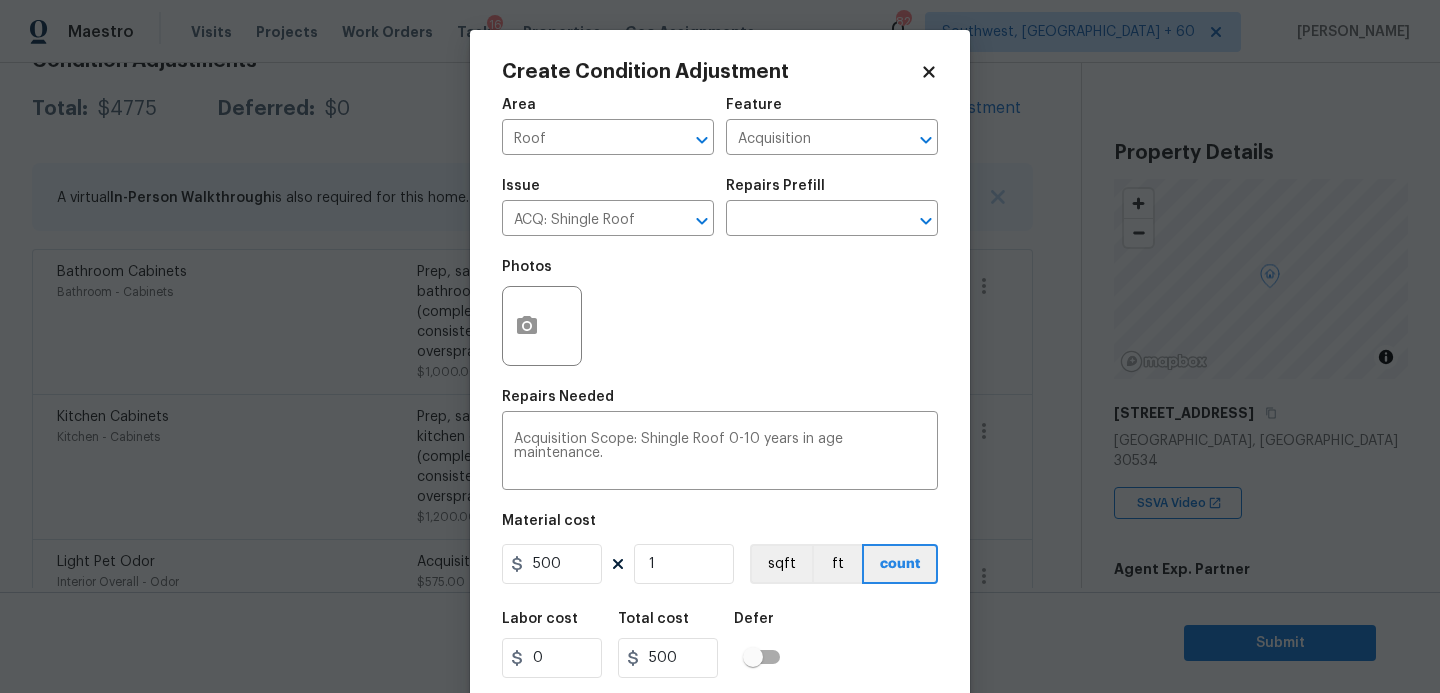 click on "Defer" at bounding box center (754, 619) 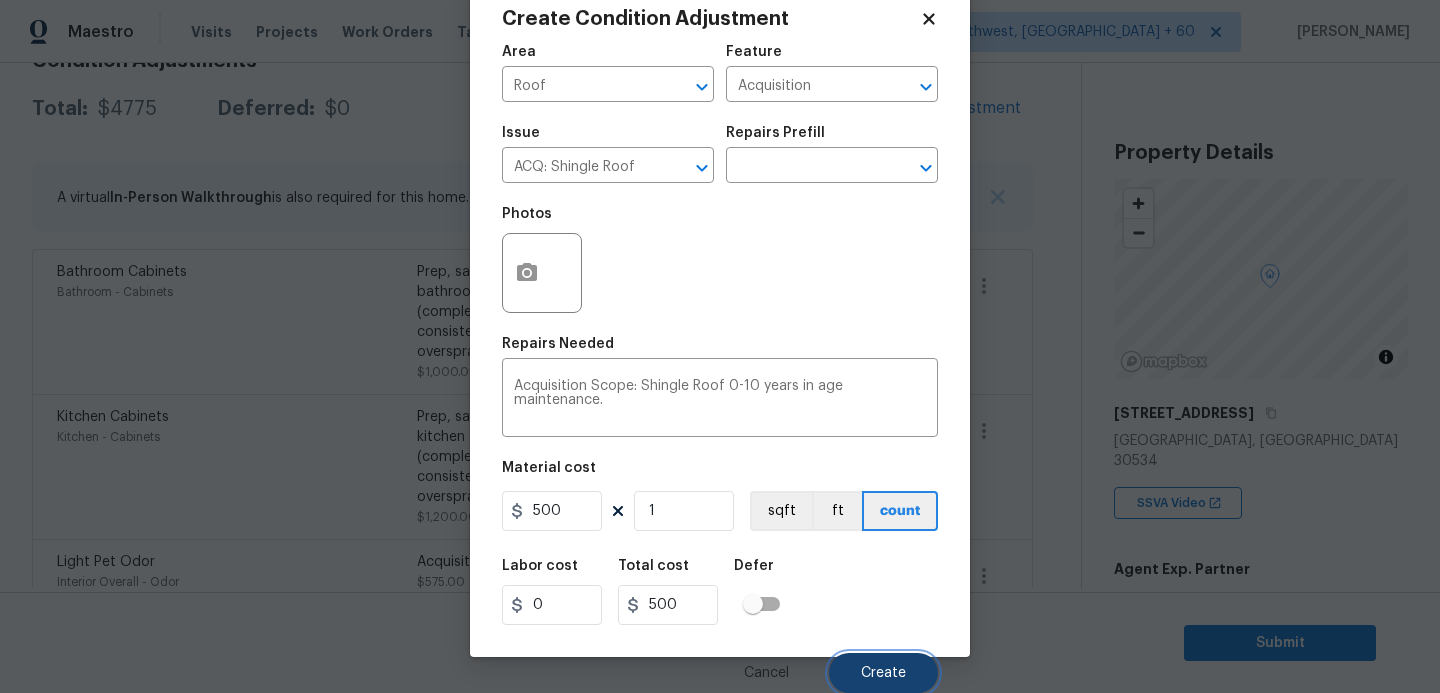 click on "Create" at bounding box center [883, 673] 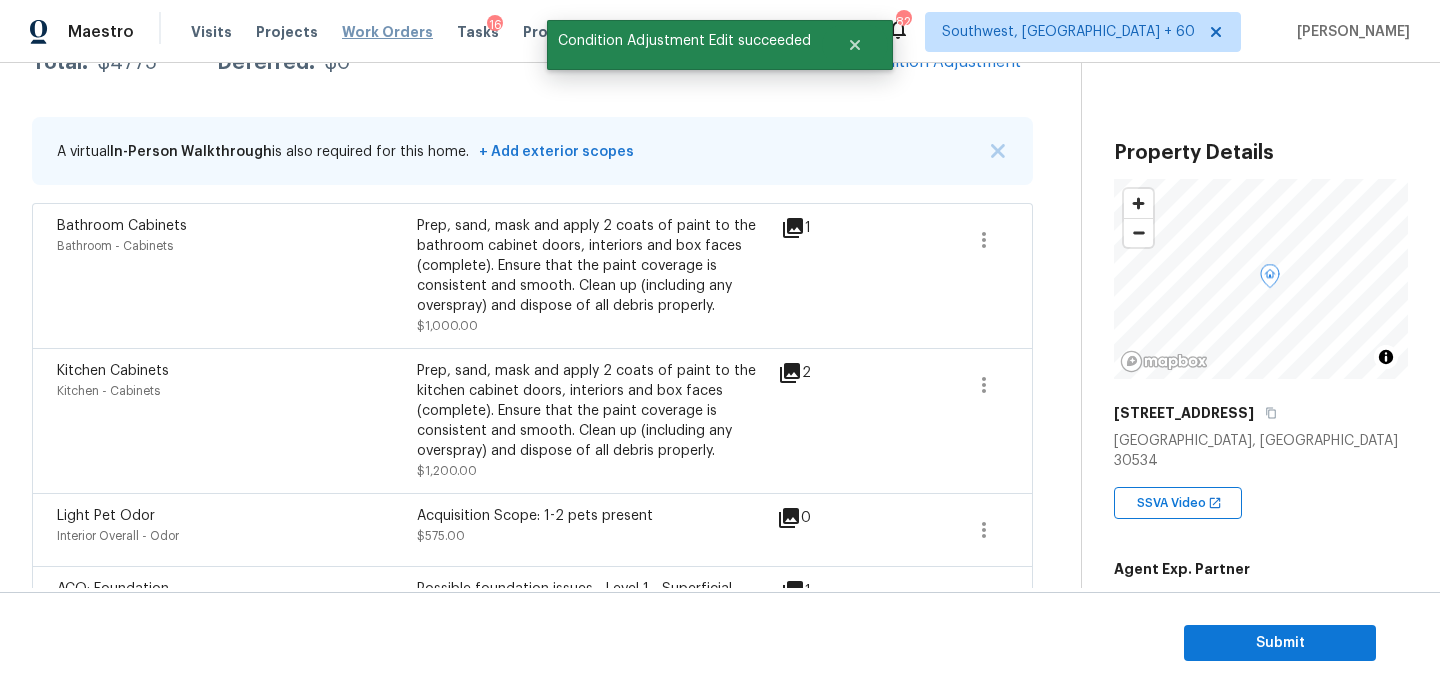 scroll, scrollTop: 316, scrollLeft: 0, axis: vertical 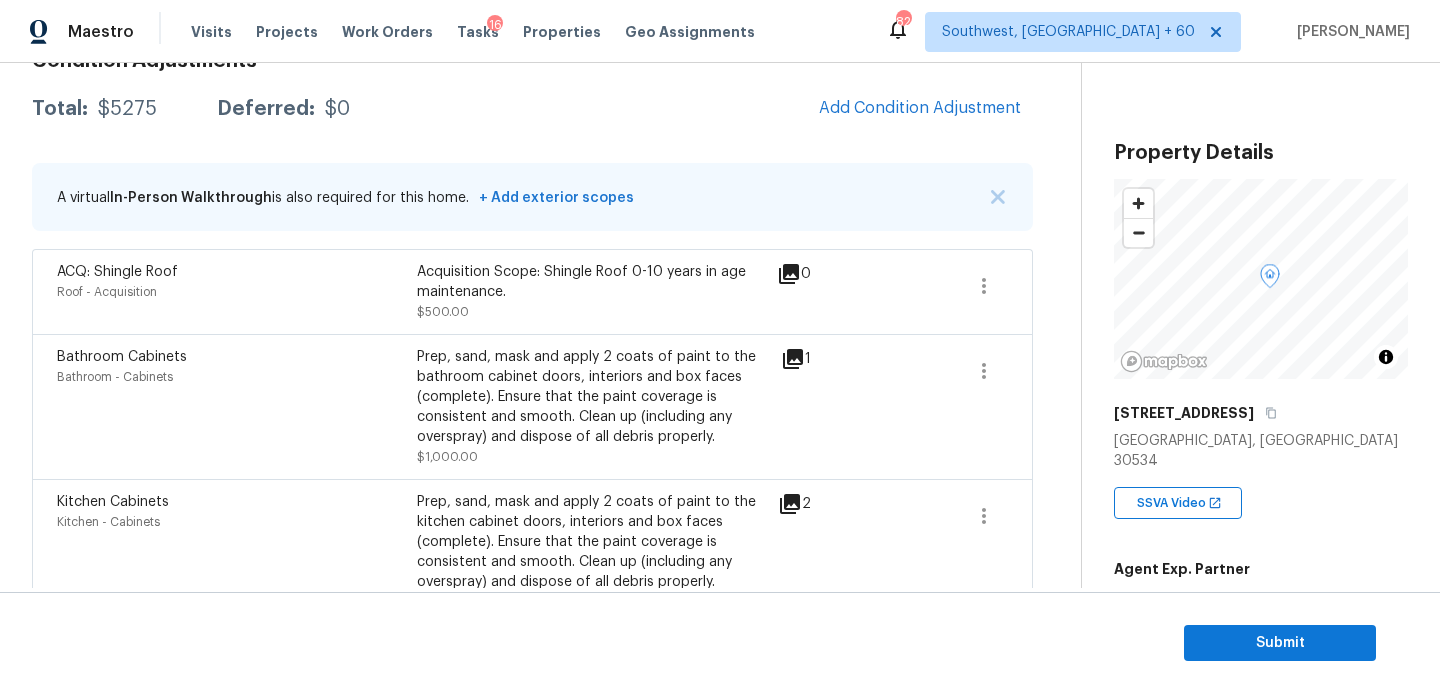 click on "Condition Adjustments Total:  $5275 Deferred:  $0 Add Condition Adjustment A virtual  In-Person Walkthrough  is also required for this home.   + Add exterior scopes ACQ: Shingle Roof Roof - Acquisition Acquisition Scope: Shingle Roof 0-10 years in age maintenance. $500.00   0 Bathroom Cabinets Bathroom - Cabinets Prep, sand, mask and apply 2 coats of paint to the bathroom cabinet doors, interiors and box faces (complete). Ensure that the paint coverage is consistent and smooth. Clean up (including any overspray) and dispose of all debris properly. $1,000.00   1 Kitchen Cabinets Kitchen - Cabinets Prep, sand, mask and apply 2 coats of paint to the kitchen cabinet doors, interiors and box faces (complete). Ensure that the paint coverage is consistent and smooth. Clean up (including any overspray) and dispose of all debris properly. $1,200.00   2 Light Pet Odor Interior Overall - Odor Acquisition Scope: 1-2 pets present $575.00   0 ACQ: Foundation Exterior Overall - Acquisition $1,000.00   1 Pool $1,000.00   1" at bounding box center (532, 525) 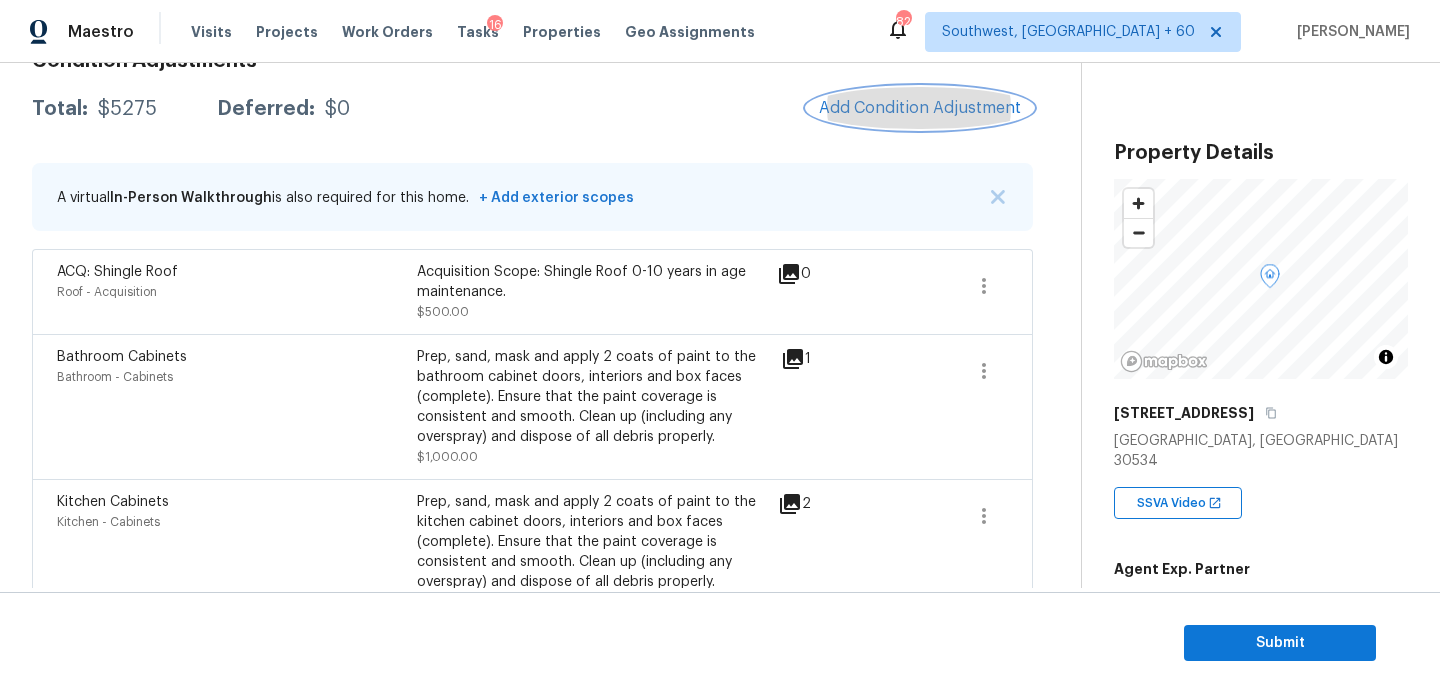 click on "Add Condition Adjustment" at bounding box center (920, 108) 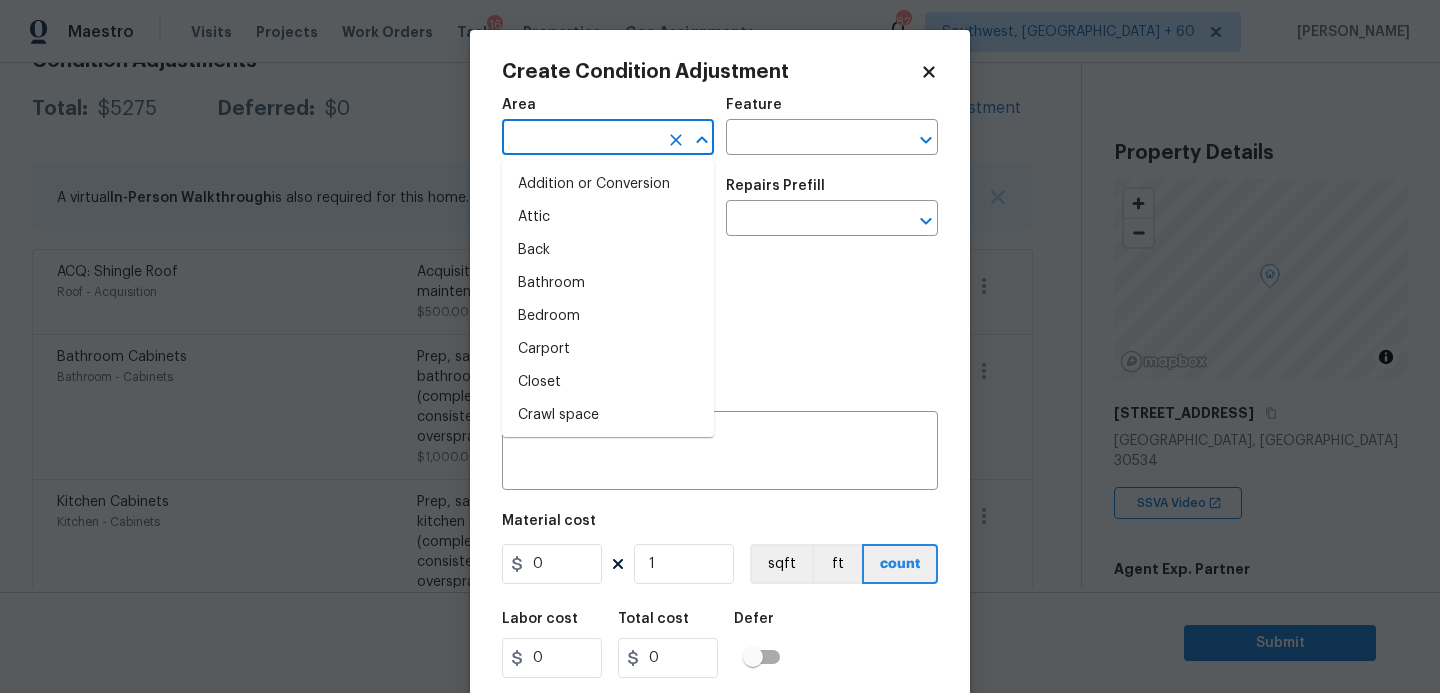 click at bounding box center (580, 139) 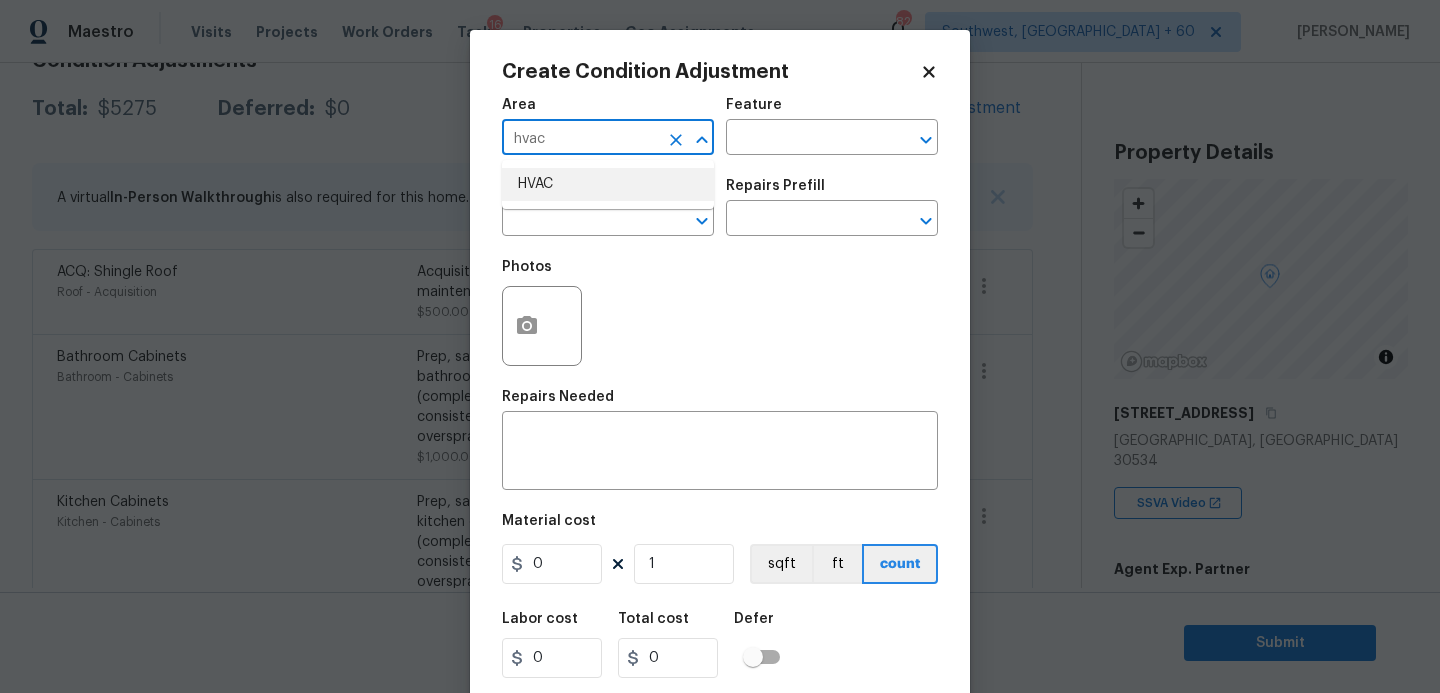 click on "HVAC" at bounding box center (608, 184) 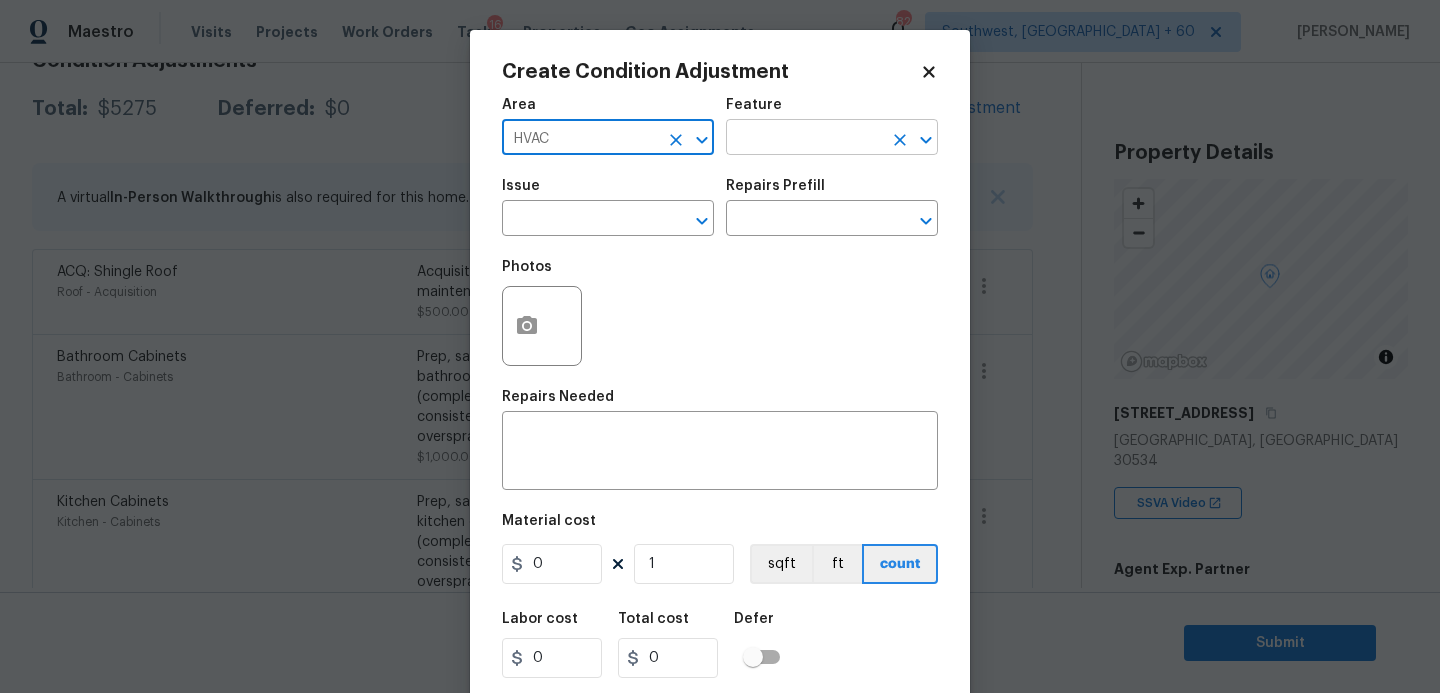 type on "HVAC" 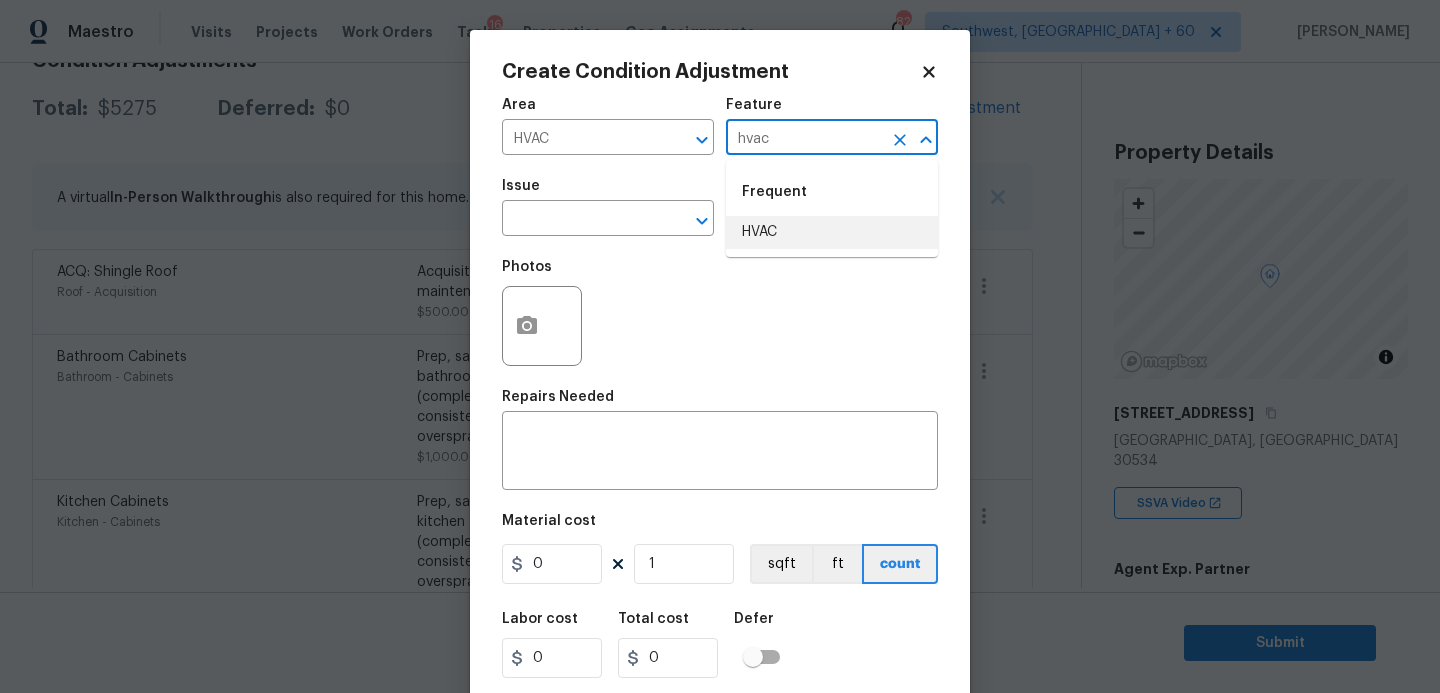 click on "HVAC" at bounding box center (832, 232) 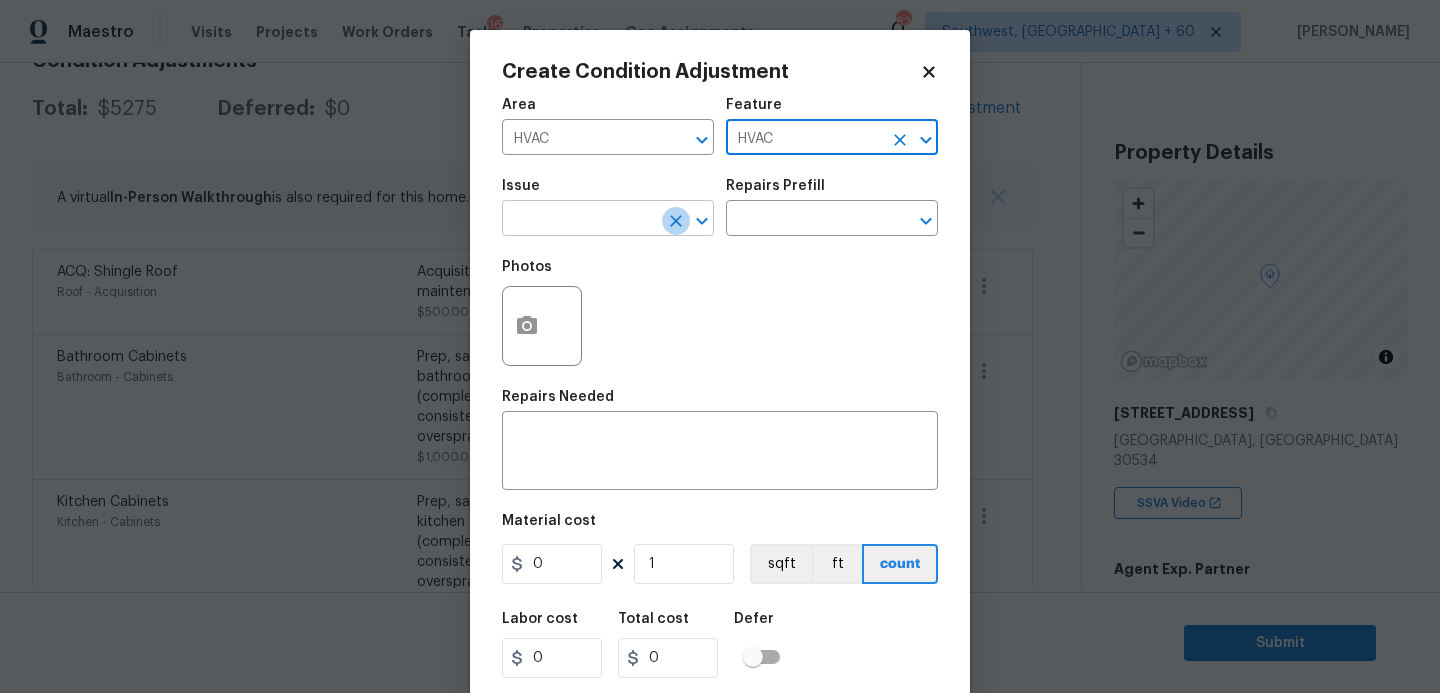 click 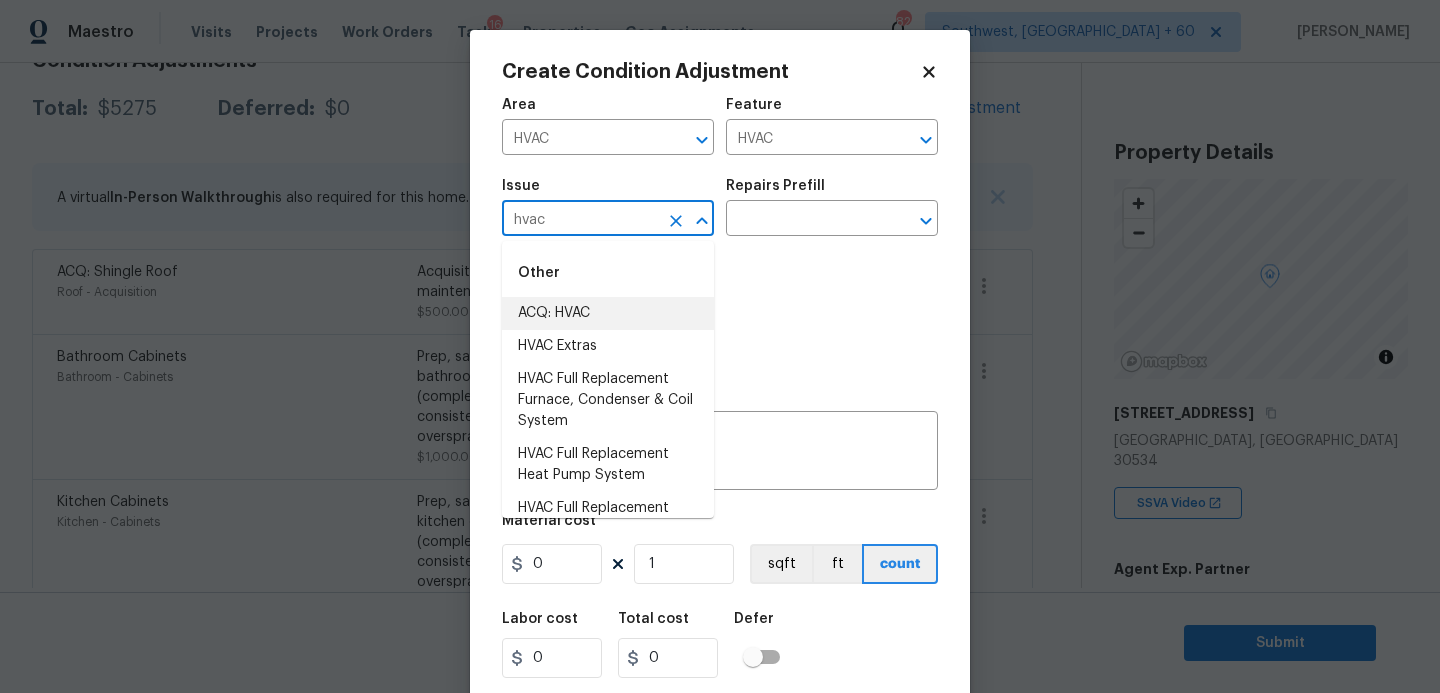 click on "ACQ: HVAC" at bounding box center (608, 313) 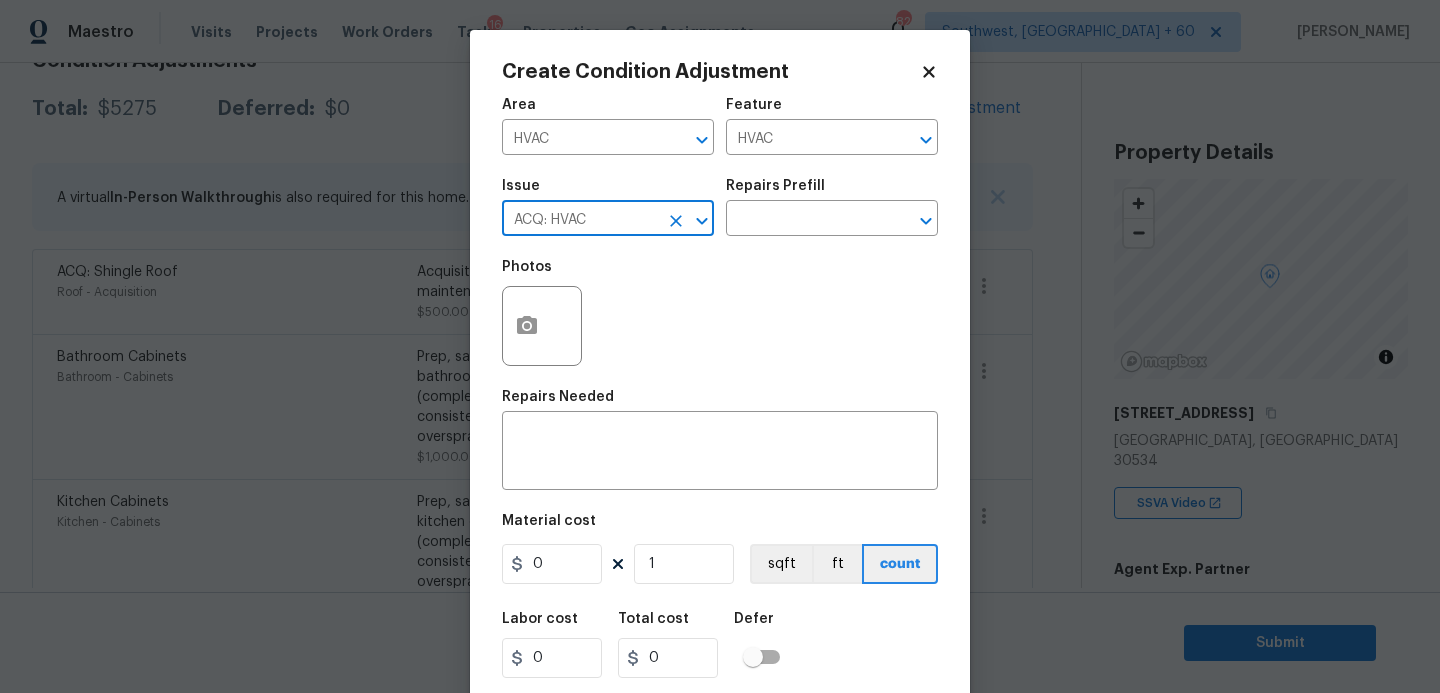 type on "ACQ: HVAC" 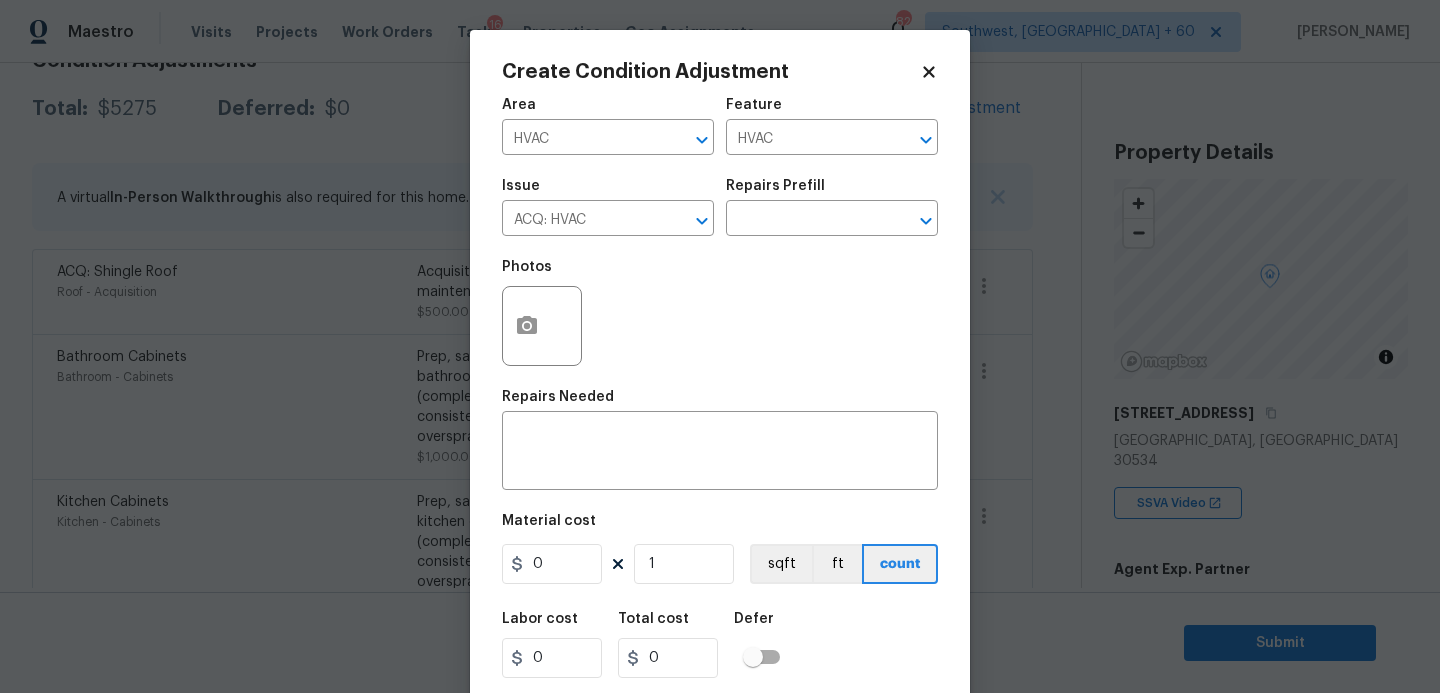 click on "Repairs Prefill" at bounding box center [832, 192] 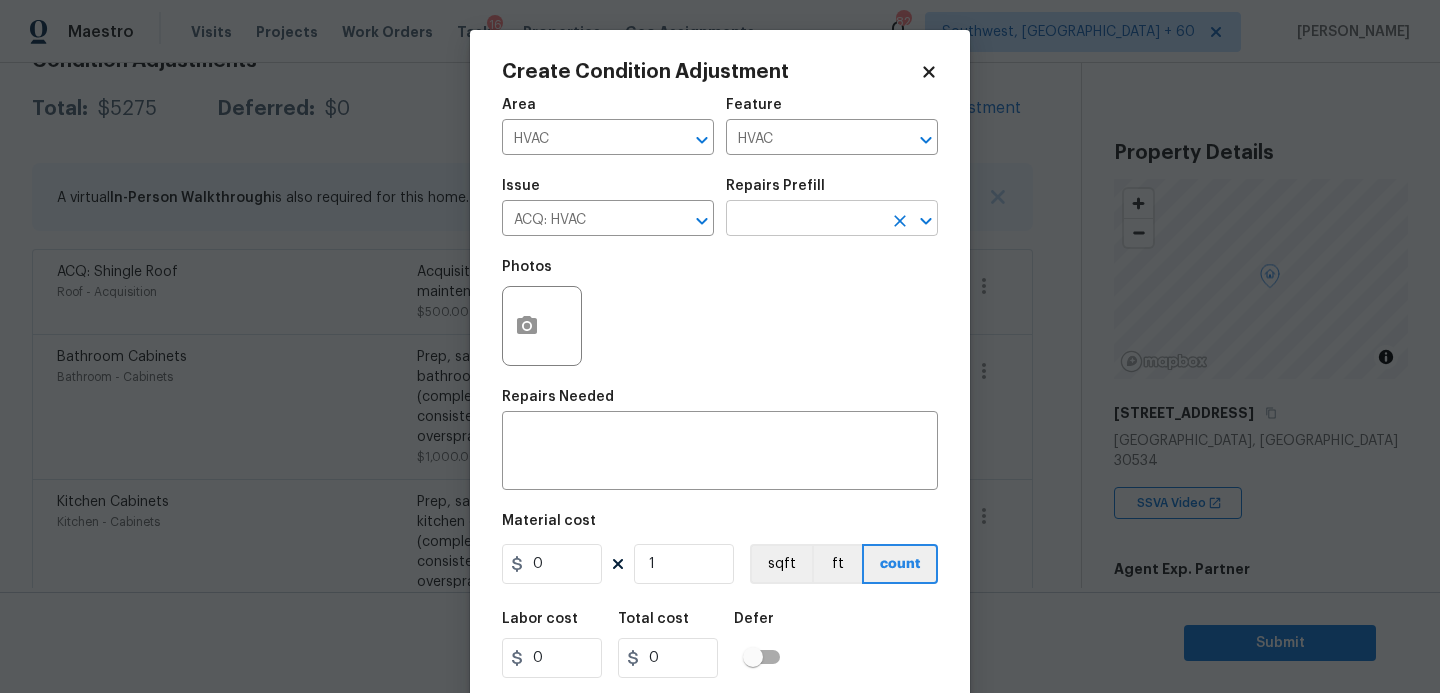 click at bounding box center [804, 220] 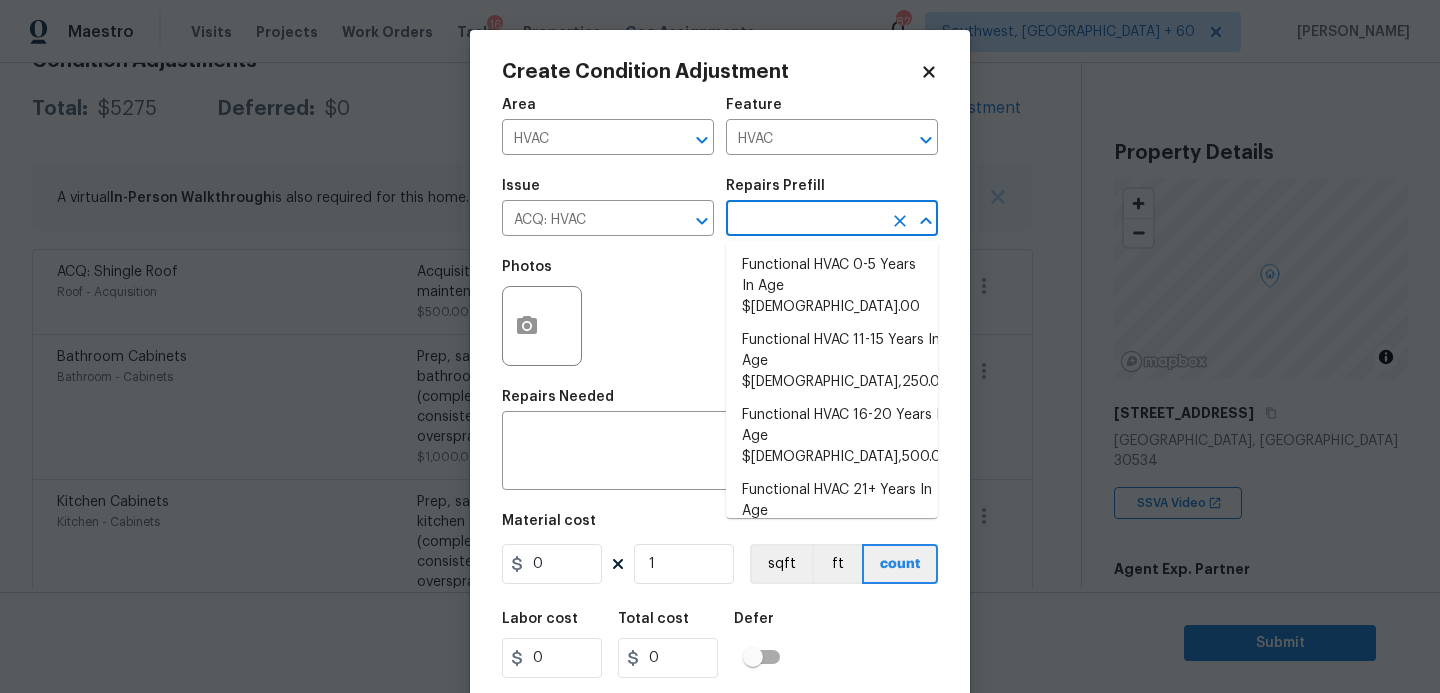 click on "Functional HVAC 6-10 Years In Age $500.00" at bounding box center (832, 576) 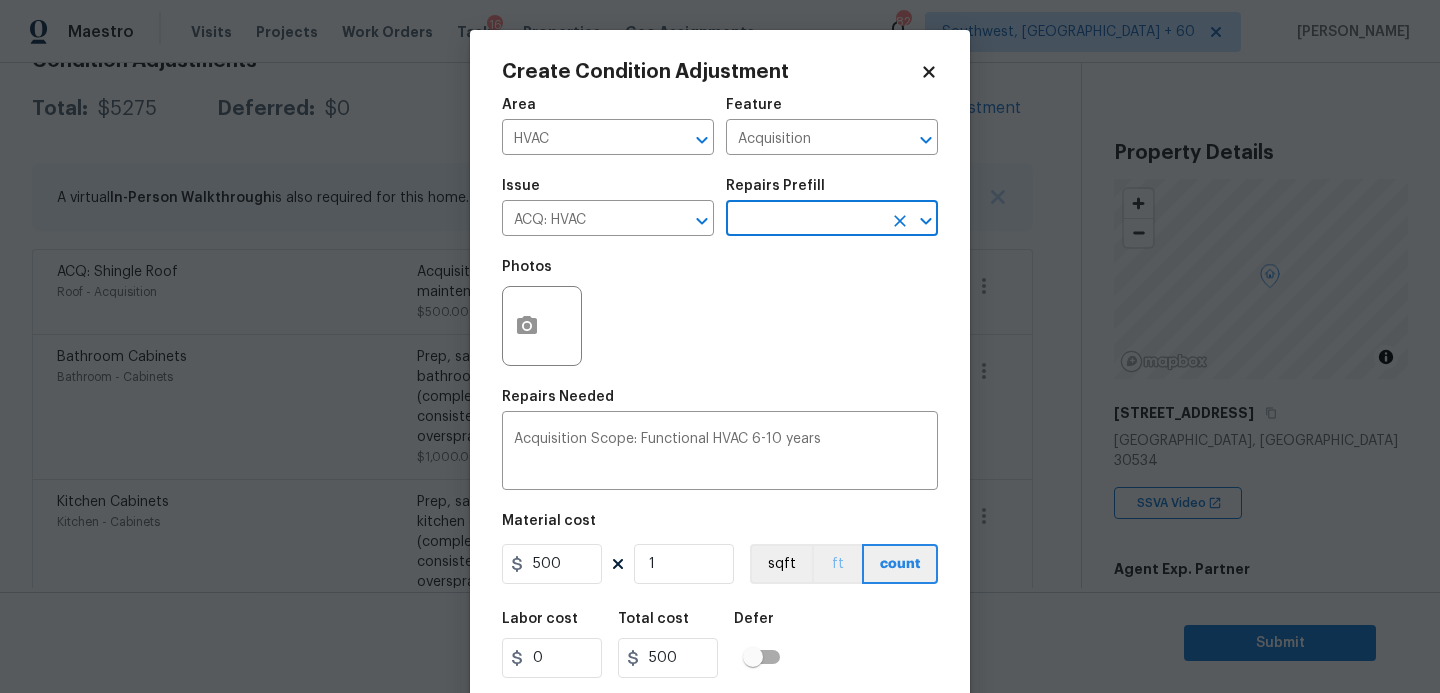 scroll, scrollTop: 54, scrollLeft: 0, axis: vertical 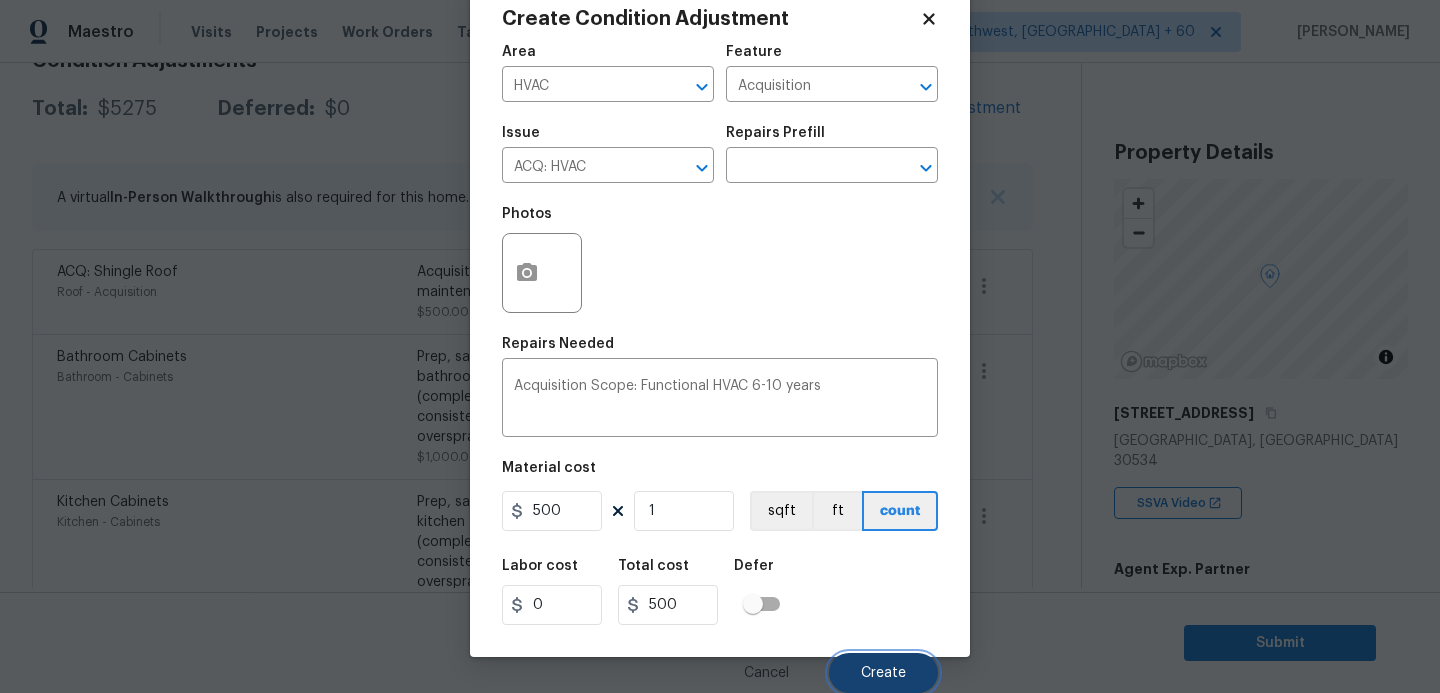 click on "Create" at bounding box center (883, 673) 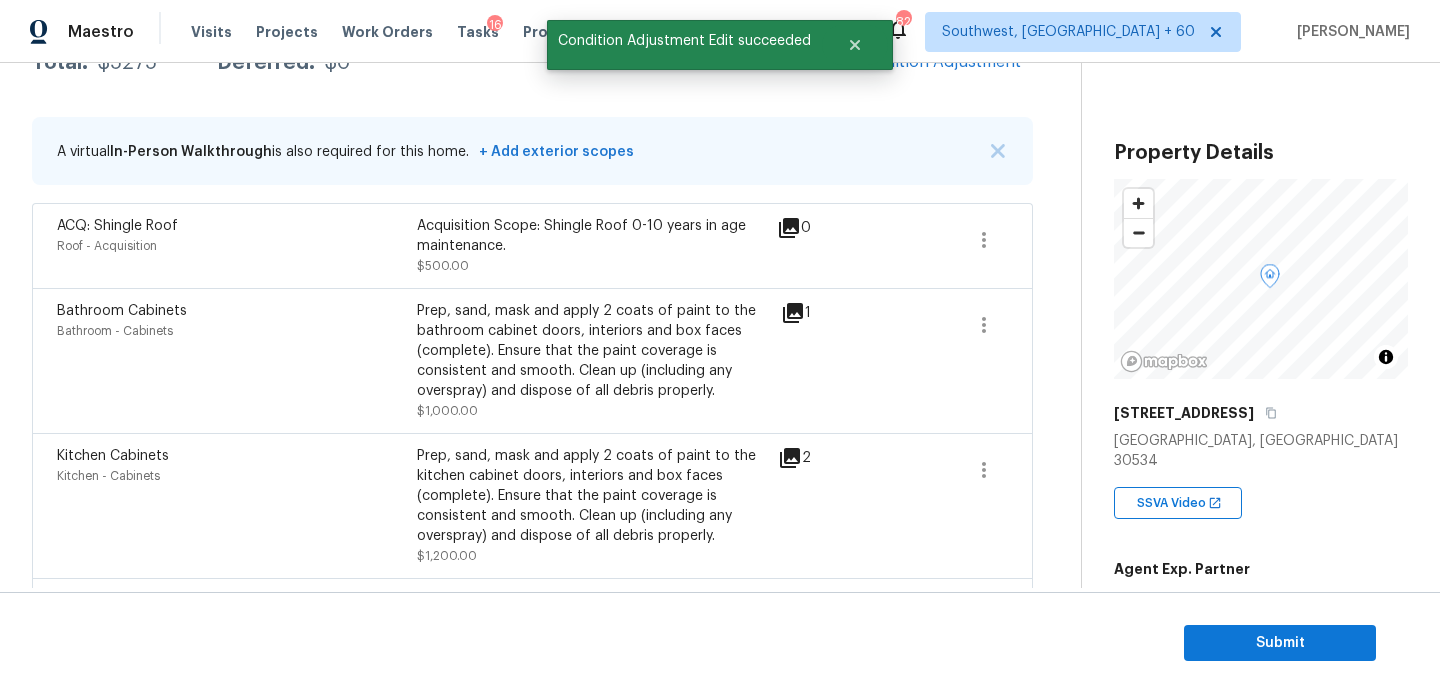 scroll, scrollTop: 316, scrollLeft: 0, axis: vertical 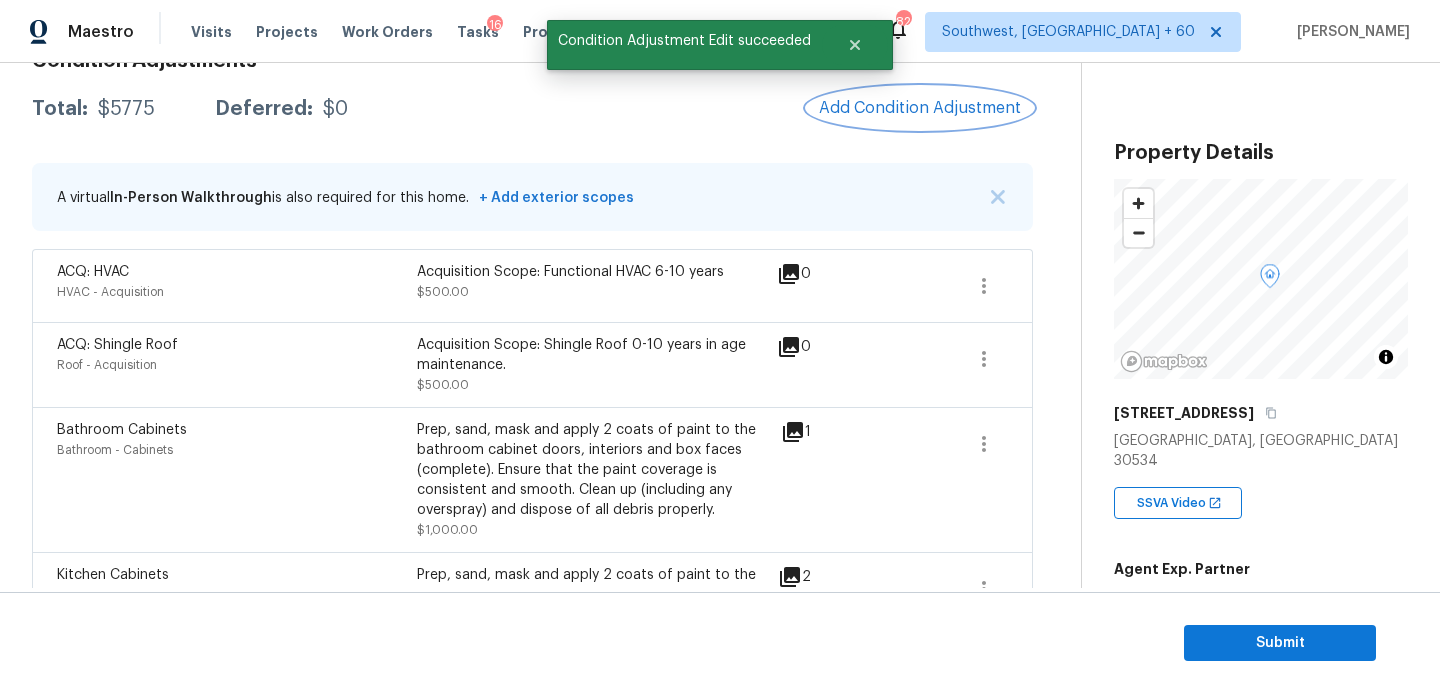click on "Add Condition Adjustment" at bounding box center (920, 108) 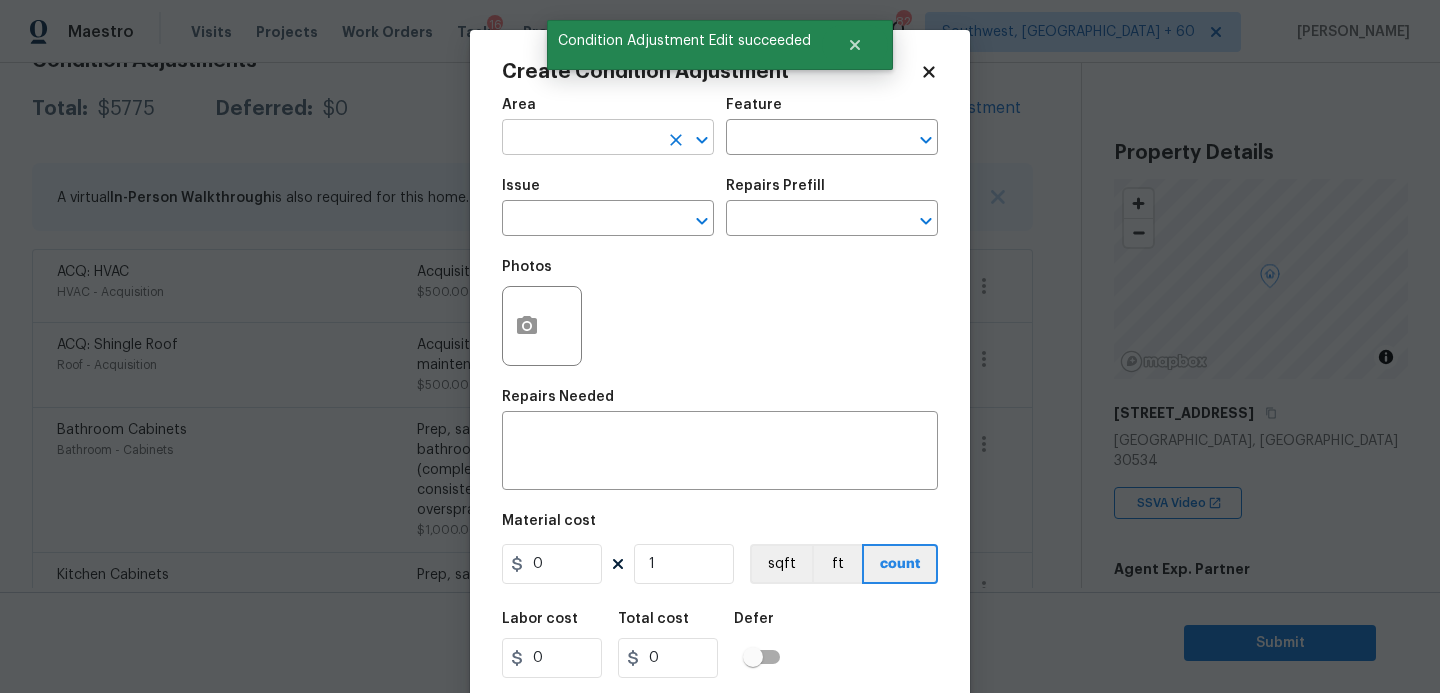click at bounding box center (580, 139) 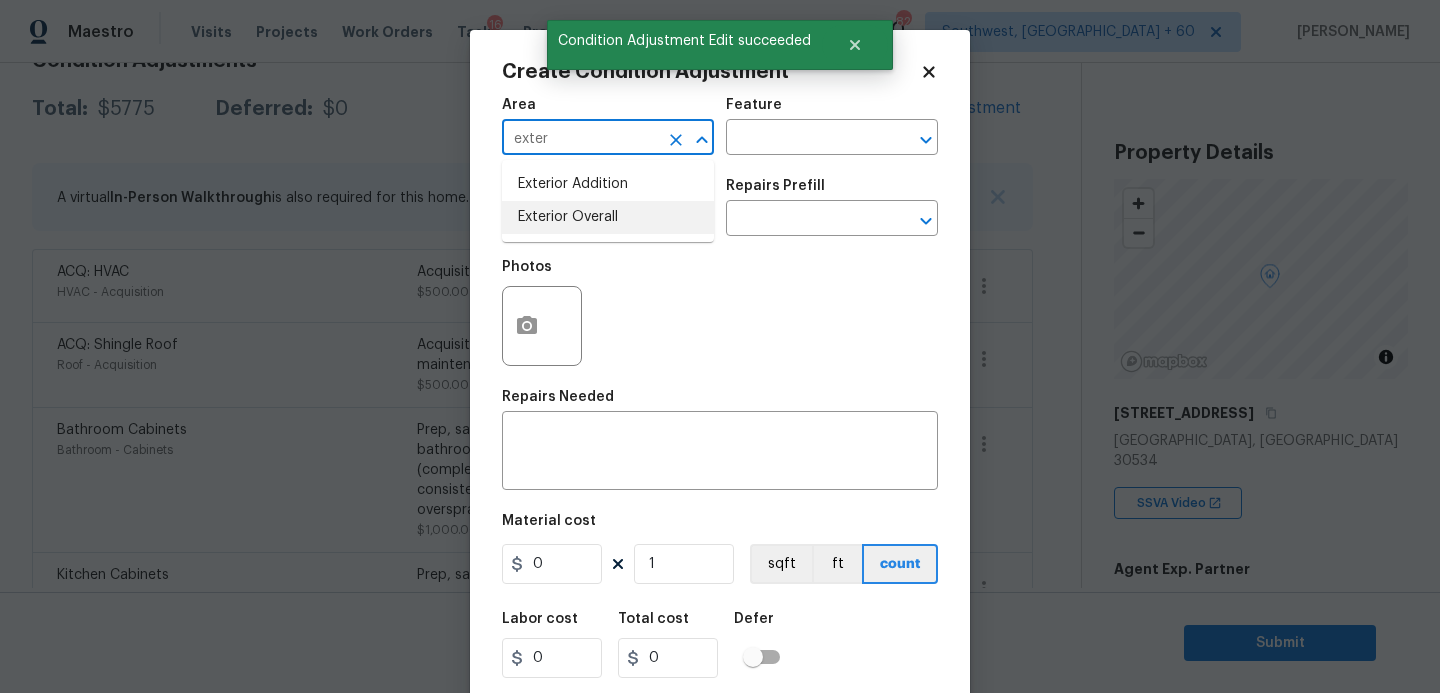 click on "Exterior Overall" at bounding box center (608, 217) 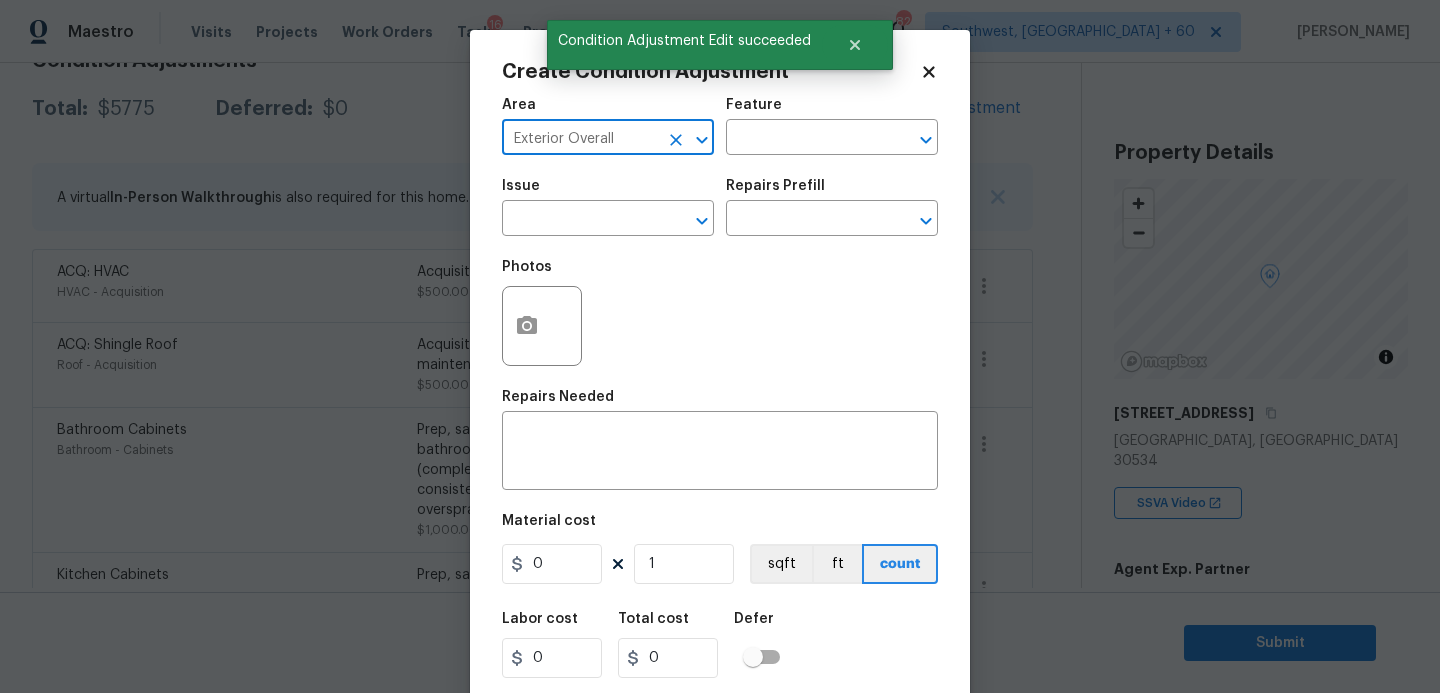 type on "Exterior Overall" 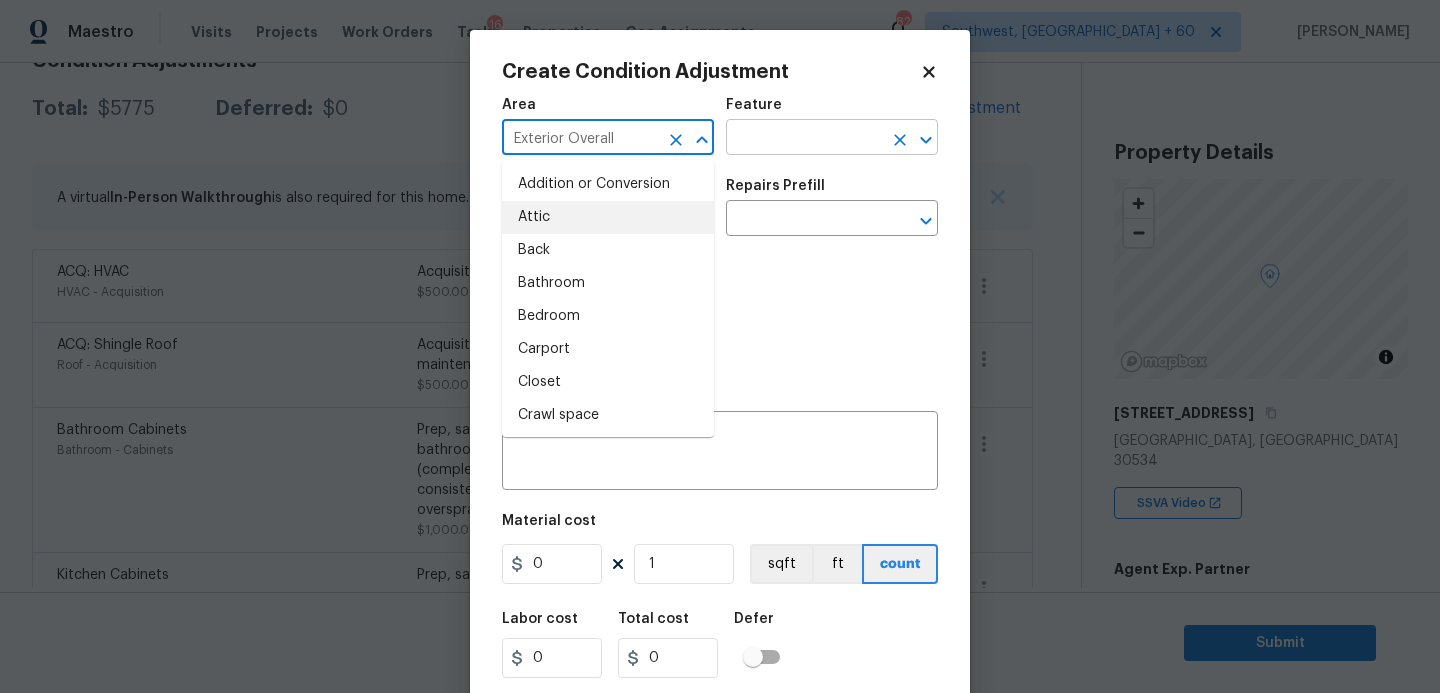 click at bounding box center (804, 139) 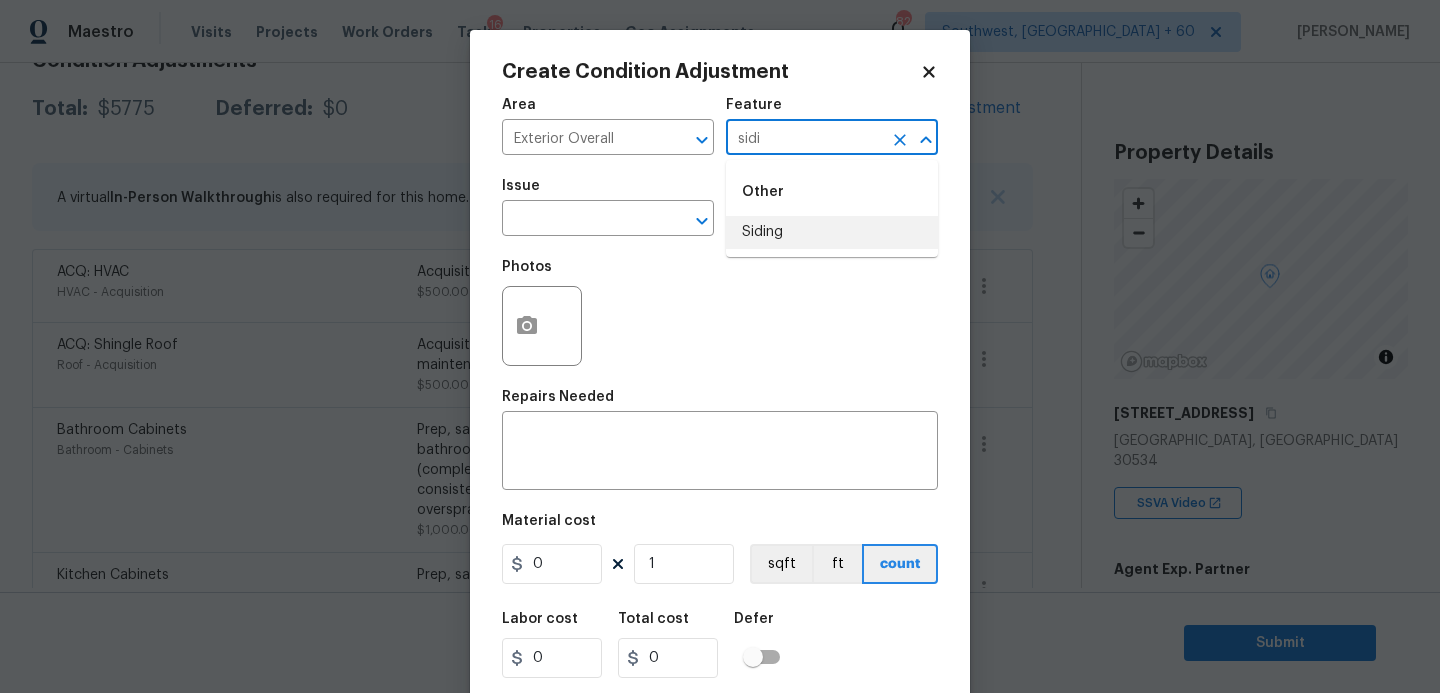 click on "Siding" at bounding box center (832, 232) 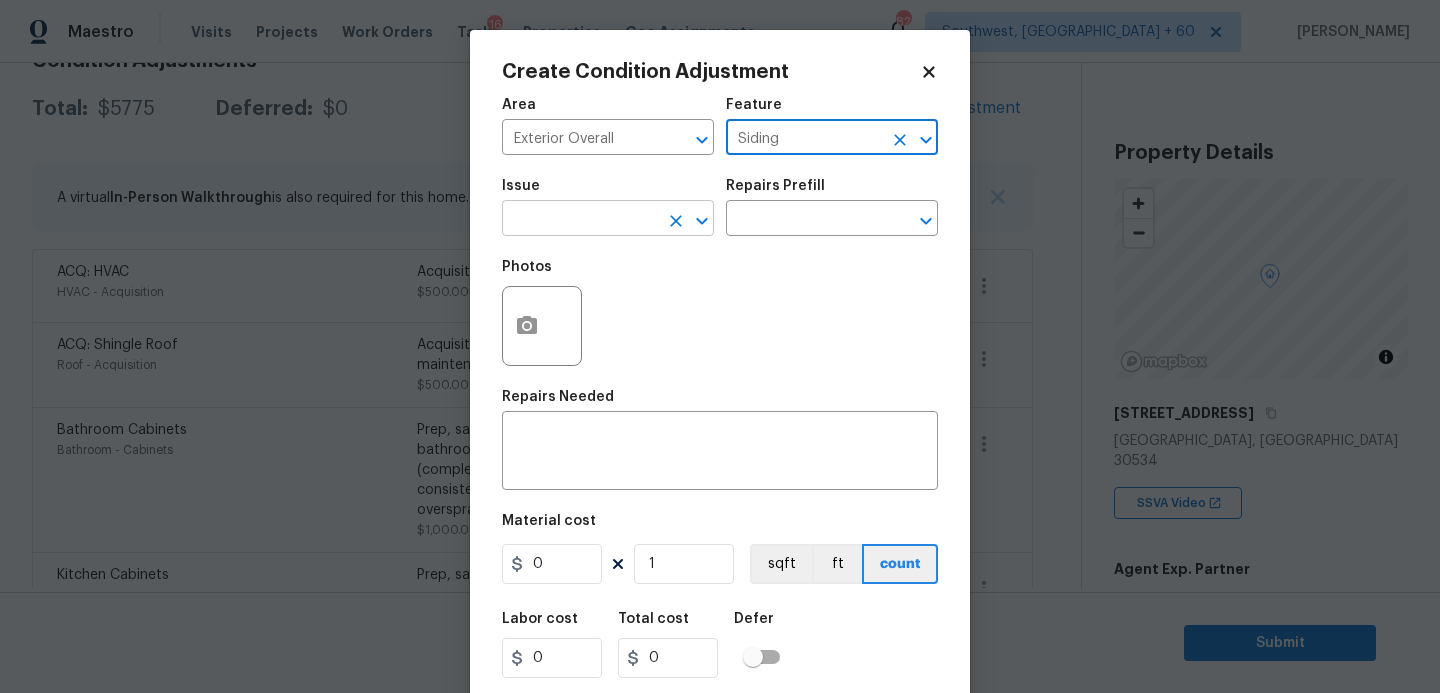 type on "Siding" 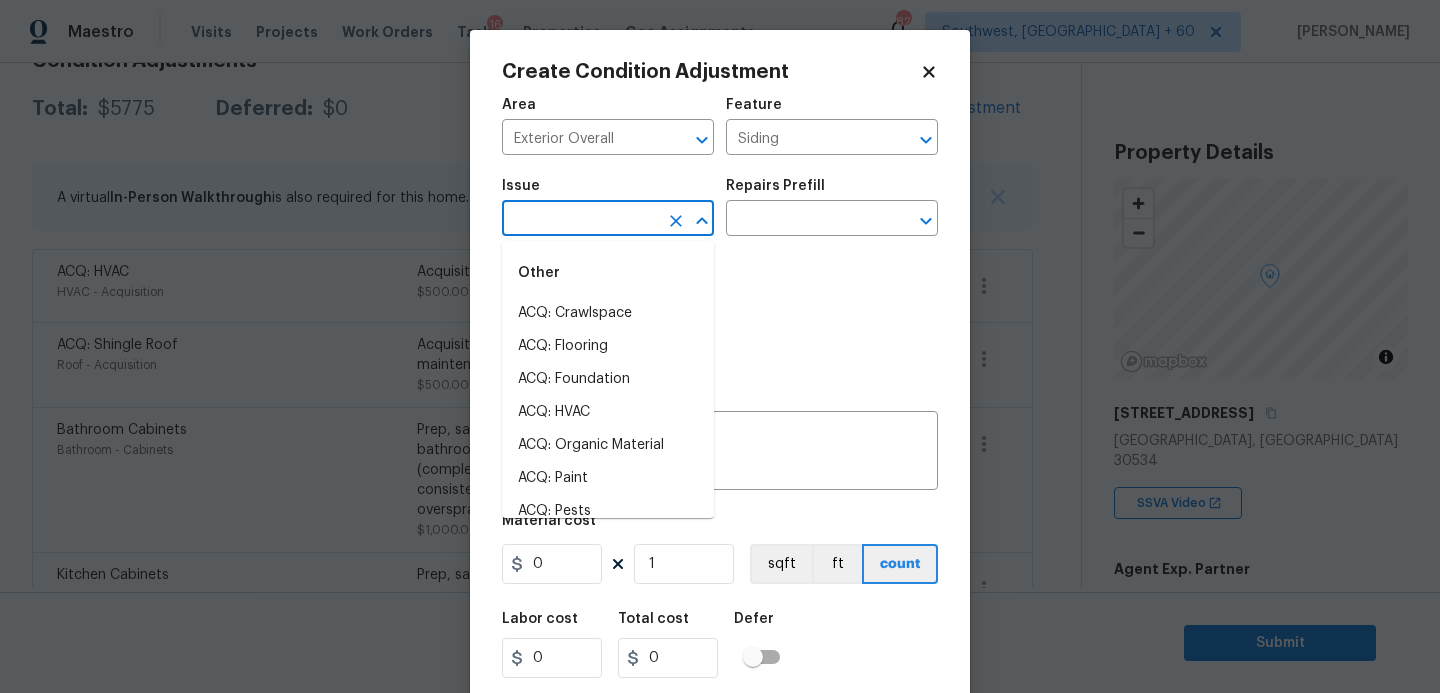 click at bounding box center [580, 220] 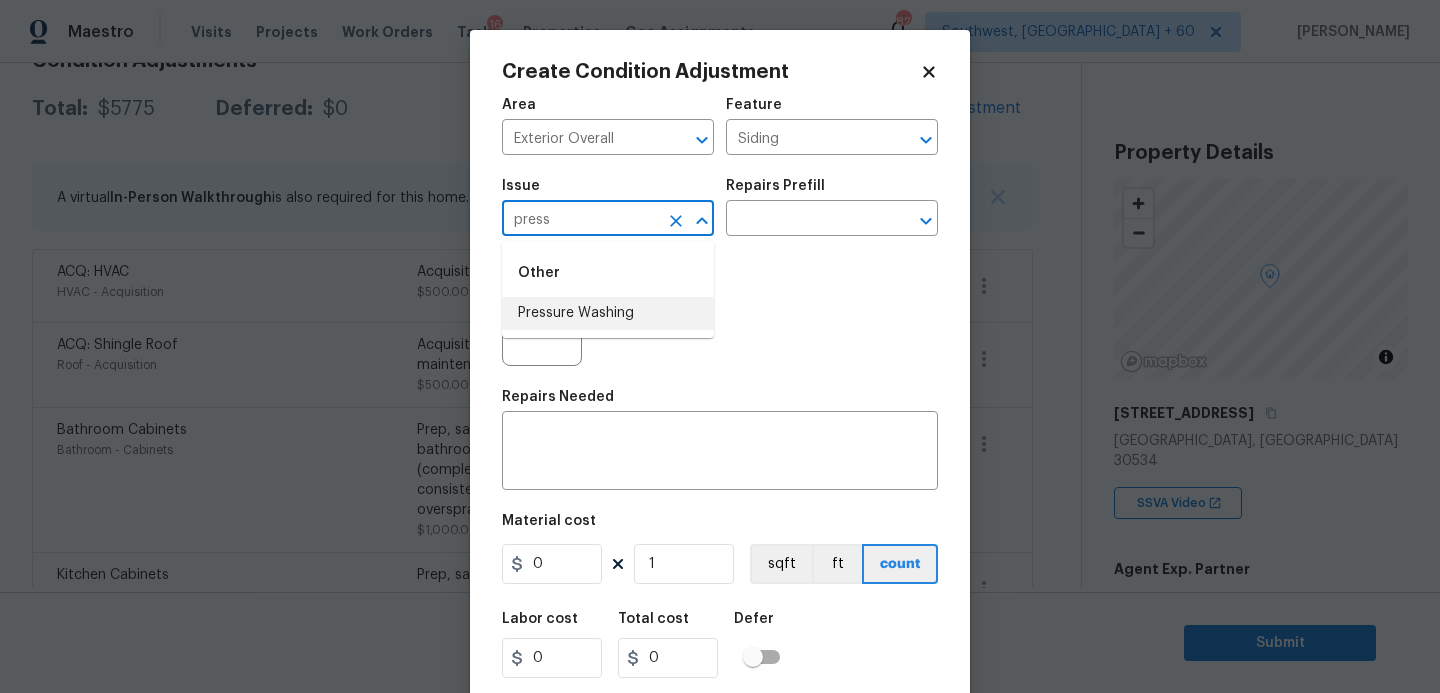 type on "press" 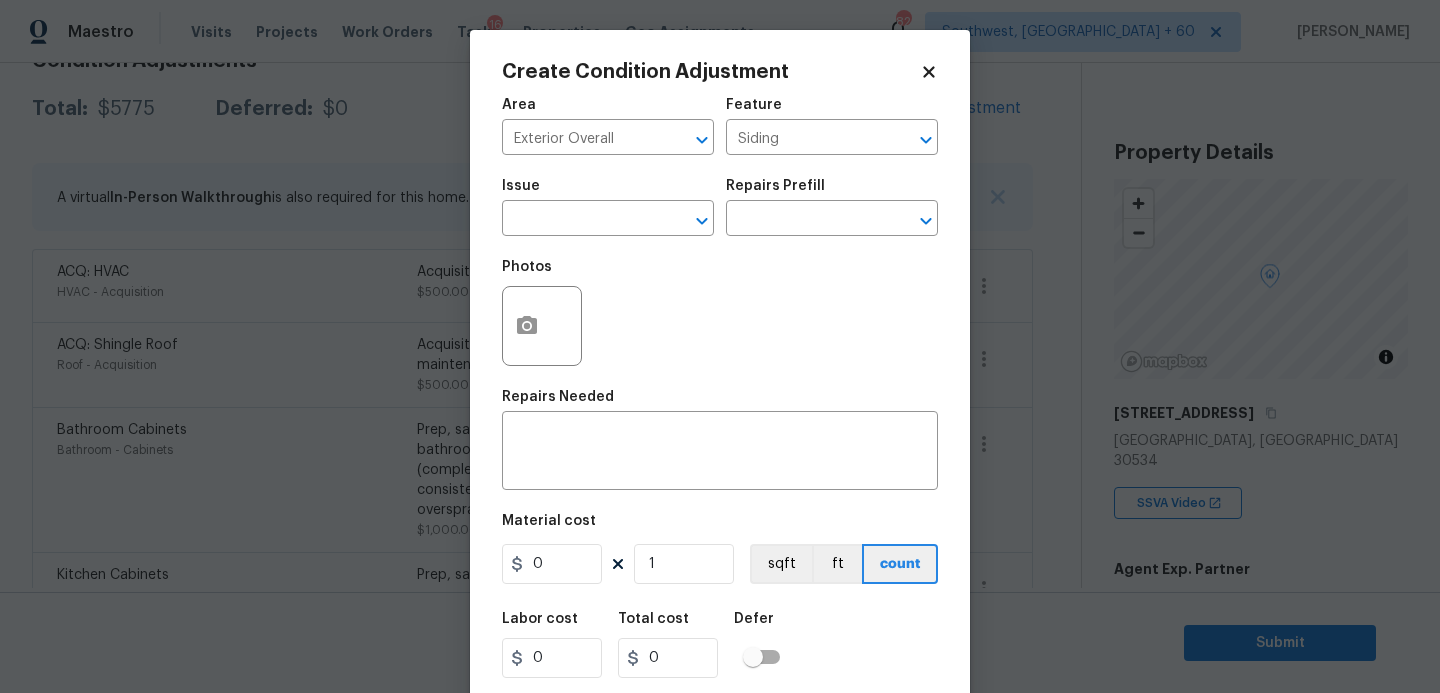 click on "Issue ​" at bounding box center (608, 207) 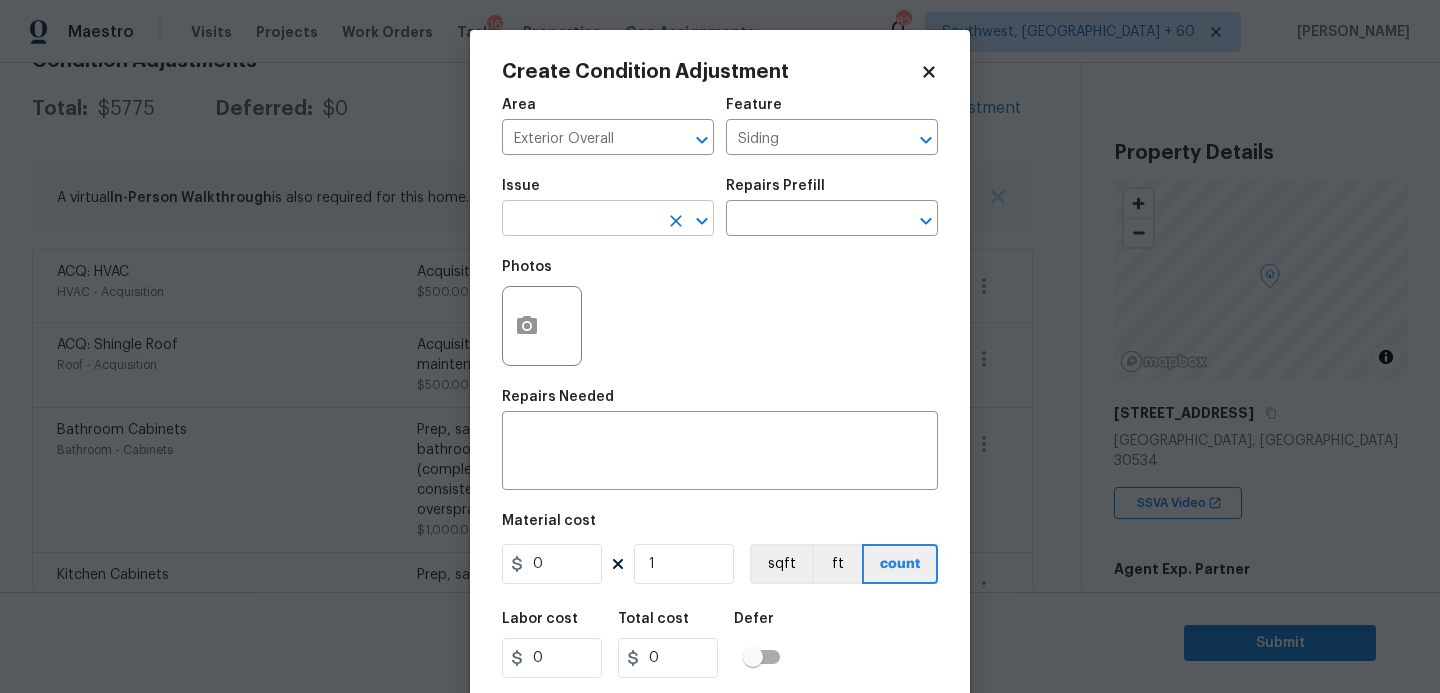 click at bounding box center (580, 220) 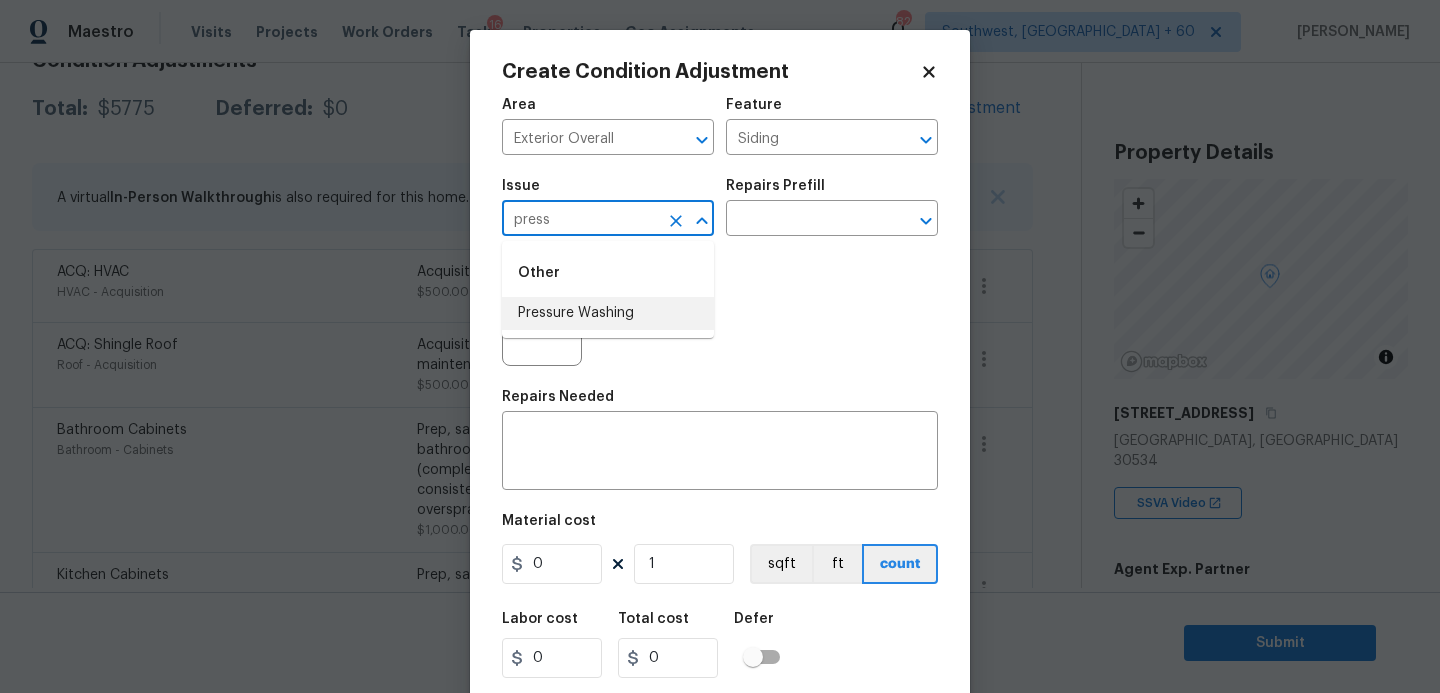 click on "Pressure Washing" at bounding box center [608, 313] 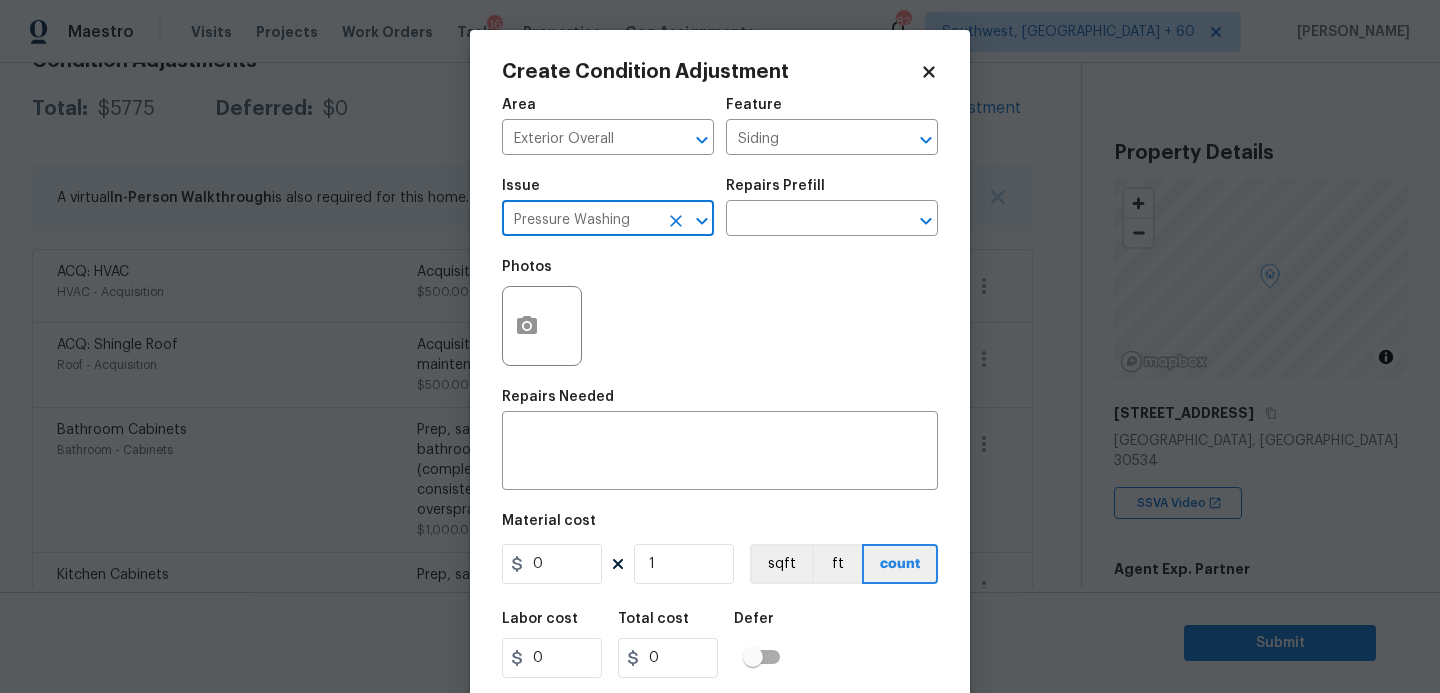 type on "Pressure Washing" 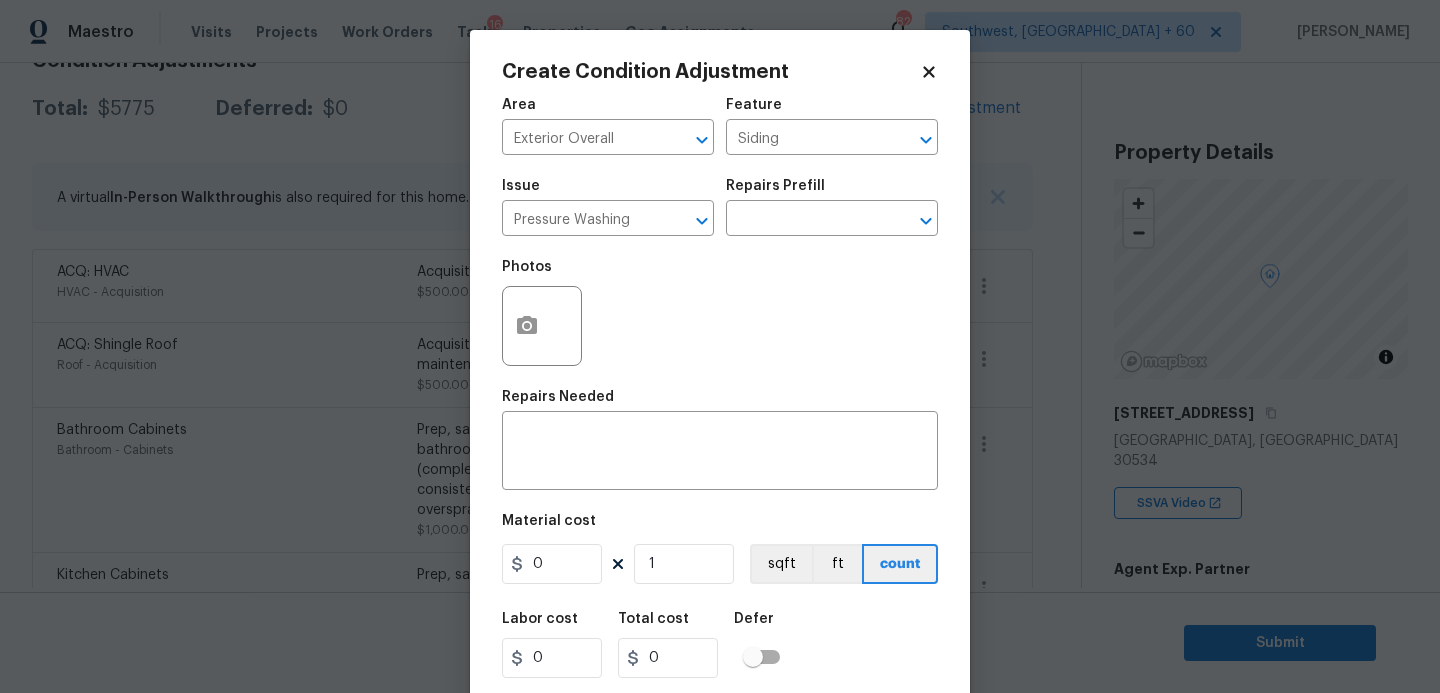 click on "Photos" at bounding box center [720, 313] 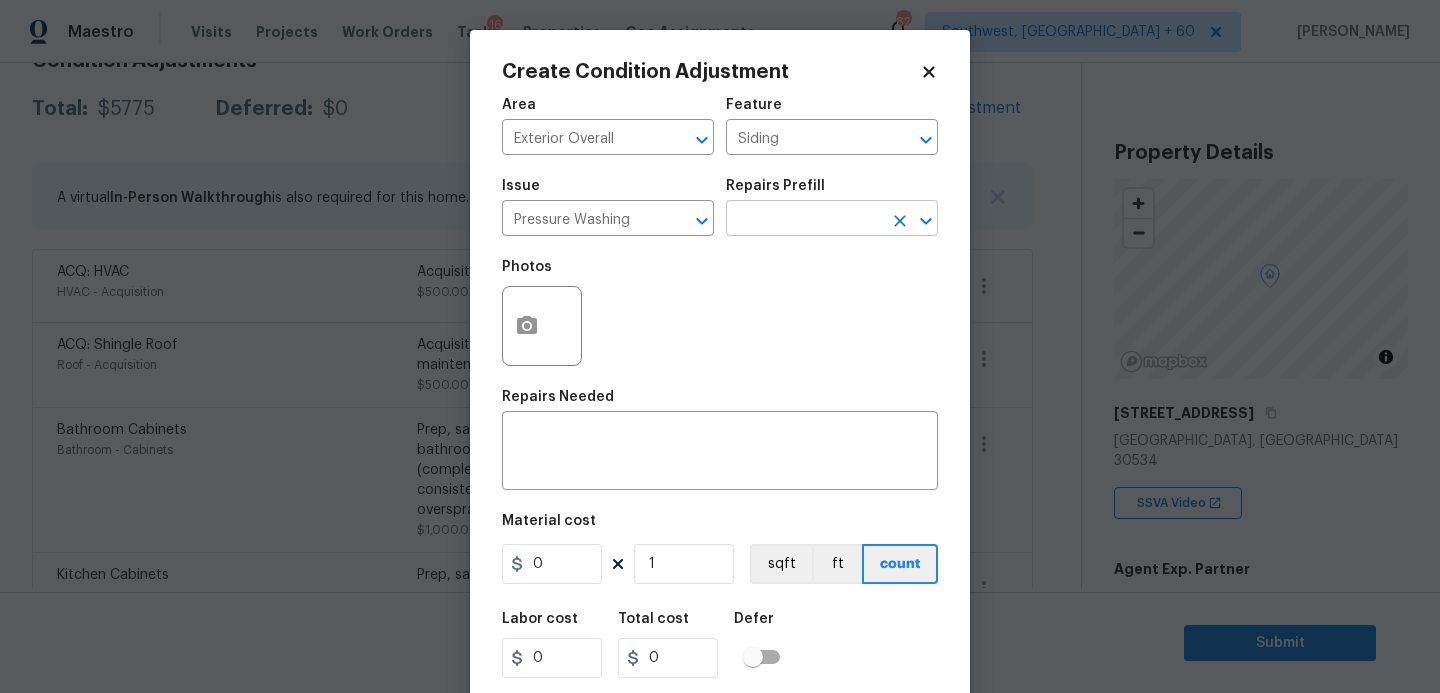 click on "Maestro Visits Projects Work Orders Tasks 16 Properties Geo Assignments 824 Southwest, FL + 60 Sakthivel Chandran Back to tasks Condition Scoping - Full Tue, Jul 22 2025 by 3:30 am   Sakthivel Chandran In-progress Questions Condition Adjustments Details & Inputs Notes Photos Condition Adjustments Total:  $5775 Deferred:  $0 Add Condition Adjustment A virtual  In-Person Walkthrough  is also required for this home.   + Add exterior scopes ACQ: HVAC HVAC - Acquisition Acquisition Scope: Functional HVAC 6-10 years $500.00   0 ACQ: Shingle Roof Roof - Acquisition Acquisition Scope: Shingle Roof 0-10 years in age maintenance. $500.00   0 Bathroom Cabinets Bathroom - Cabinets Prep, sand, mask and apply 2 coats of paint to the bathroom cabinet doors, interiors and box faces (complete). Ensure that the paint coverage is consistent and smooth. Clean up (including any overspray) and dispose of all debris properly. $1,000.00   1 Kitchen Cabinets Kitchen - Cabinets $1,200.00   2 Light Pet Odor Interior Overall - Odor   0" at bounding box center [720, 346] 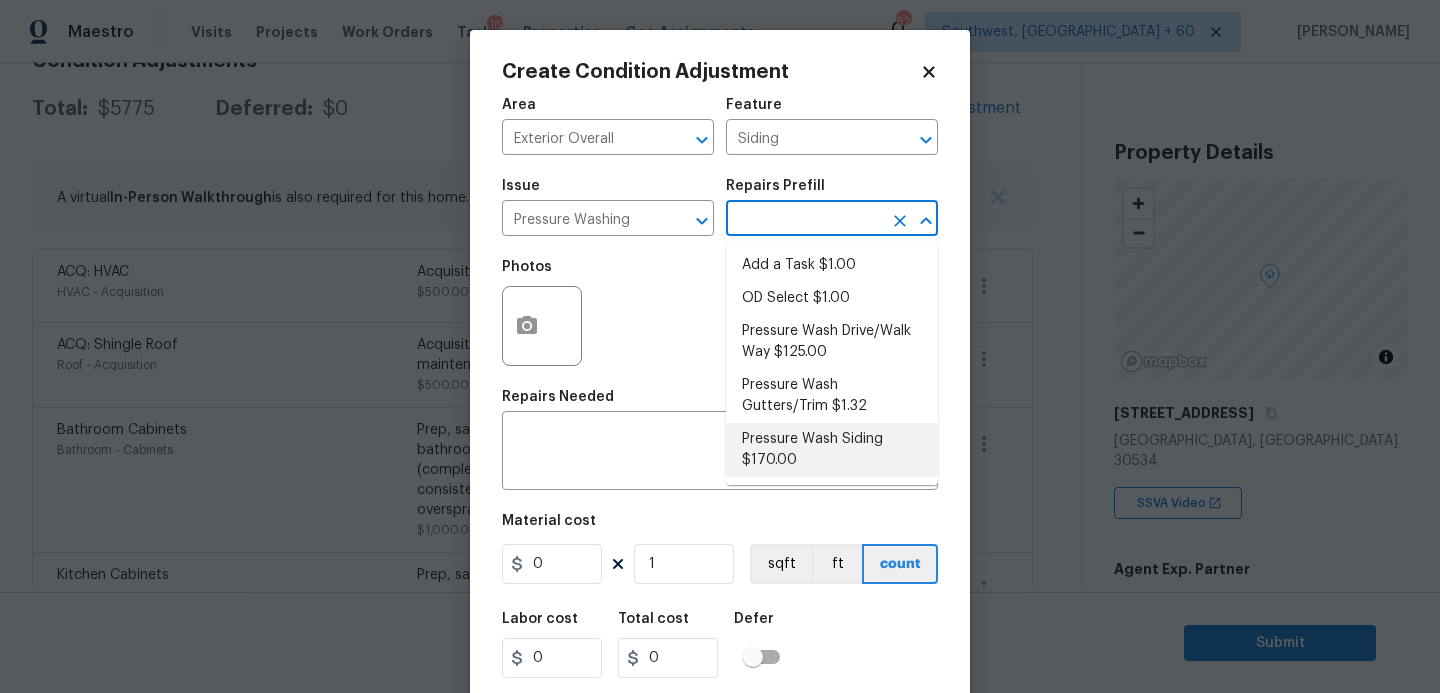 click on "Pressure Wash Siding $170.00" at bounding box center (832, 450) 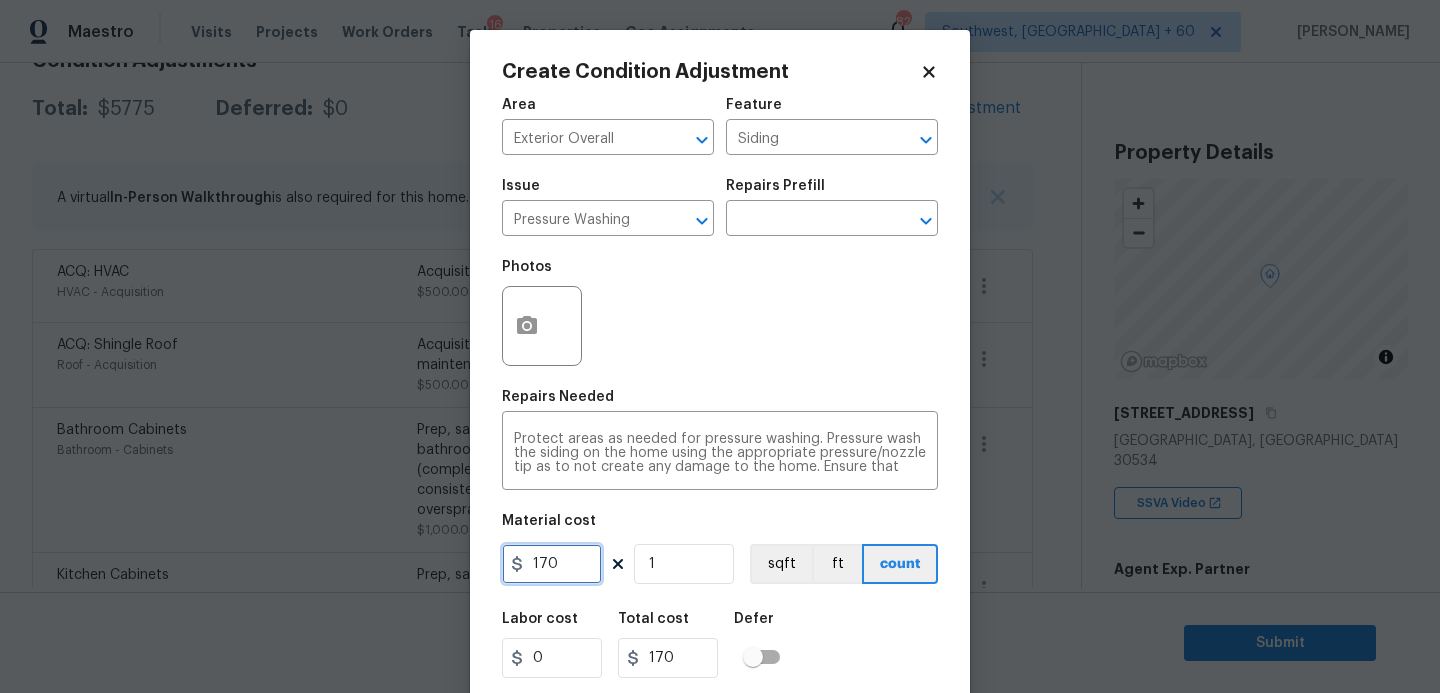 drag, startPoint x: 570, startPoint y: 552, endPoint x: 426, endPoint y: 564, distance: 144.49913 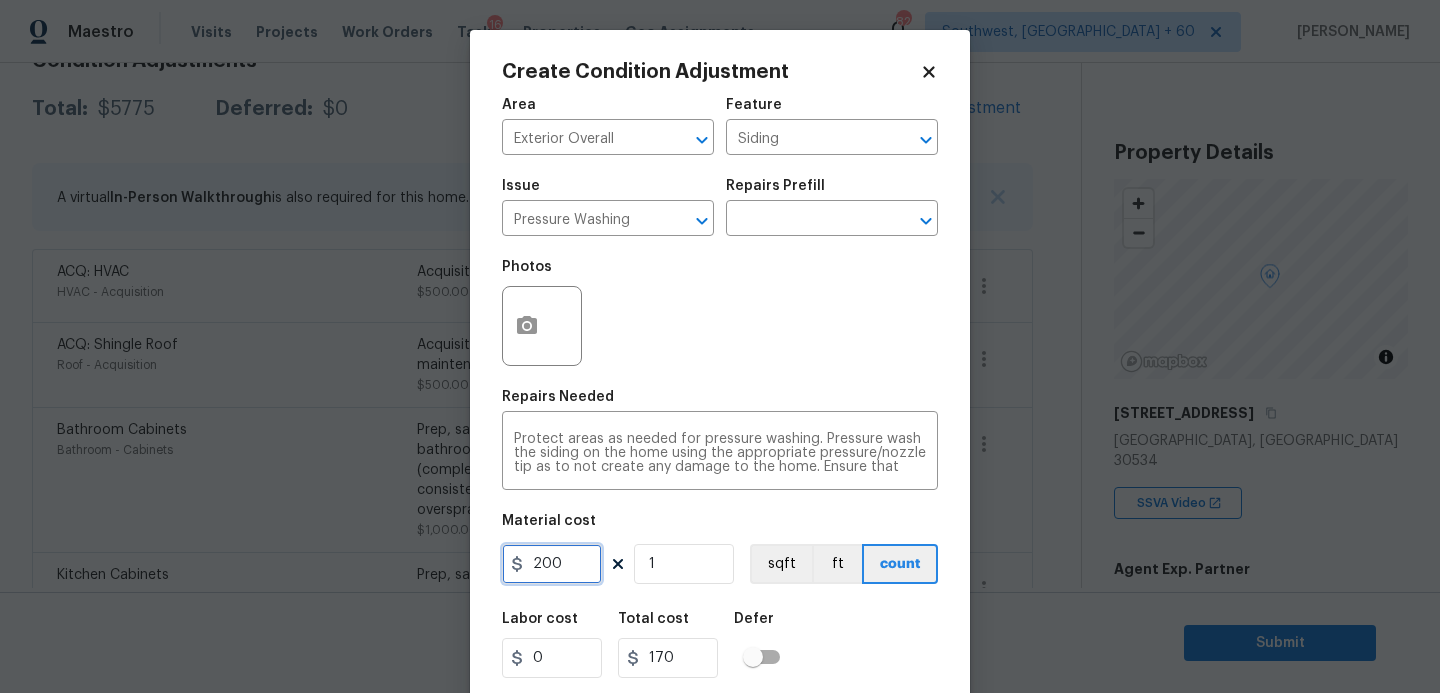 type on "200" 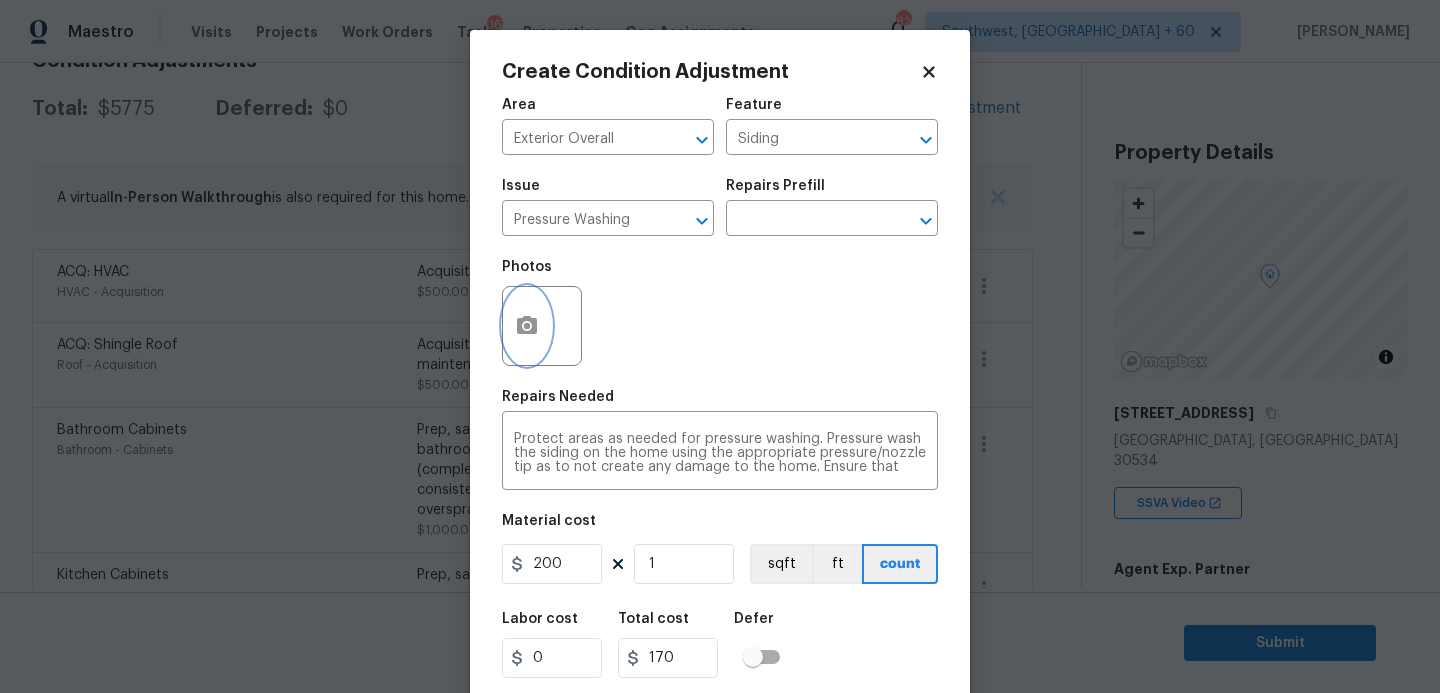 type on "200" 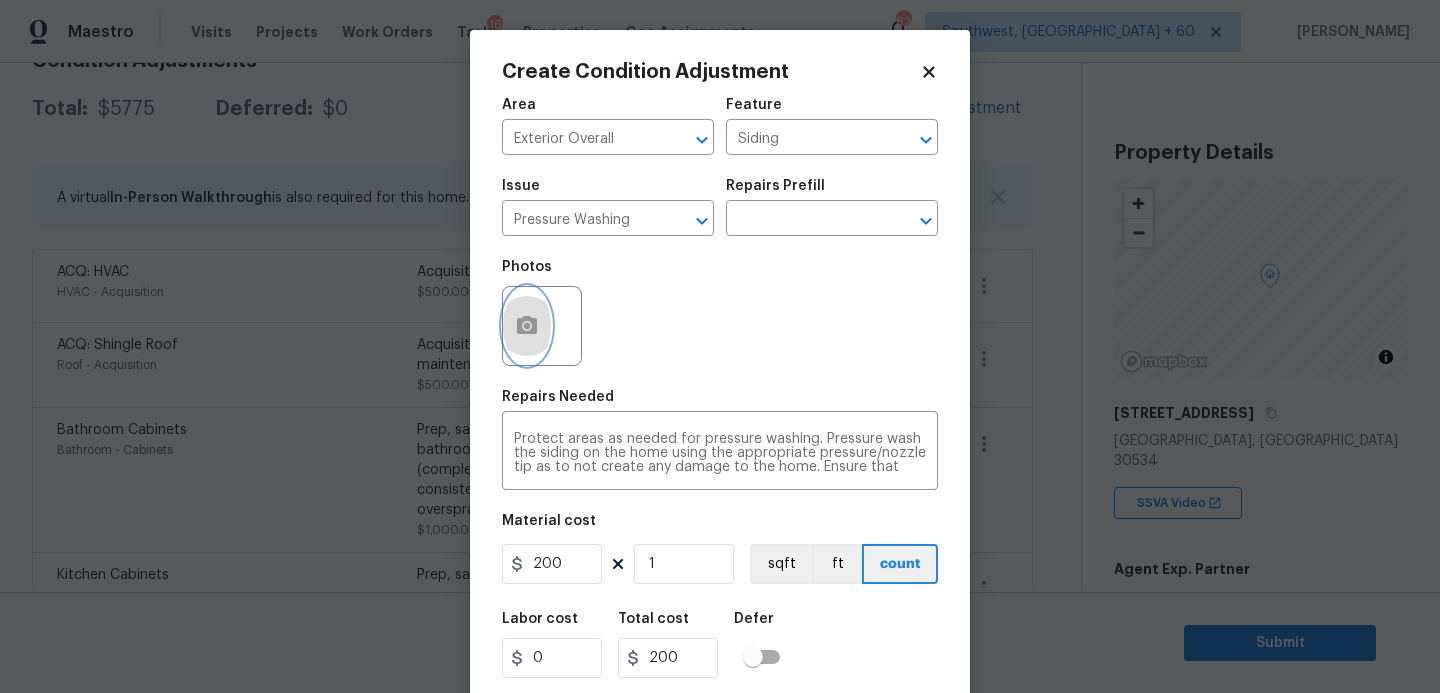 click 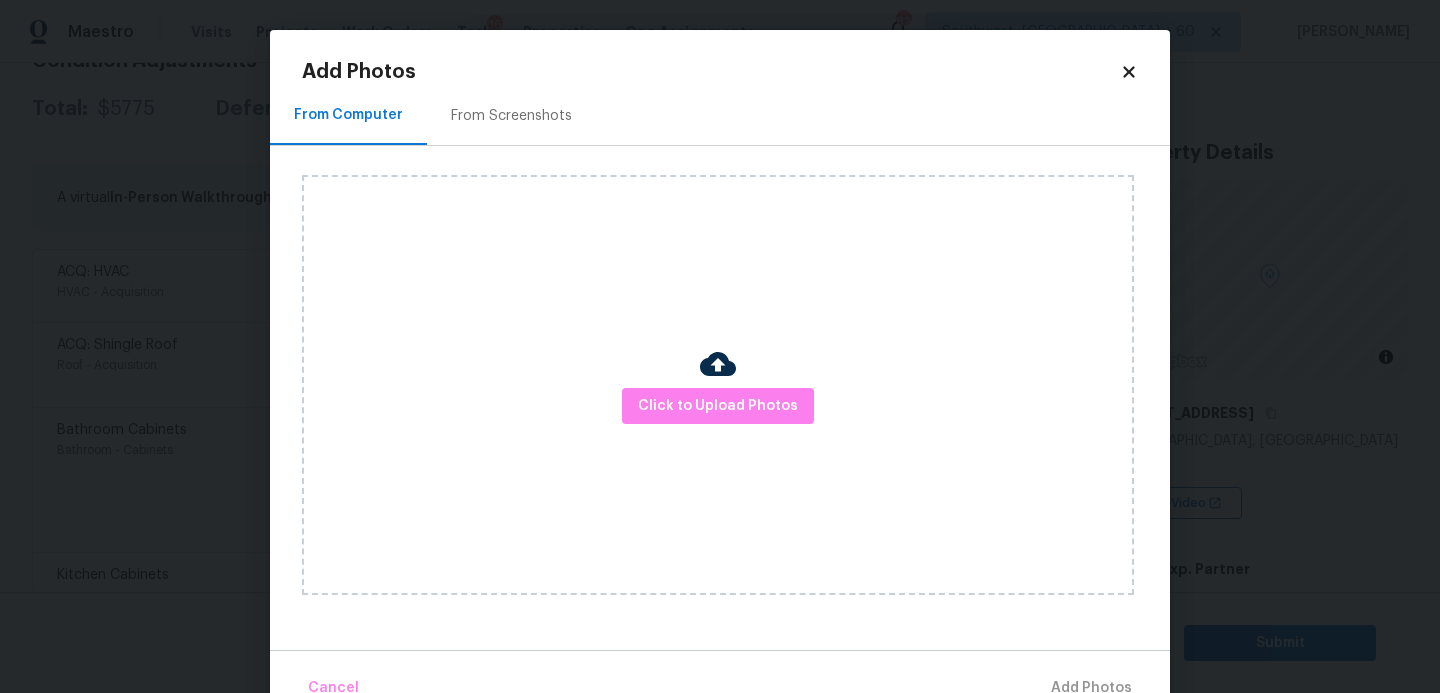 click on "Click to Upload Photos" at bounding box center (718, 385) 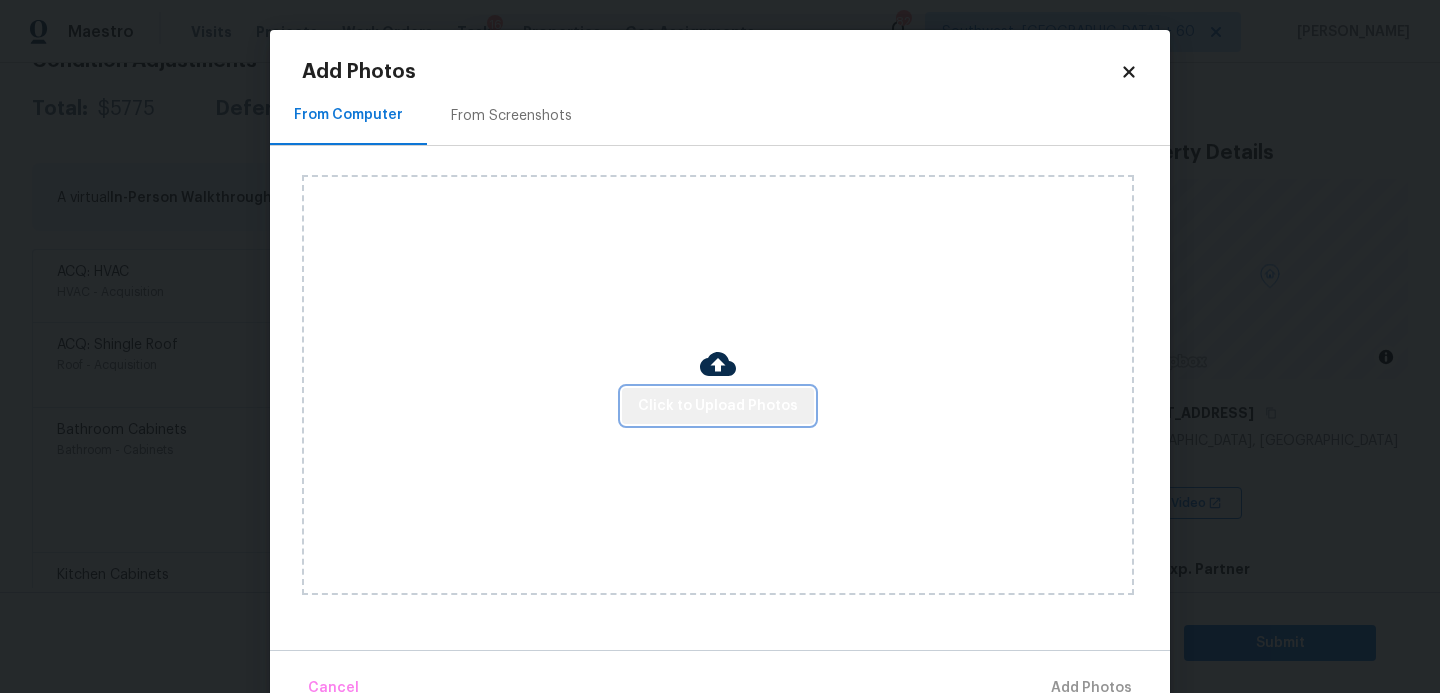 click on "Click to Upload Photos" at bounding box center [718, 406] 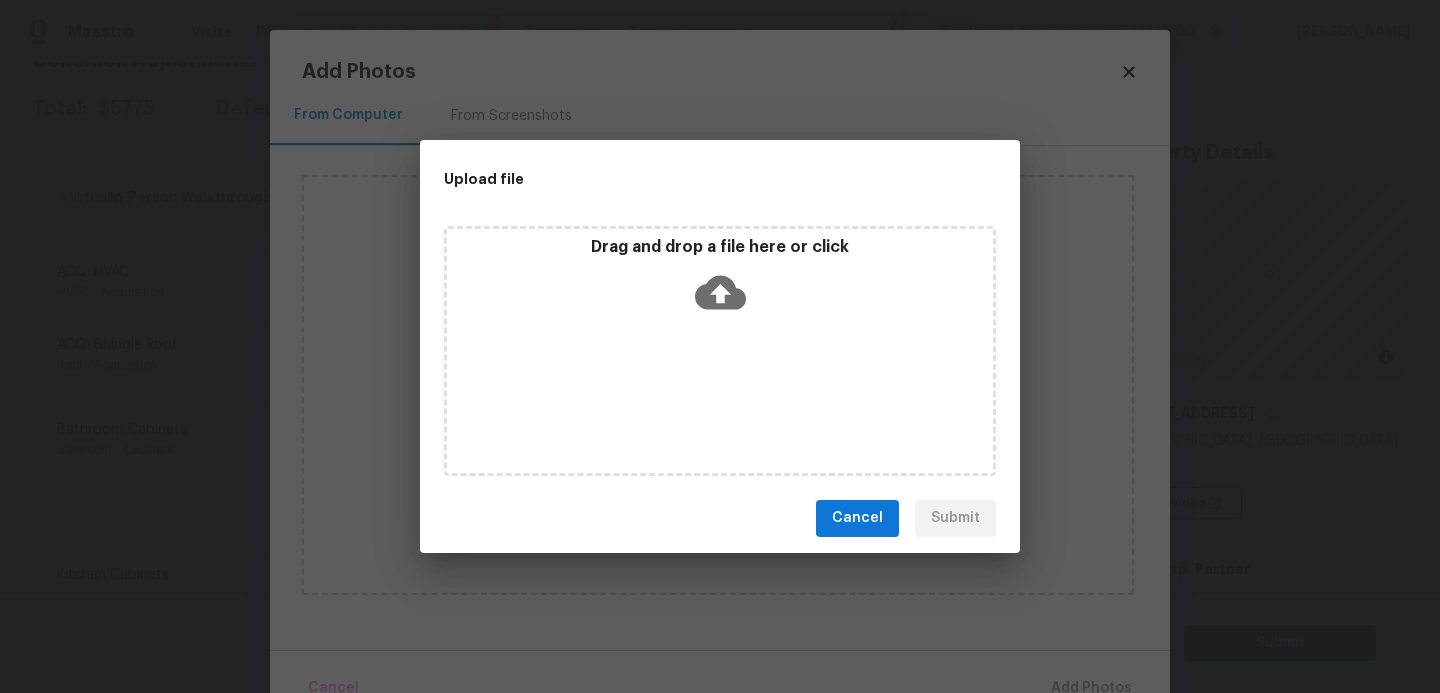 drag, startPoint x: 750, startPoint y: 400, endPoint x: 727, endPoint y: 329, distance: 74.63243 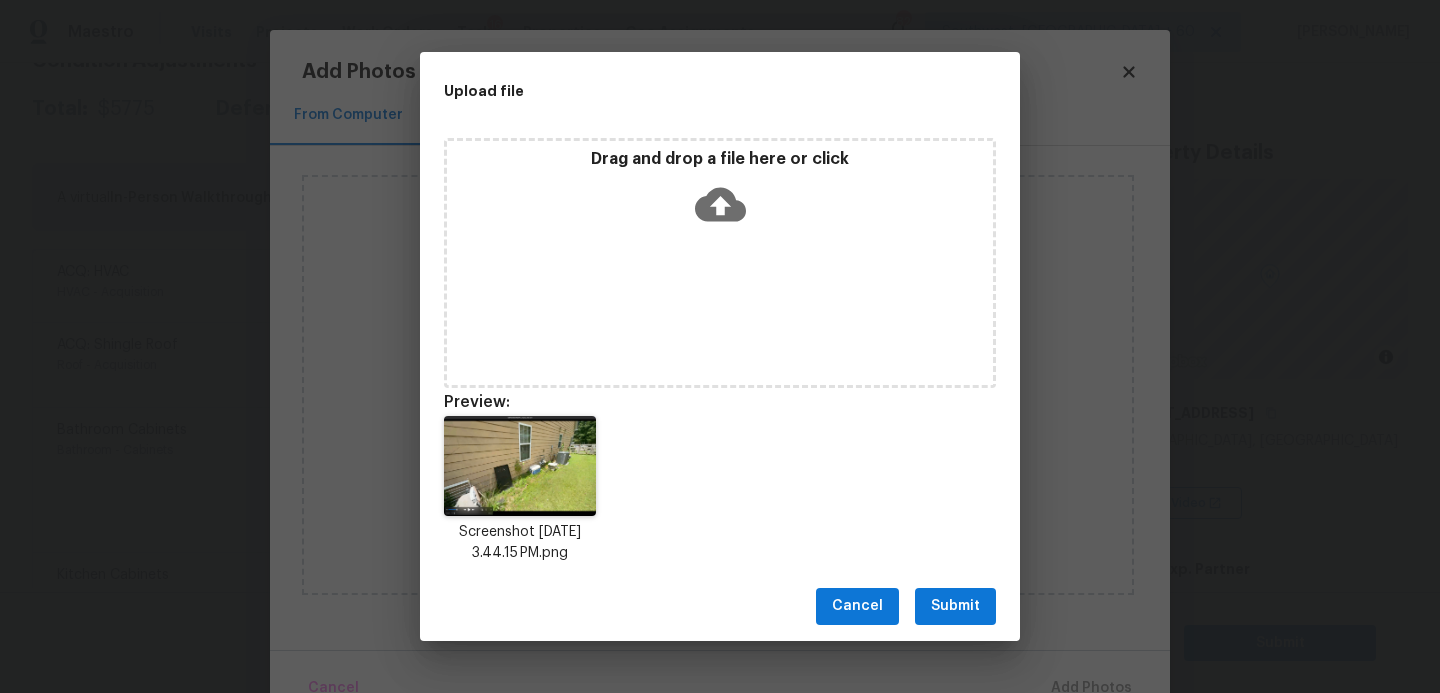 click on "Submit" at bounding box center [955, 606] 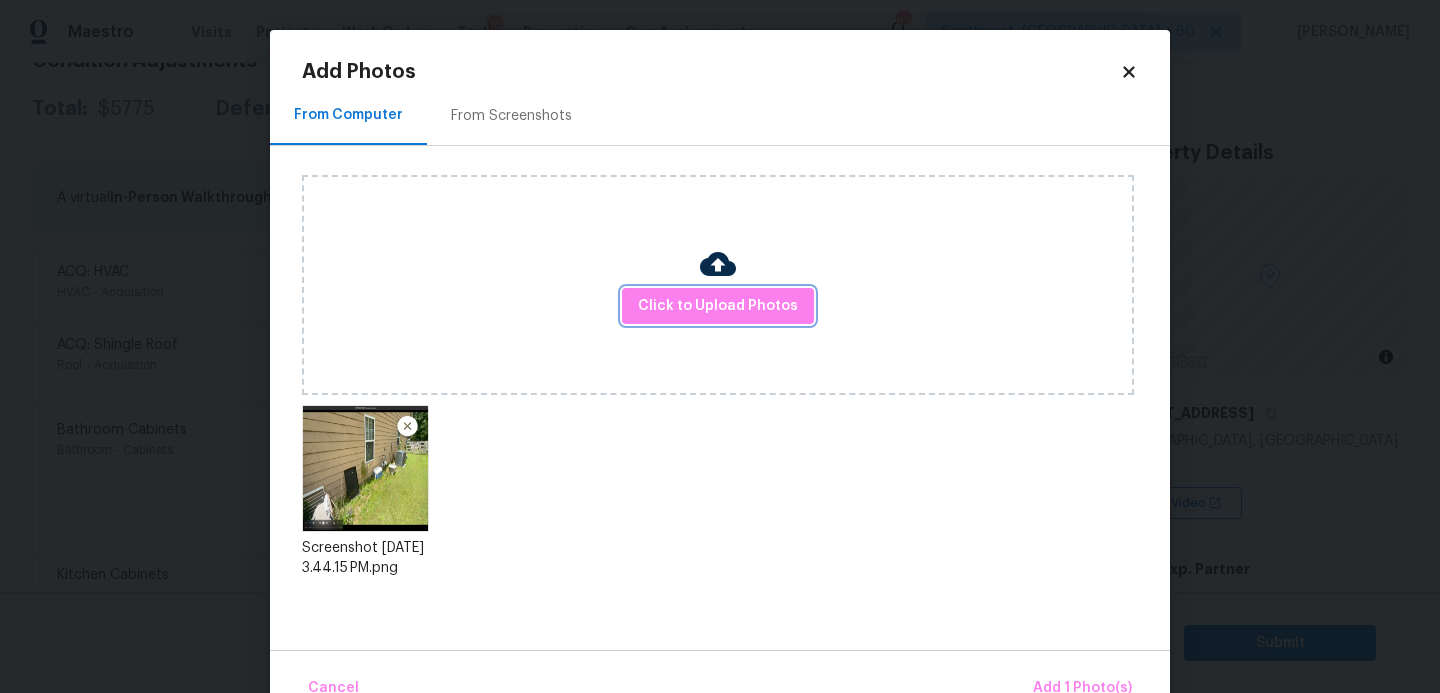 scroll, scrollTop: 47, scrollLeft: 0, axis: vertical 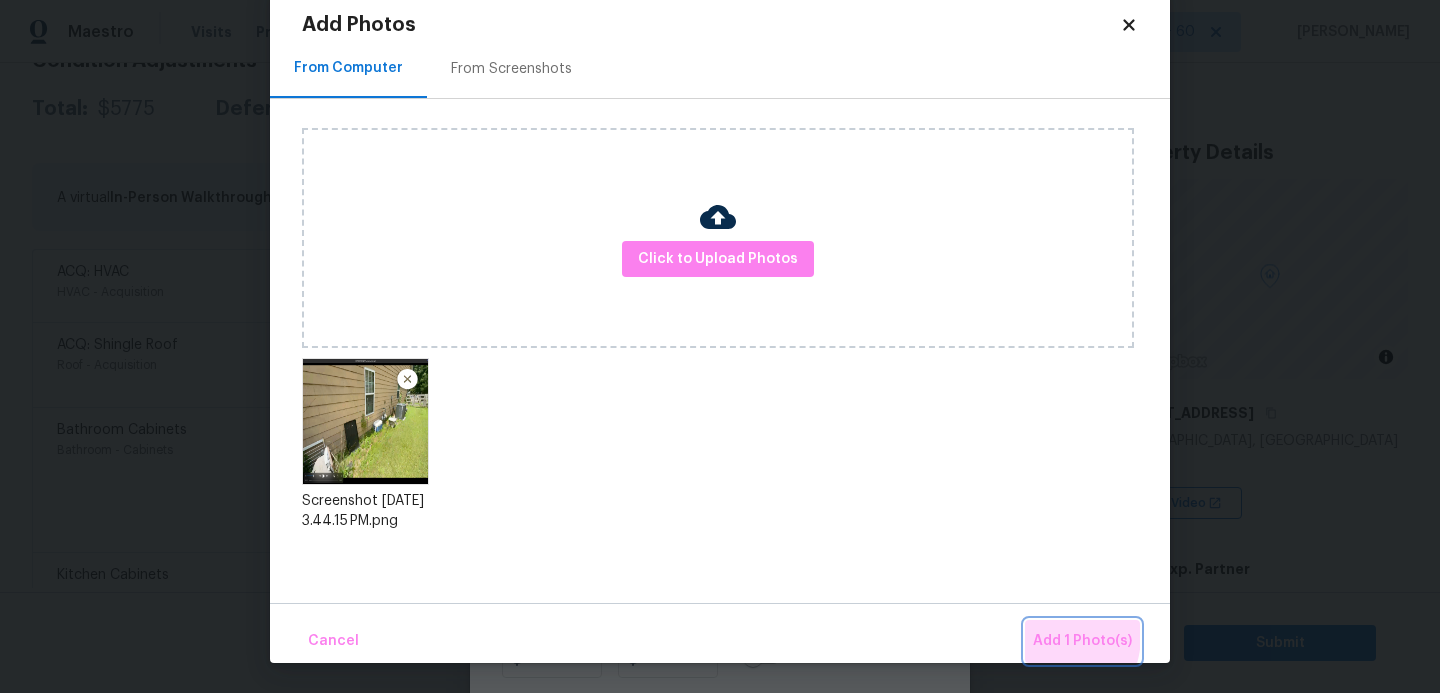 click on "Add 1 Photo(s)" at bounding box center [1082, 641] 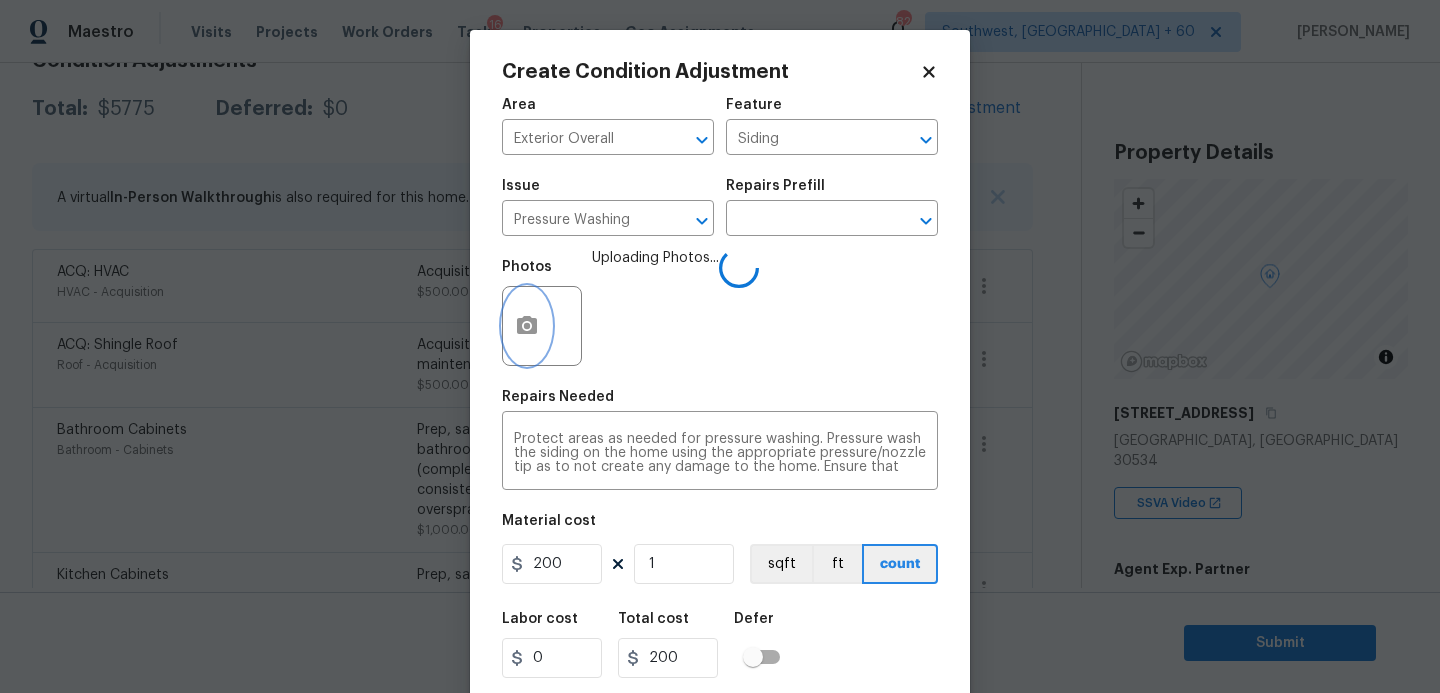 scroll, scrollTop: 0, scrollLeft: 0, axis: both 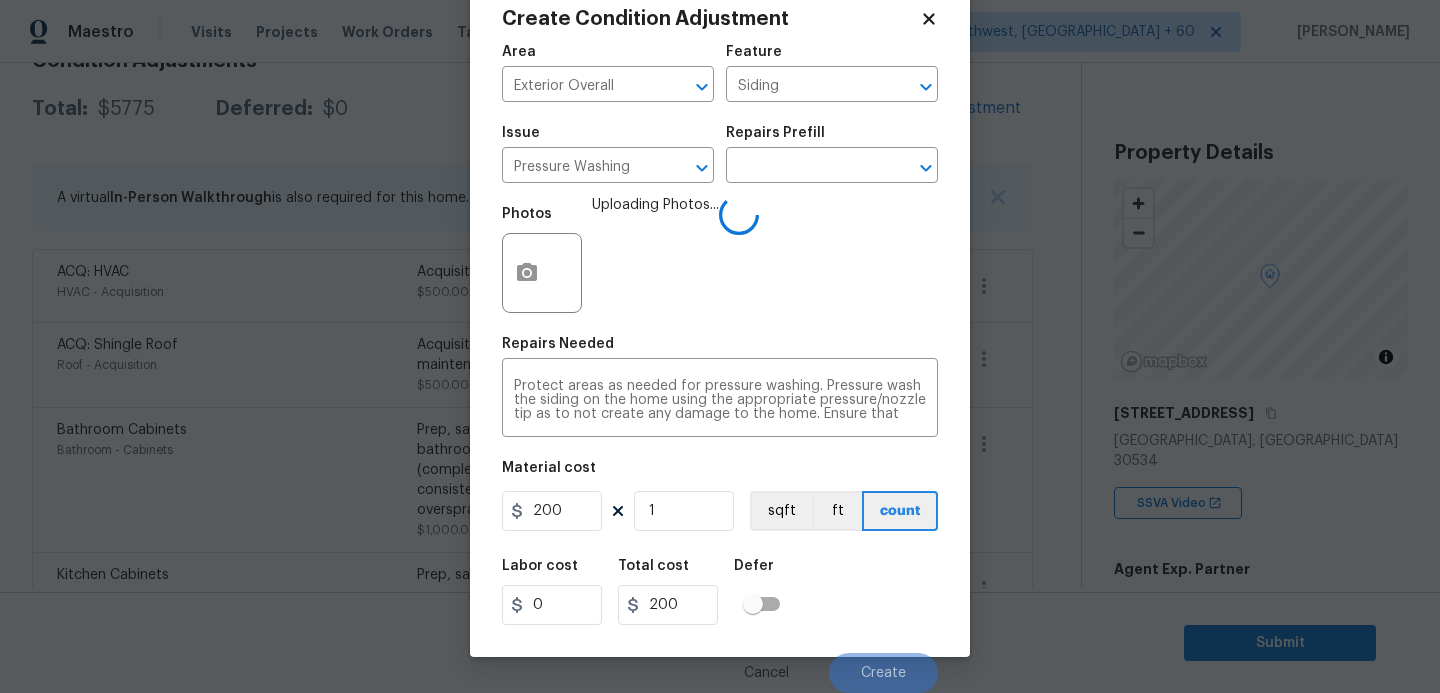 click on "Labor cost 0 Total cost 200 Defer" at bounding box center (720, 592) 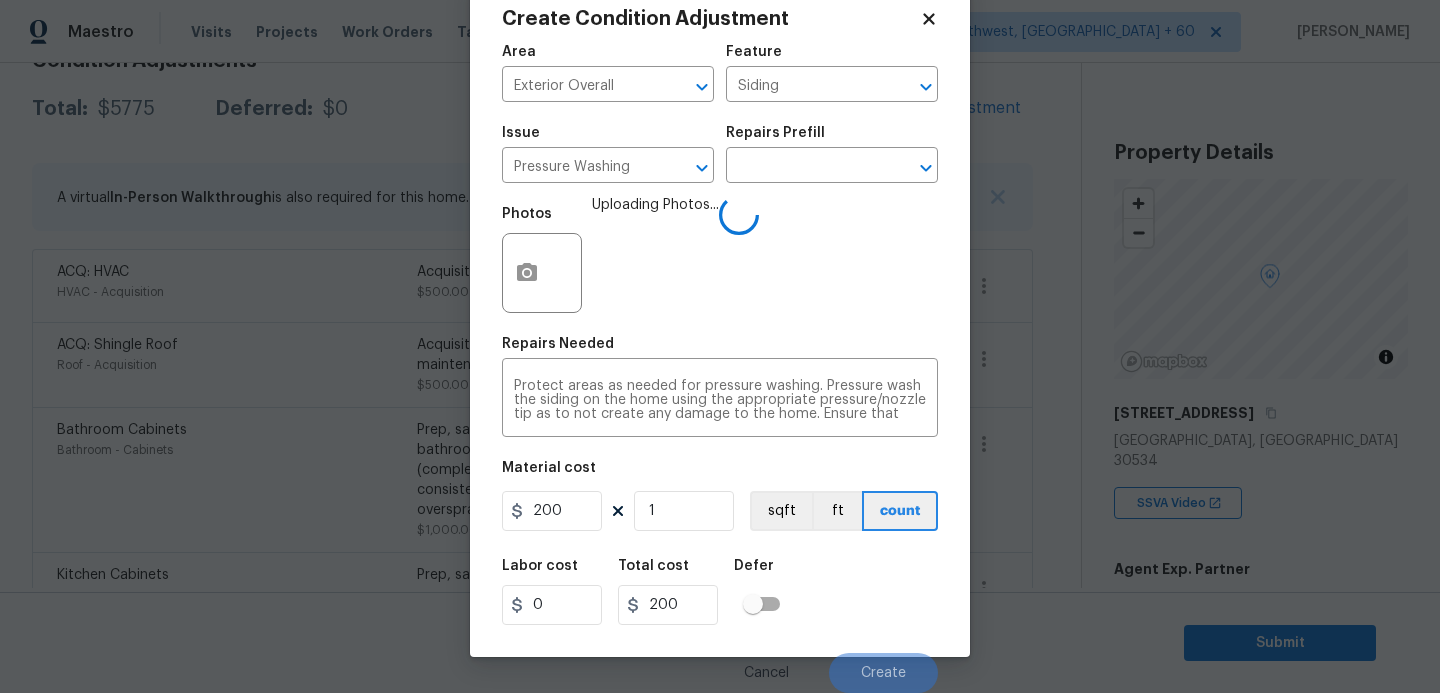 click on "Labor cost 0 Total cost 200 Defer" at bounding box center [720, 592] 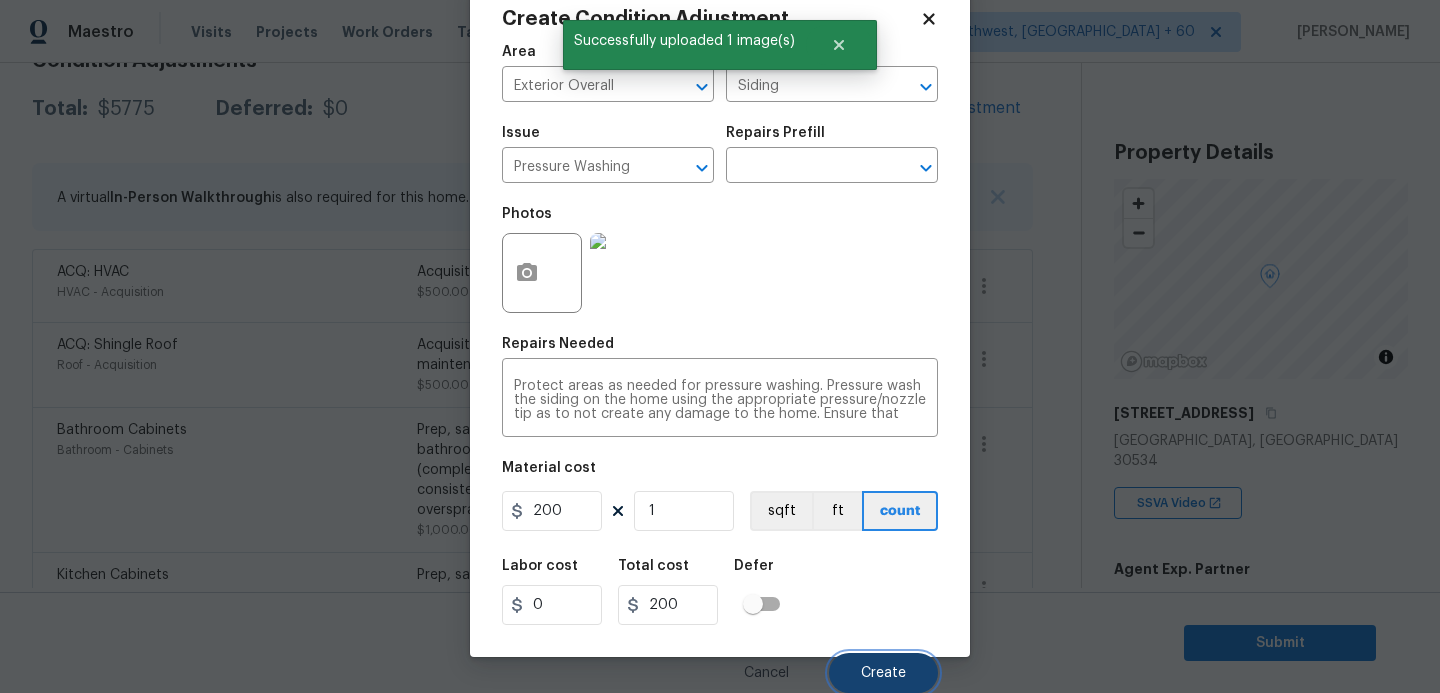 click on "Create" at bounding box center [883, 673] 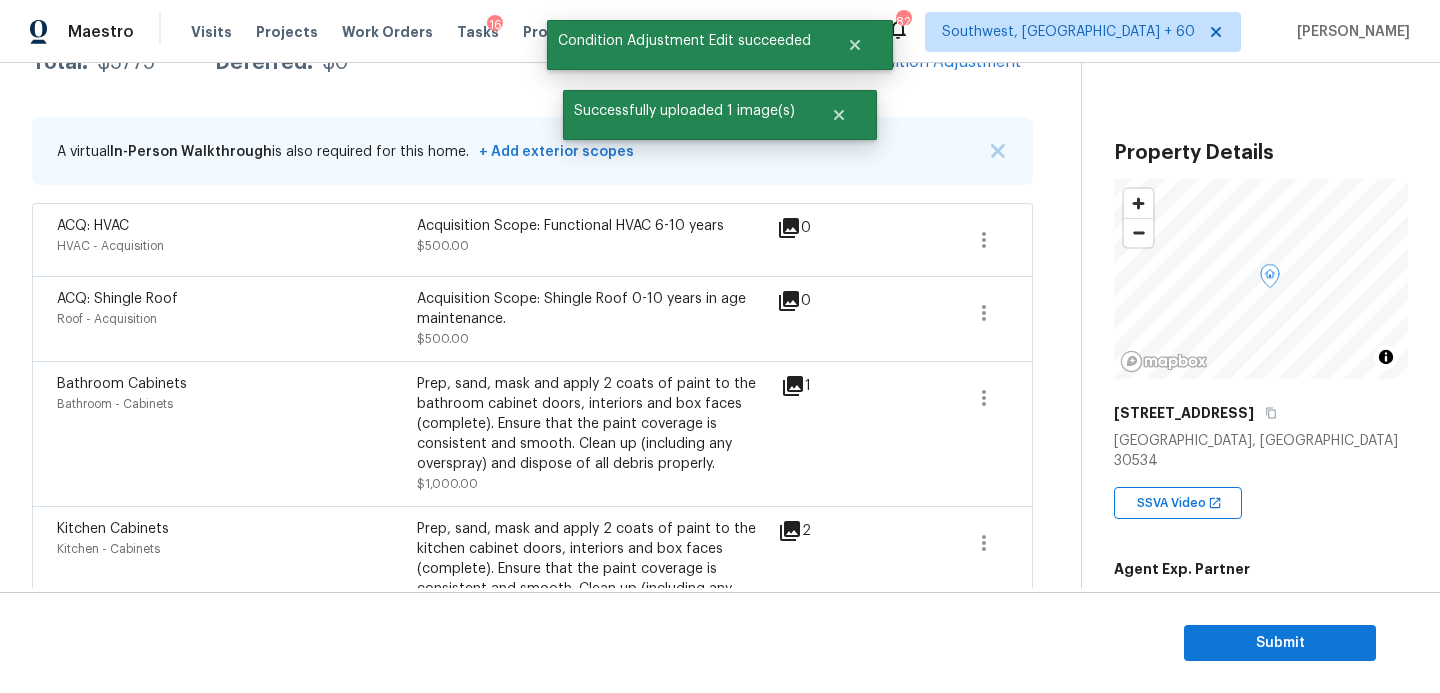 scroll, scrollTop: 316, scrollLeft: 0, axis: vertical 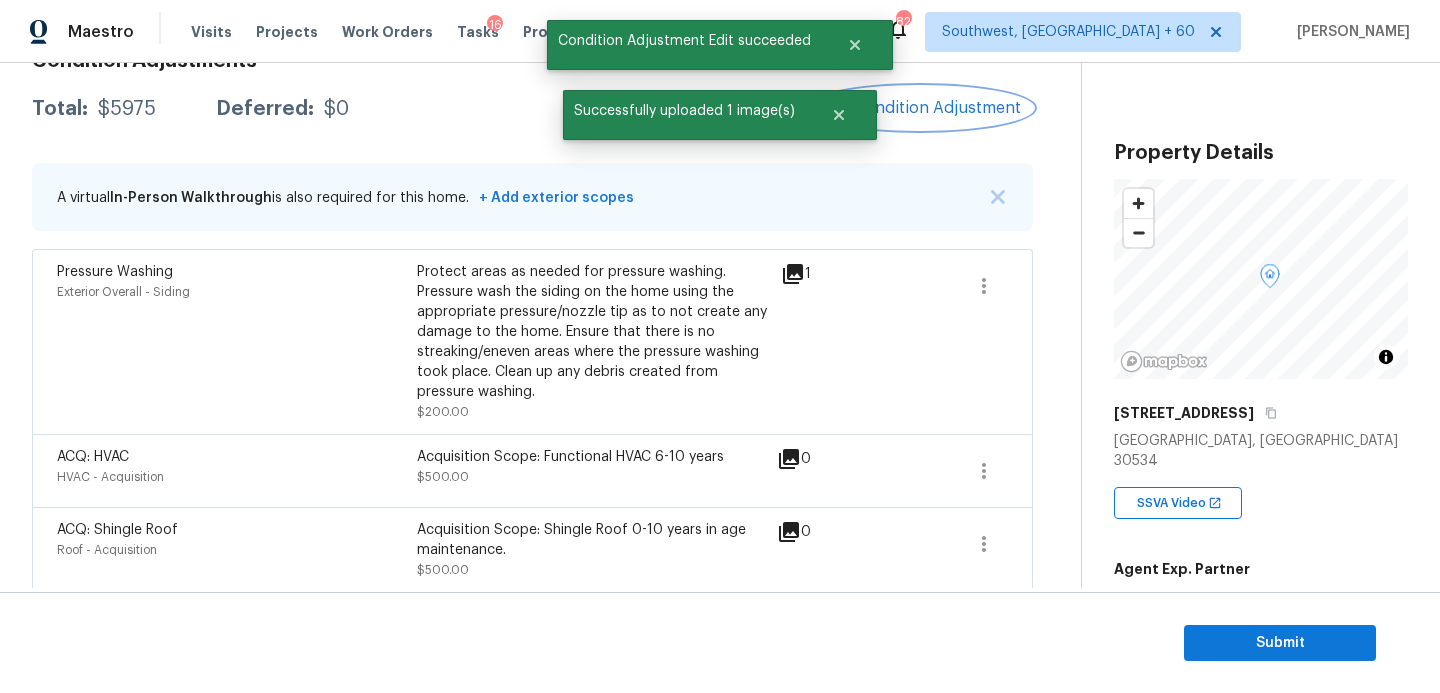 click on "Add Condition Adjustment" at bounding box center [920, 108] 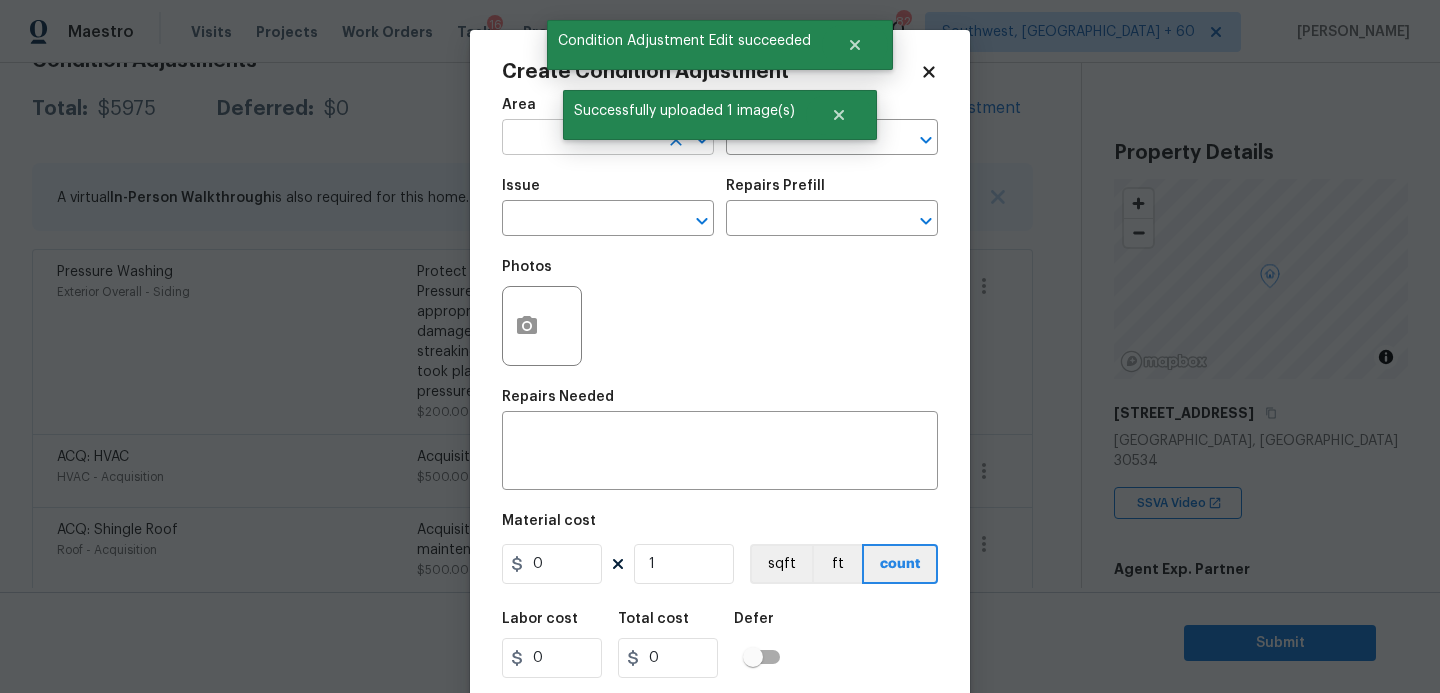 click at bounding box center [580, 139] 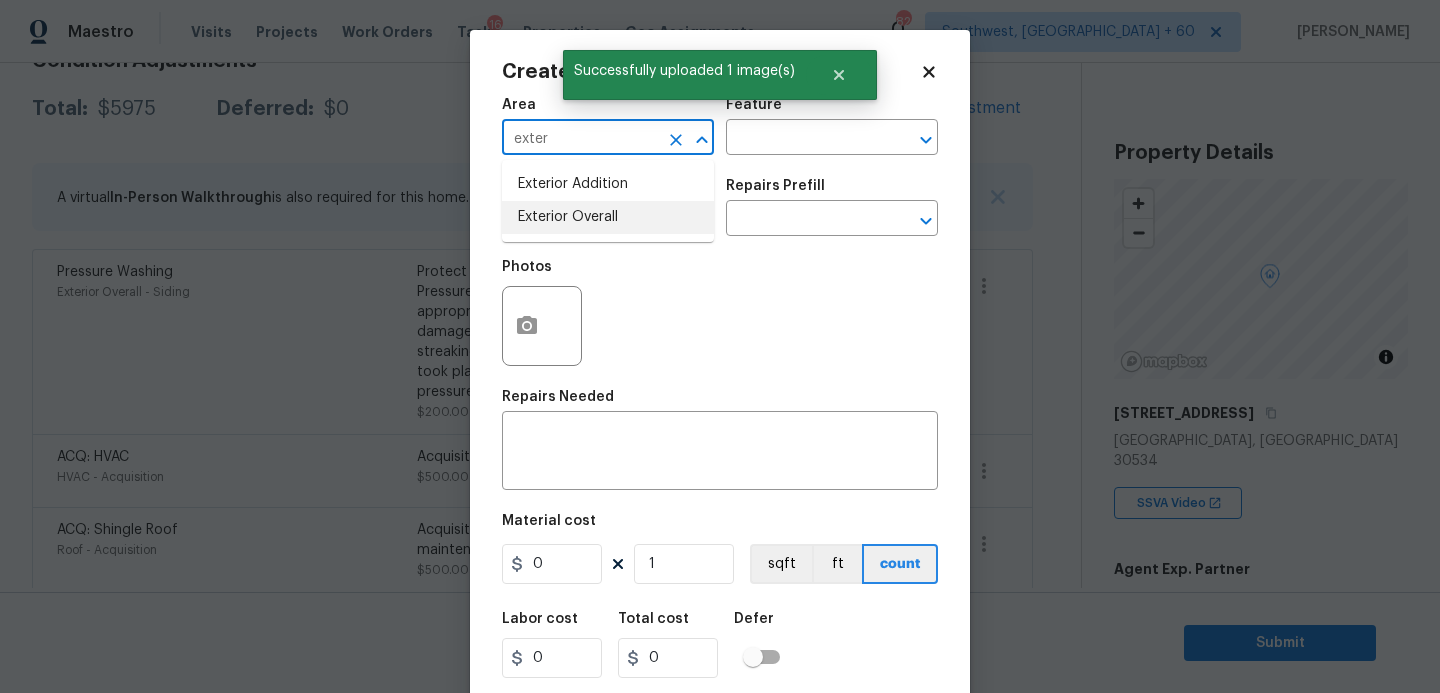 click on "Exterior Overall" at bounding box center (608, 217) 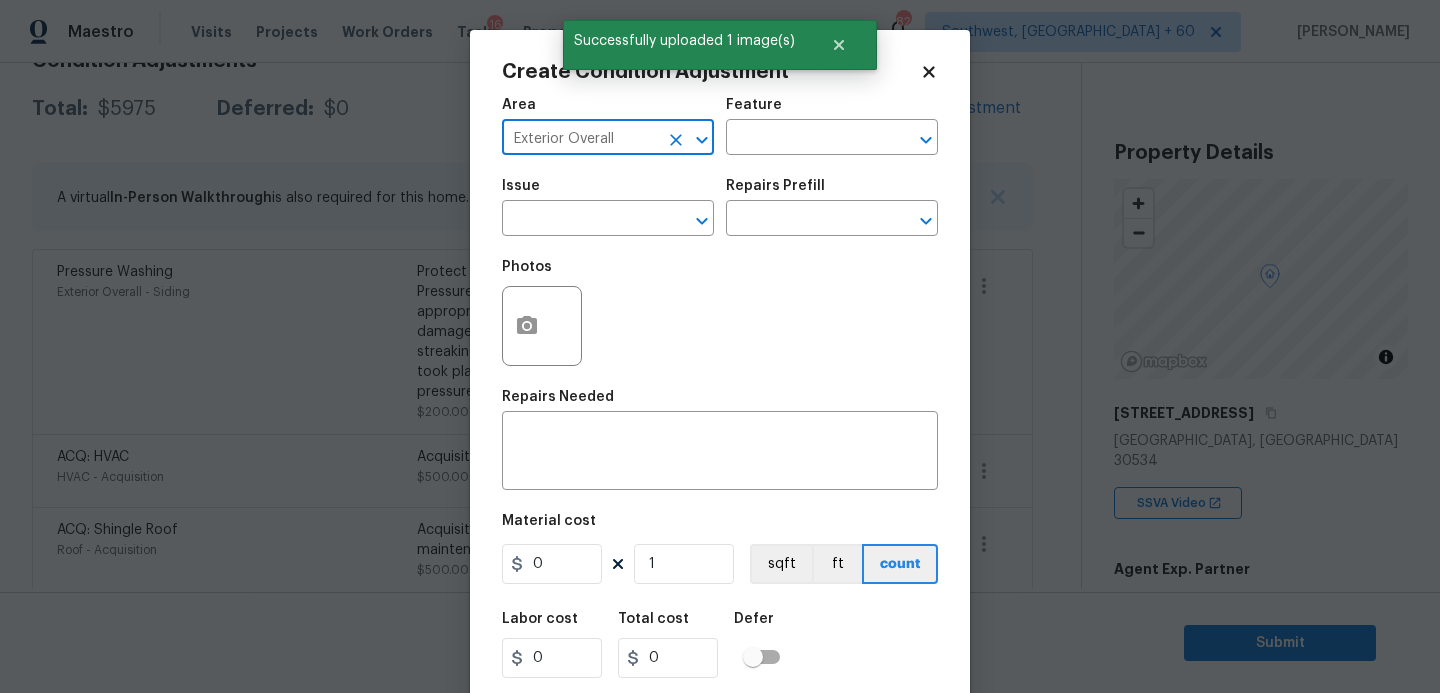 type on "Exterior Overall" 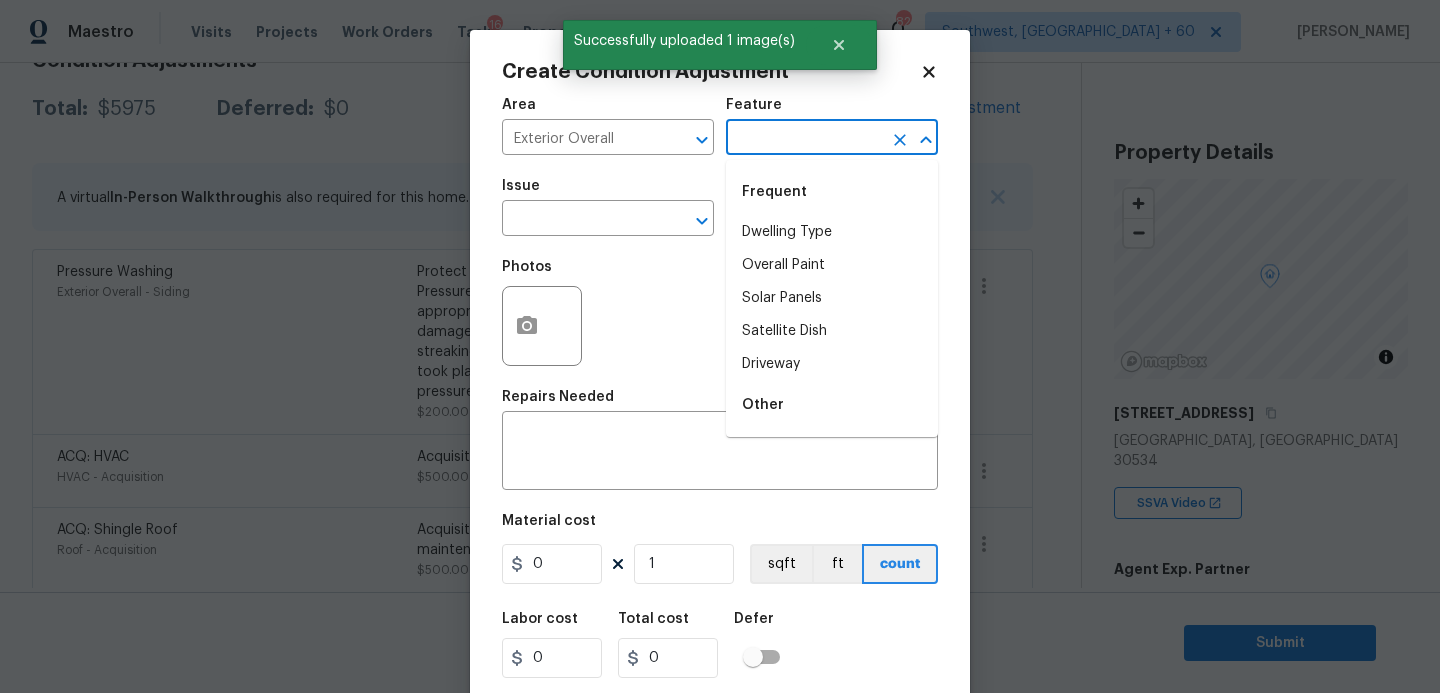 click at bounding box center (804, 139) 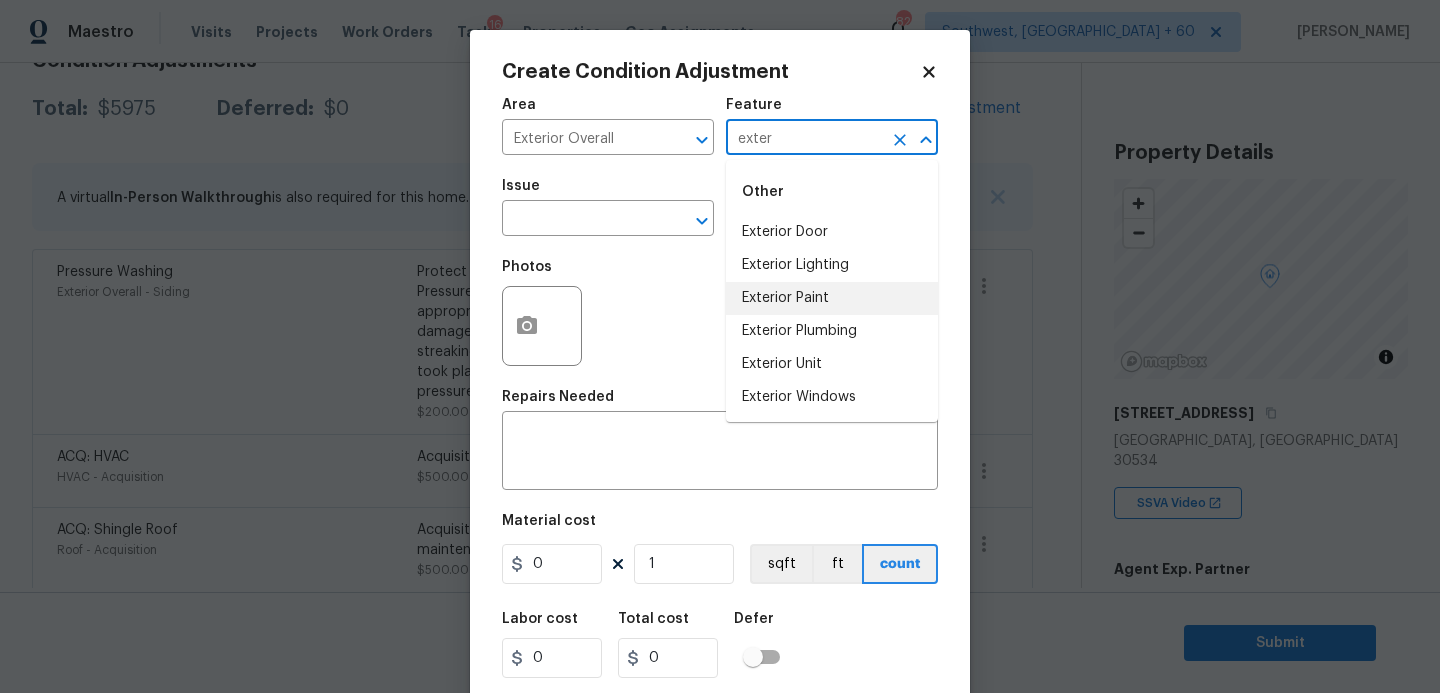 click on "Exterior Paint" at bounding box center [832, 298] 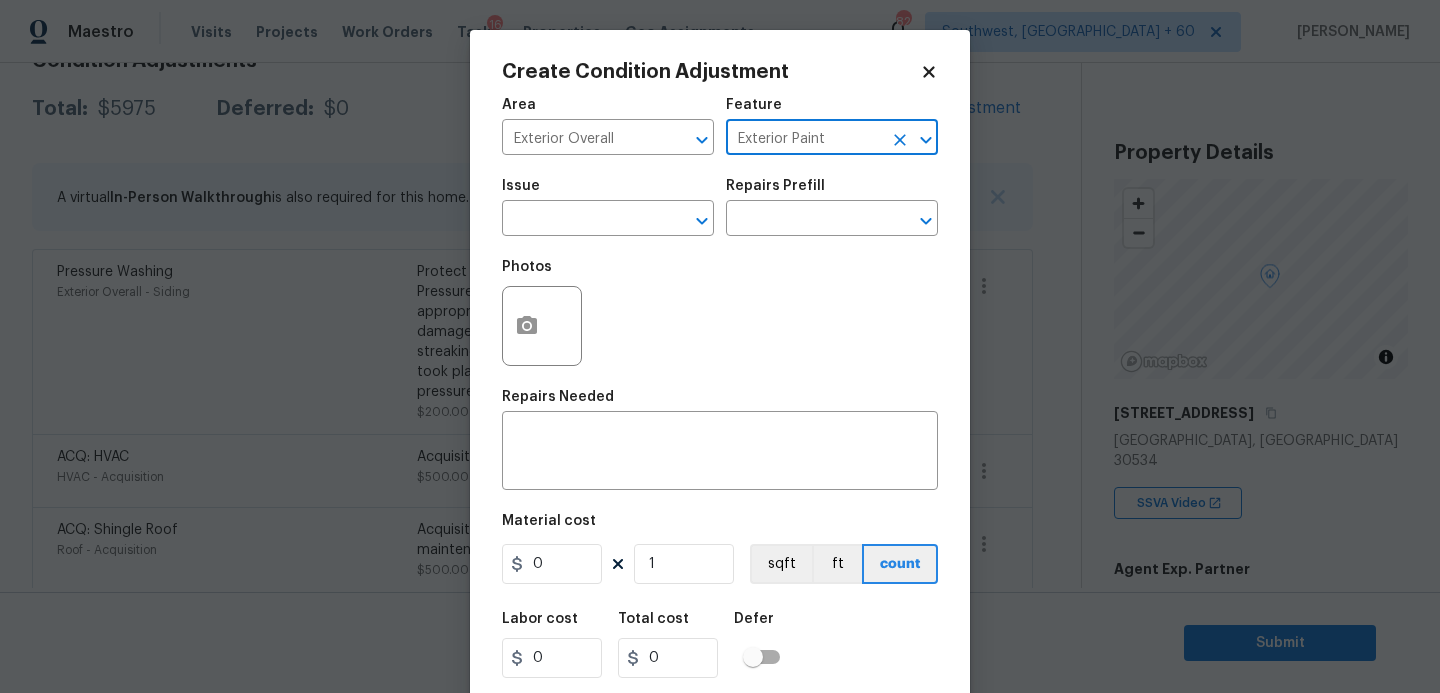 type on "Exterior Paint" 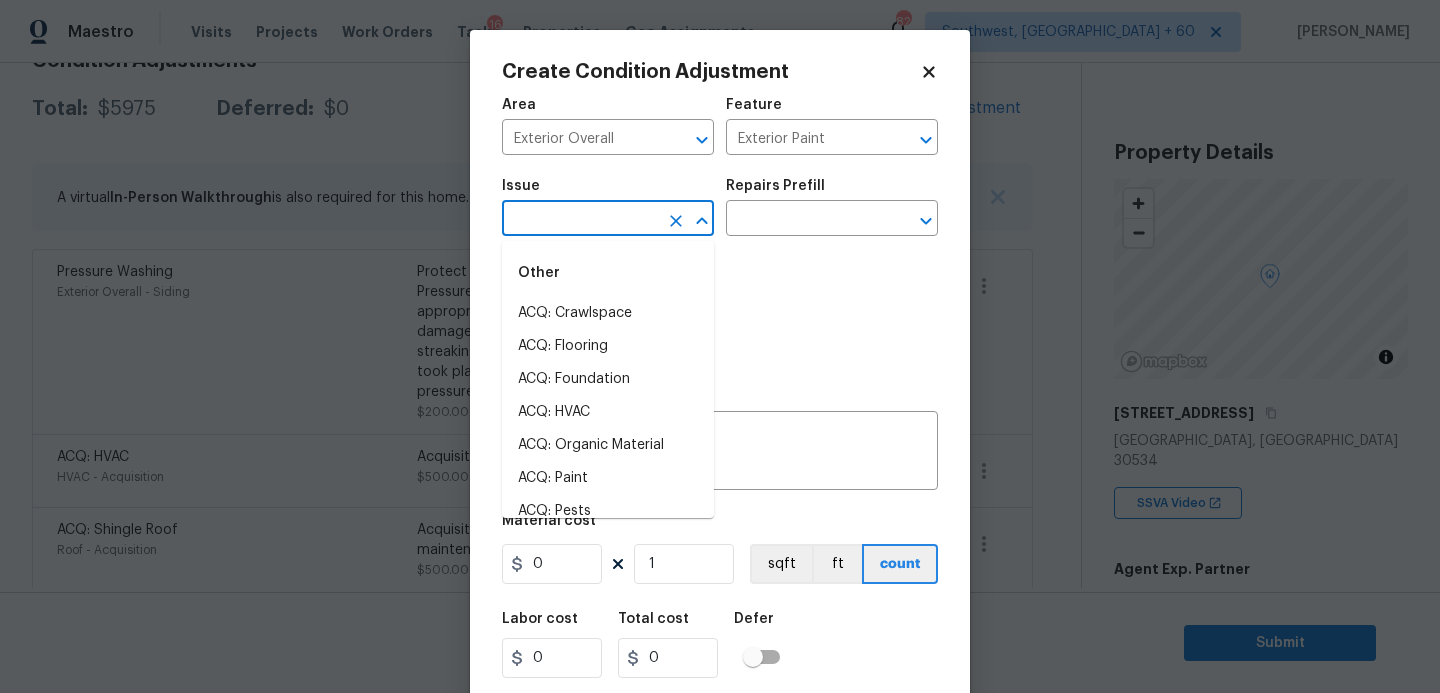 click at bounding box center [580, 220] 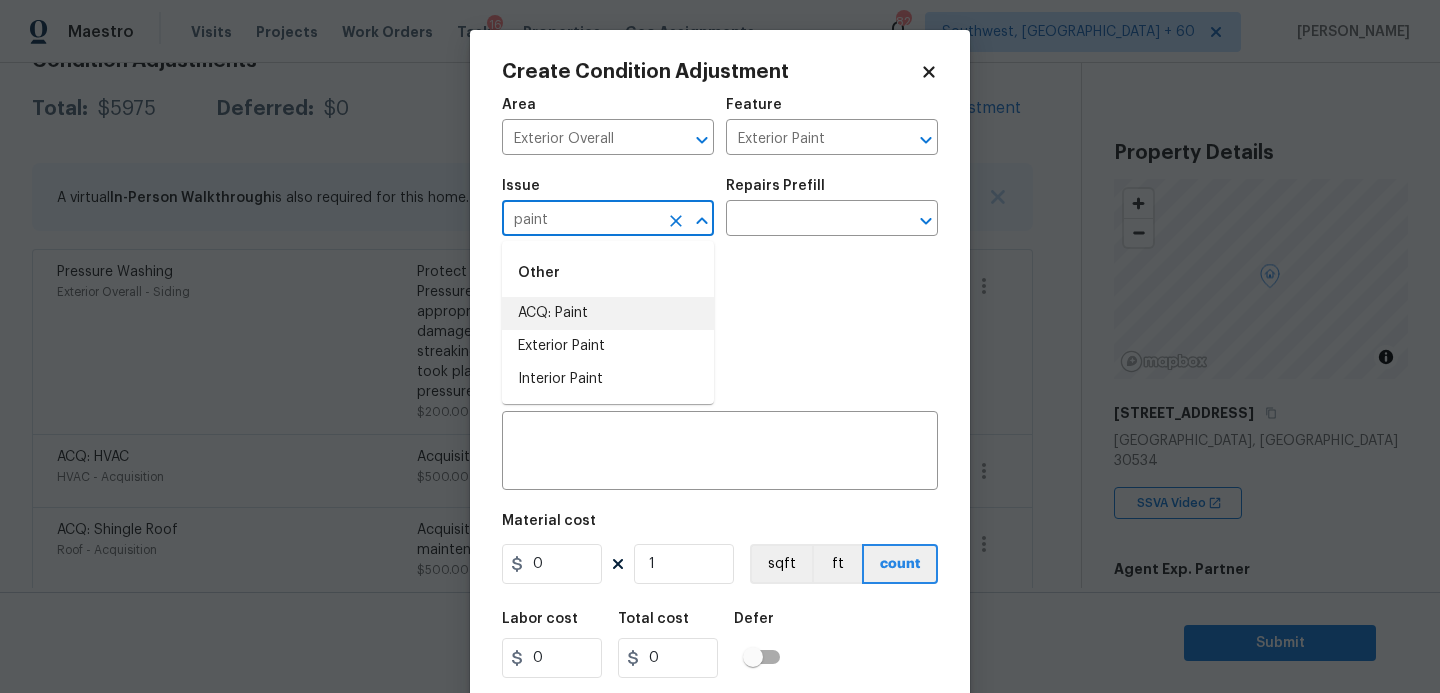 click on "ACQ: Paint" at bounding box center (608, 313) 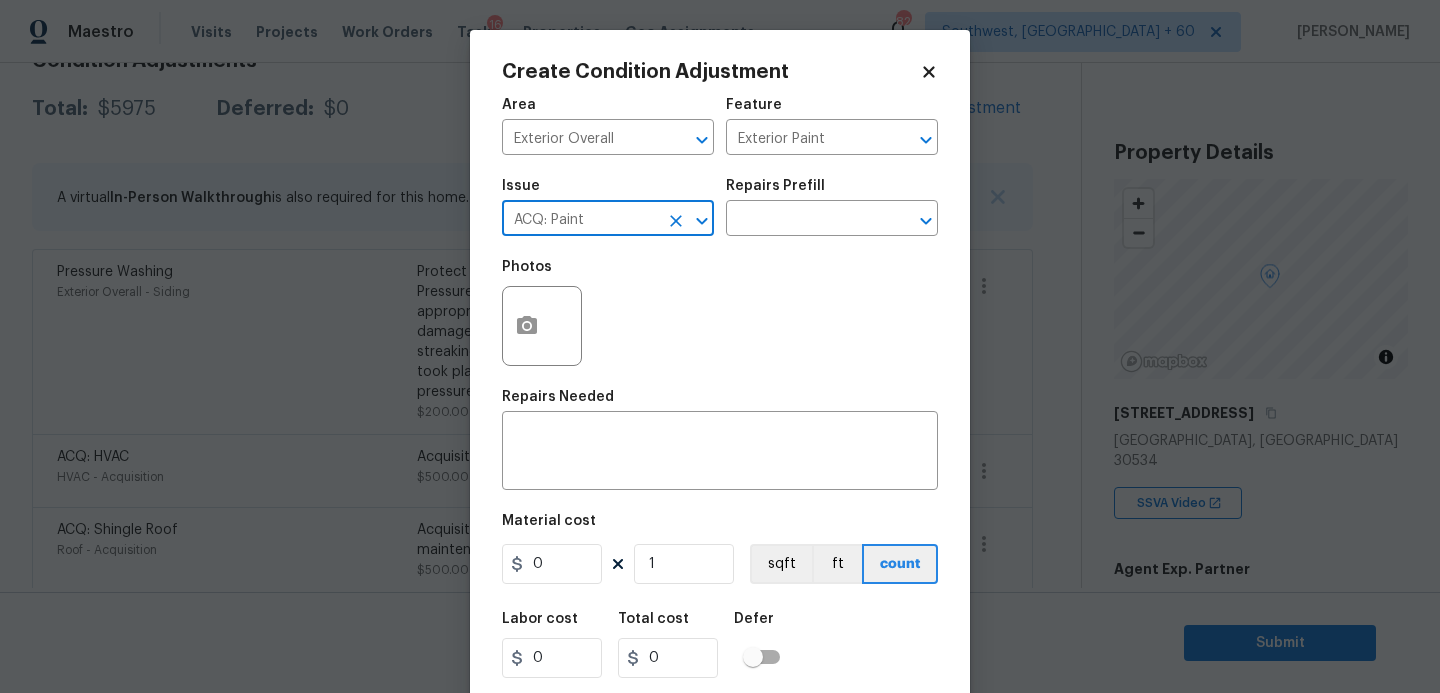 type on "ACQ: Paint" 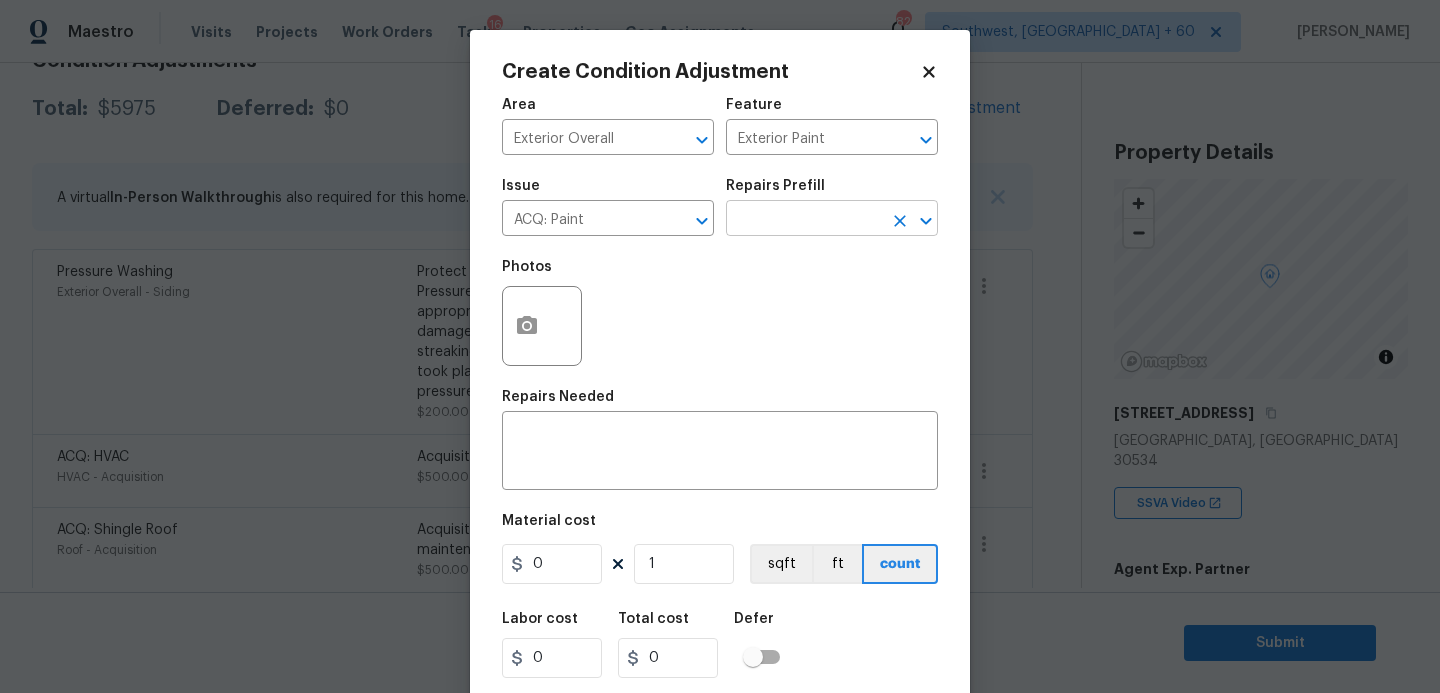 click at bounding box center [804, 220] 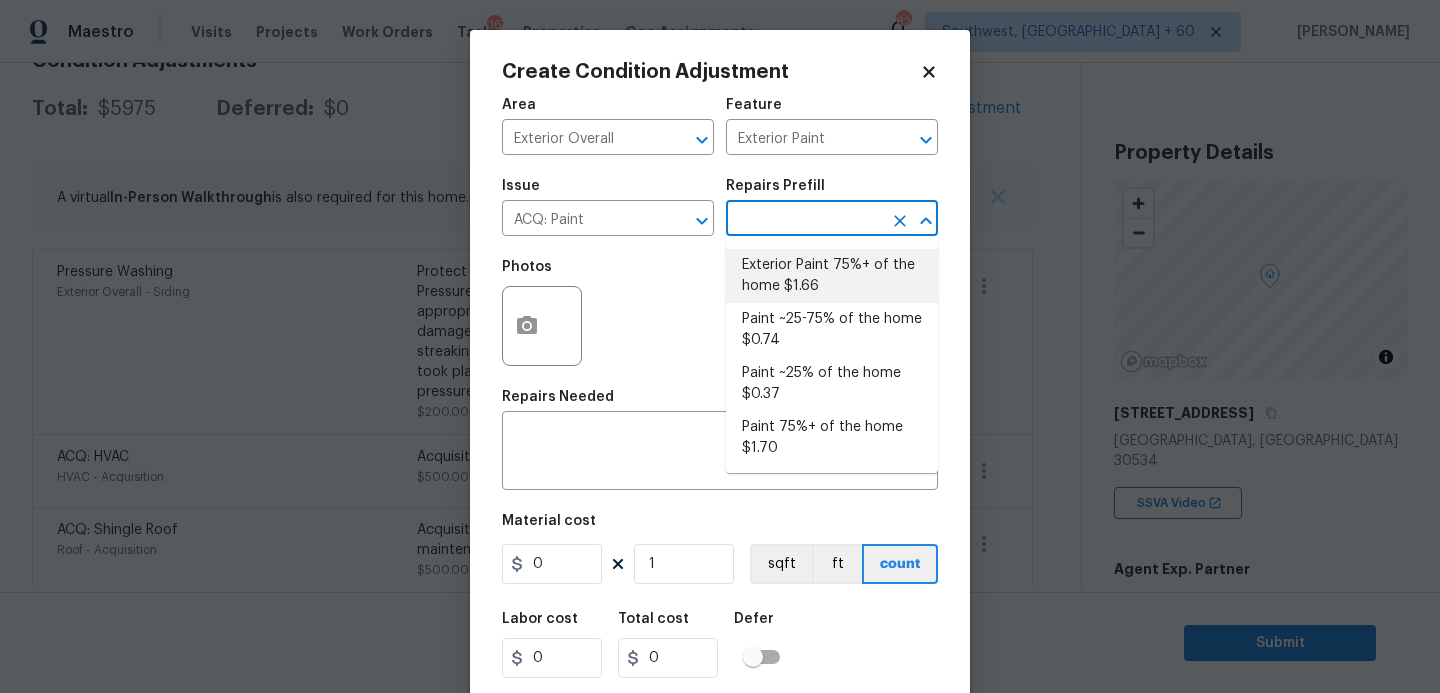 click on "Exterior Paint 75%+ of the home $1.66" at bounding box center [832, 276] 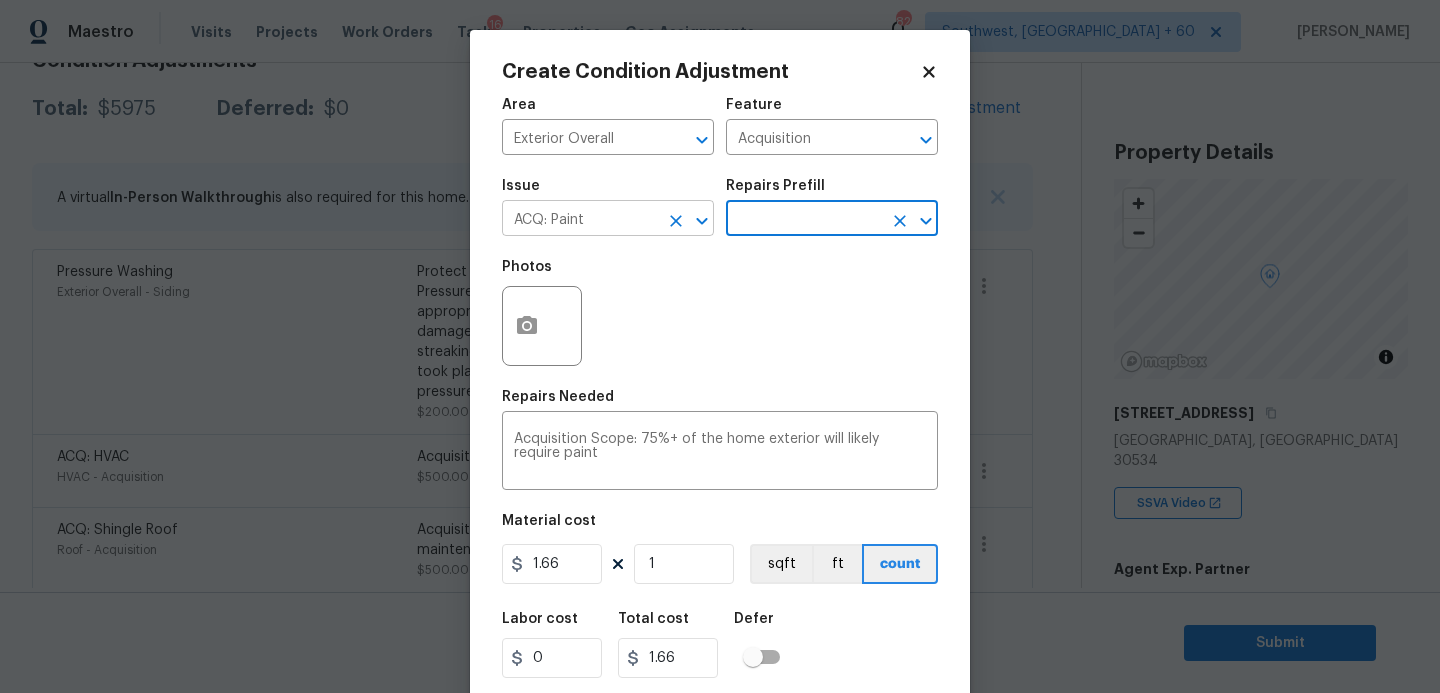 click 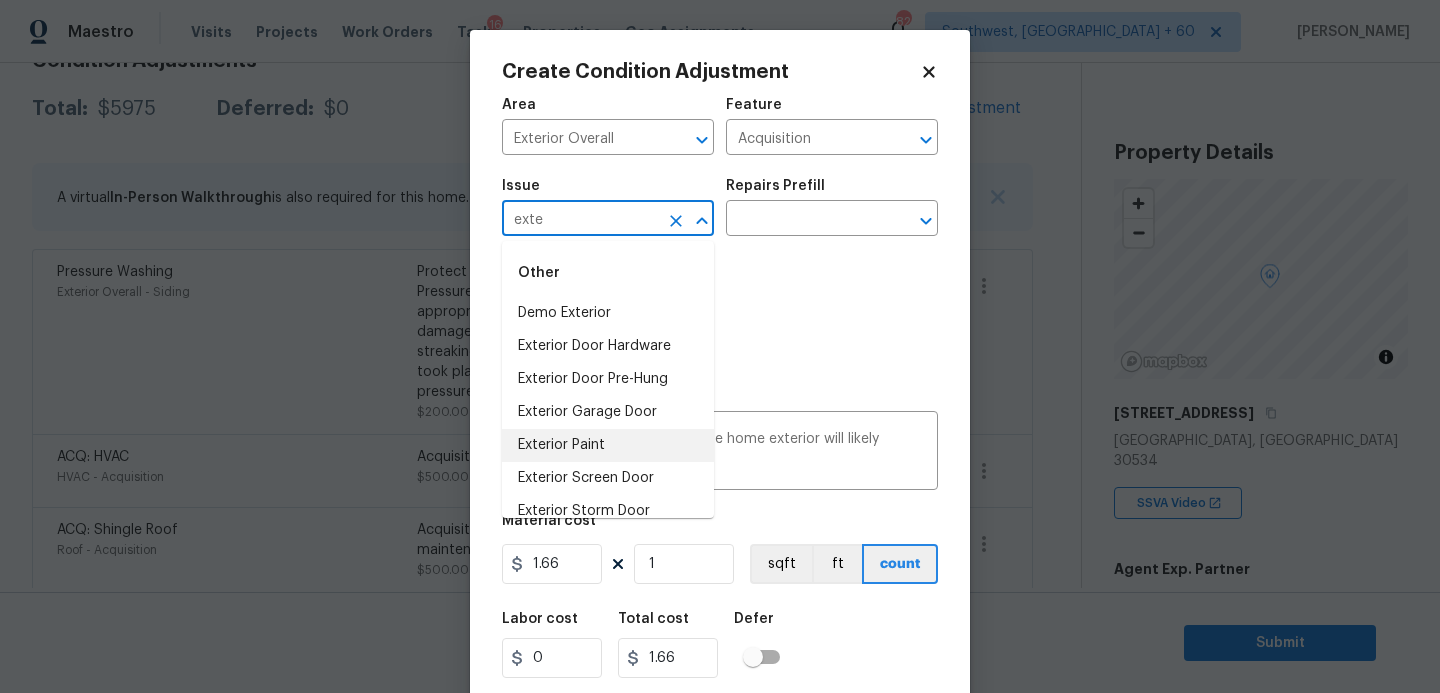 click on "Exterior Paint" at bounding box center (608, 445) 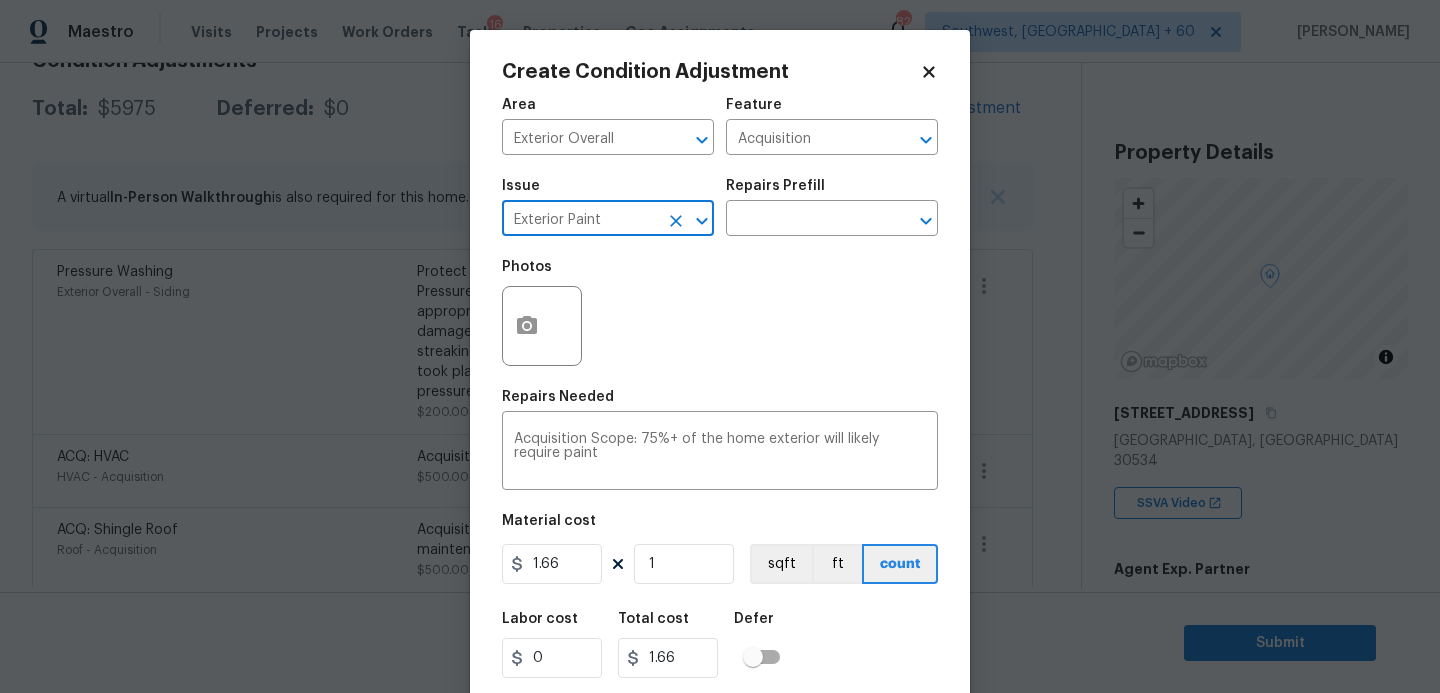 type on "Exterior Paint" 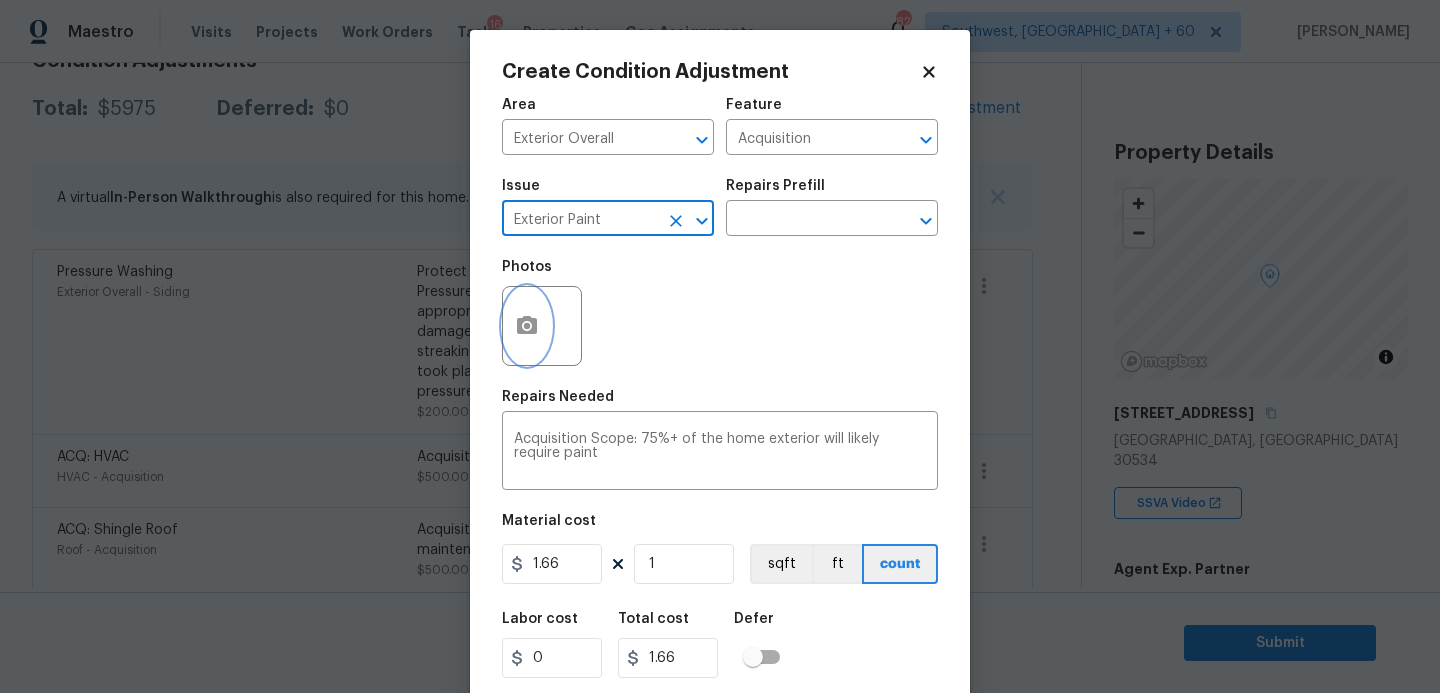 click 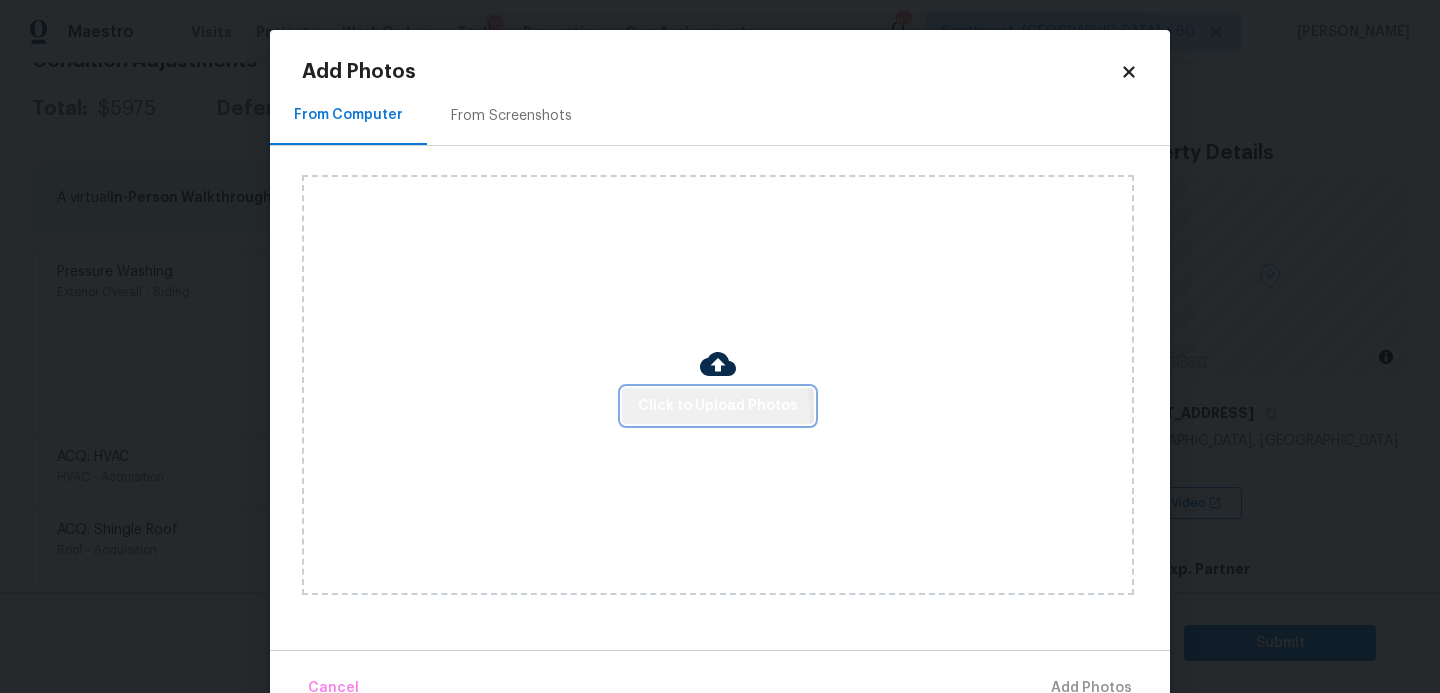 click on "Click to Upload Photos" at bounding box center [718, 406] 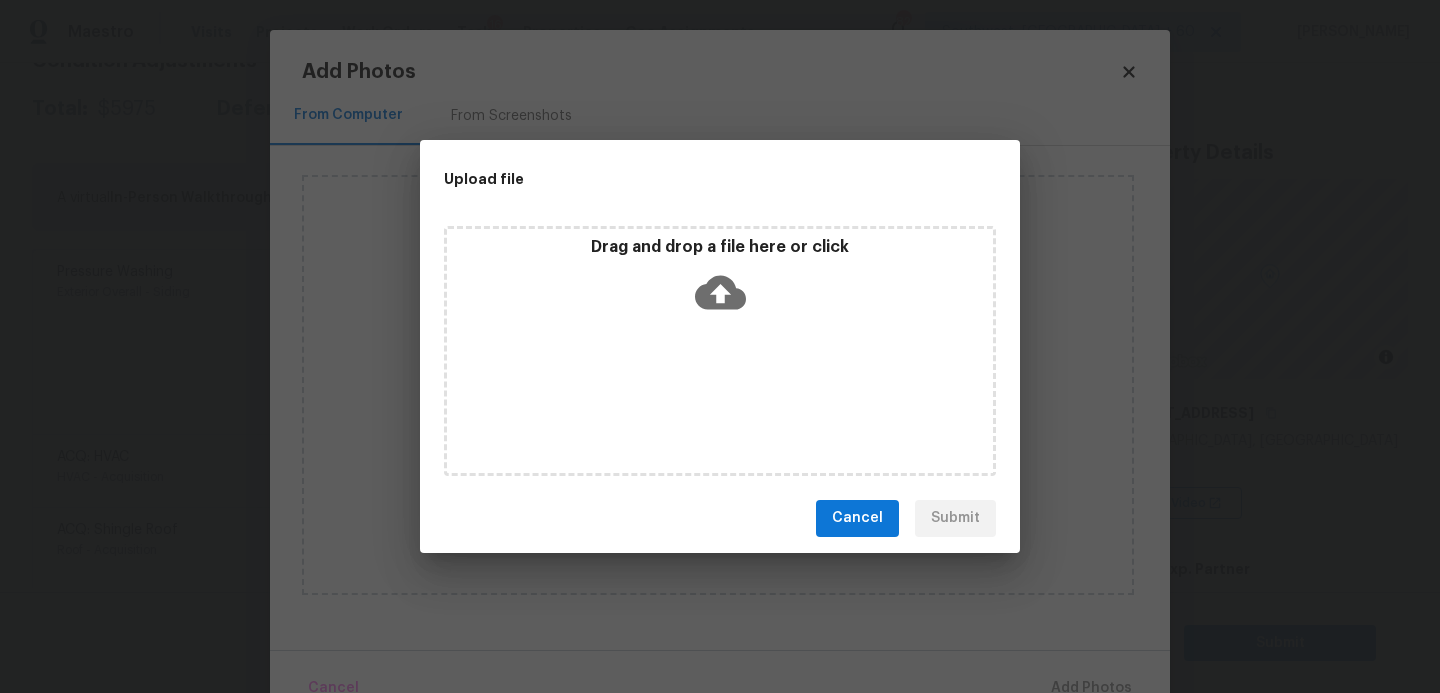 click on "Drag and drop a file here or click" at bounding box center [720, 351] 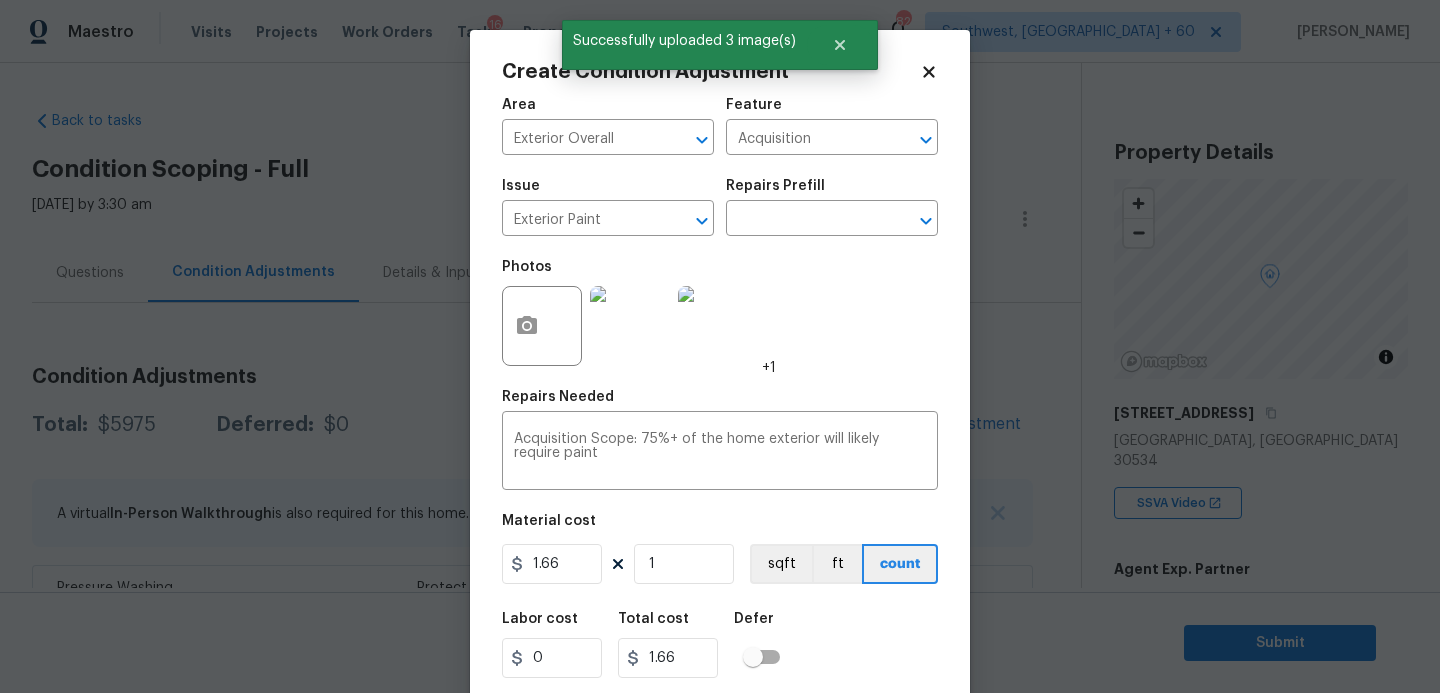 scroll, scrollTop: 0, scrollLeft: 0, axis: both 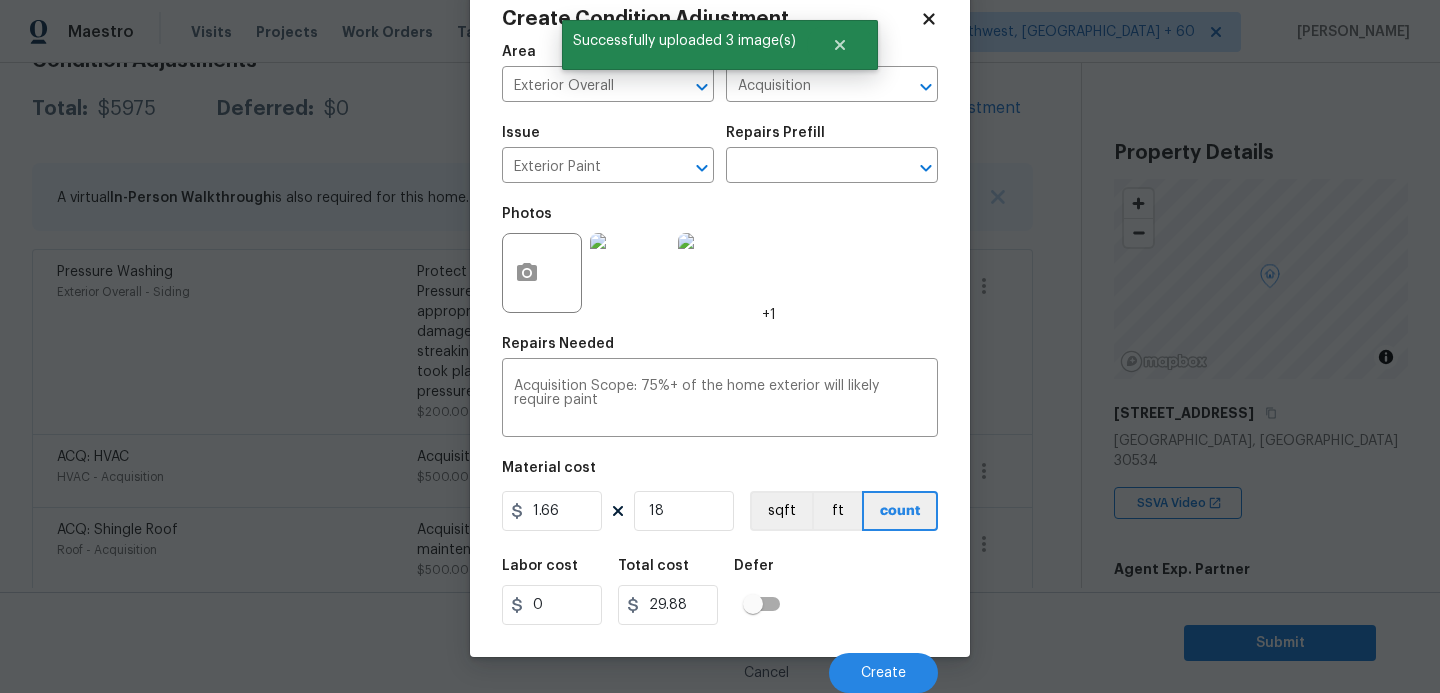type on "186" 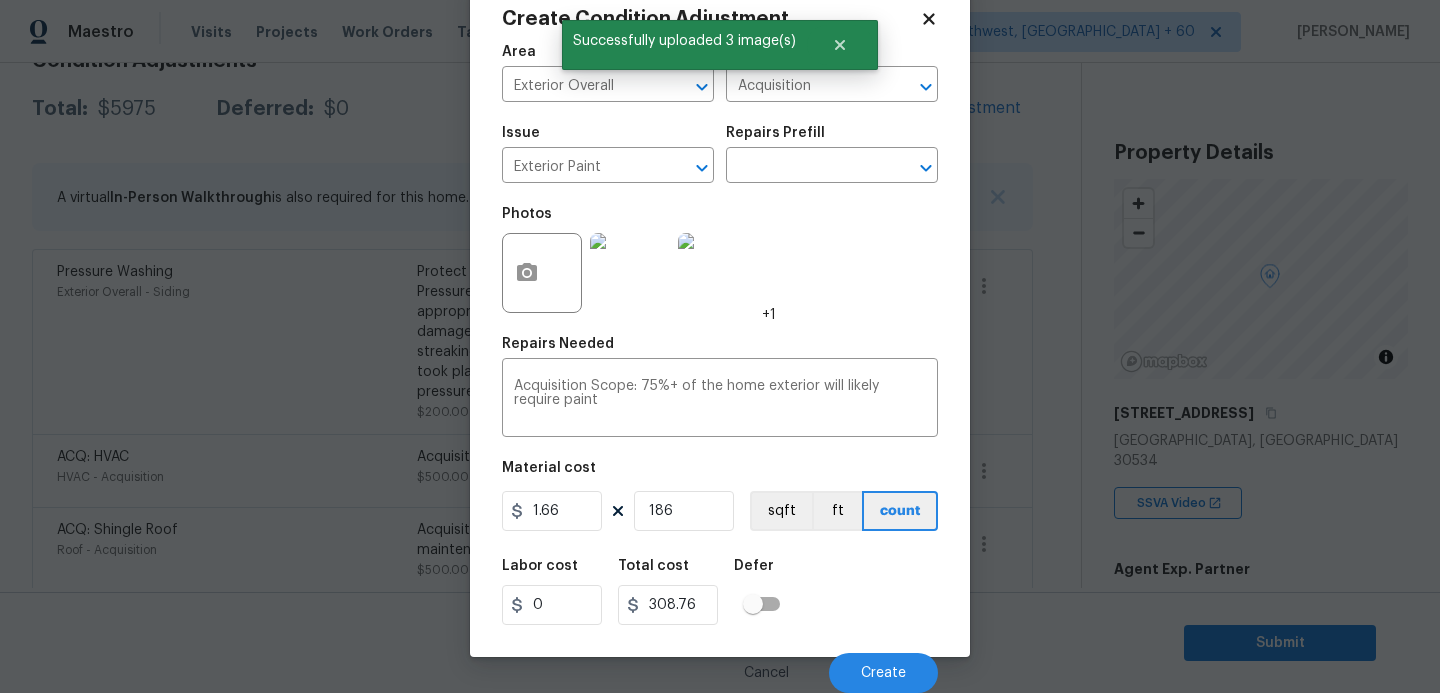 type on "1860" 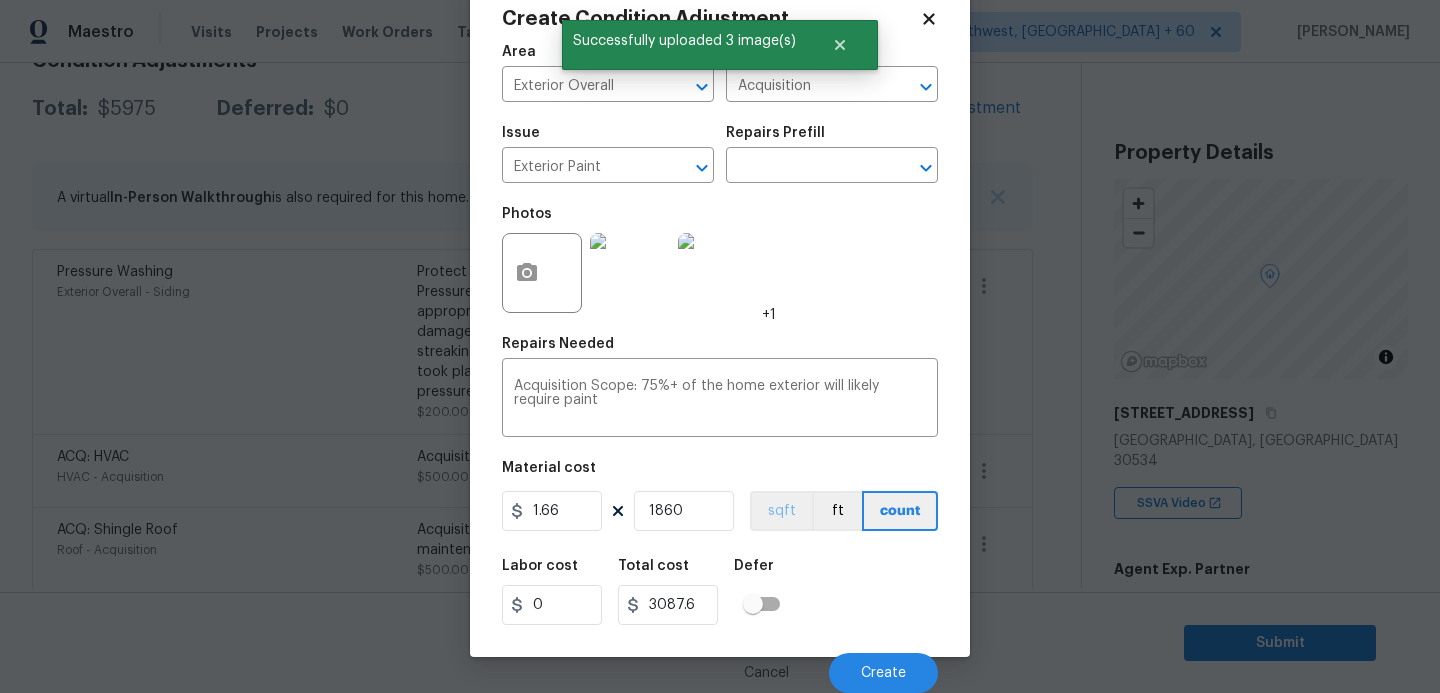 type on "1860" 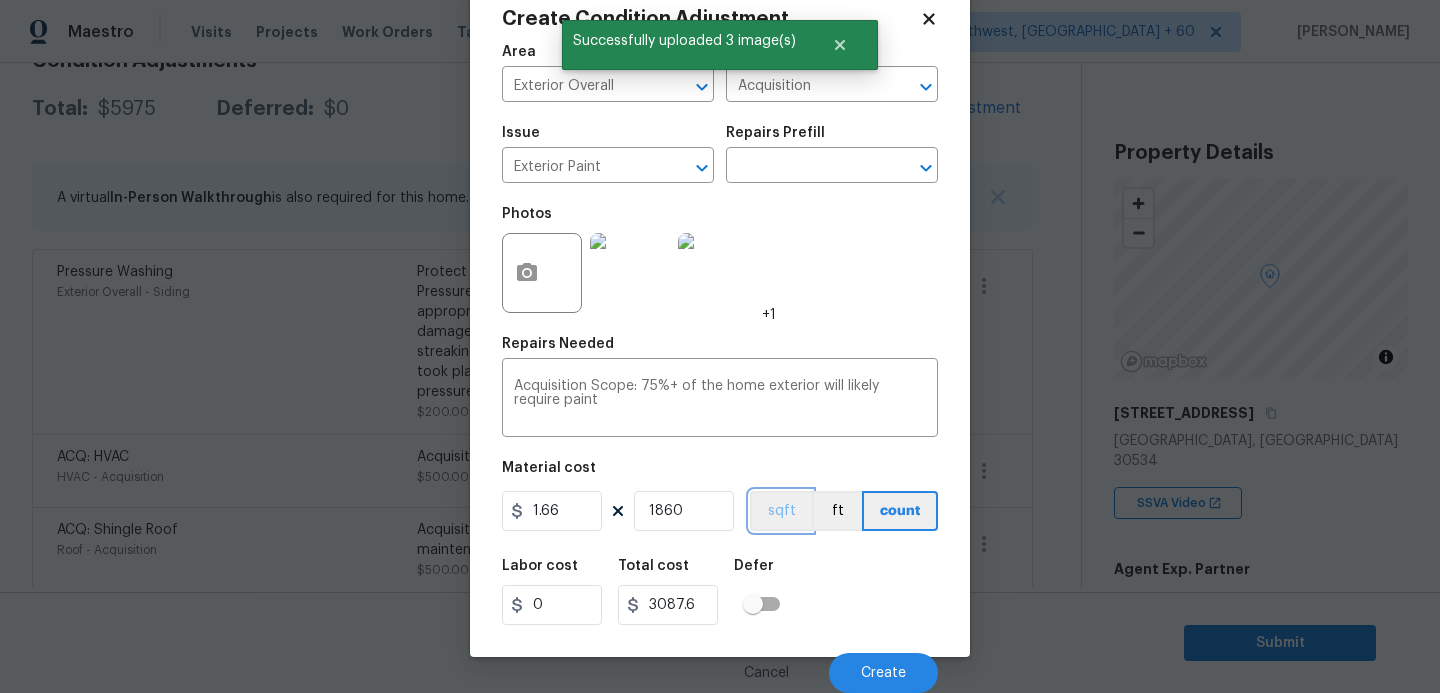 click on "sqft" at bounding box center (781, 511) 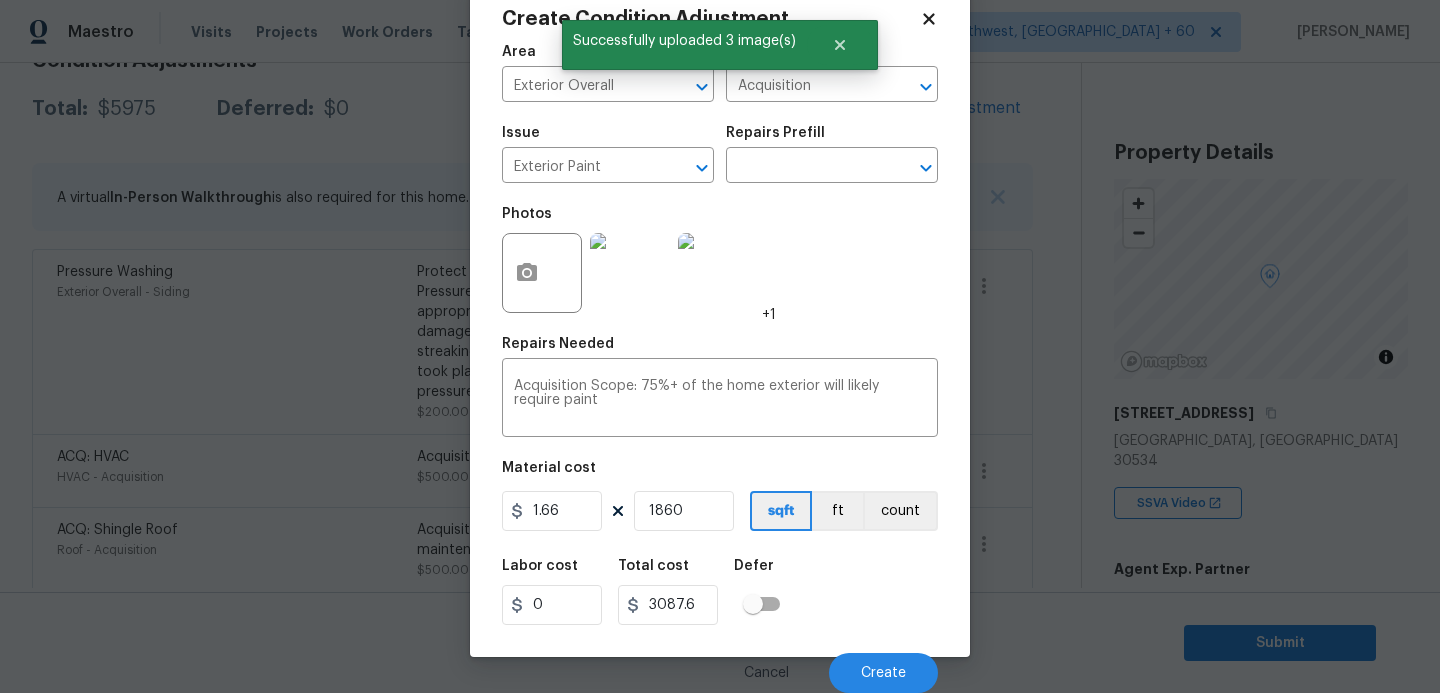click on "Labor cost 0 Total cost 3087.6 Defer" at bounding box center (720, 592) 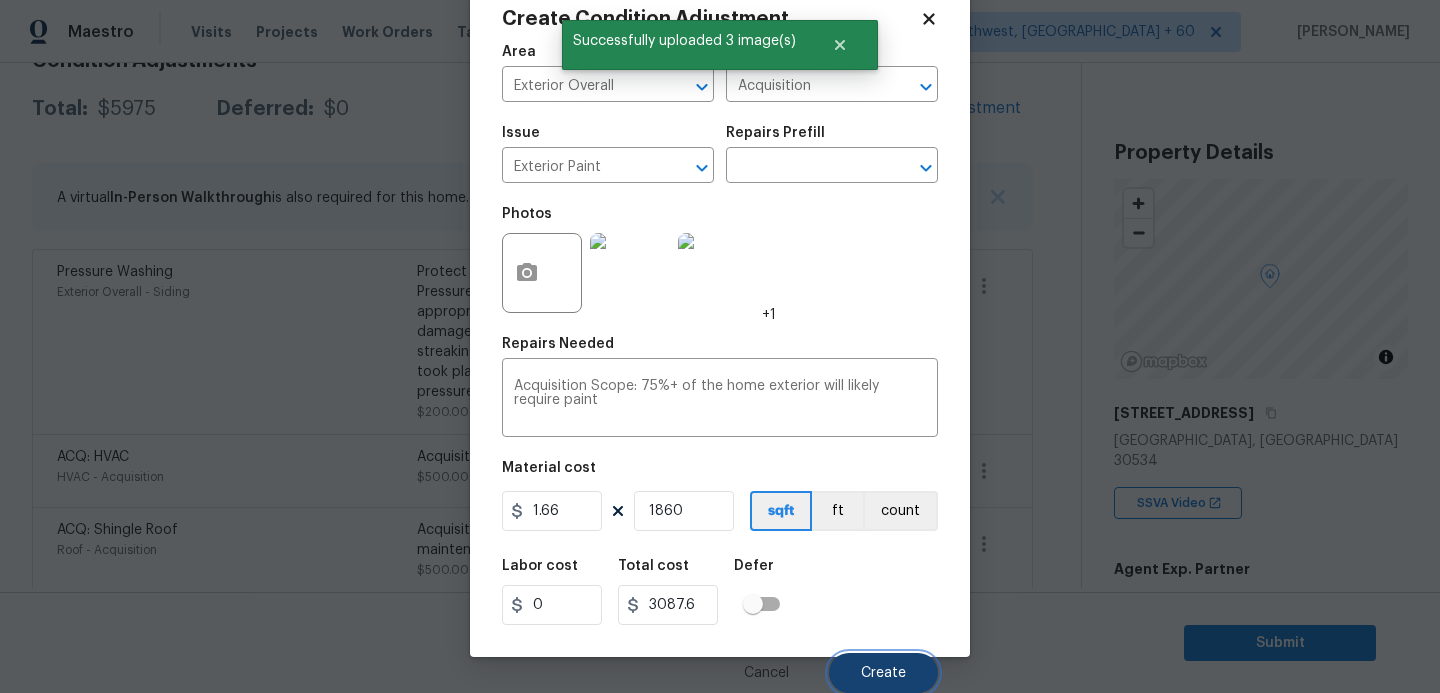 click on "Create" at bounding box center (883, 673) 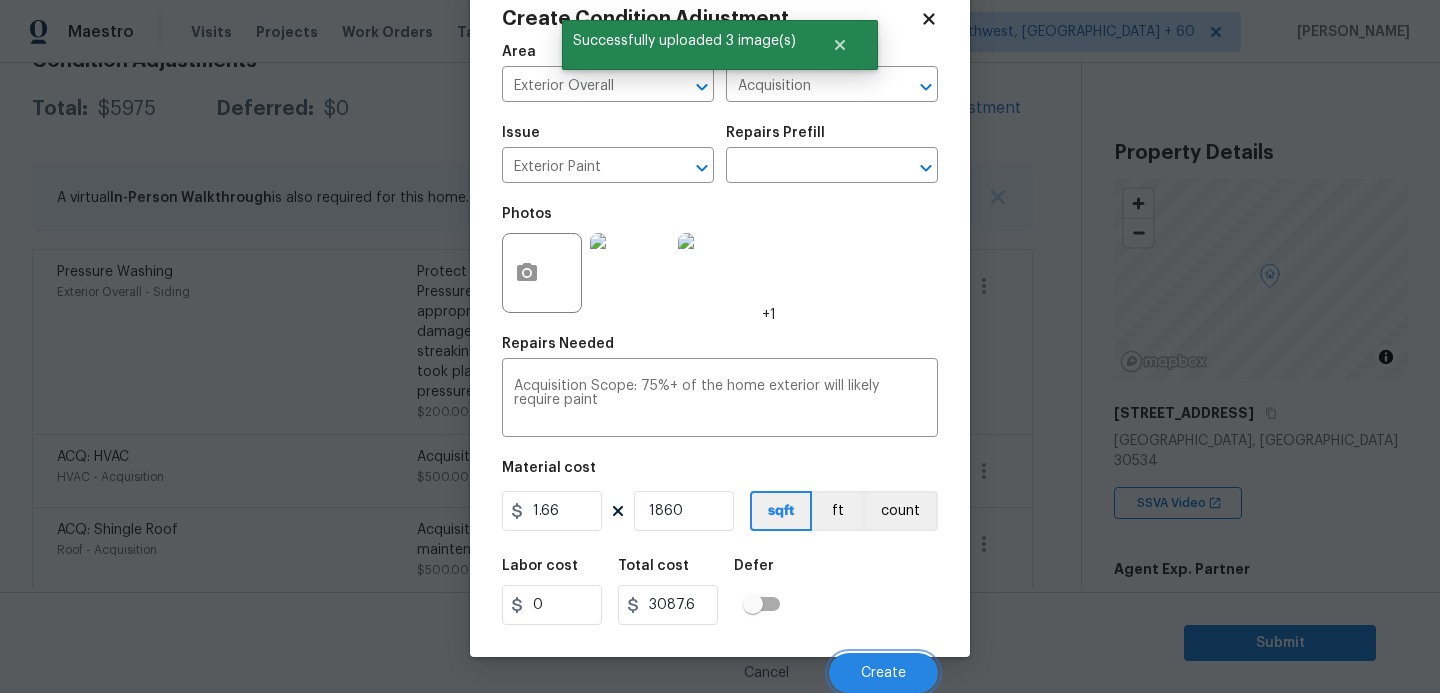 scroll, scrollTop: 316, scrollLeft: 0, axis: vertical 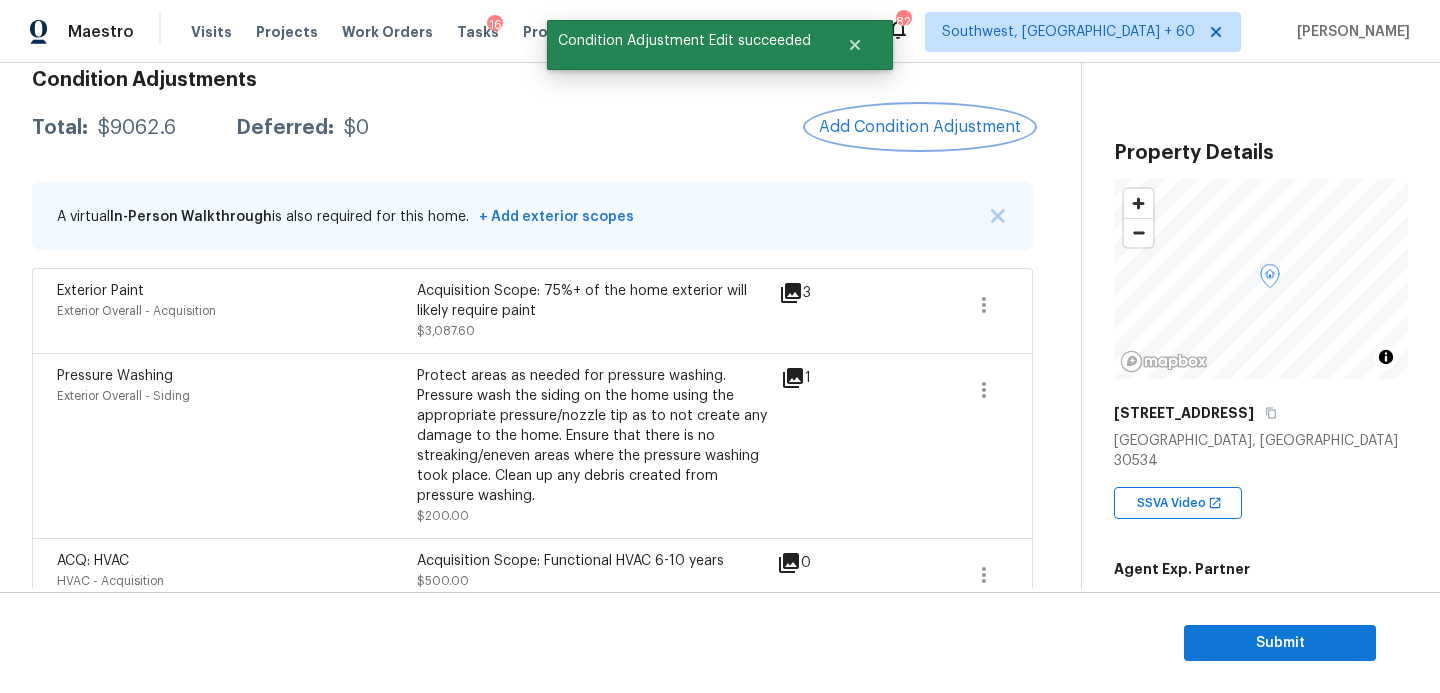 click on "Add Condition Adjustment" at bounding box center [920, 127] 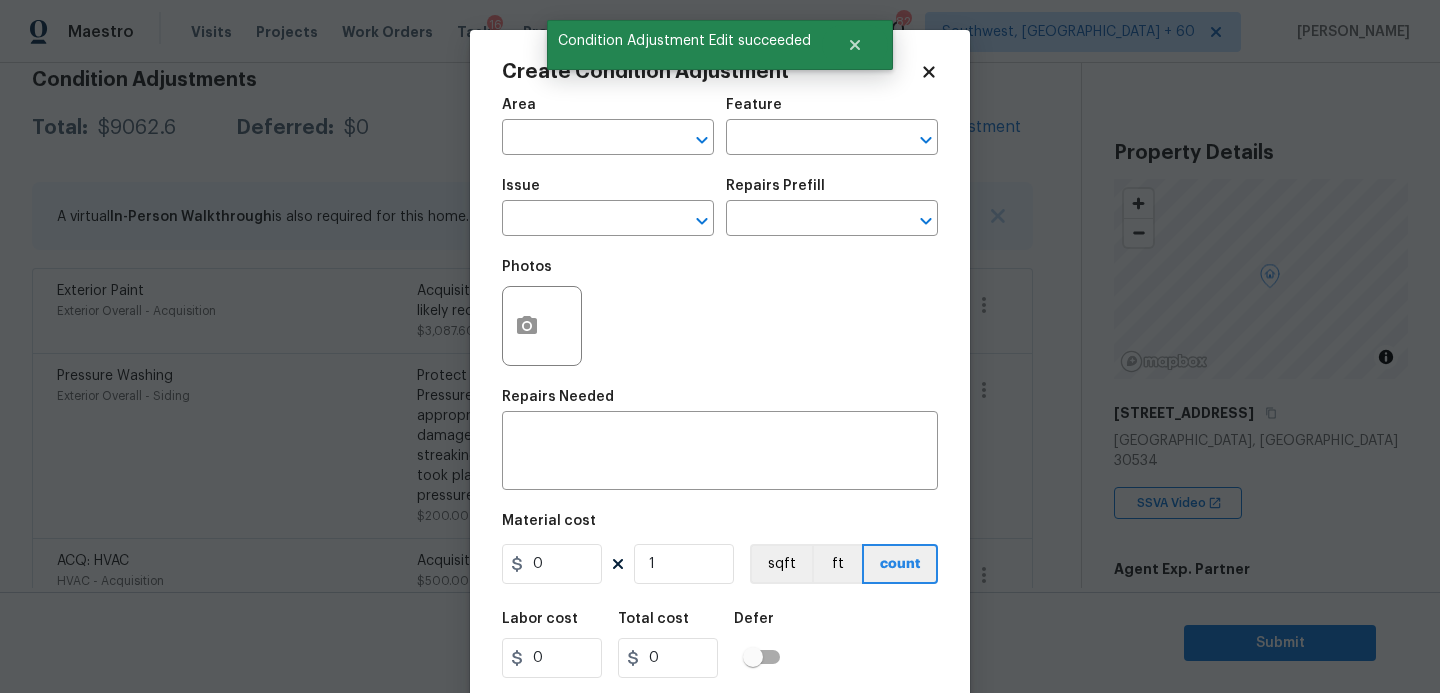 click on "Area ​" at bounding box center [608, 126] 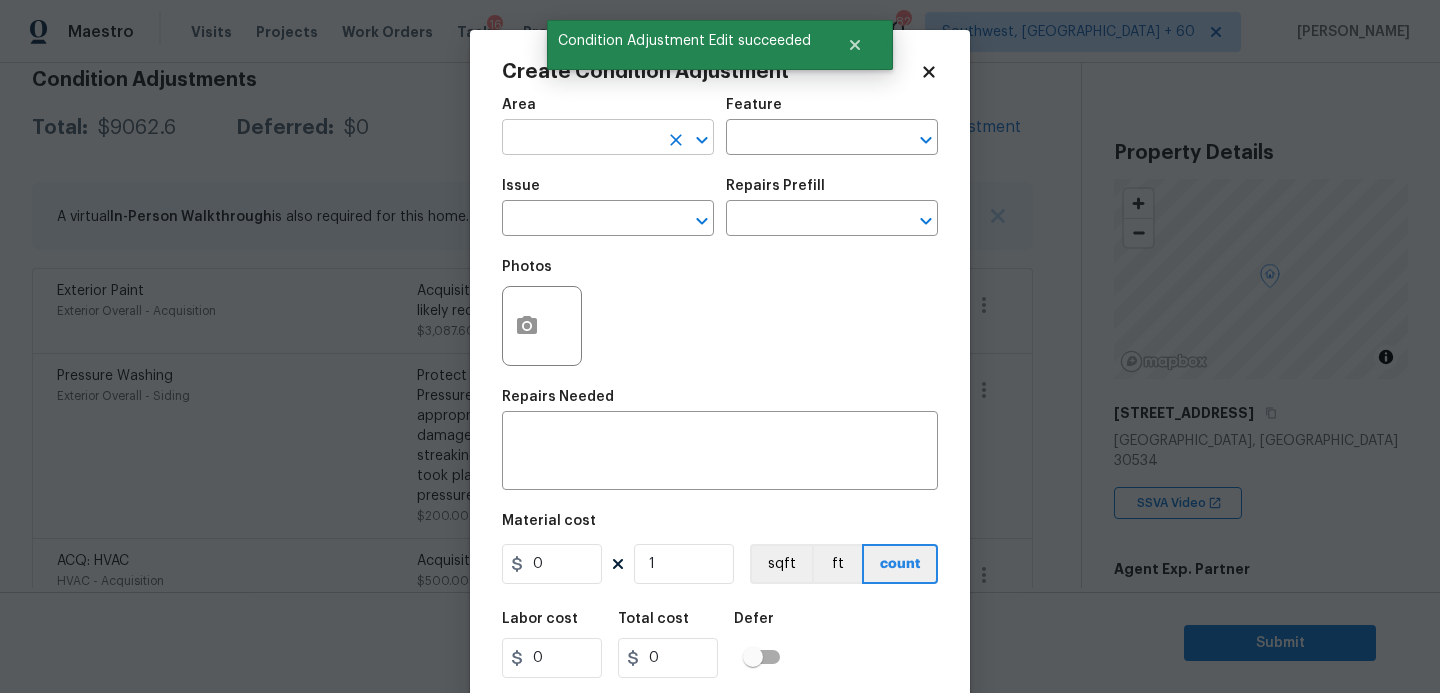 click at bounding box center [580, 139] 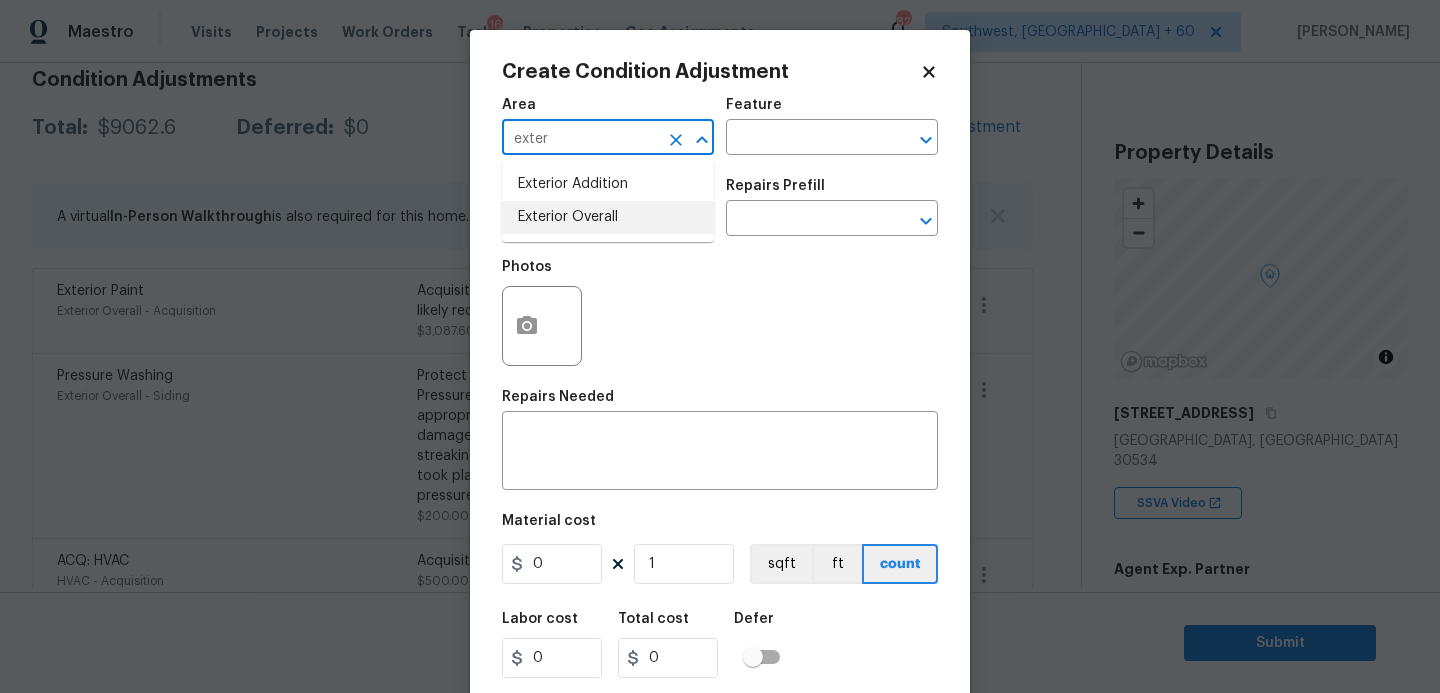 click on "Exterior Overall" at bounding box center (608, 217) 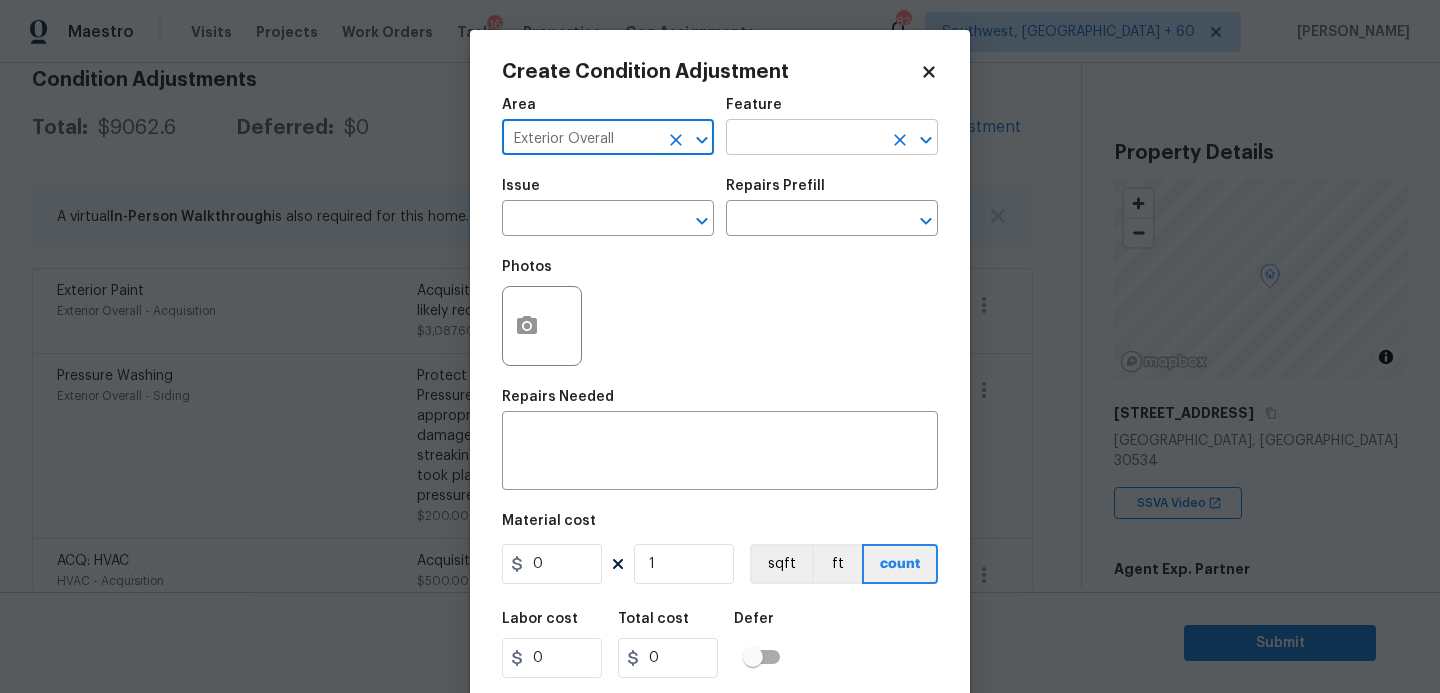 type on "Exterior Overall" 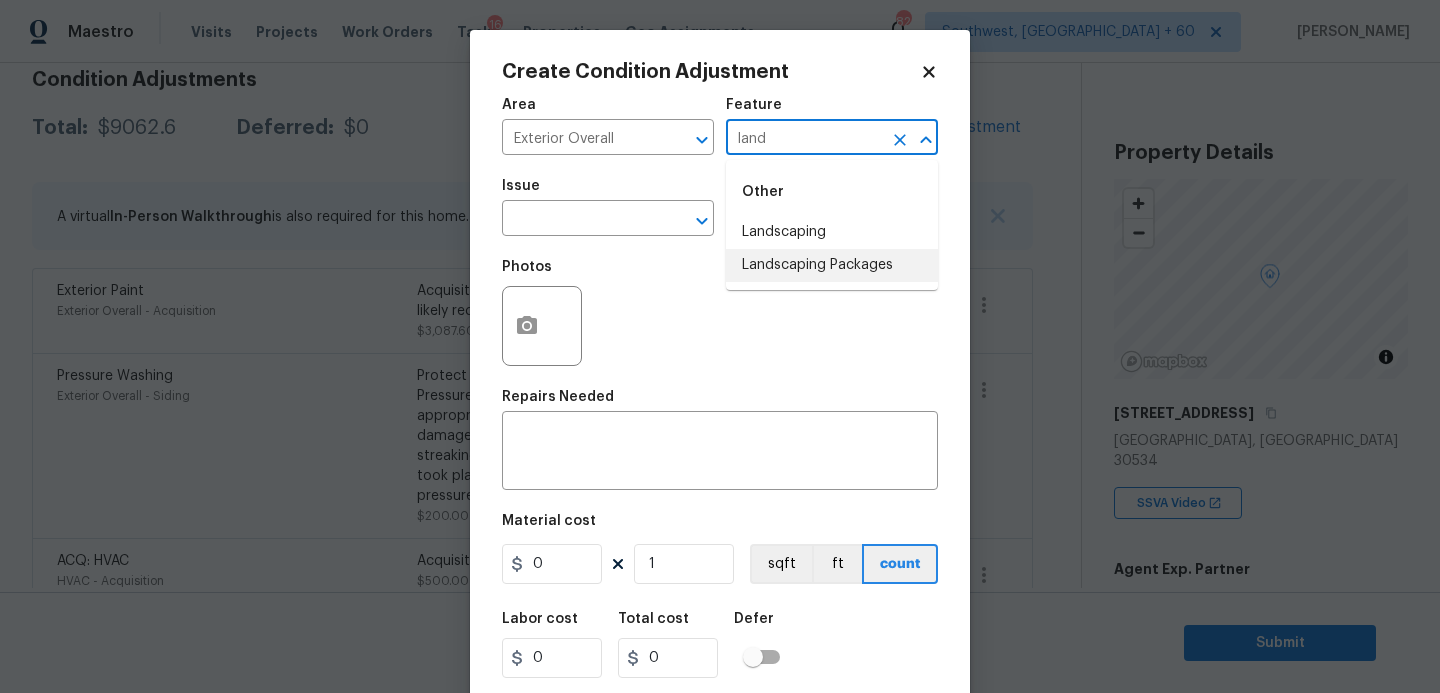click on "Landscaping Packages" at bounding box center (832, 265) 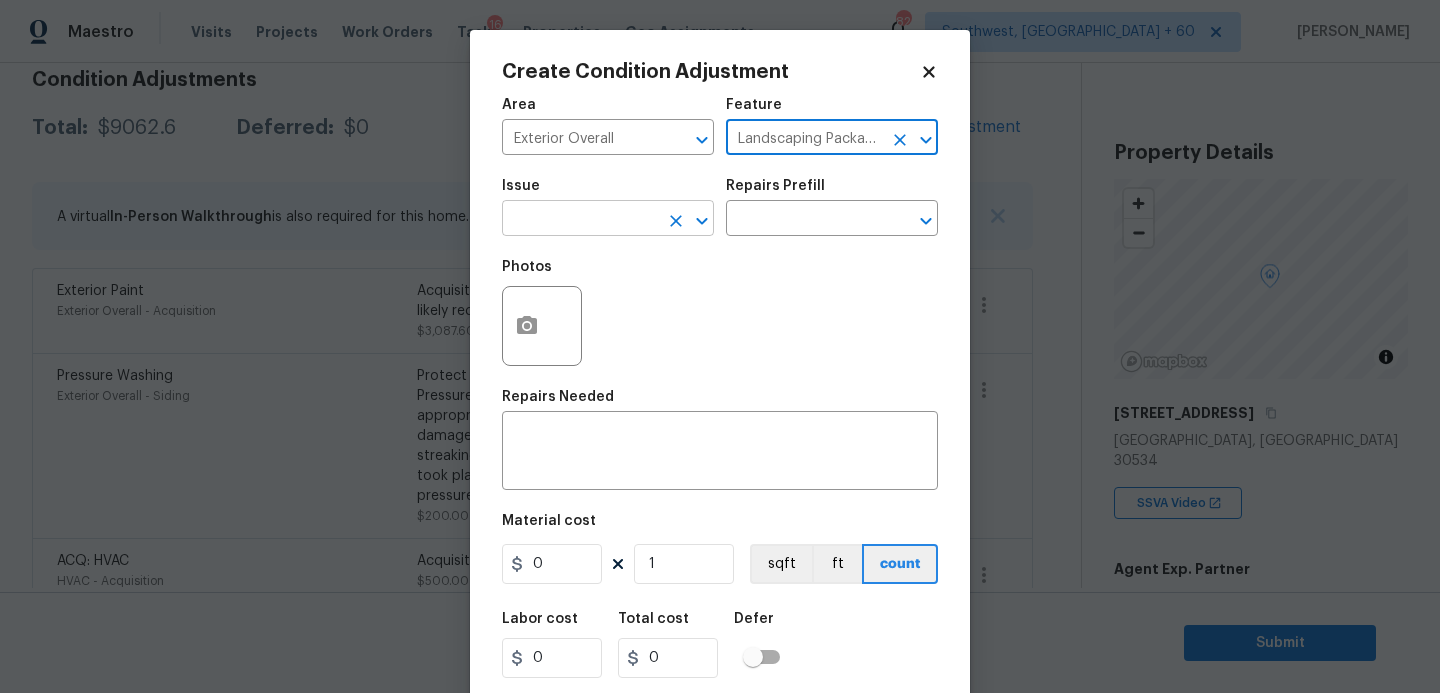 type on "Landscaping Packages" 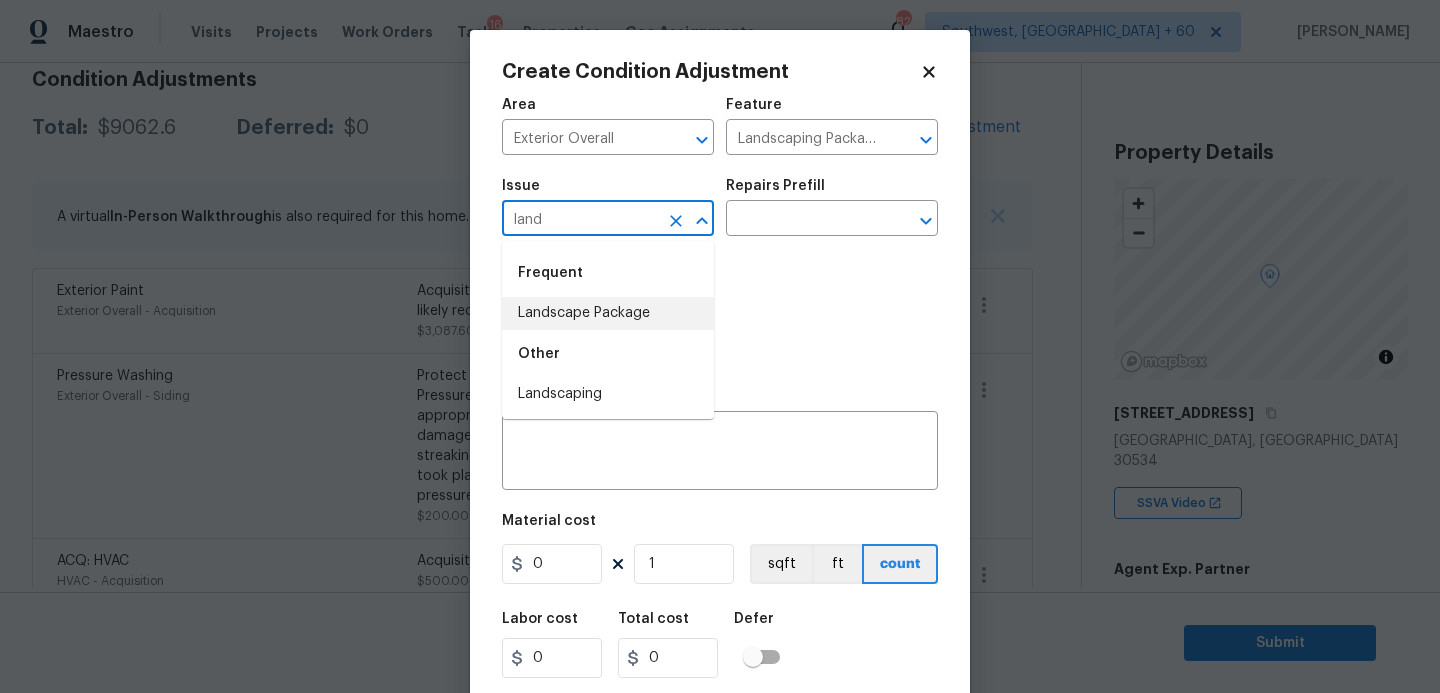 click on "Landscape Package" at bounding box center (608, 313) 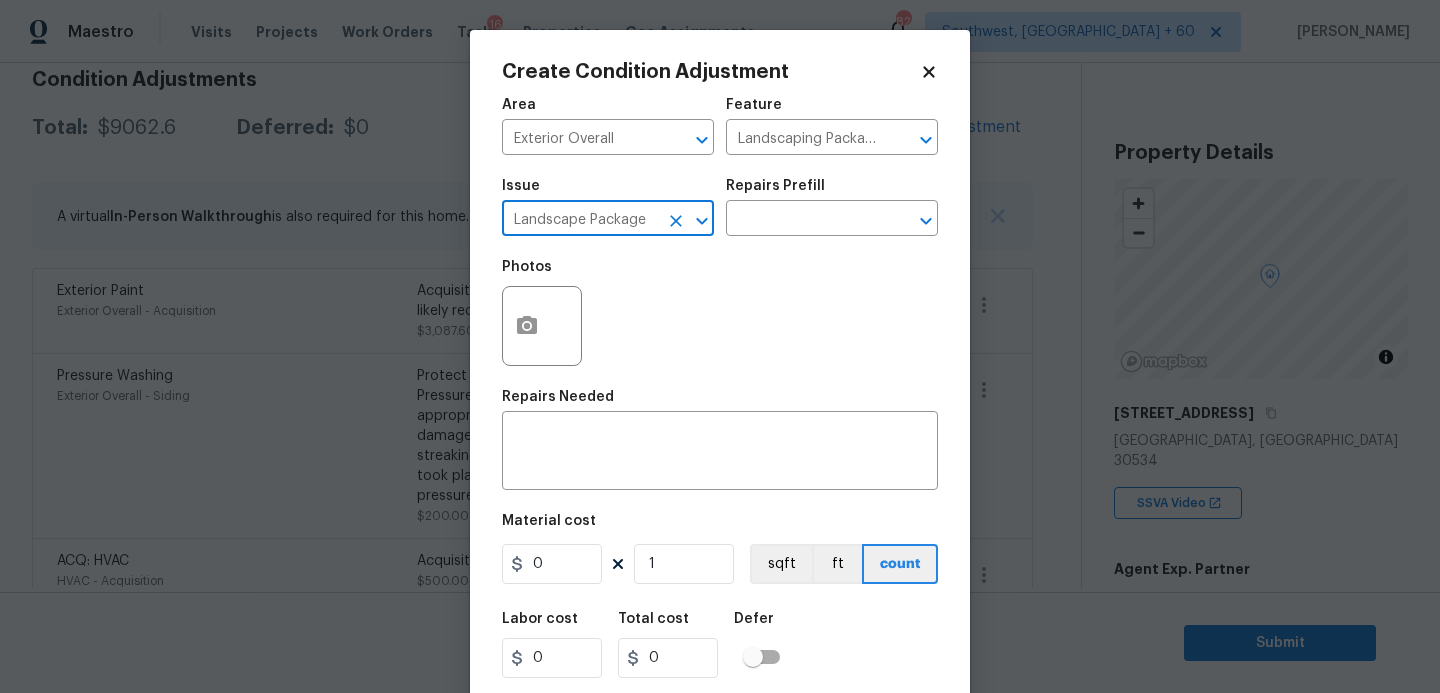 type on "Landscape Package" 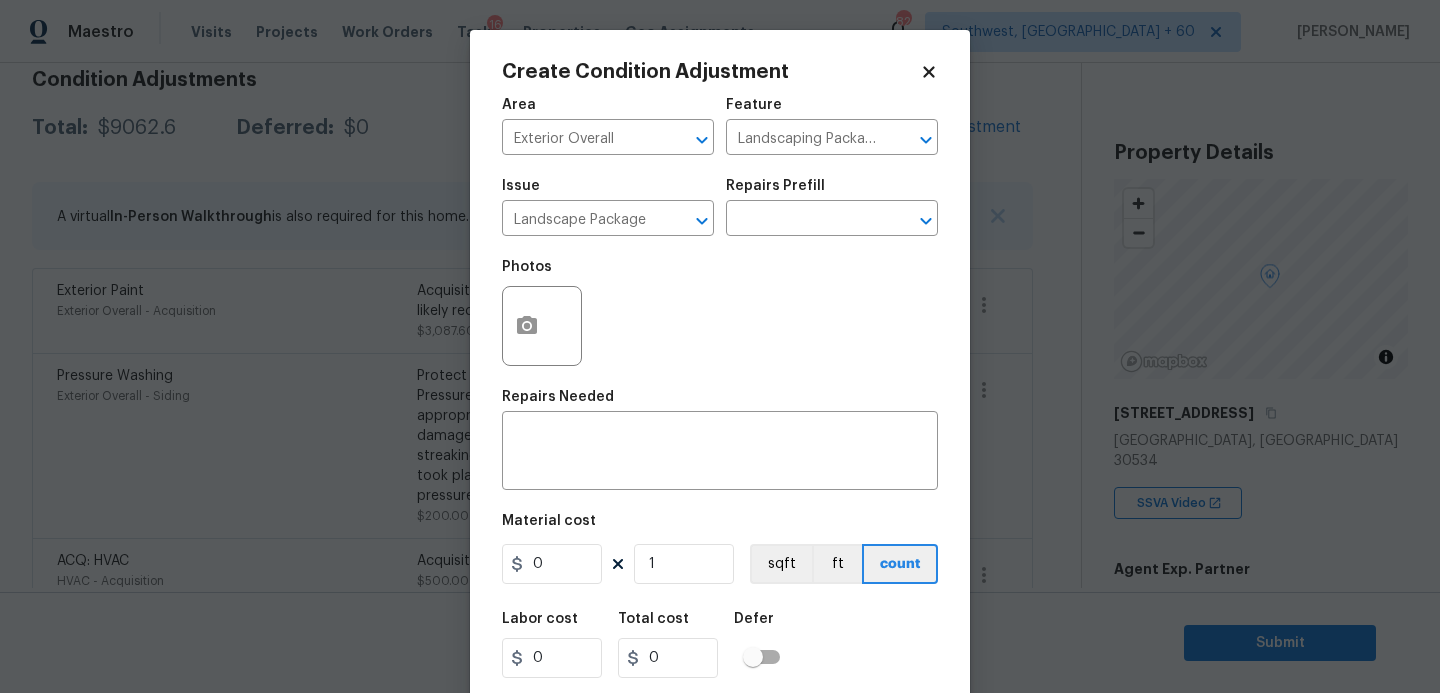 click on "Issue Landscape Package ​ Repairs Prefill ​" at bounding box center [720, 207] 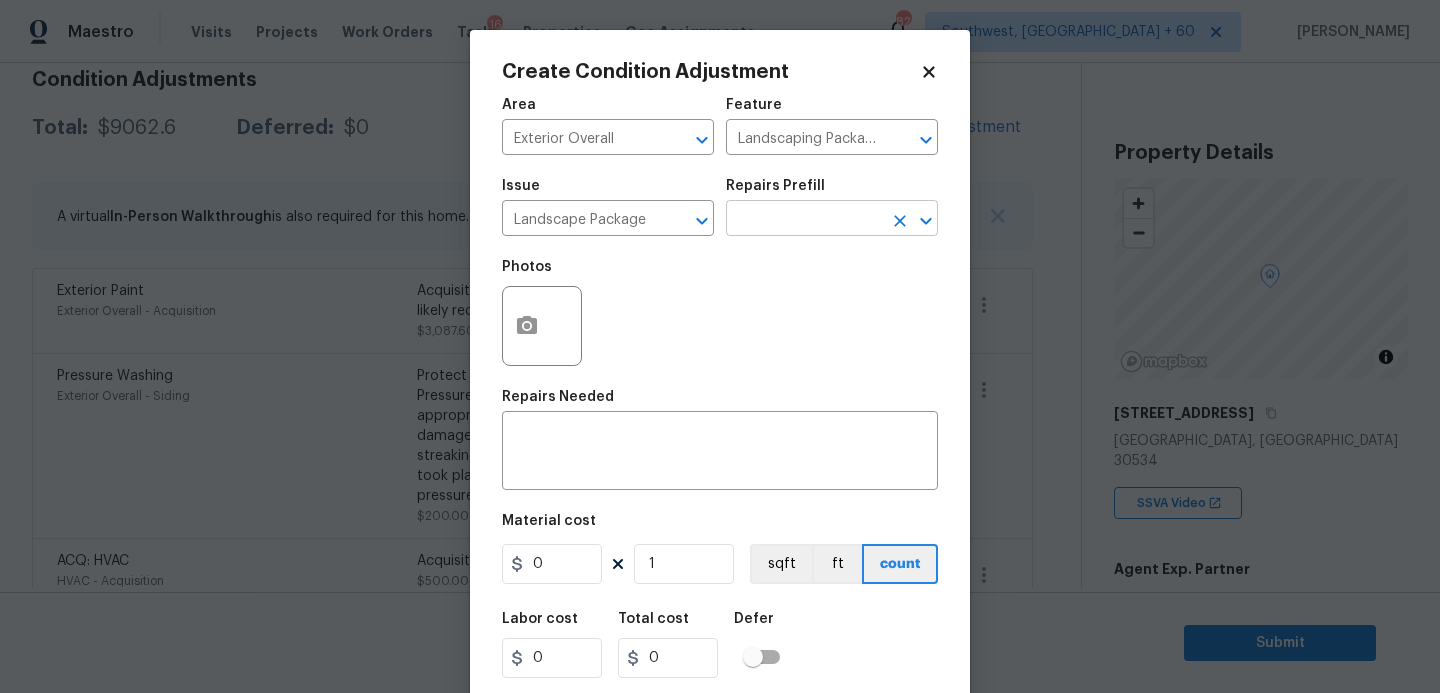 click at bounding box center (804, 220) 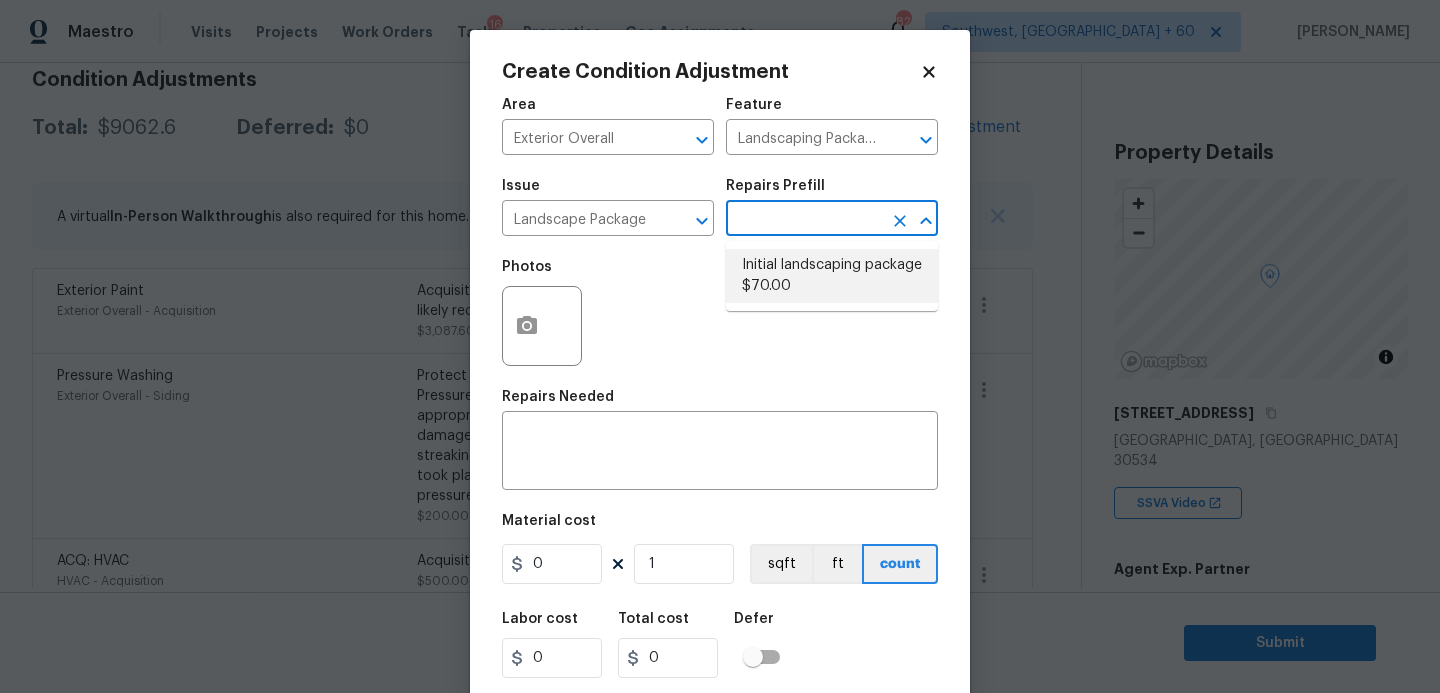 click on "Initial landscaping package $70.00" at bounding box center (832, 276) 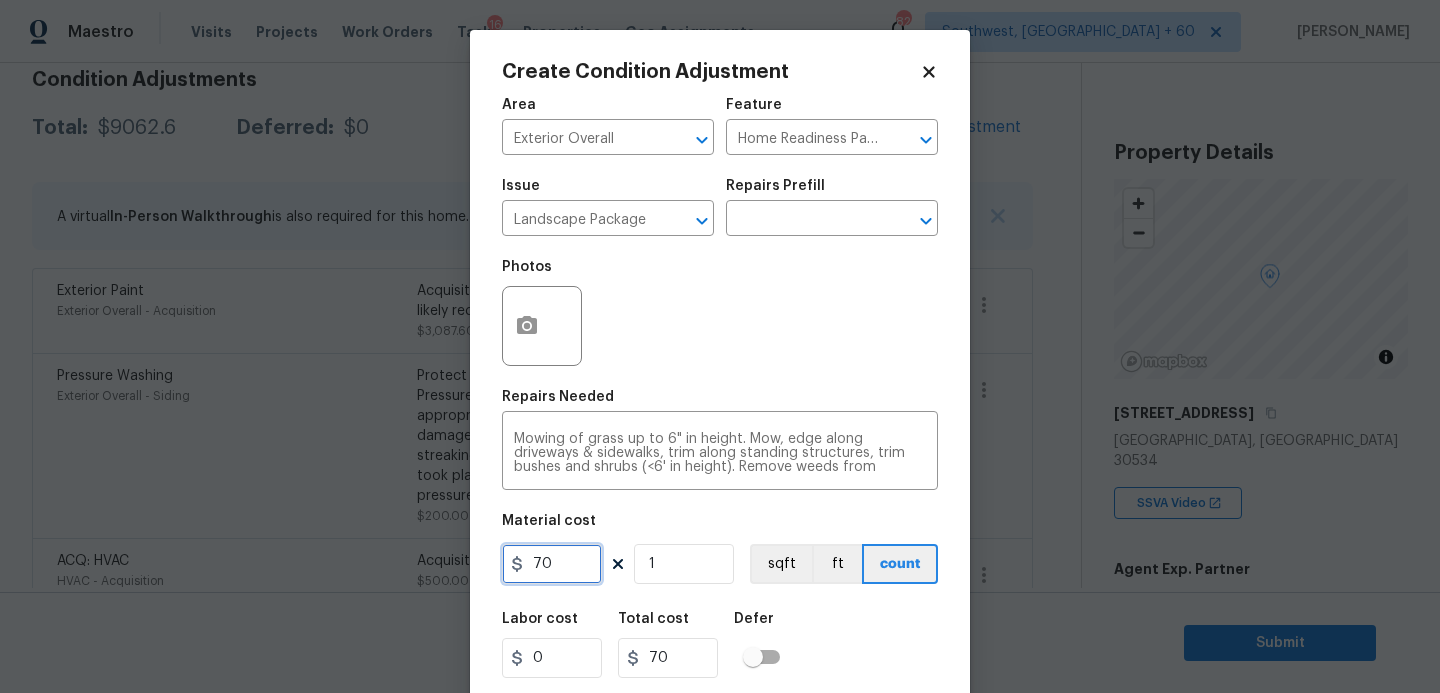 drag, startPoint x: 571, startPoint y: 567, endPoint x: 426, endPoint y: 567, distance: 145 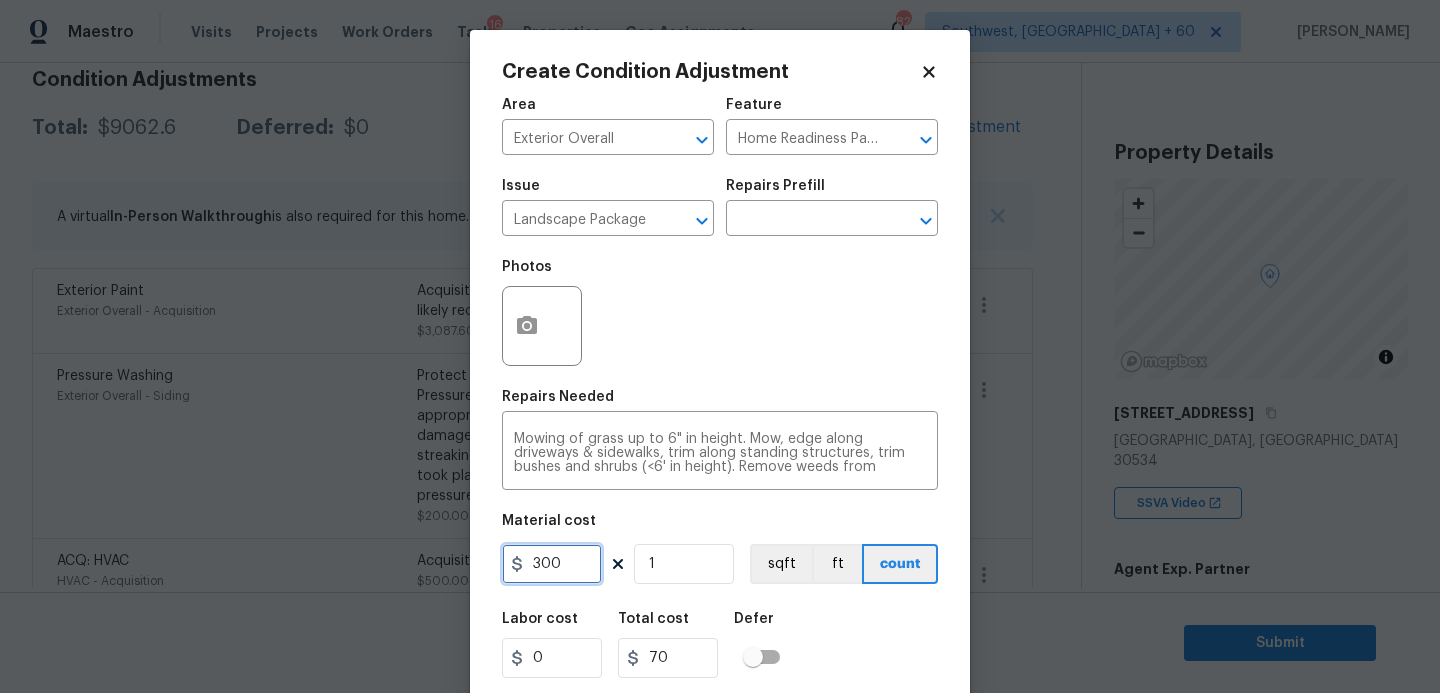type on "300" 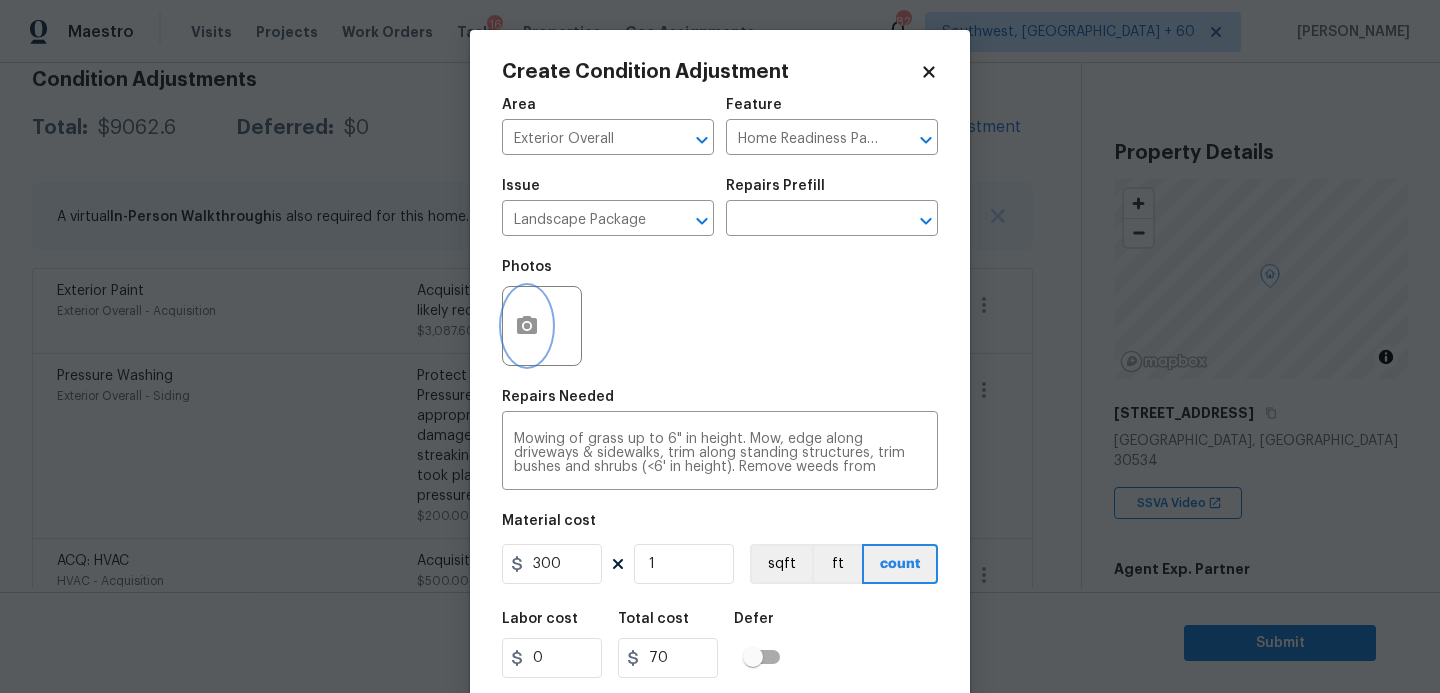 type on "300" 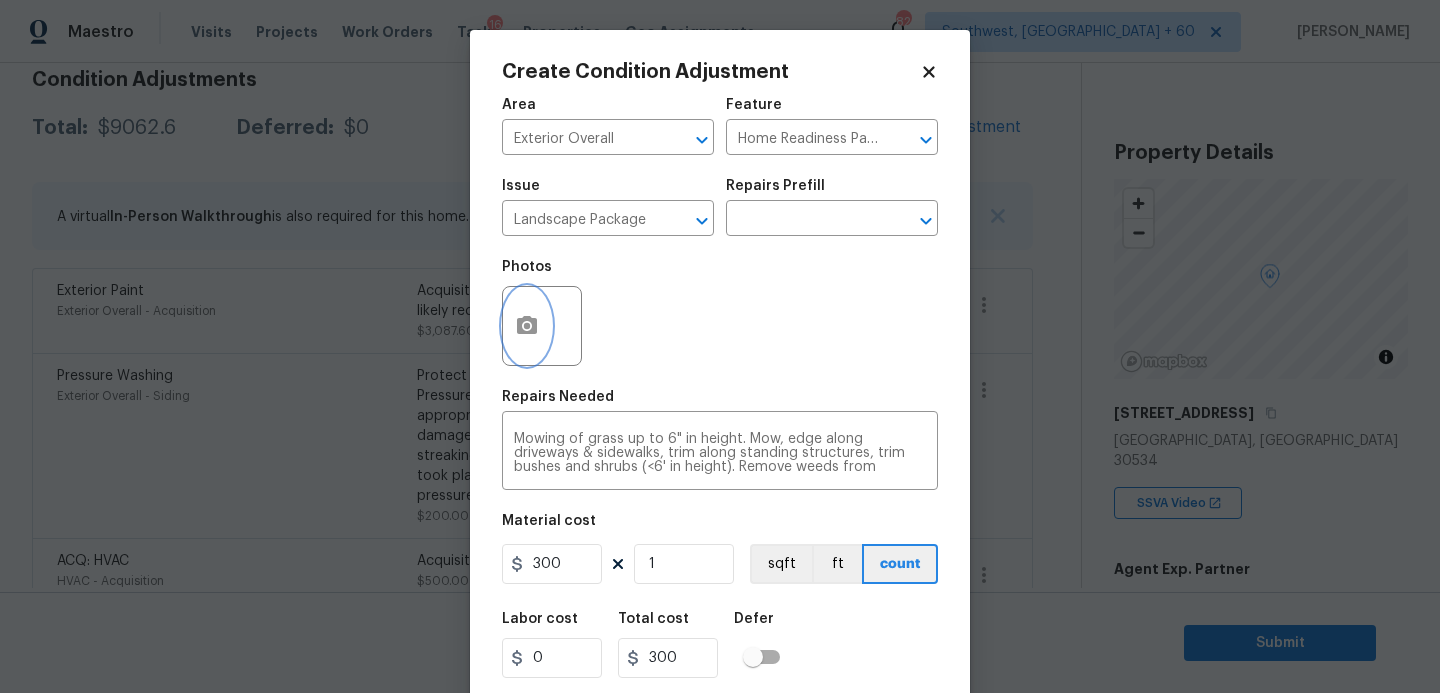click at bounding box center [527, 326] 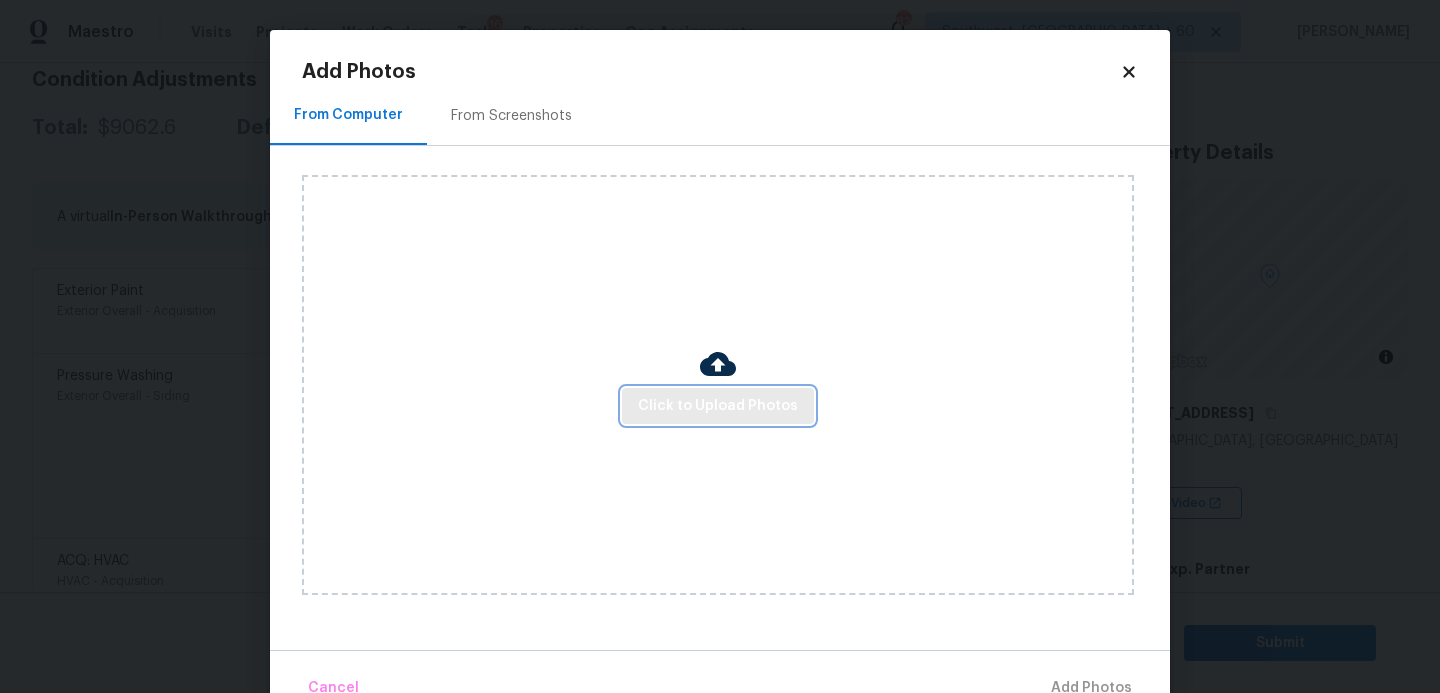 click on "Click to Upload Photos" at bounding box center [718, 406] 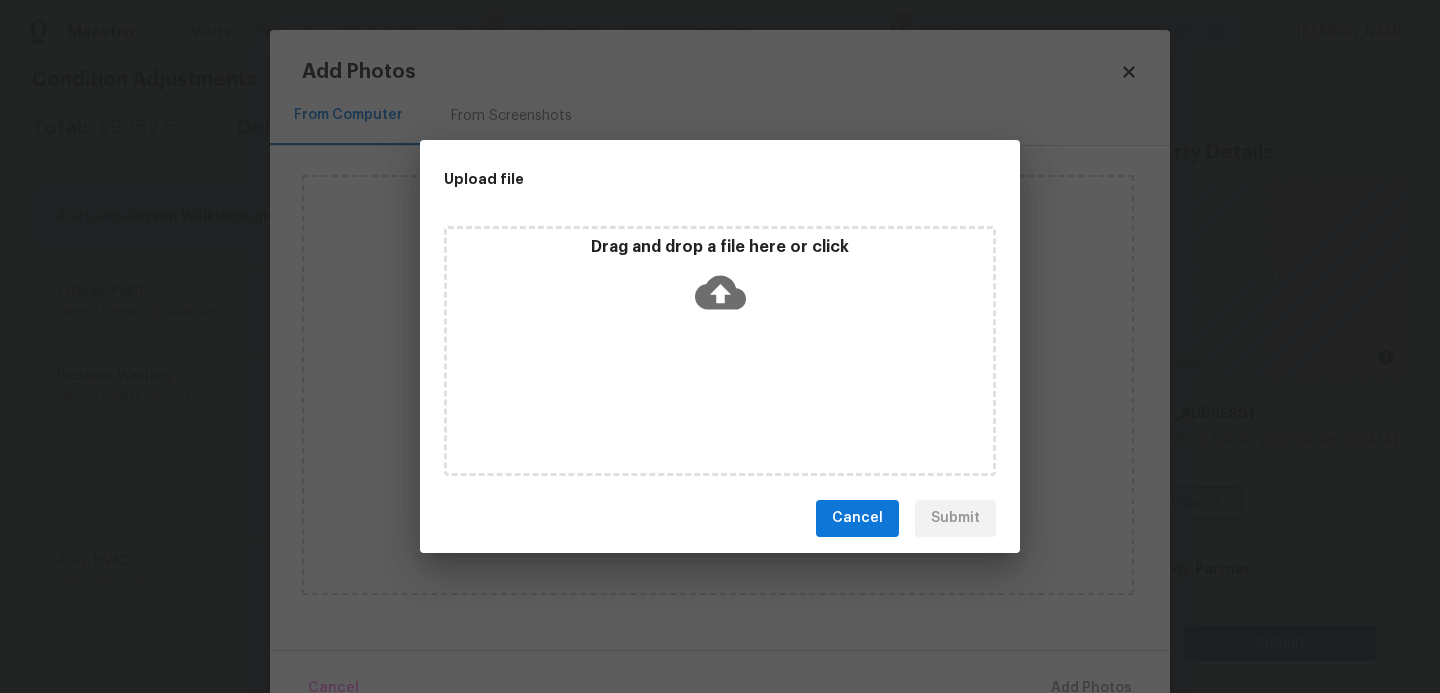 click on "Drag and drop a file here or click" at bounding box center (720, 351) 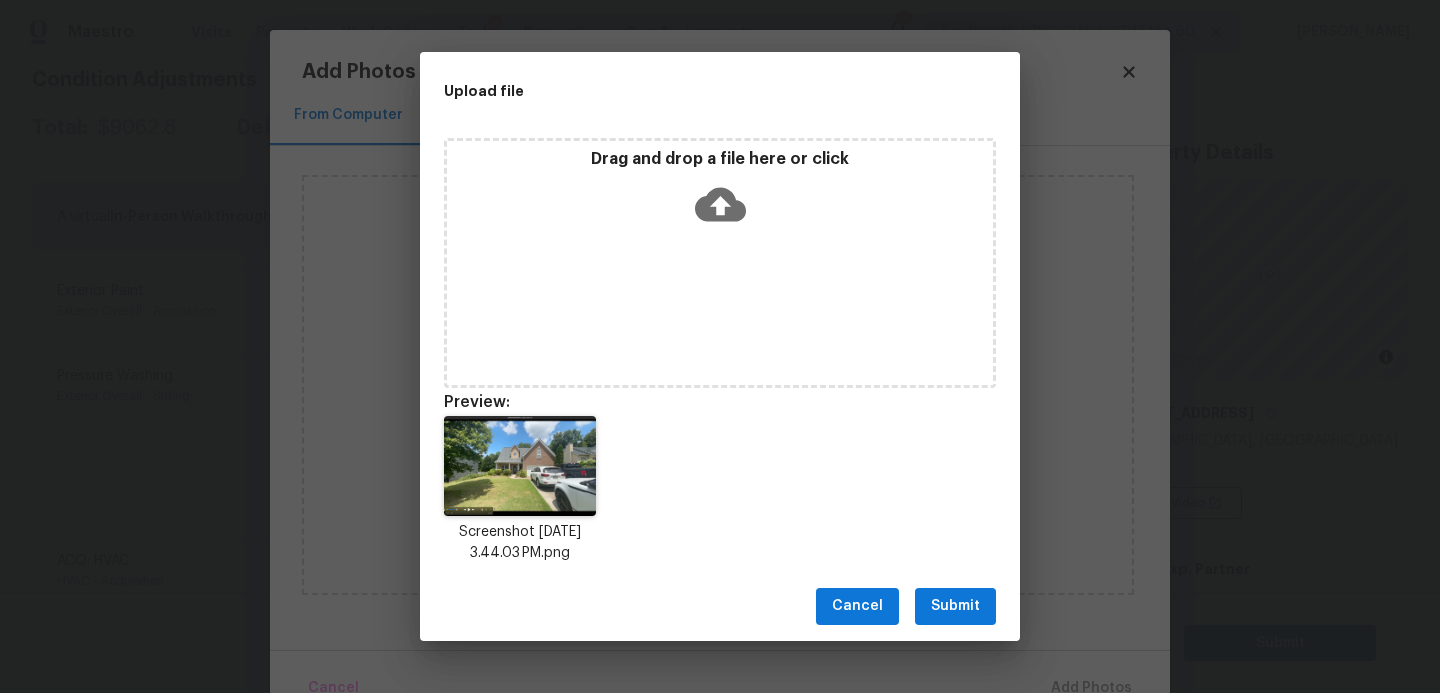click on "Submit" at bounding box center [955, 606] 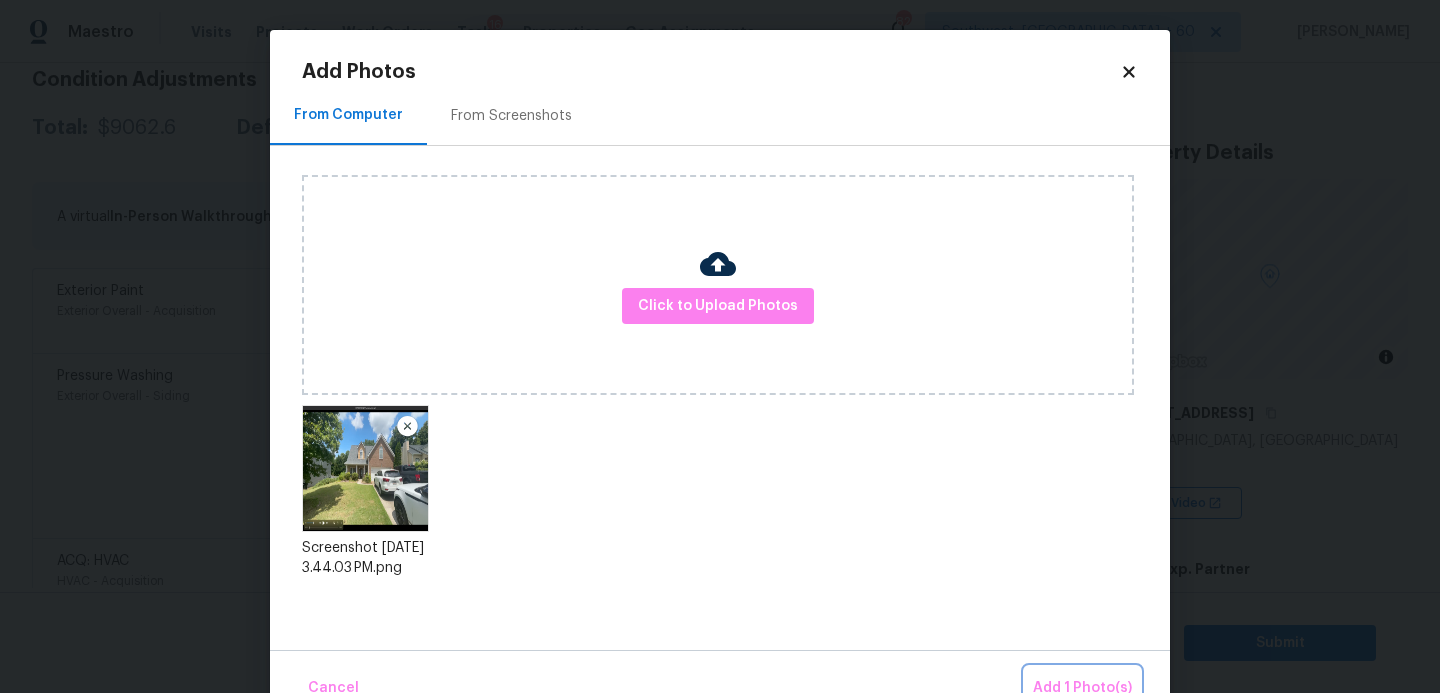 click on "Add 1 Photo(s)" at bounding box center (1082, 688) 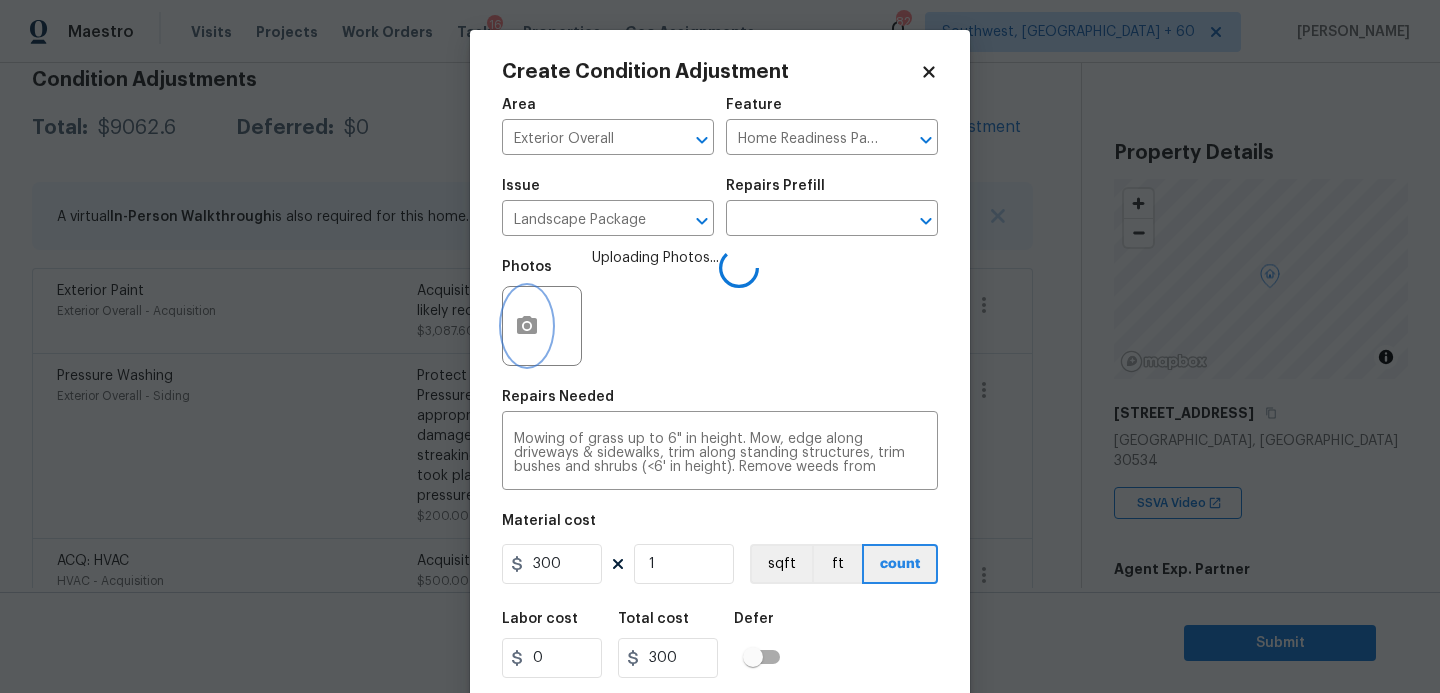 scroll, scrollTop: 54, scrollLeft: 0, axis: vertical 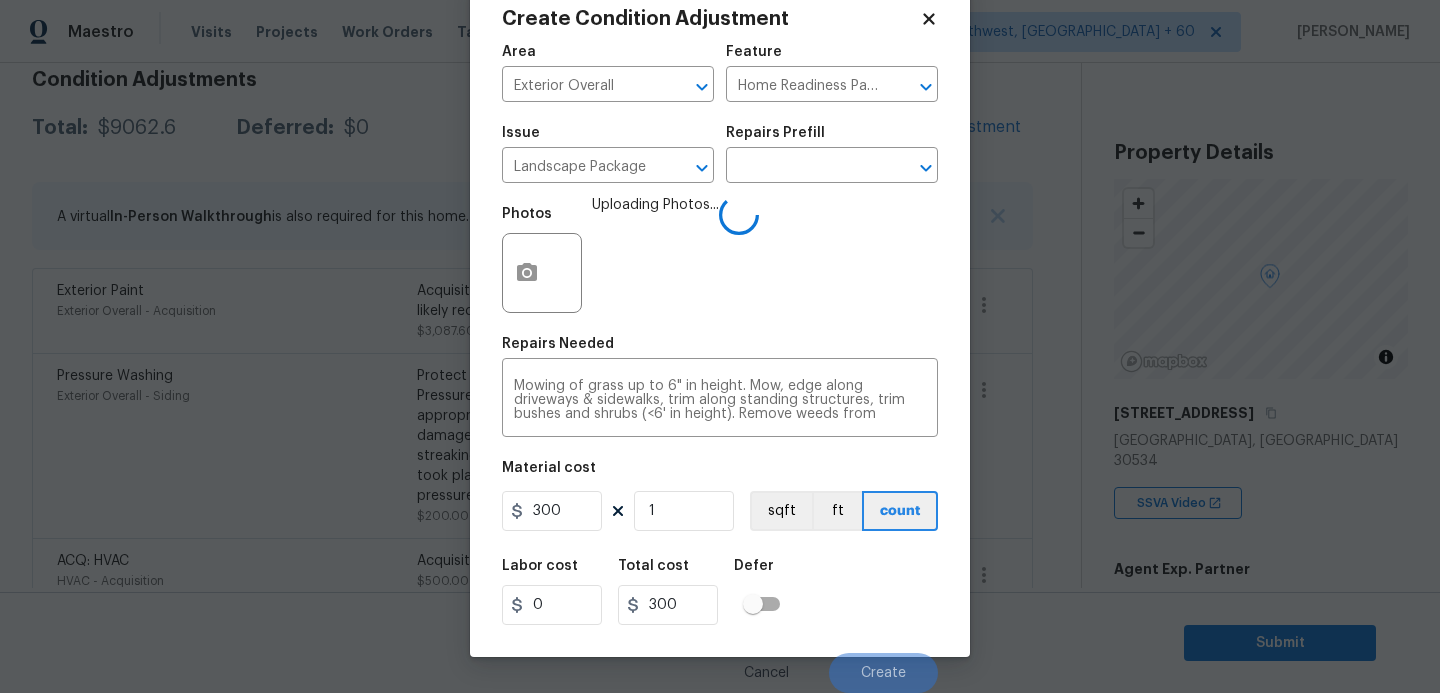 click on "Labor cost 0 Total cost 300 Defer" at bounding box center [720, 592] 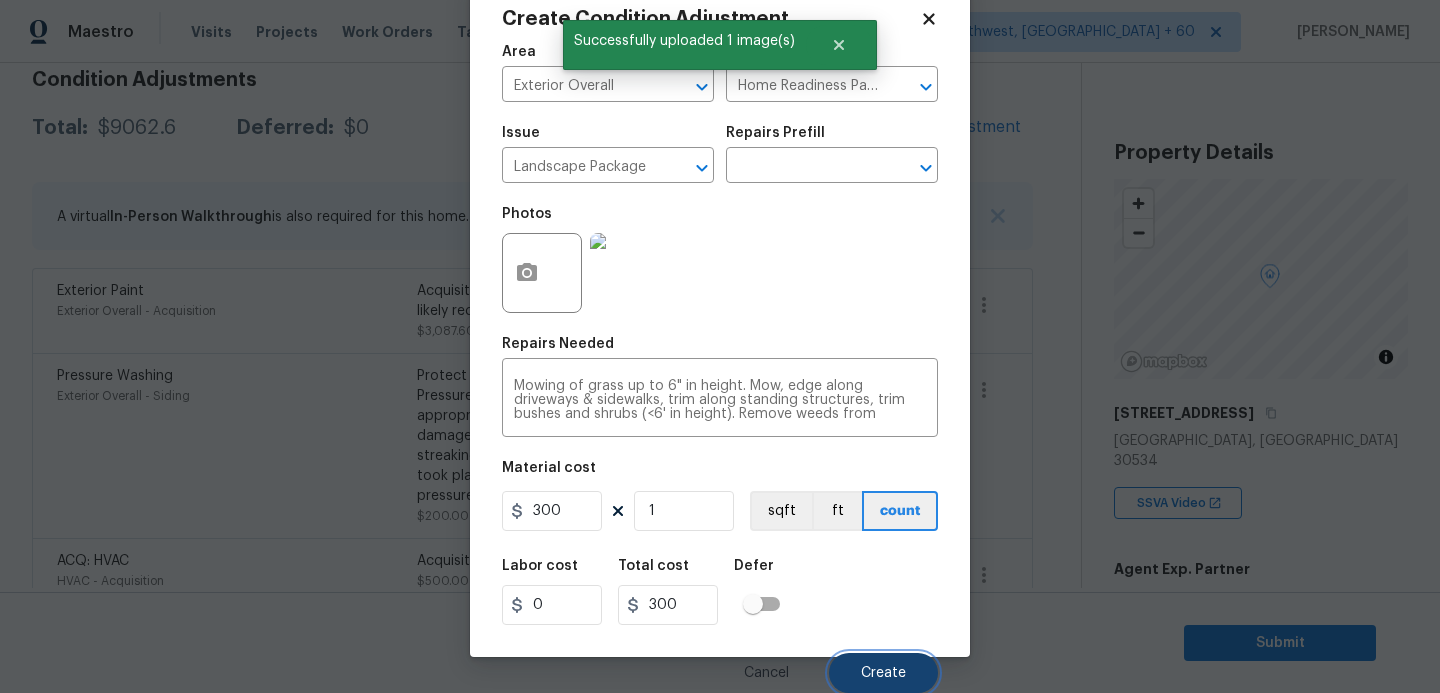 click on "Create" at bounding box center (883, 673) 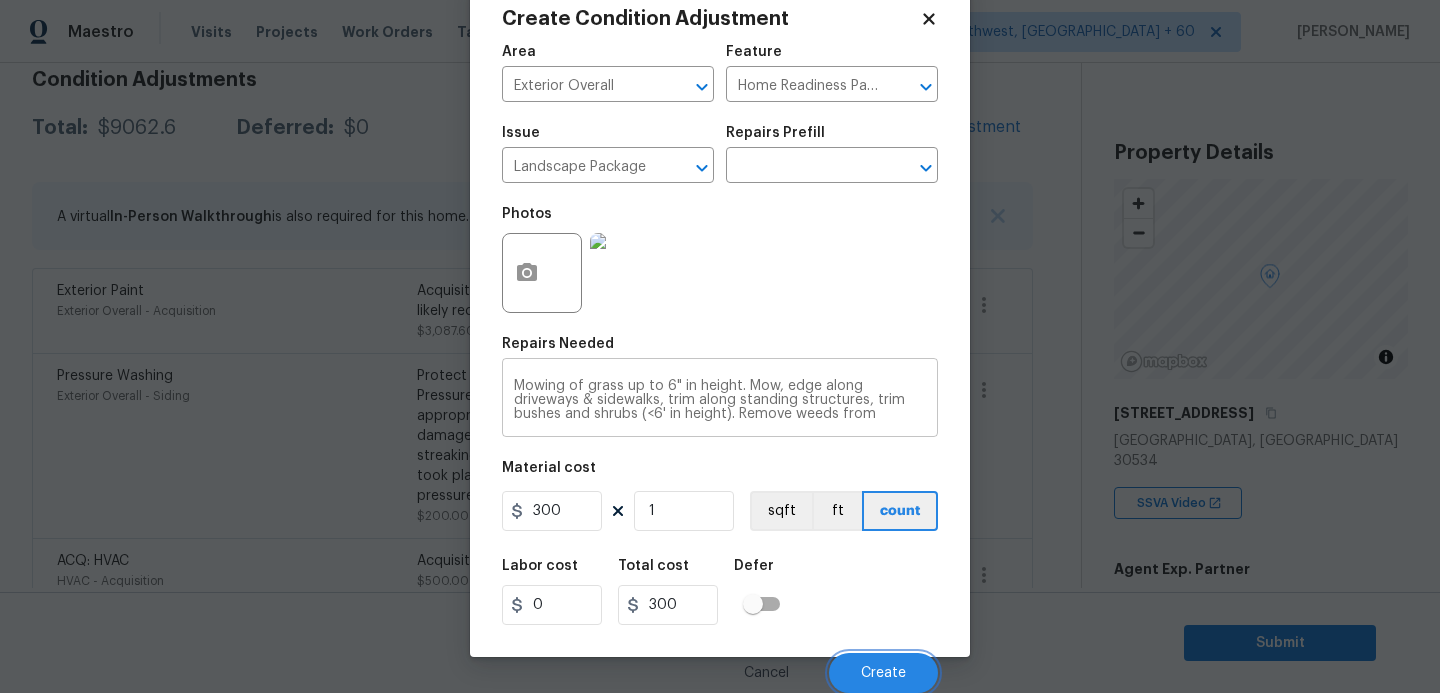 scroll, scrollTop: 297, scrollLeft: 0, axis: vertical 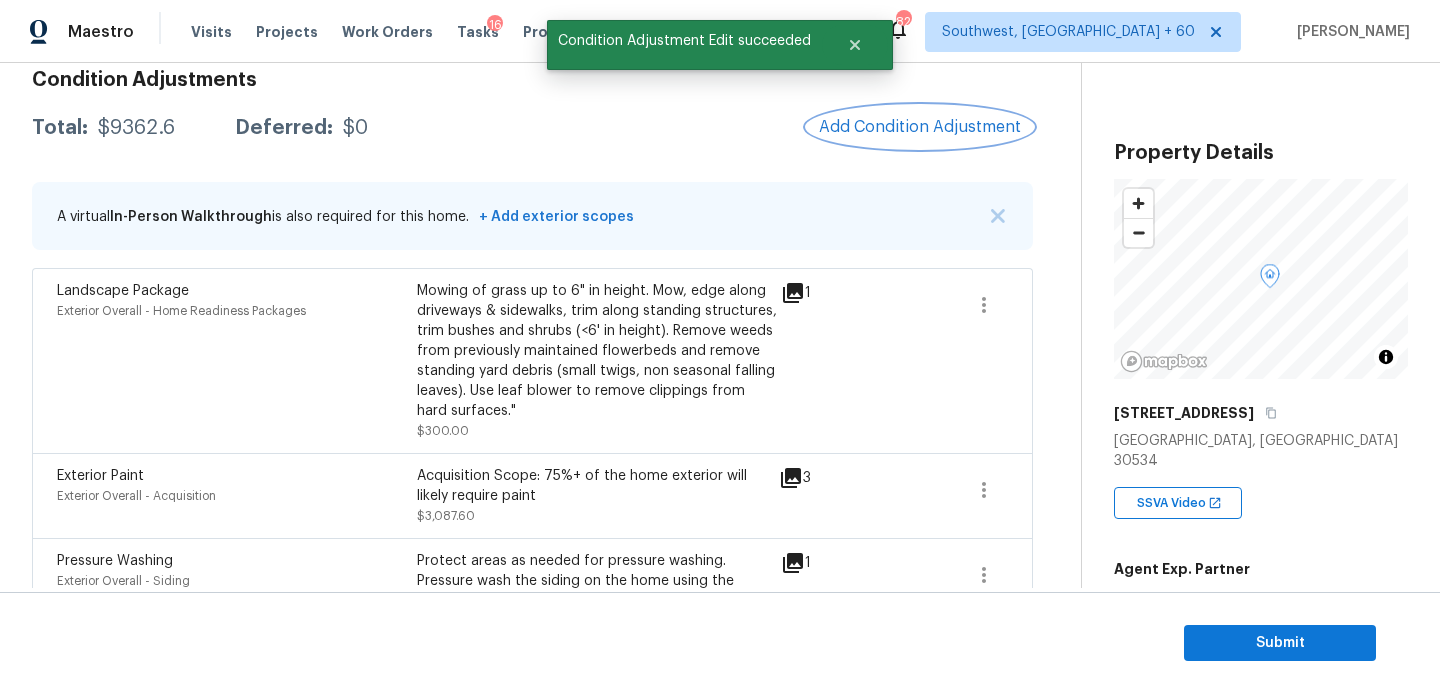 click on "Add Condition Adjustment" at bounding box center [920, 127] 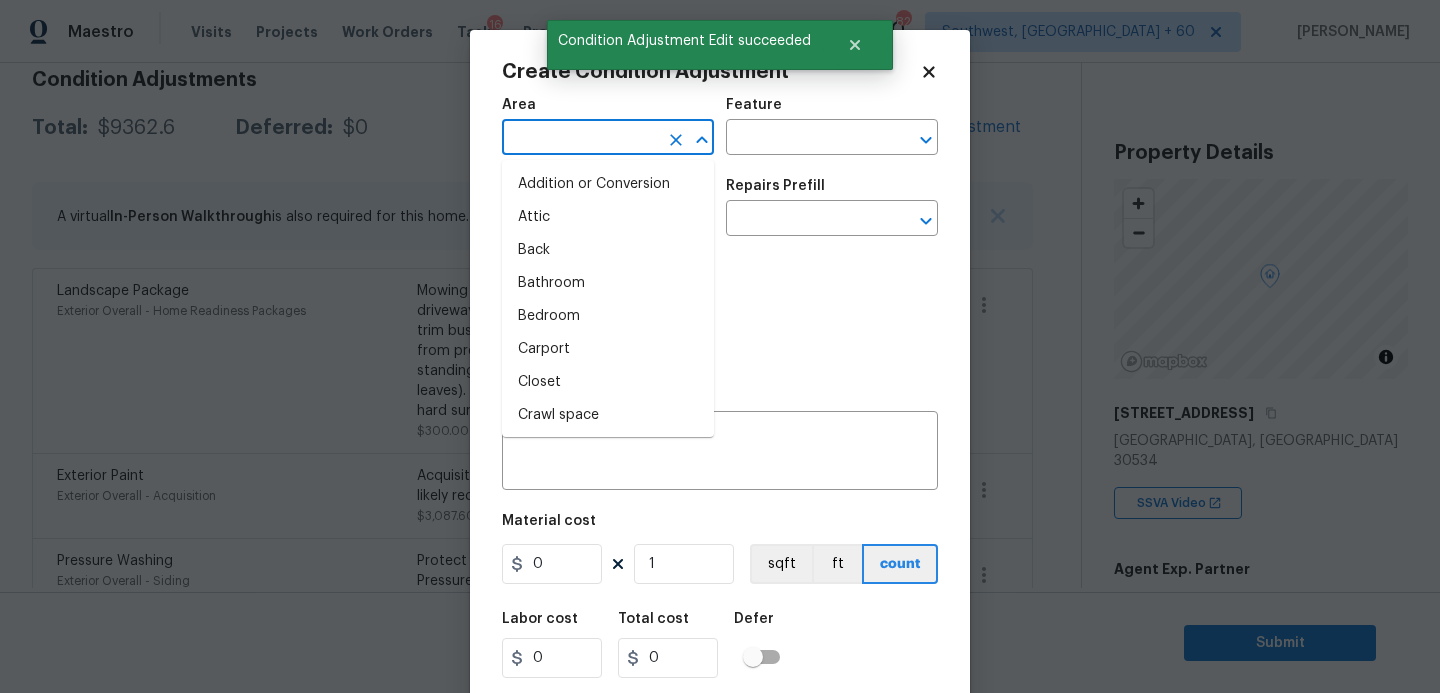 click at bounding box center (580, 139) 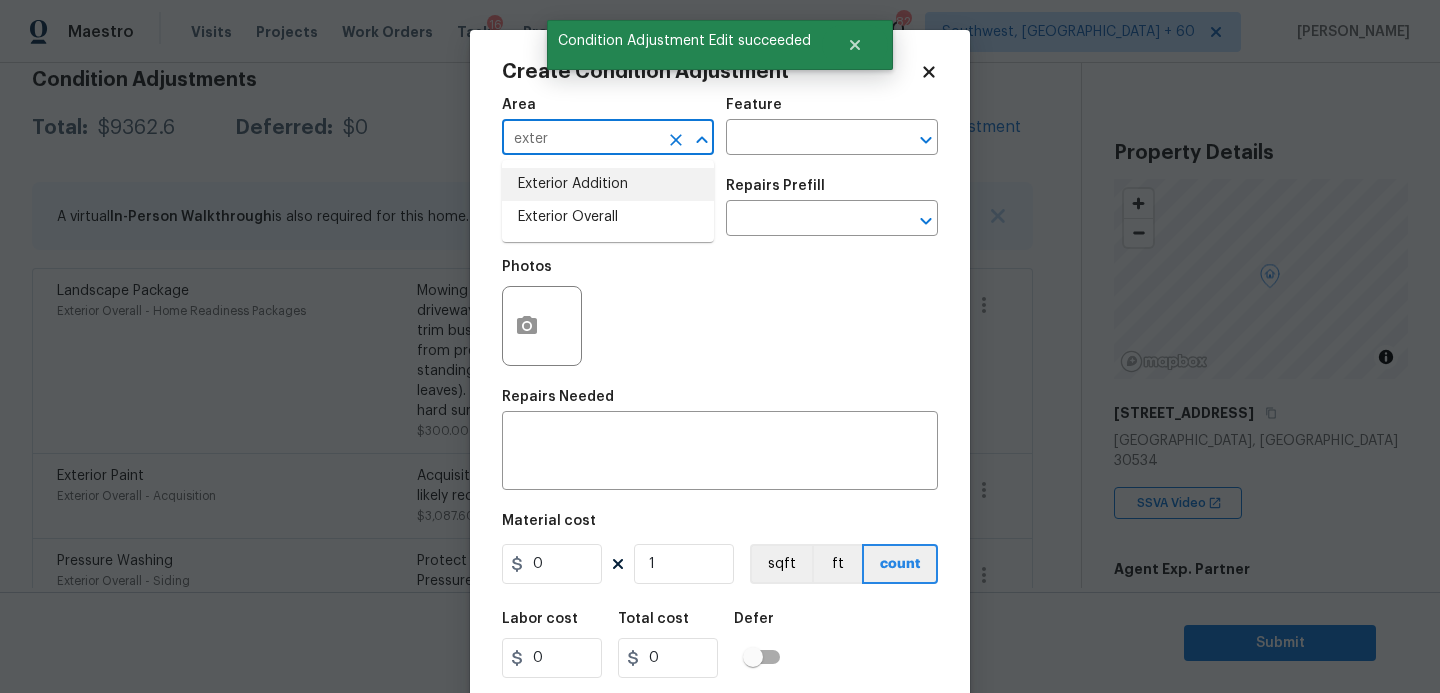 click on "Exterior Overall" at bounding box center (608, 217) 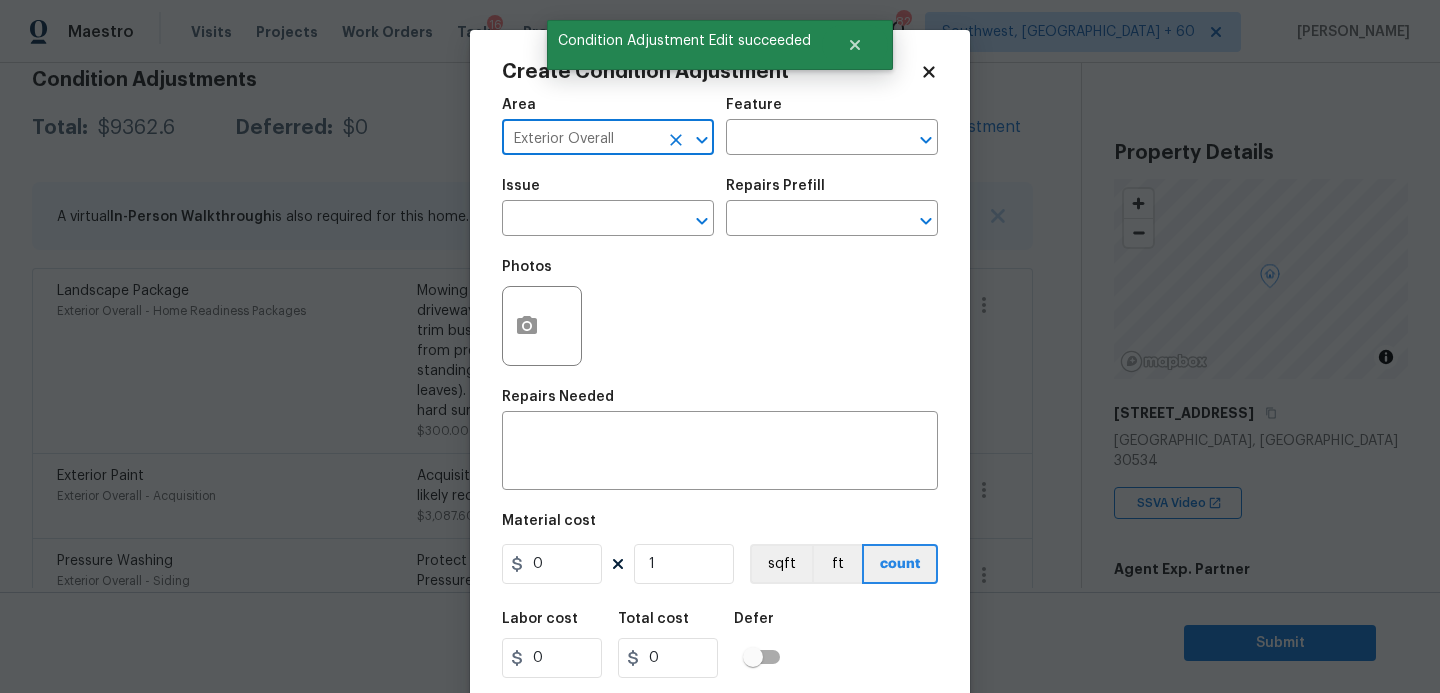 type on "Exterior Overall" 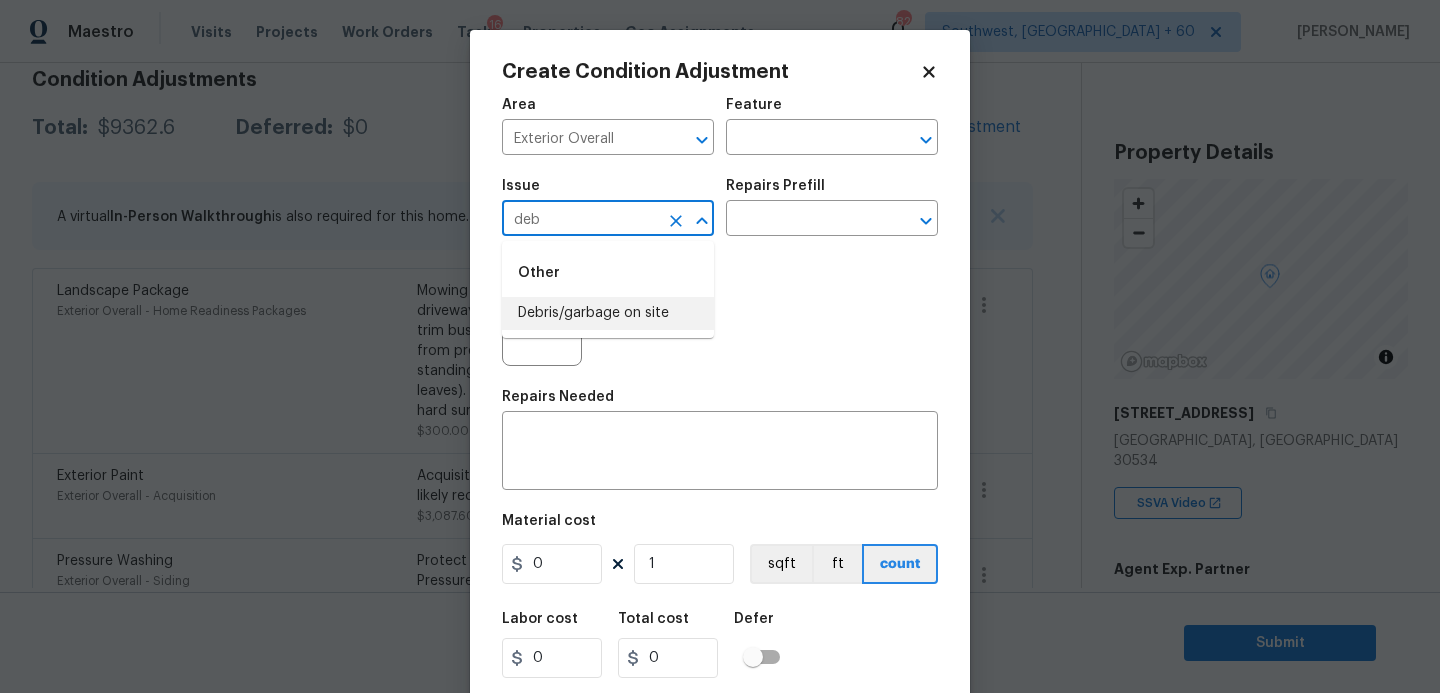 click on "Debris/garbage on site" at bounding box center [608, 313] 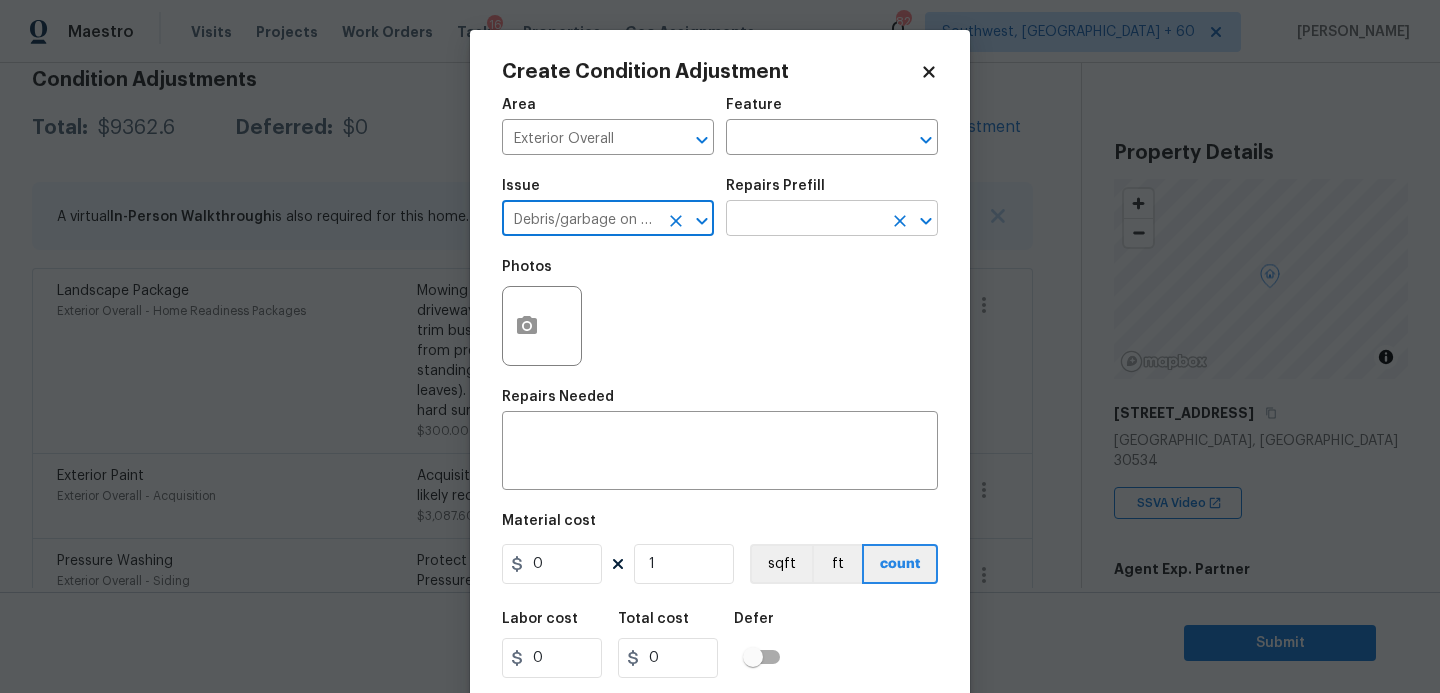 type on "Debris/garbage on site" 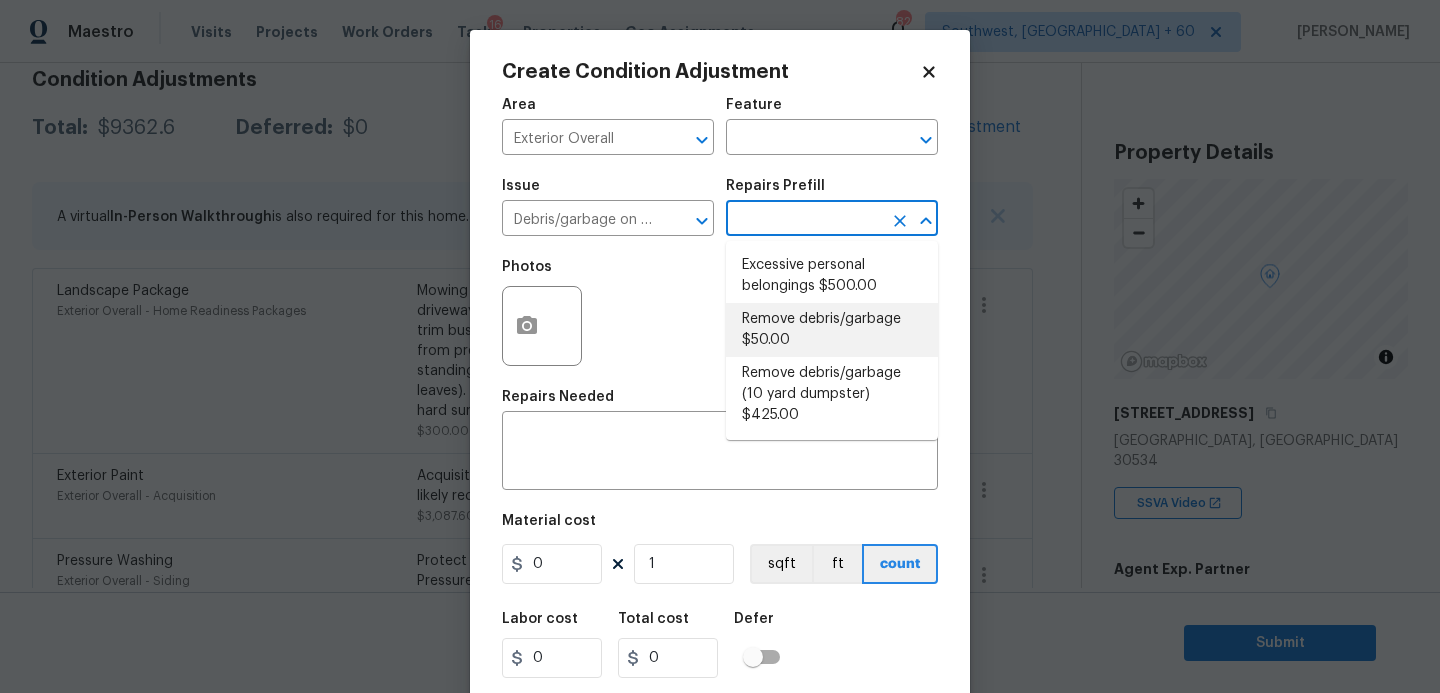 click on "Remove debris/garbage (10 yard dumpster) $425.00" at bounding box center (832, 394) 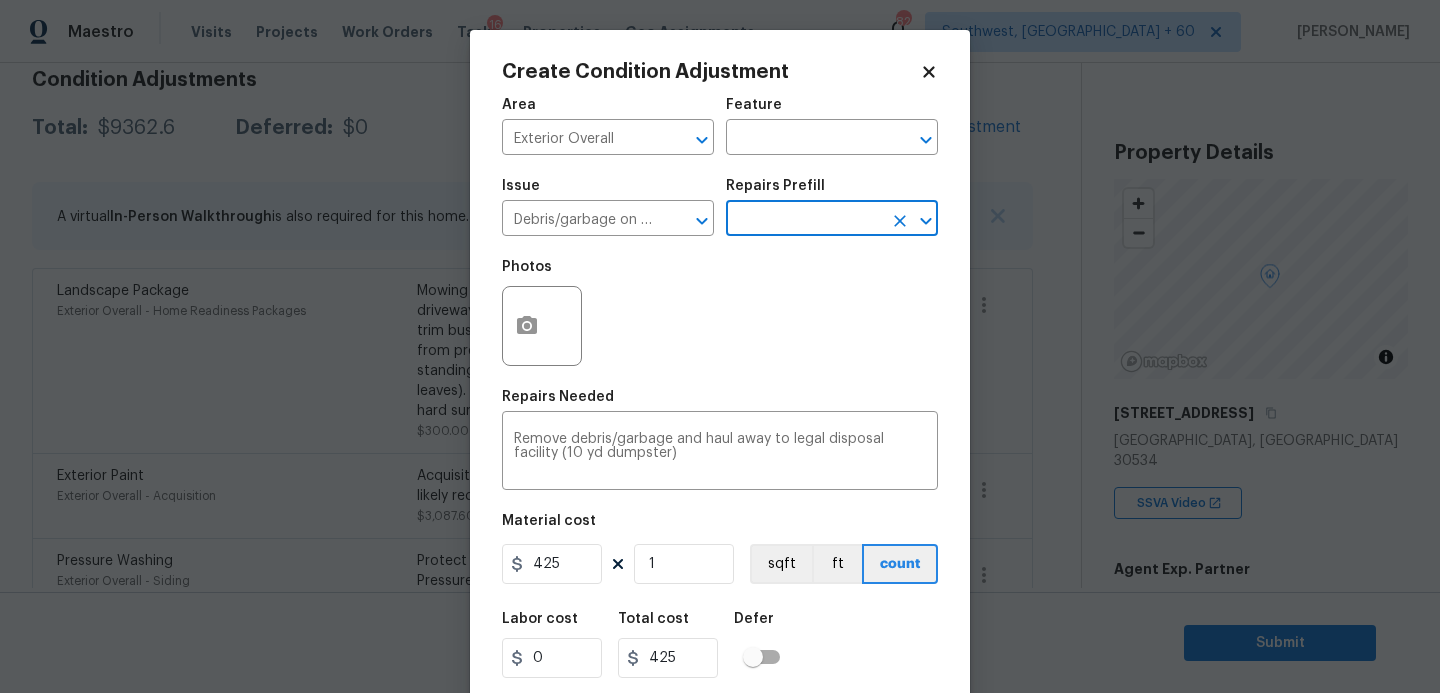 click at bounding box center [804, 220] 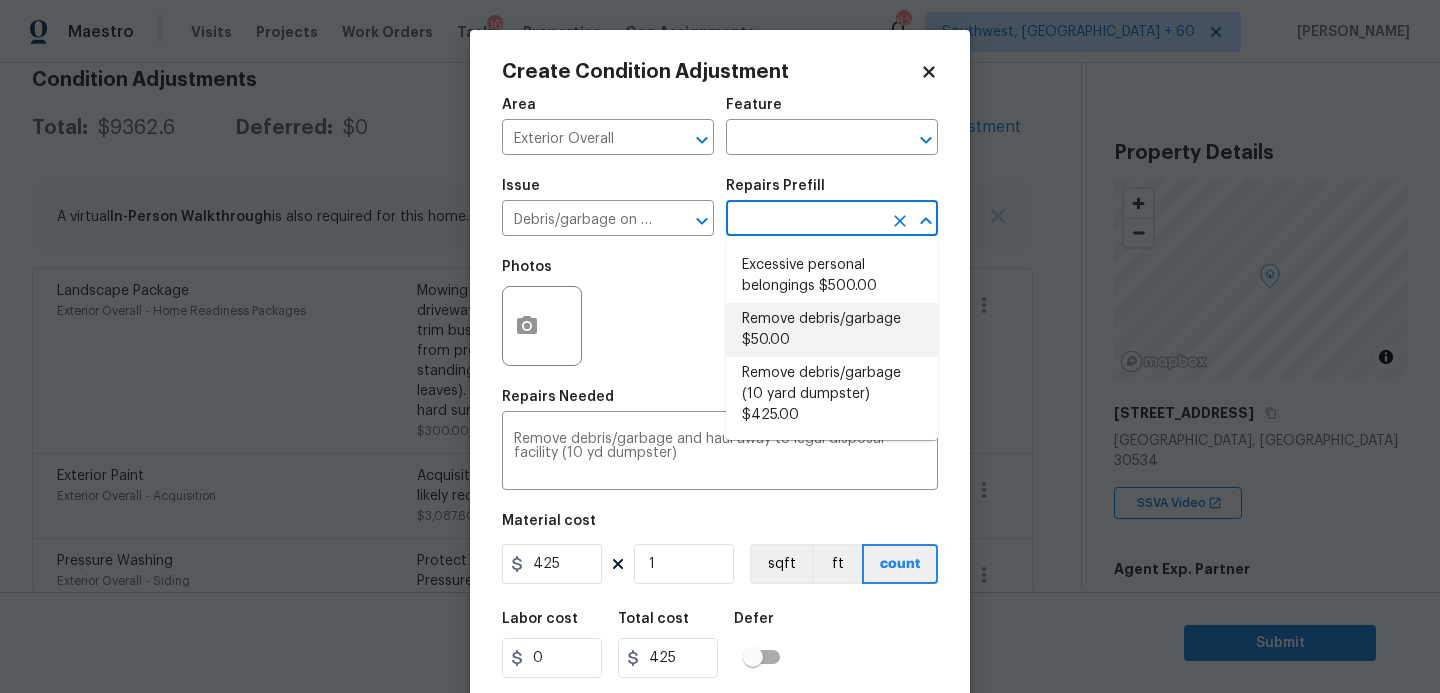 click on "Remove debris/garbage $50.00" at bounding box center (832, 330) 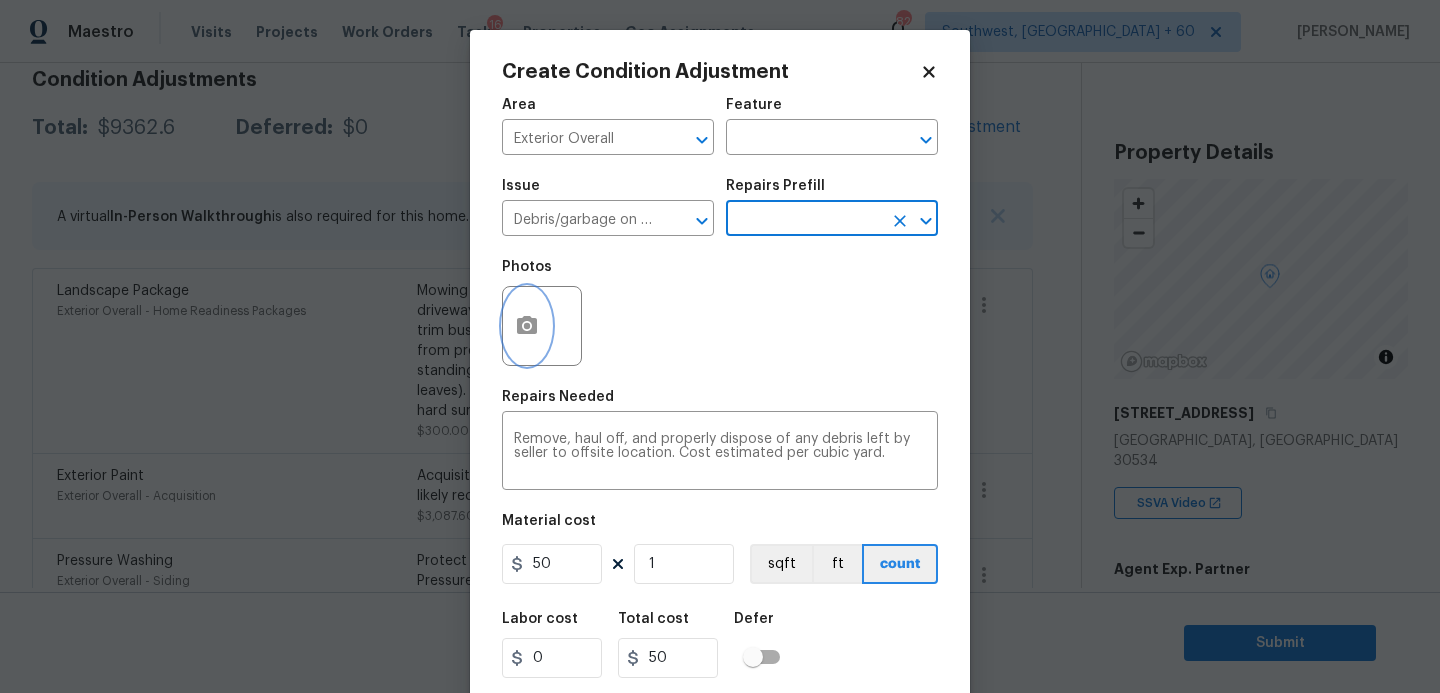 click 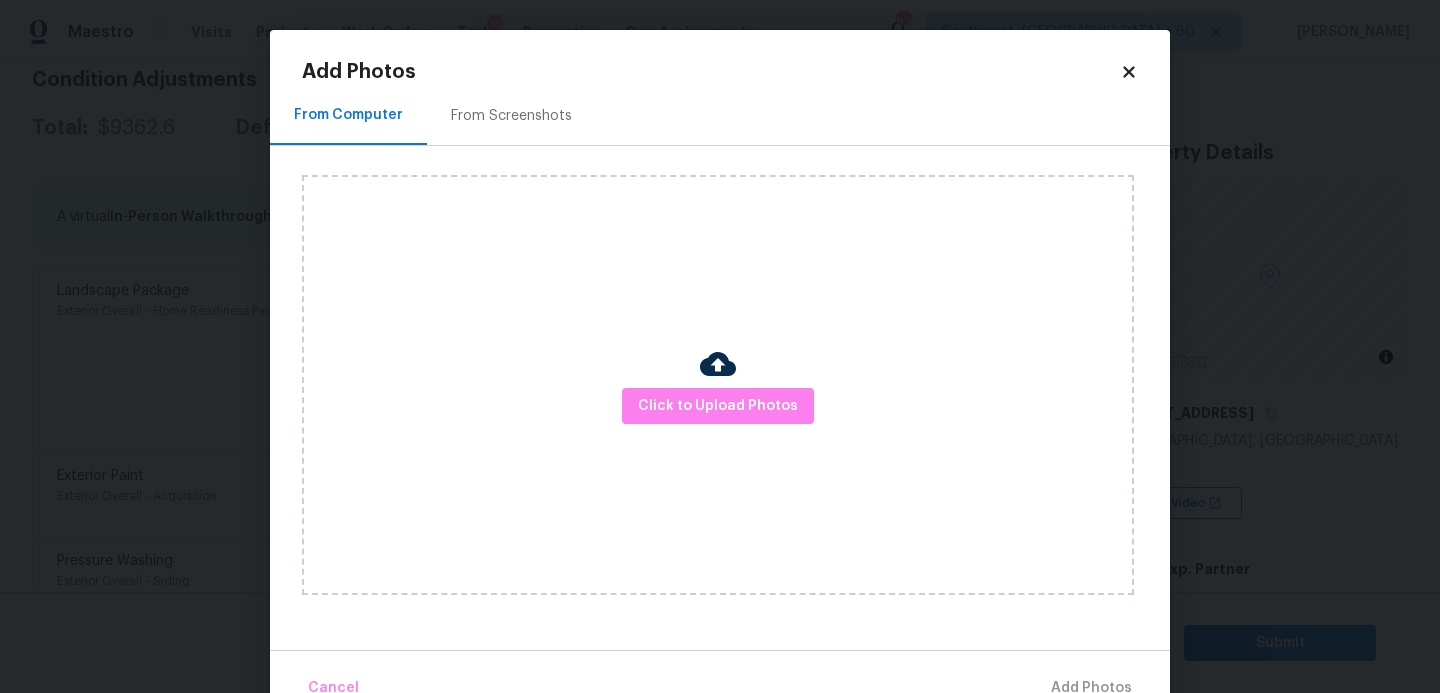 click on "Click to Upload Photos" at bounding box center [718, 385] 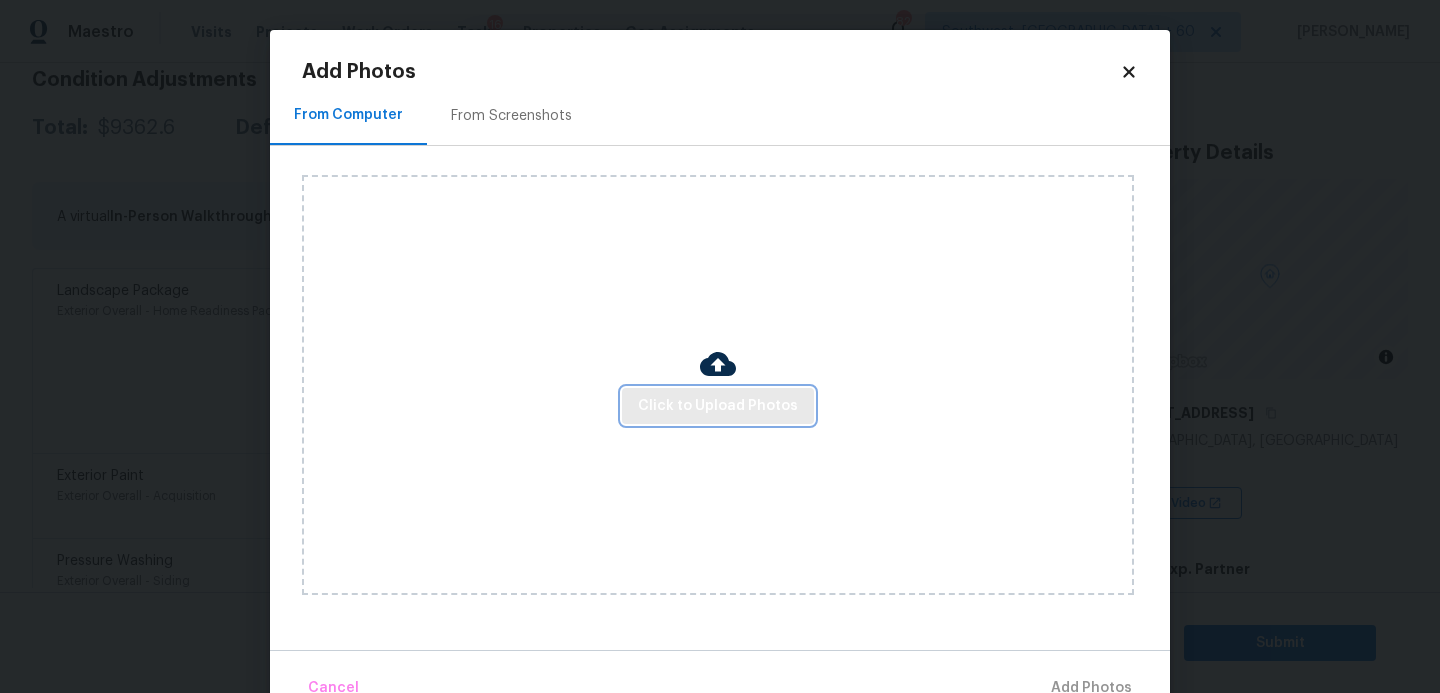 click on "Click to Upload Photos" at bounding box center (718, 406) 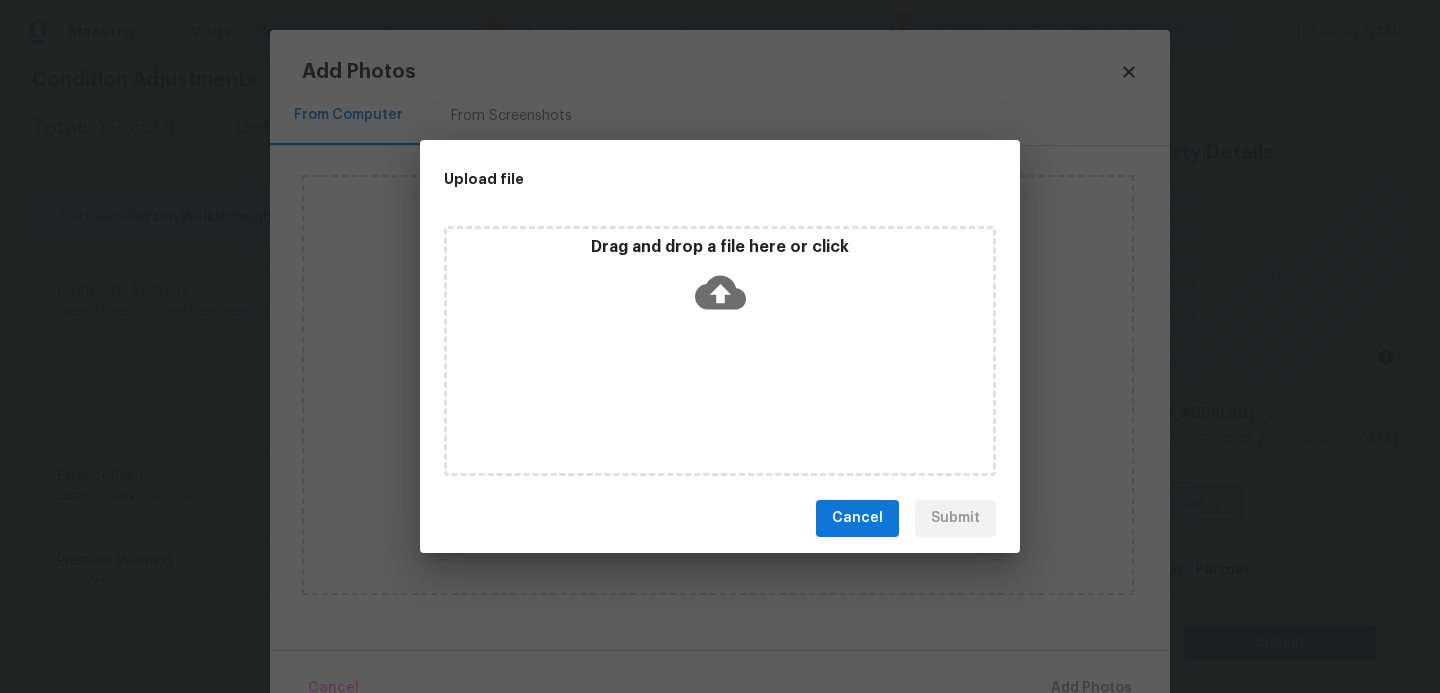 click on "Drag and drop a file here or click" at bounding box center [720, 351] 